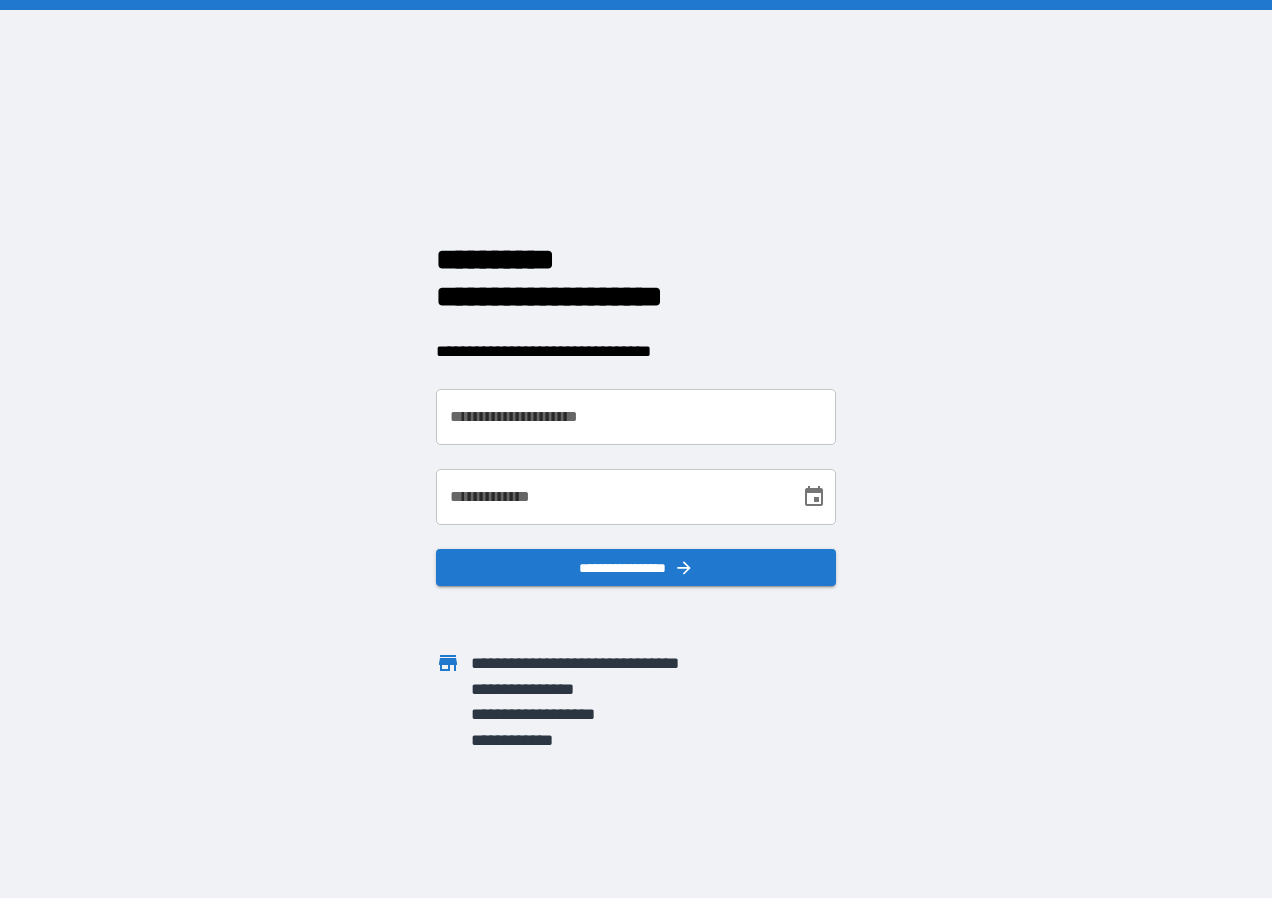 scroll, scrollTop: 0, scrollLeft: 0, axis: both 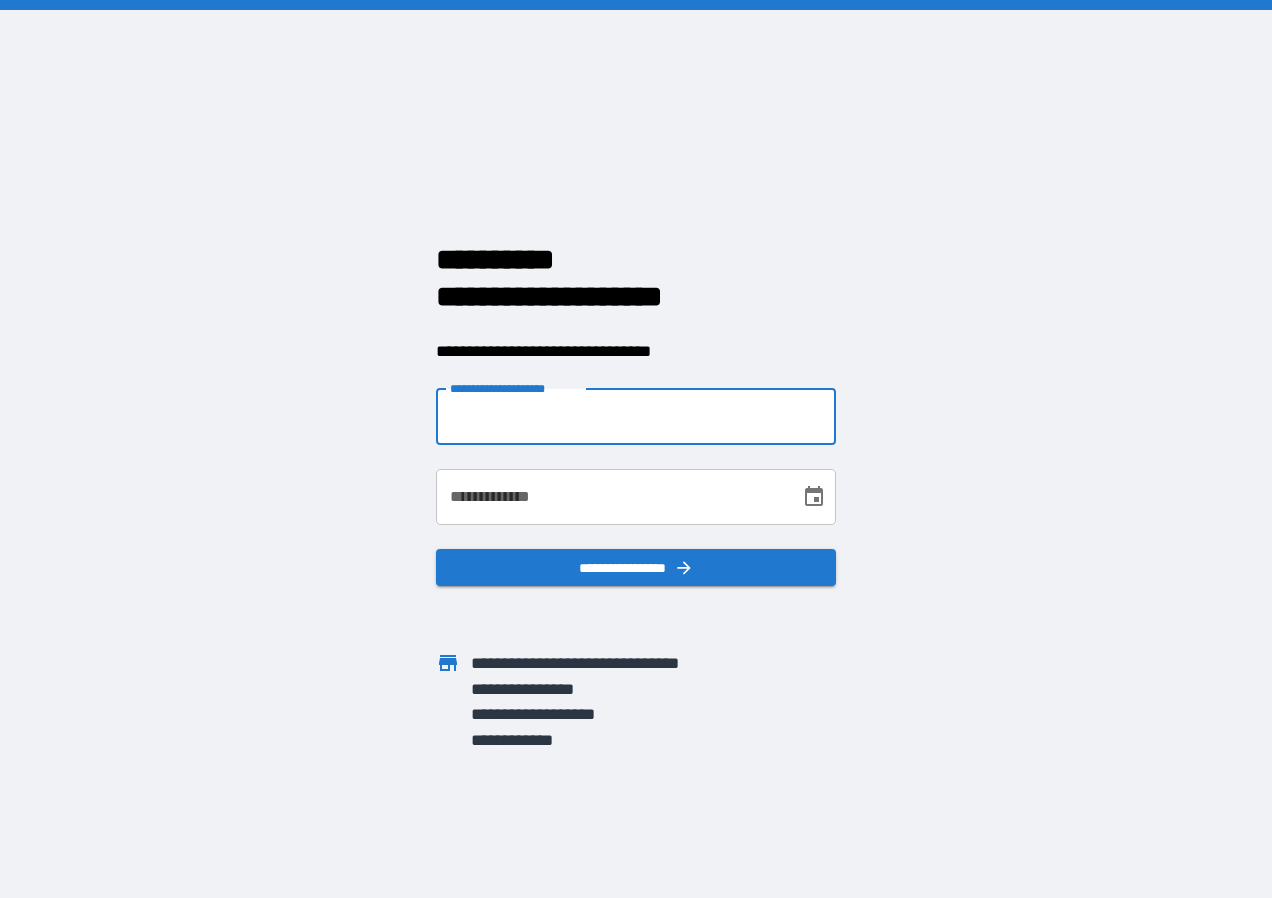 click on "**********" at bounding box center [636, 417] 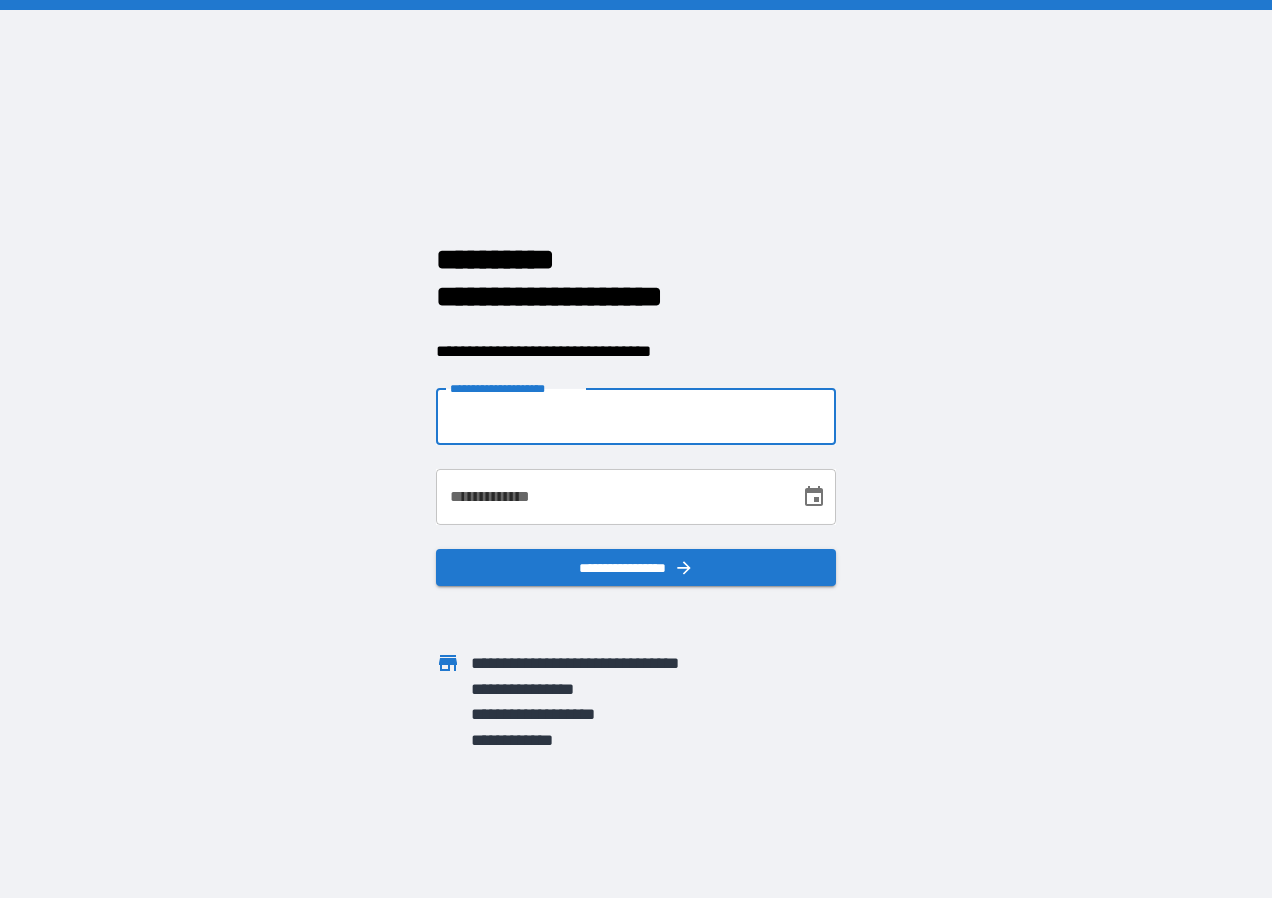 click on "**********" at bounding box center [636, 449] 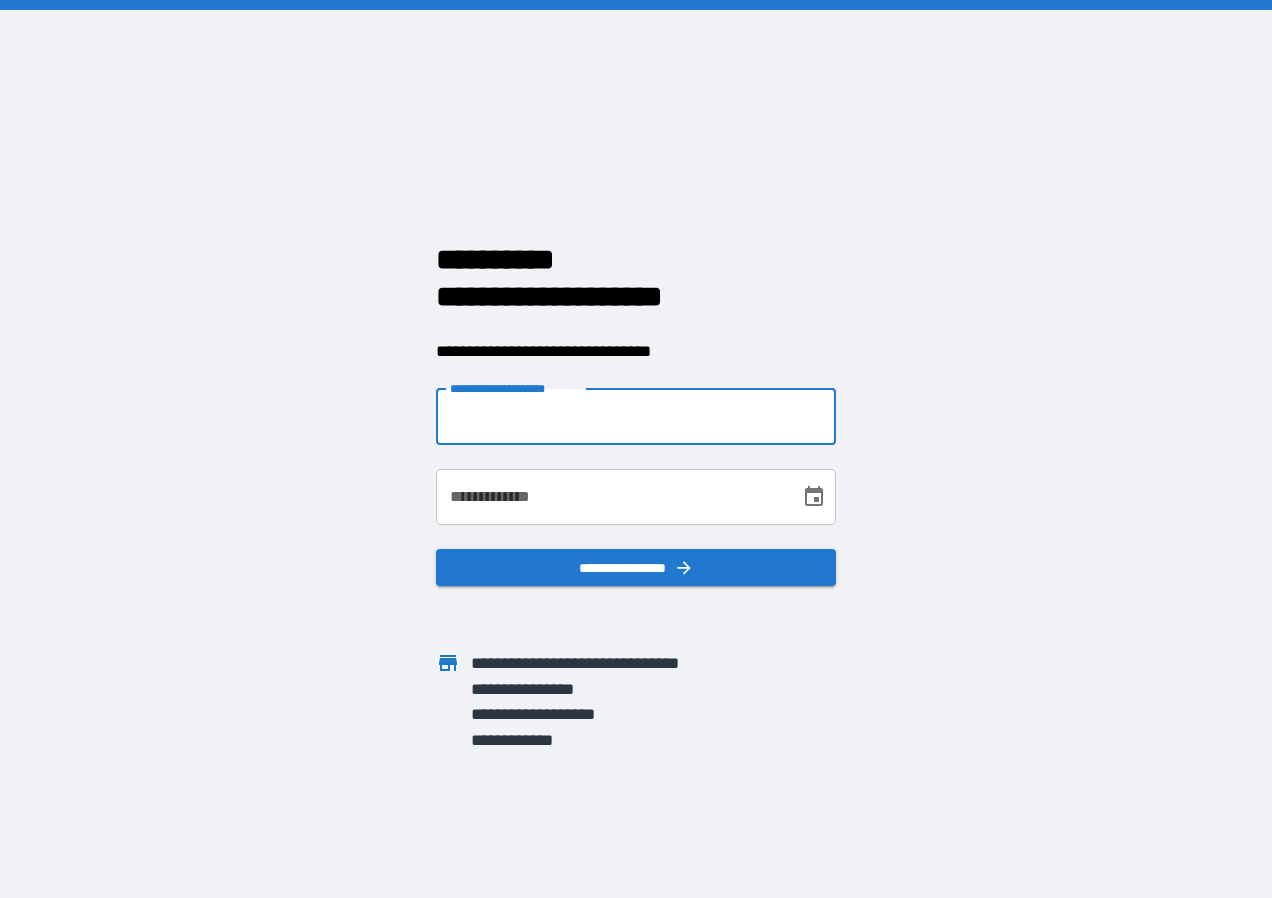 click on "**********" at bounding box center (636, 417) 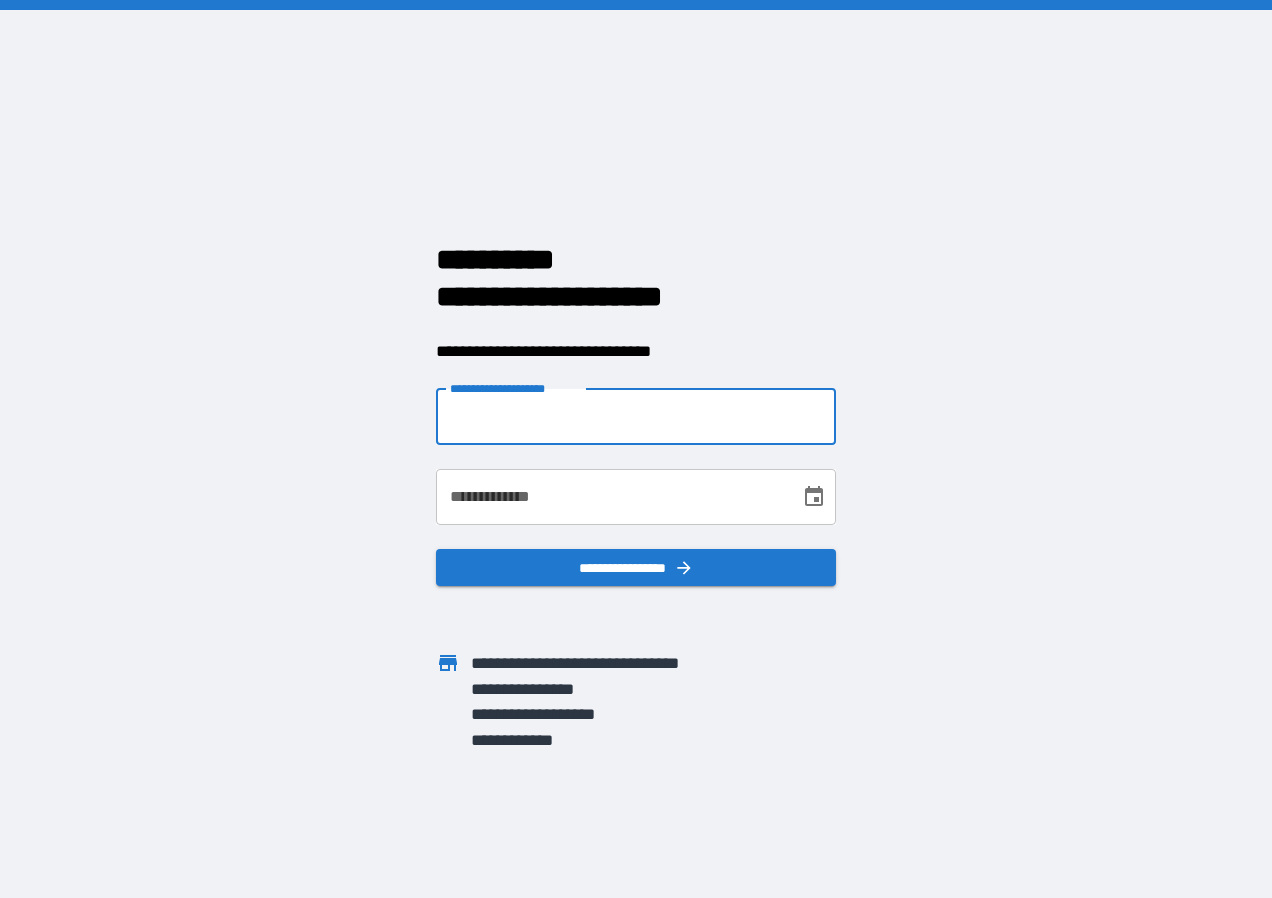 type on "**********" 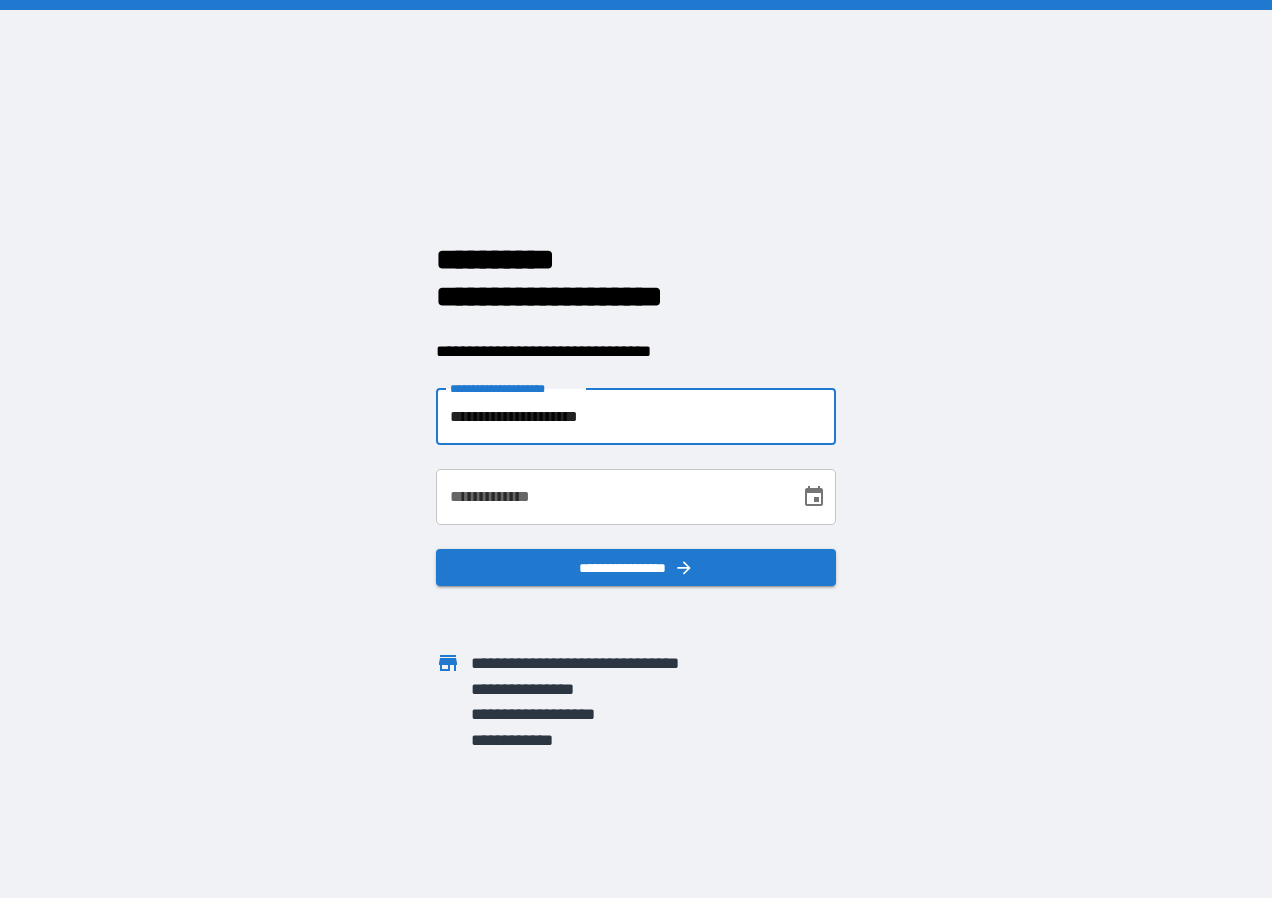 type on "**********" 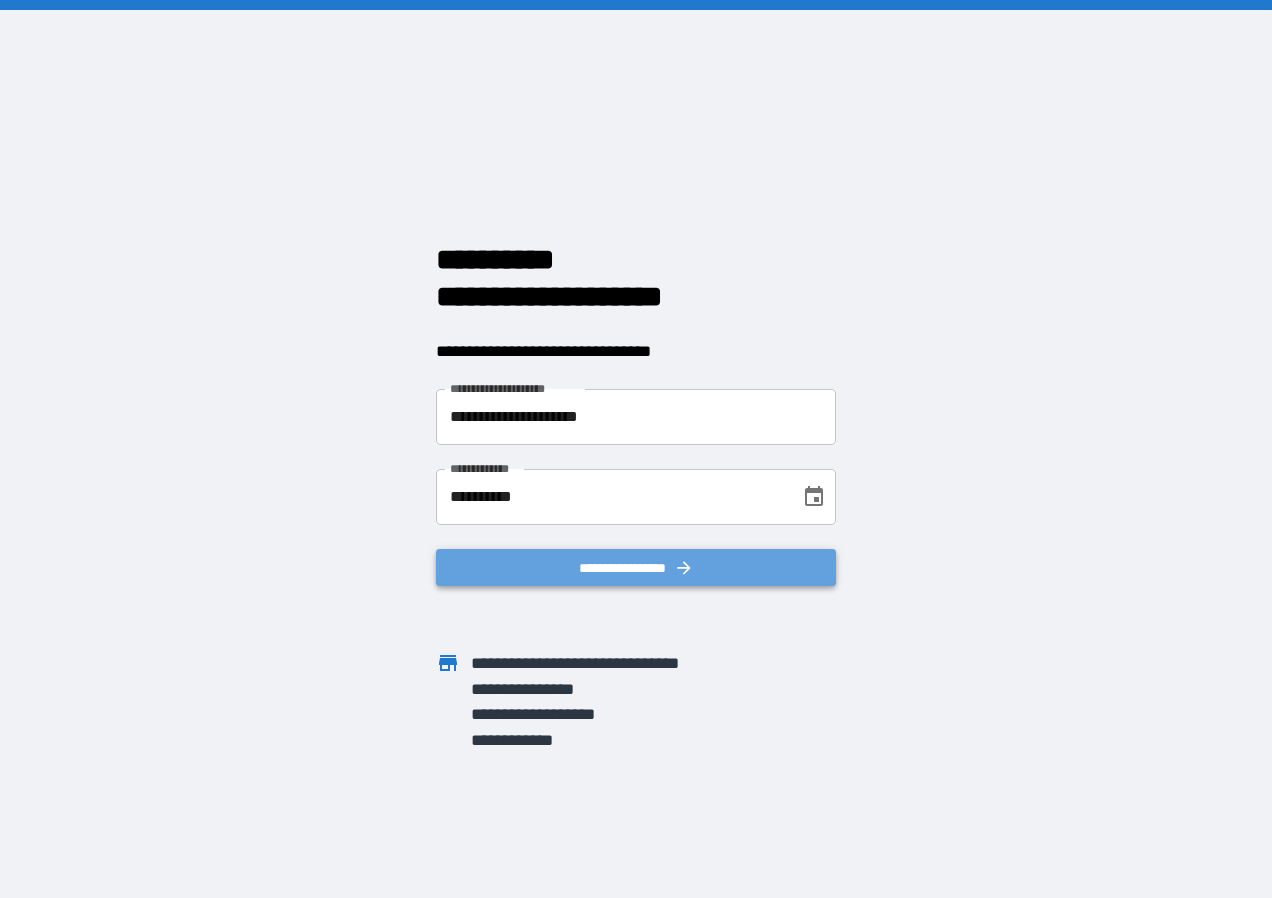 click on "**********" at bounding box center (636, 568) 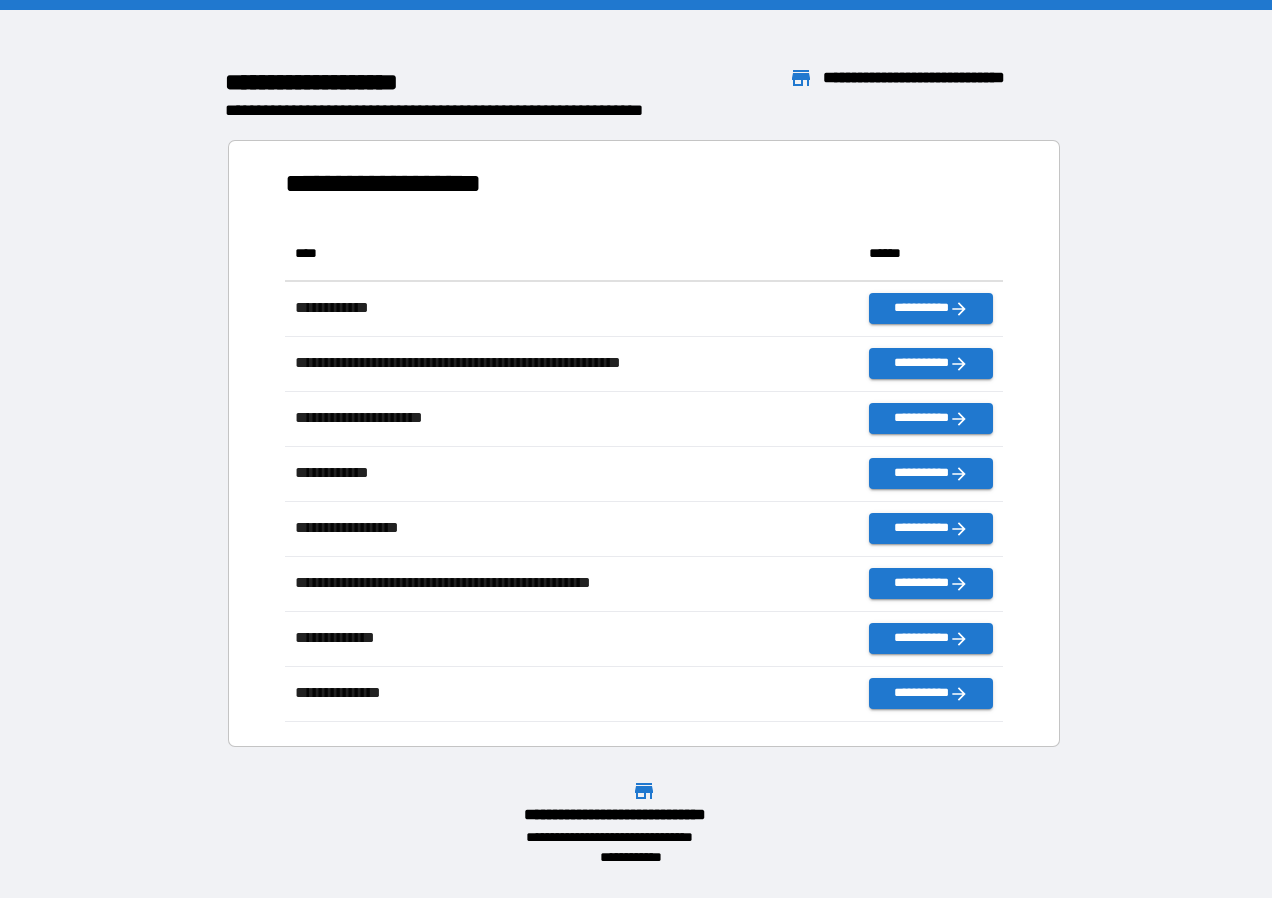 scroll, scrollTop: 16, scrollLeft: 16, axis: both 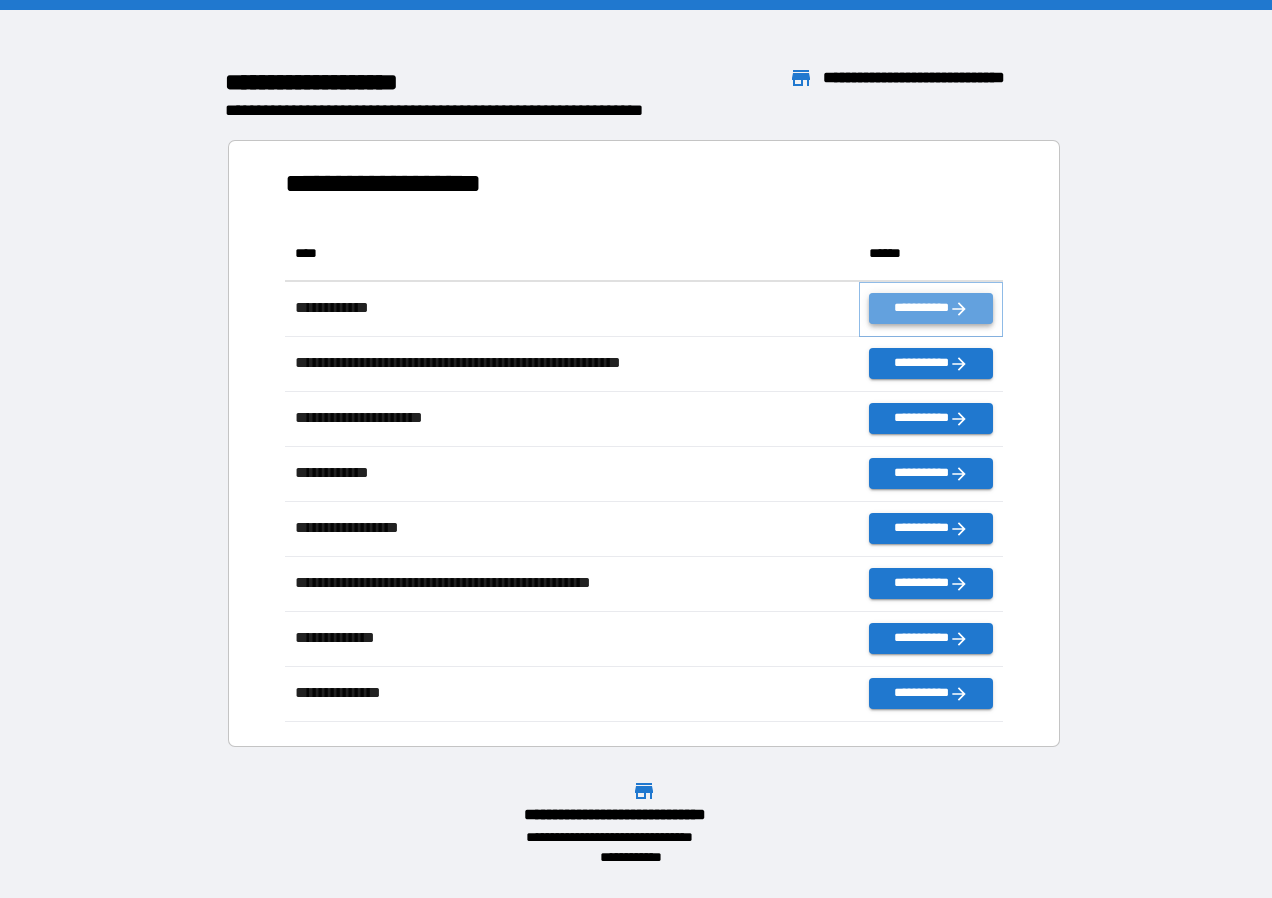 click on "**********" at bounding box center (931, 308) 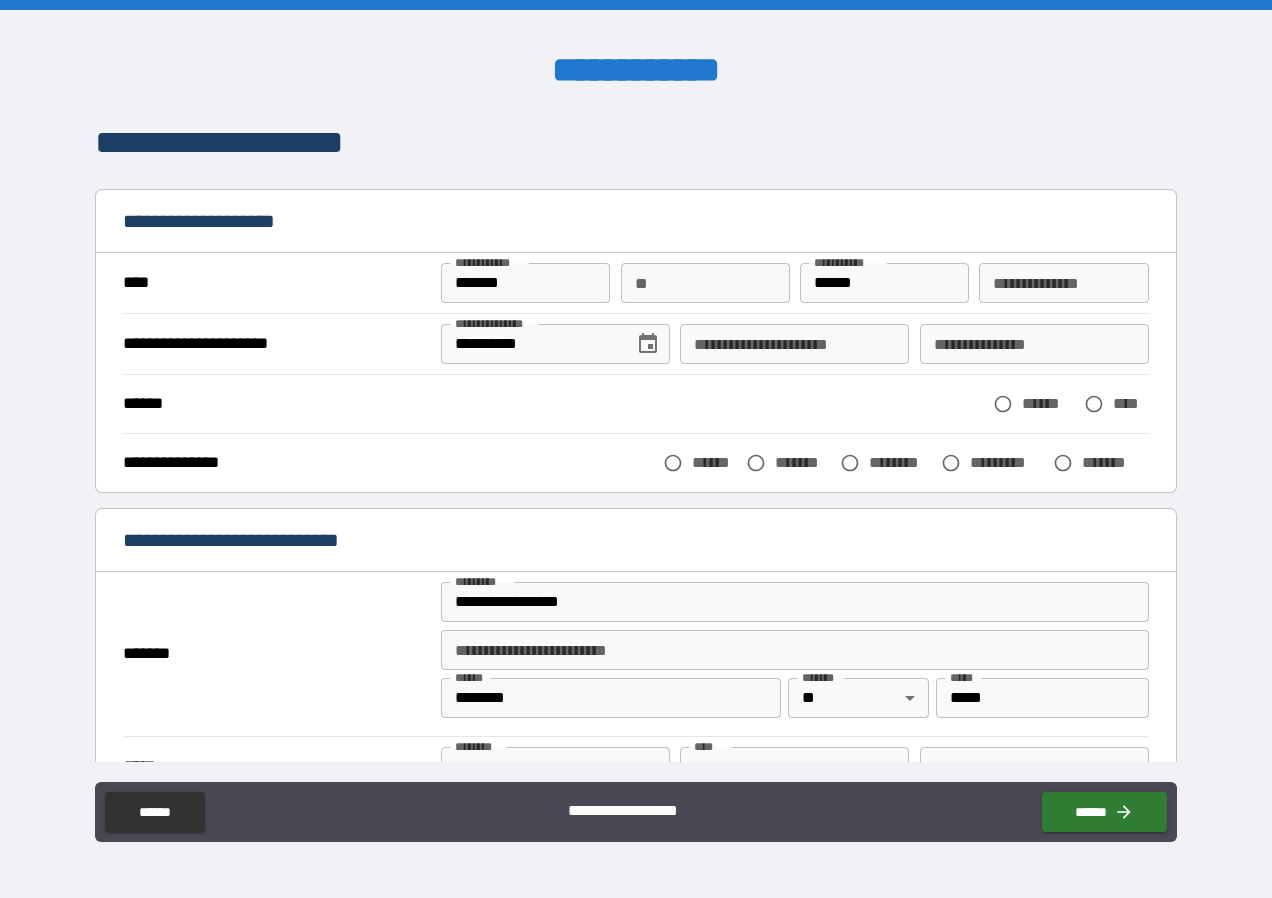 click on "**" at bounding box center [705, 283] 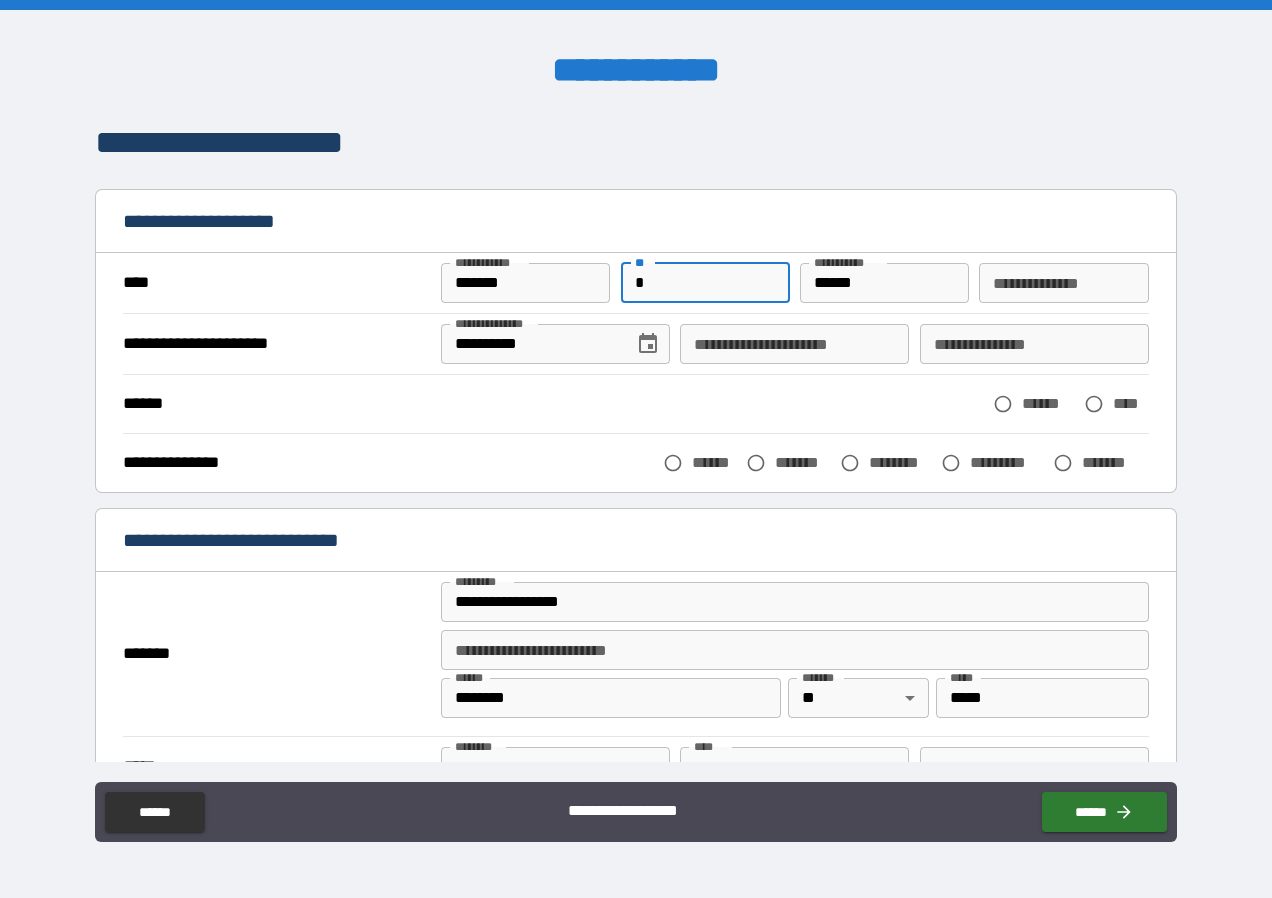 type on "*" 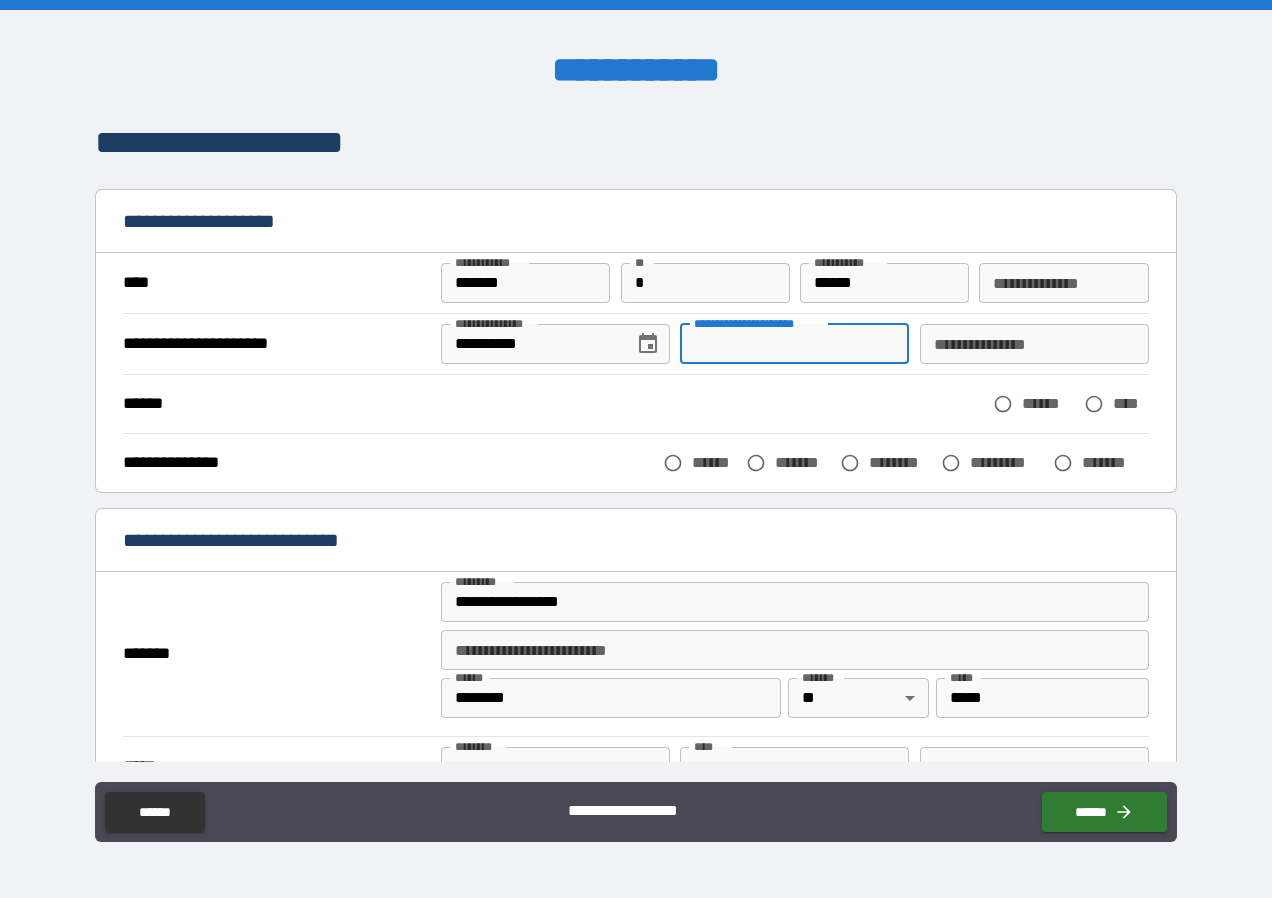 click on "**********" at bounding box center [794, 344] 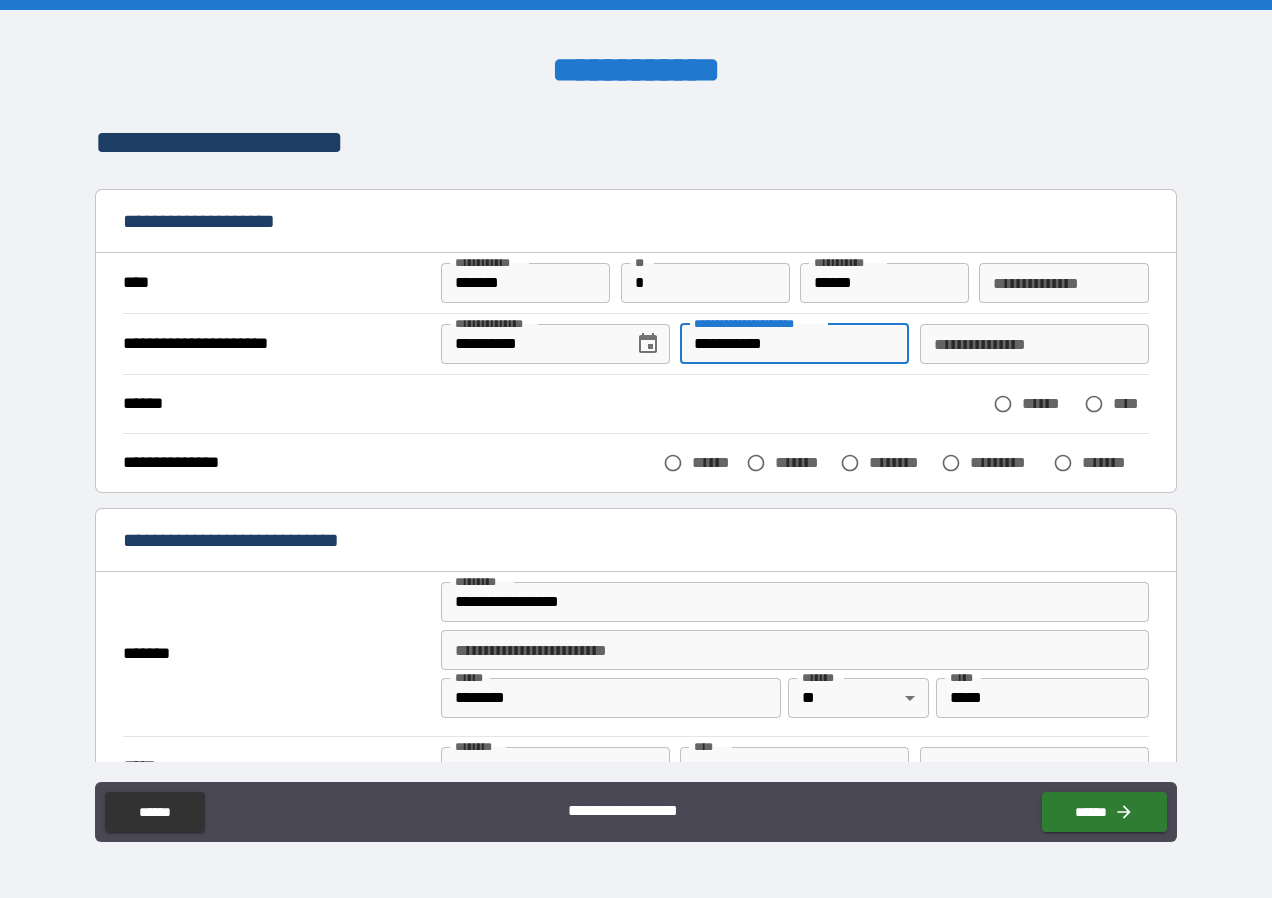 type on "**********" 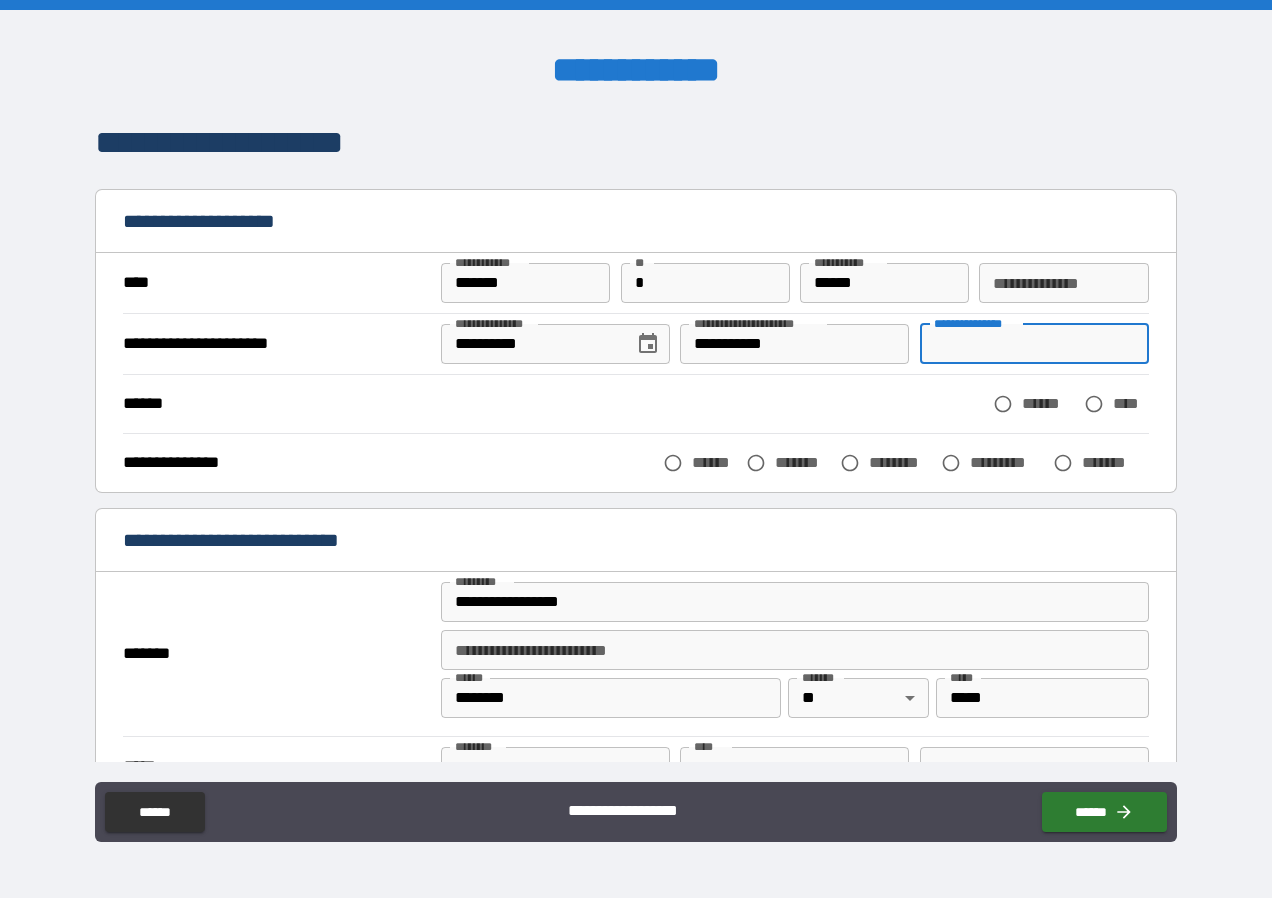 click on "**********" at bounding box center [1034, 344] 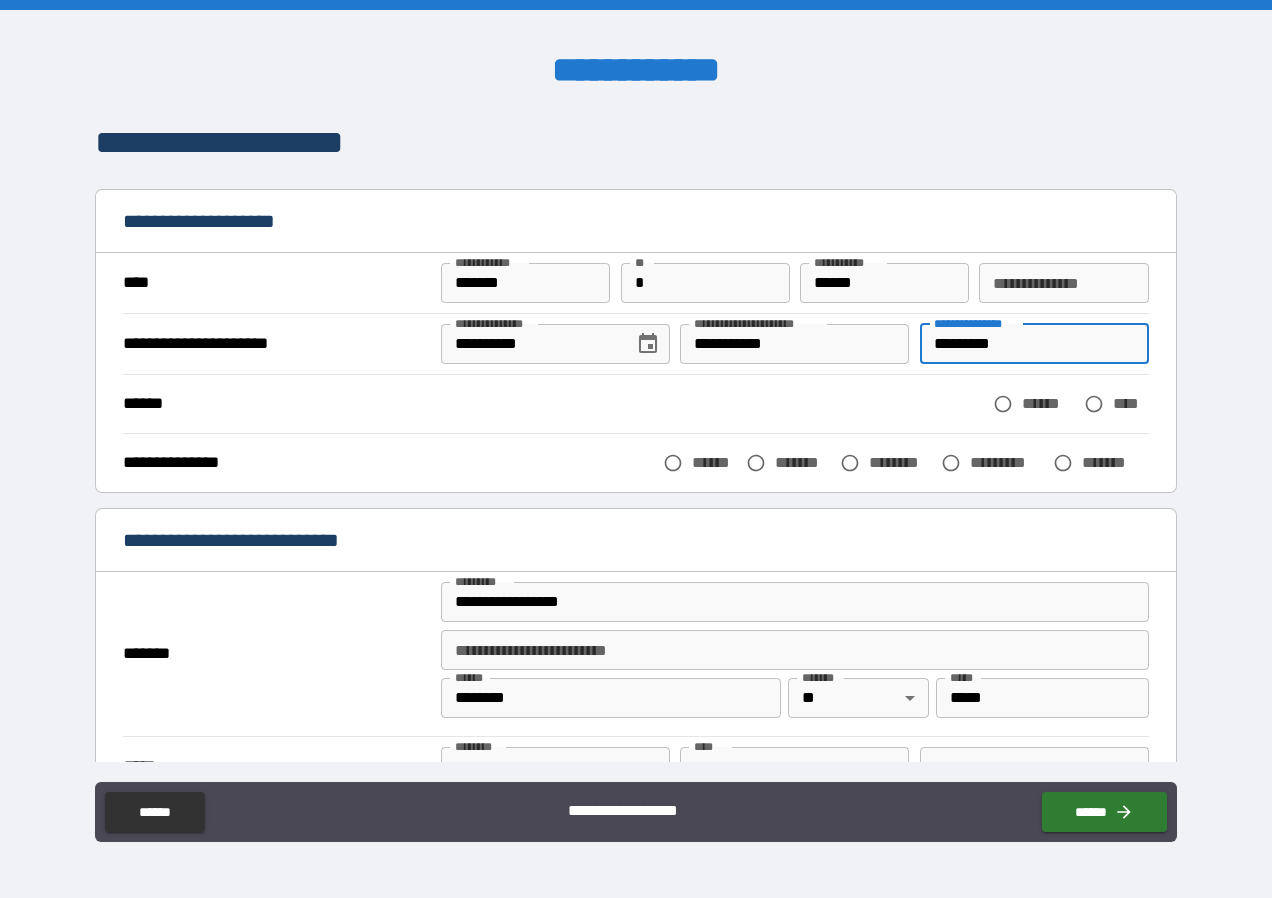 type on "*********" 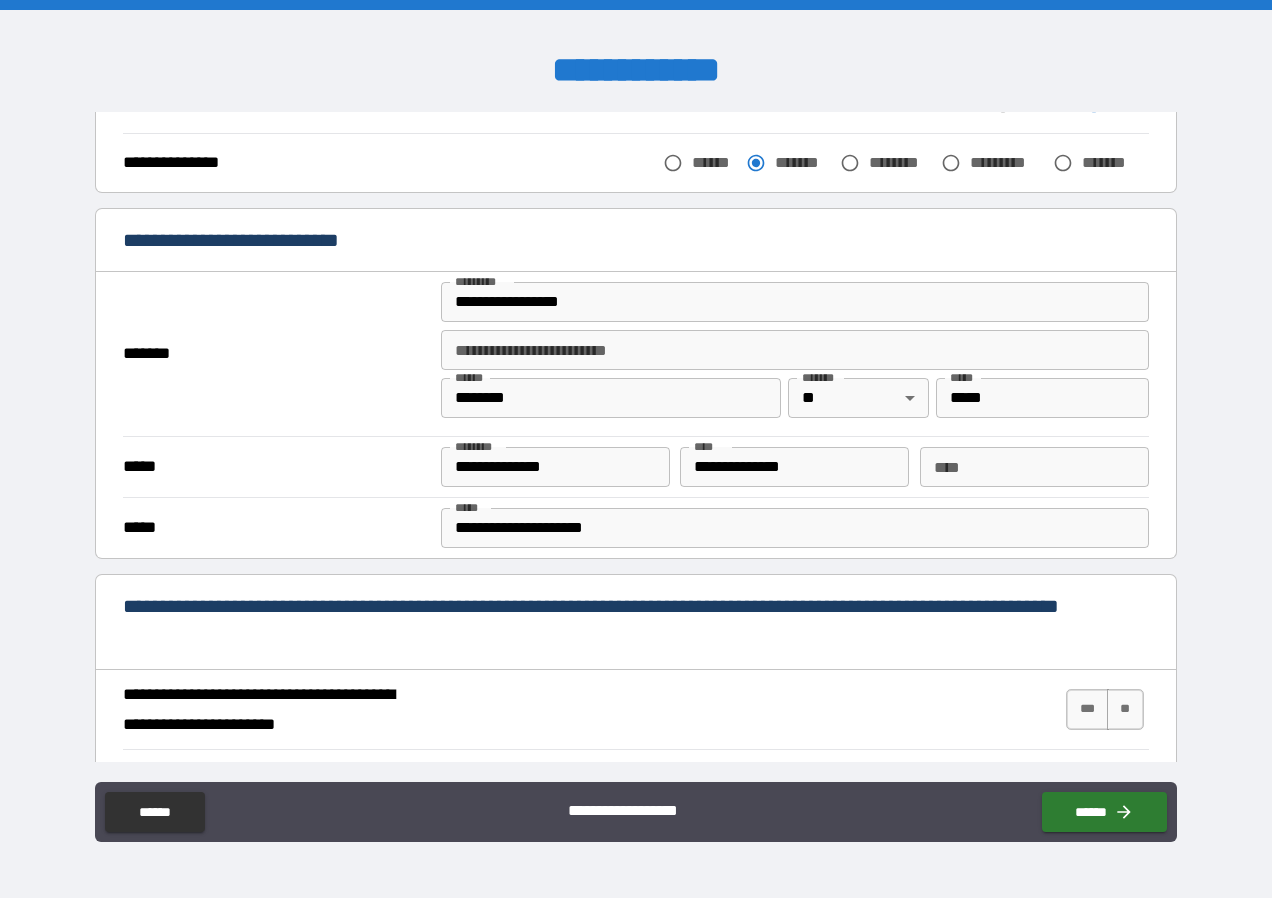 scroll, scrollTop: 400, scrollLeft: 0, axis: vertical 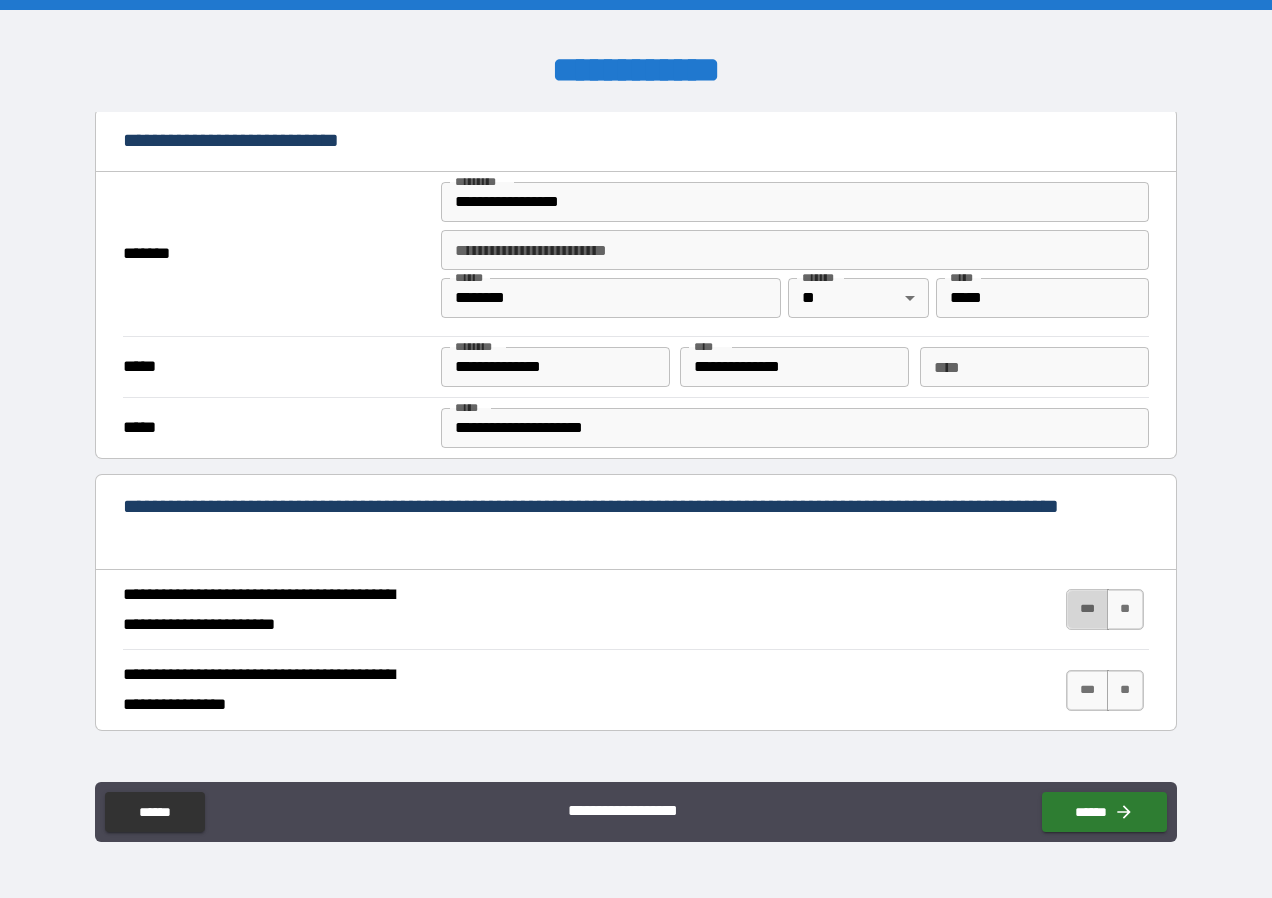 click on "***" at bounding box center [1087, 609] 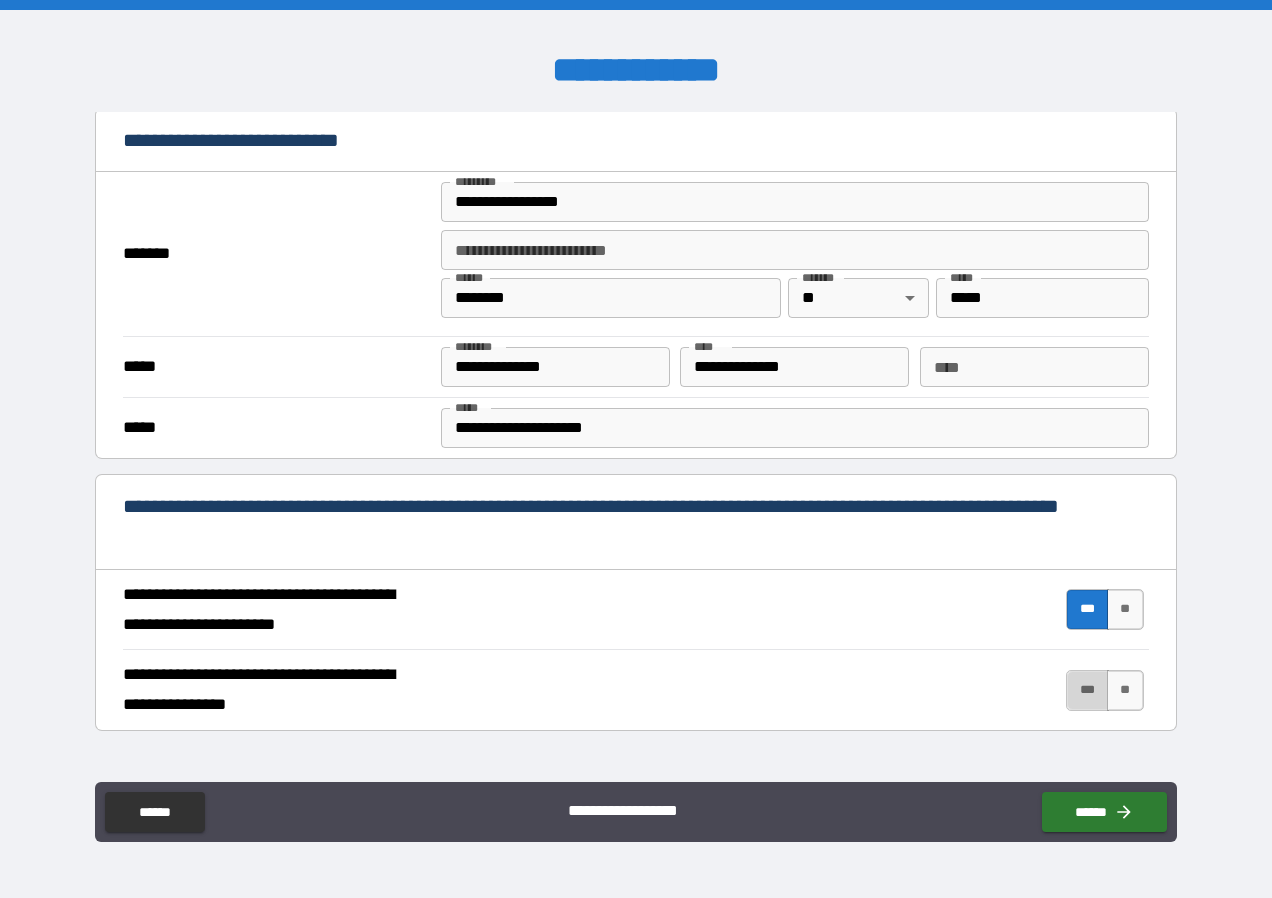 click on "***" at bounding box center [1087, 690] 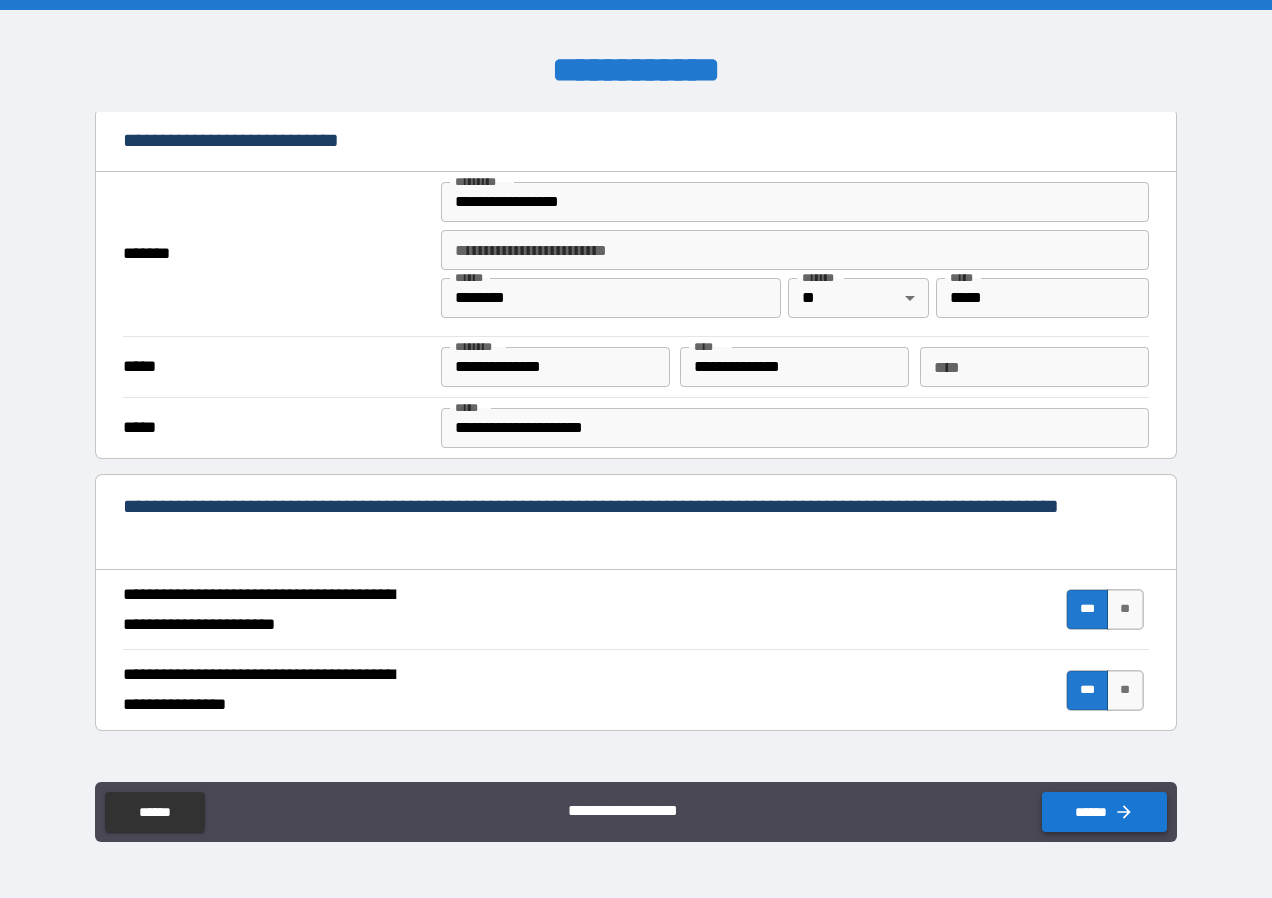 click on "******" at bounding box center [1104, 812] 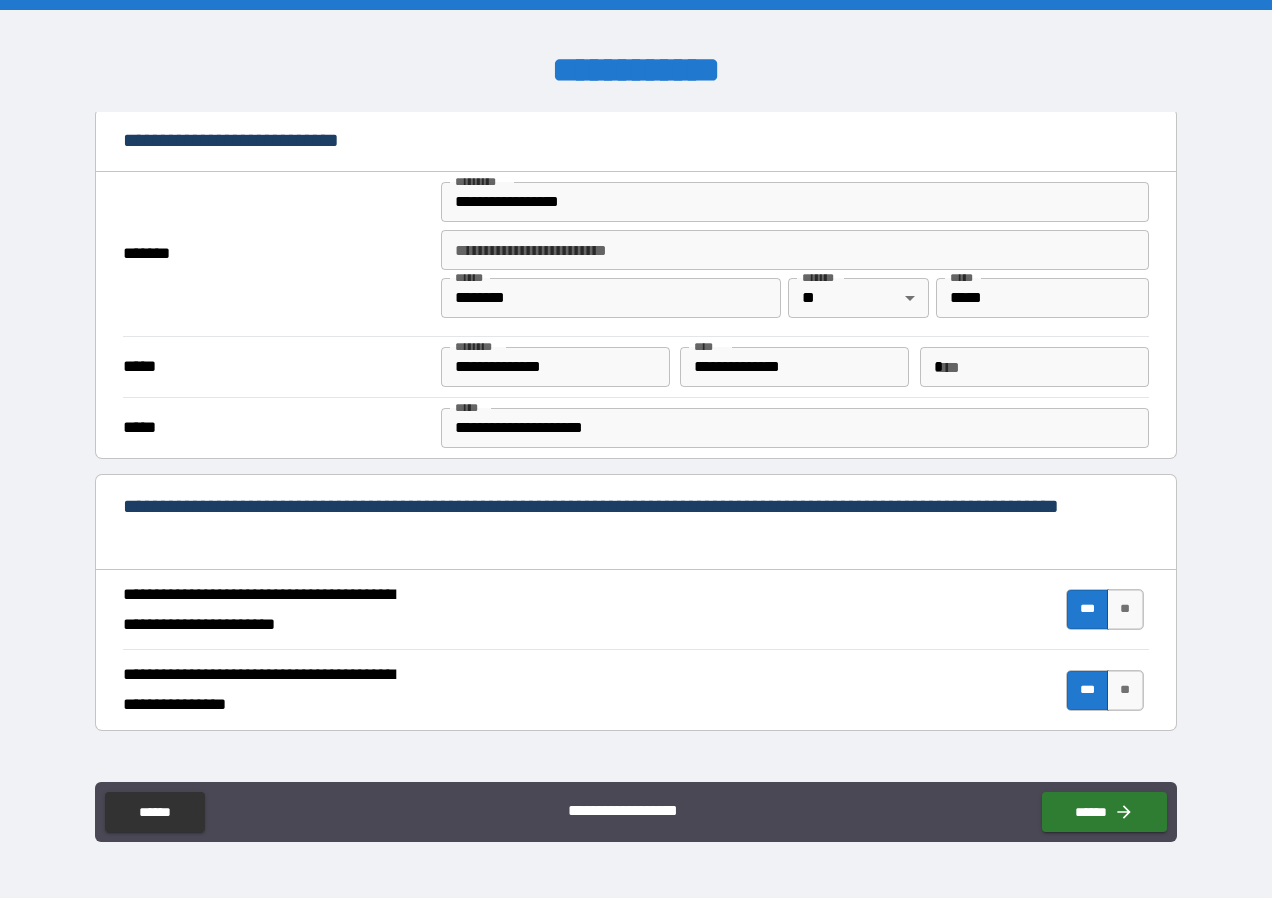 click on "*" at bounding box center [1034, 367] 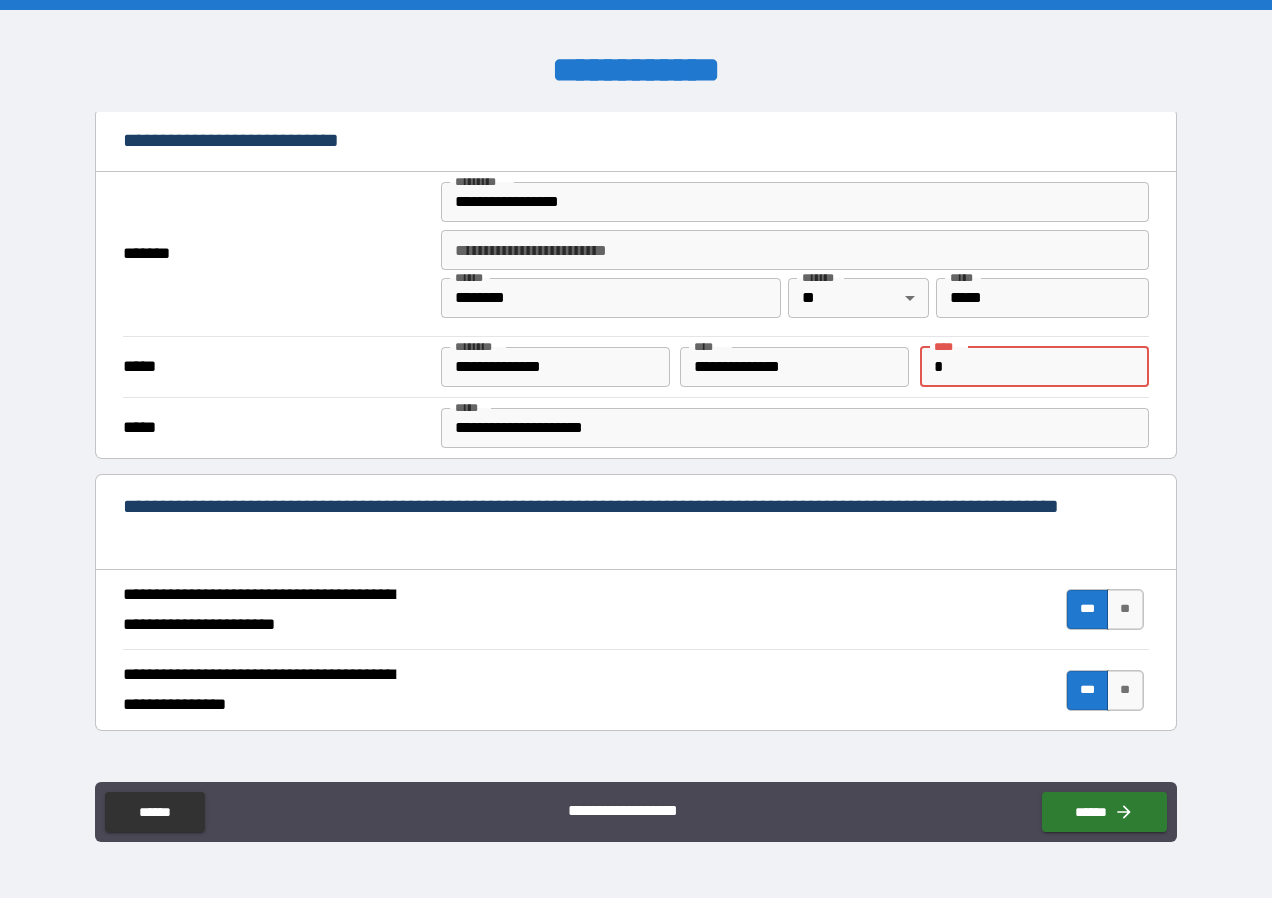 click on "*" at bounding box center [1034, 367] 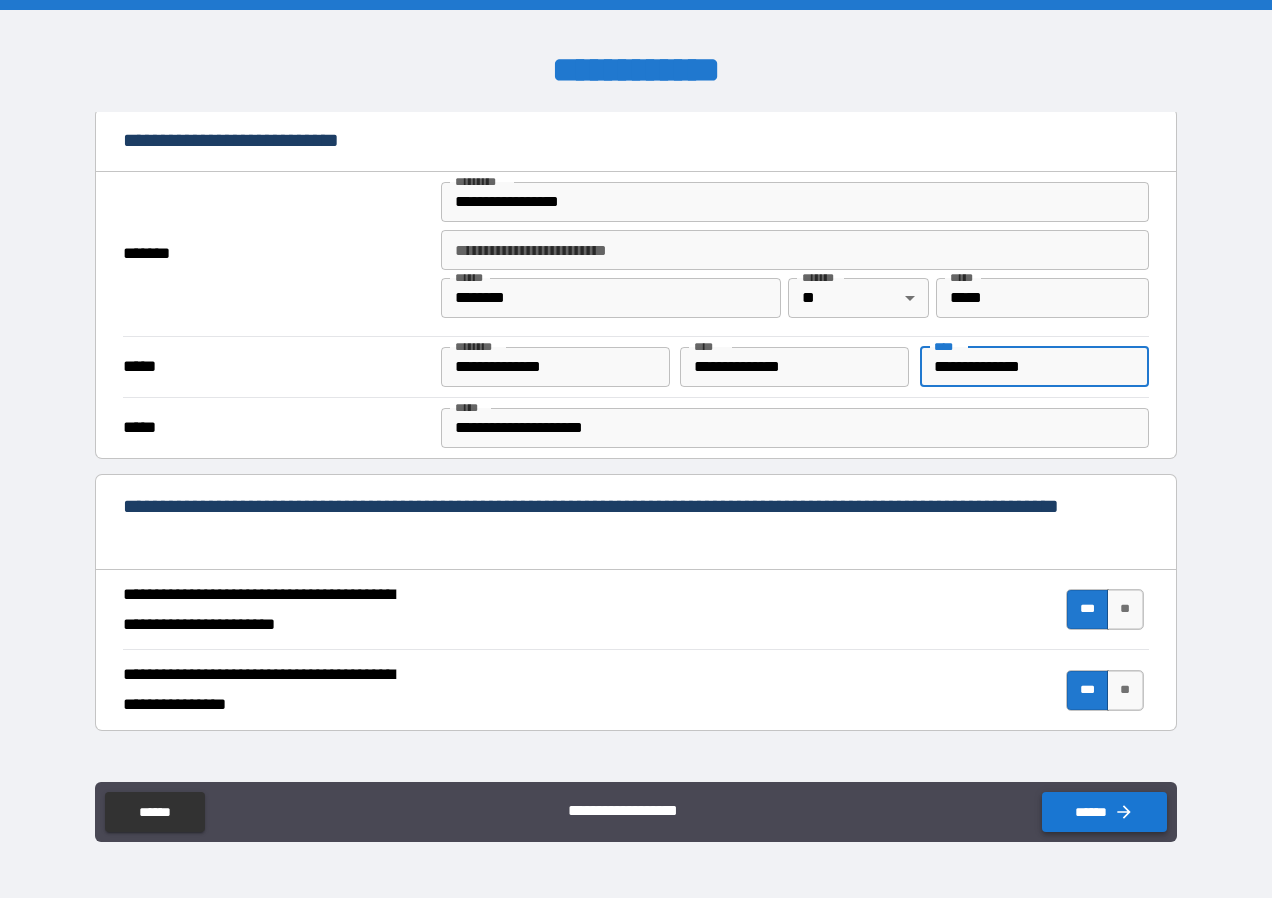 type on "**********" 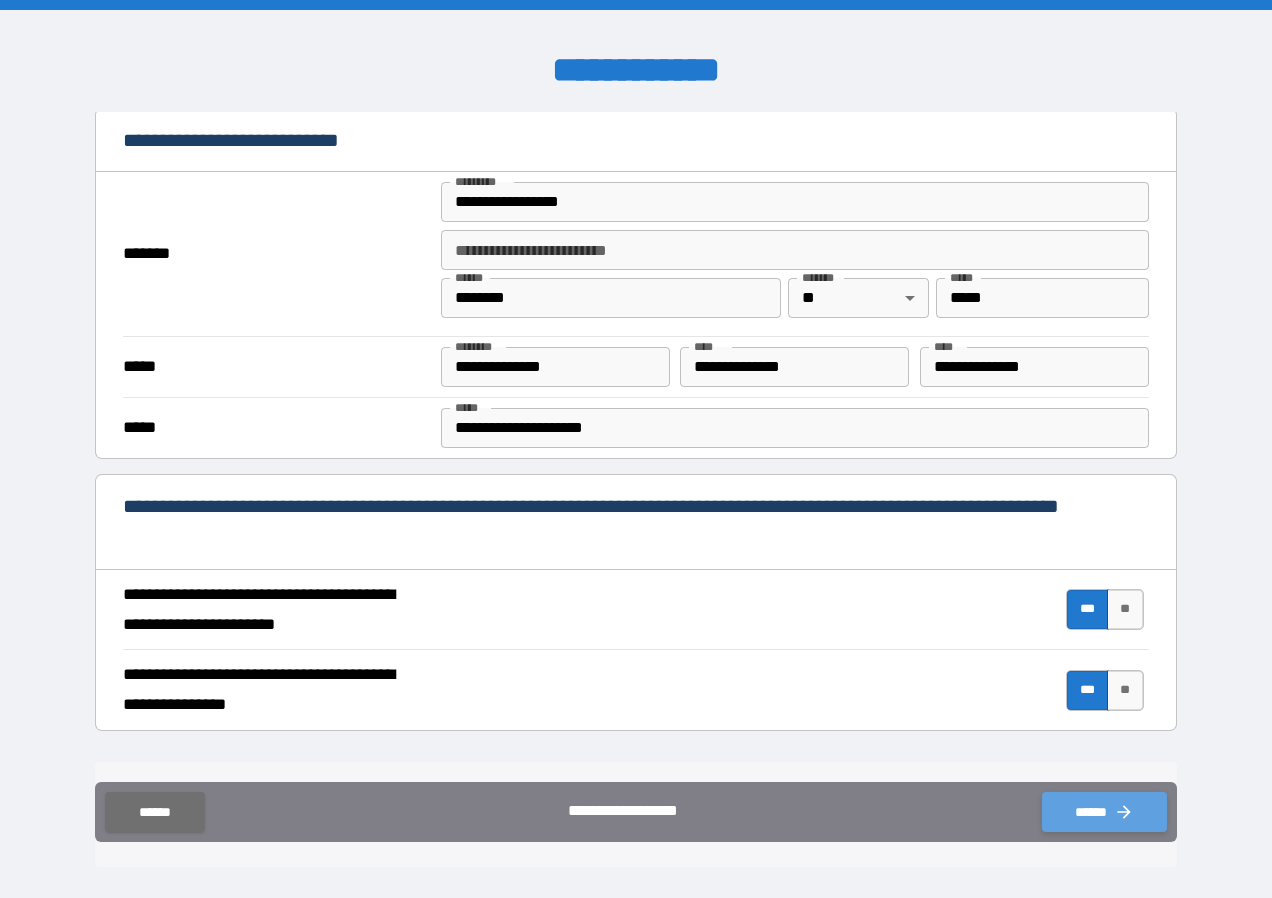 click on "******" at bounding box center [1104, 812] 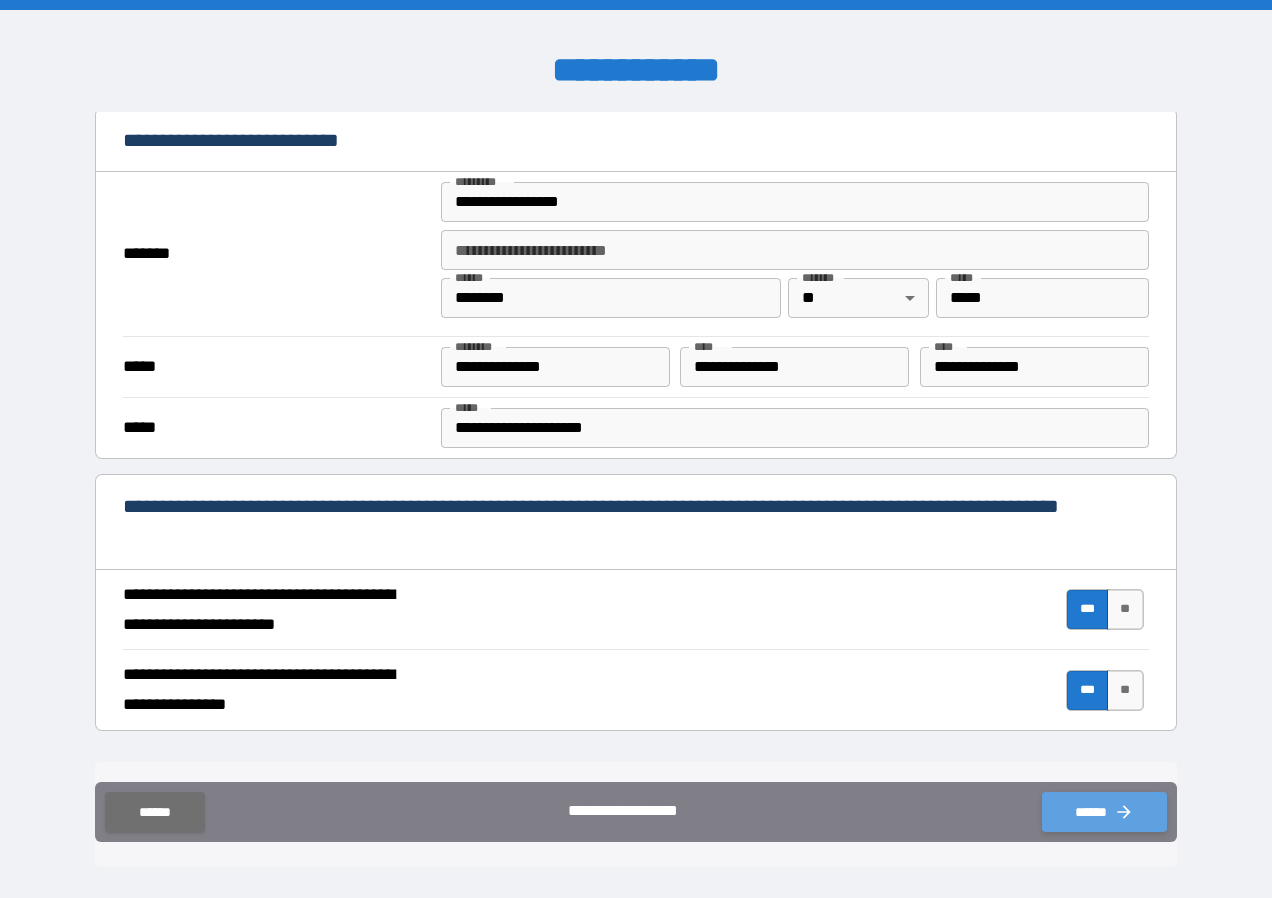 click on "******" at bounding box center (1104, 812) 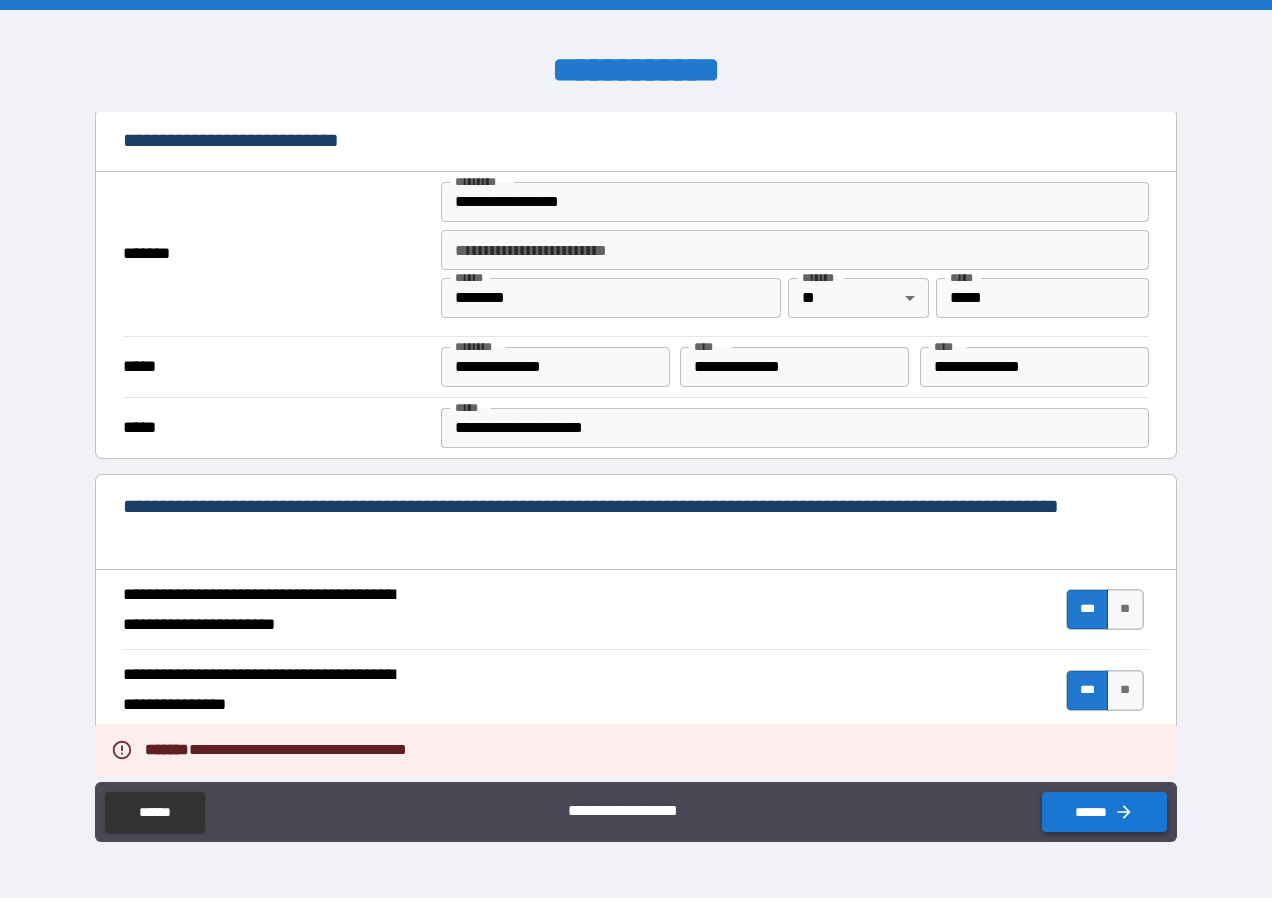 click on "******" at bounding box center (1104, 812) 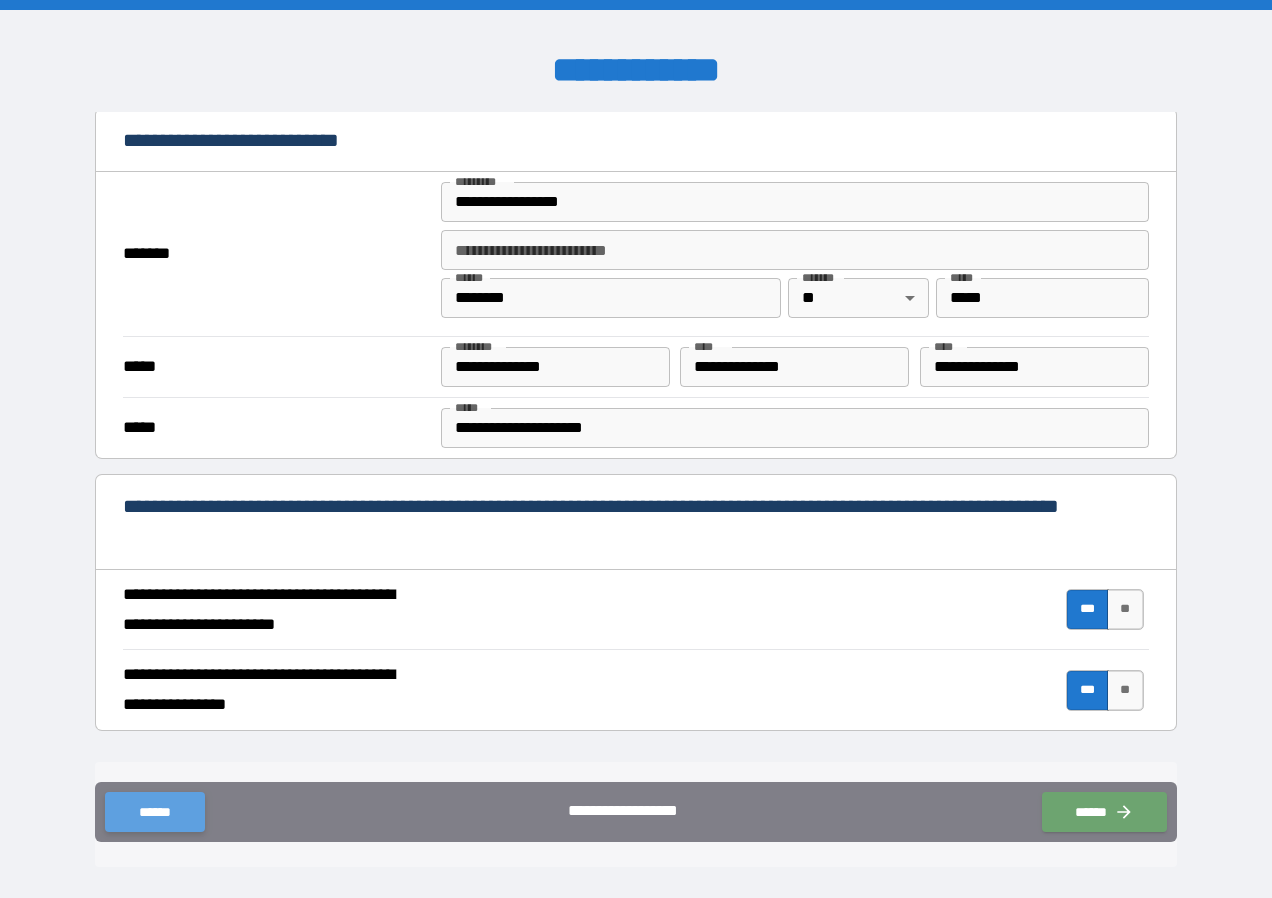 click on "******" at bounding box center (154, 812) 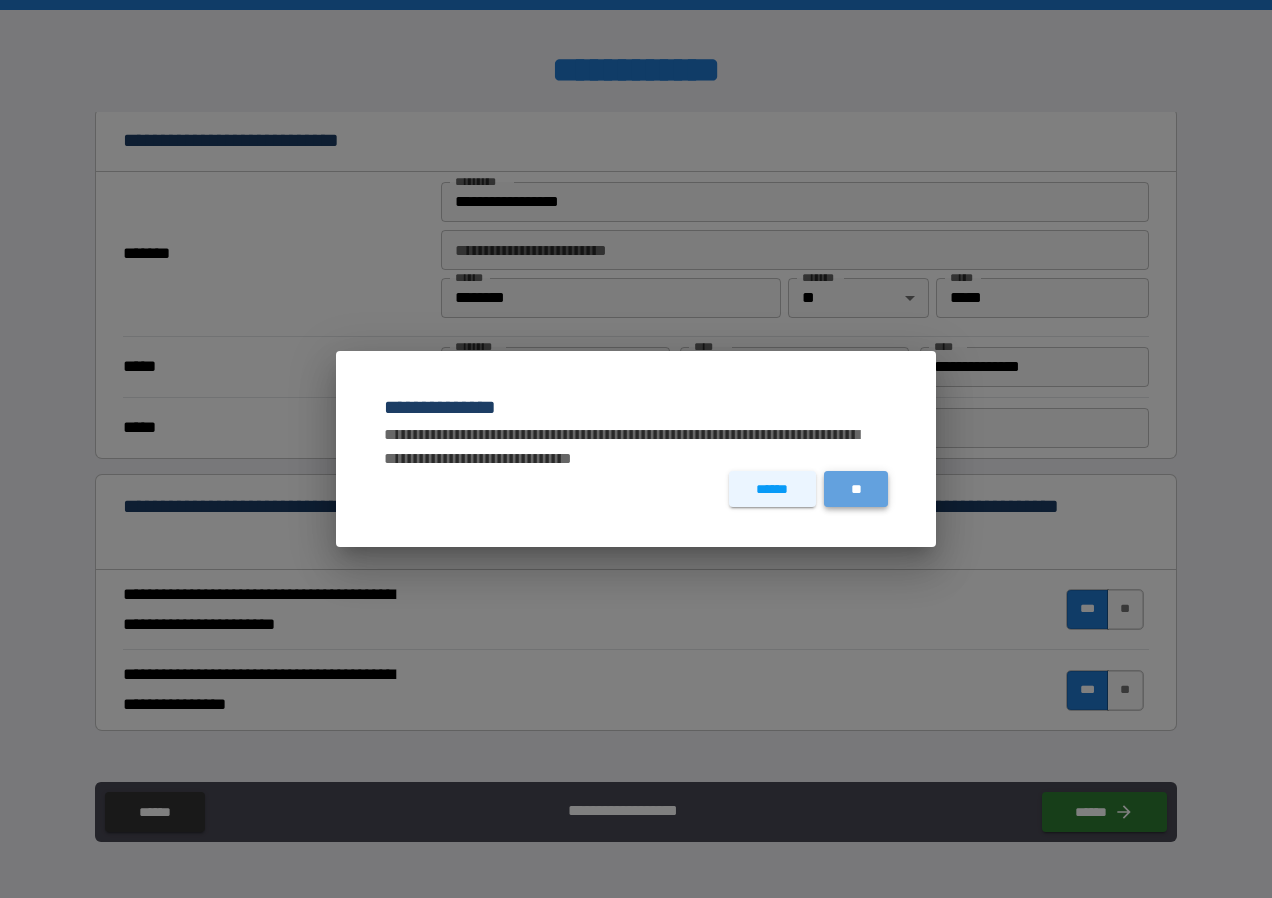 click on "**" at bounding box center (856, 489) 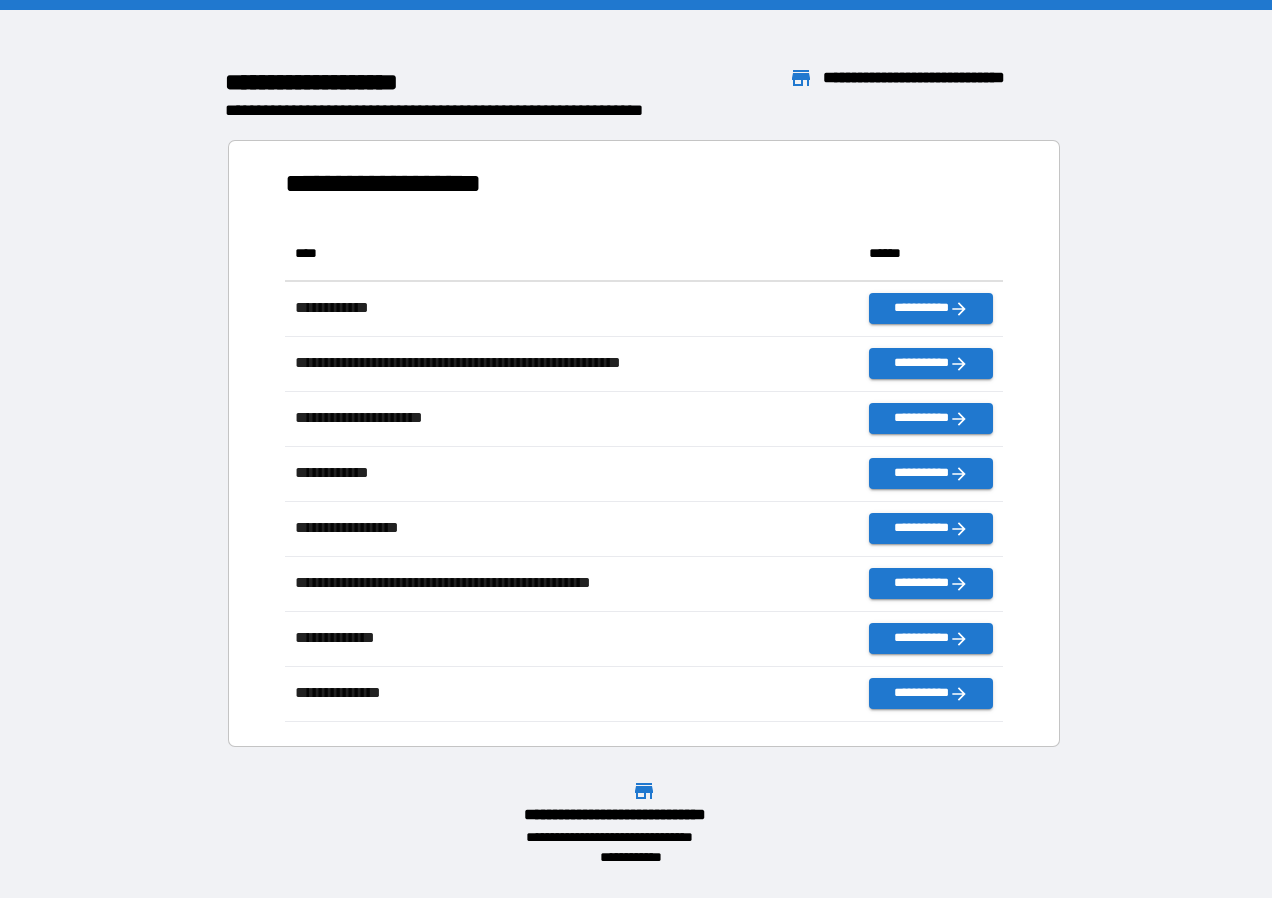 scroll, scrollTop: 16, scrollLeft: 16, axis: both 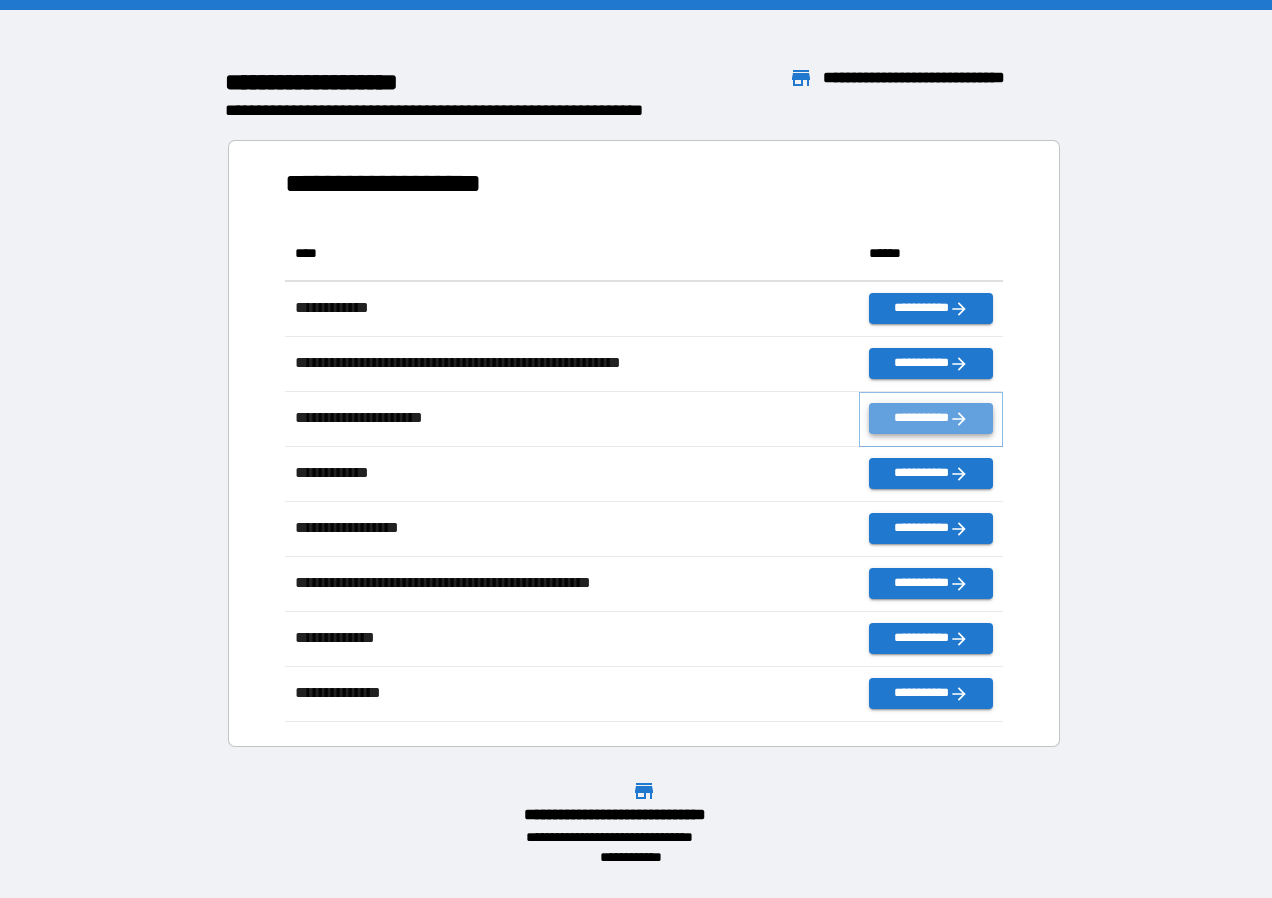 click 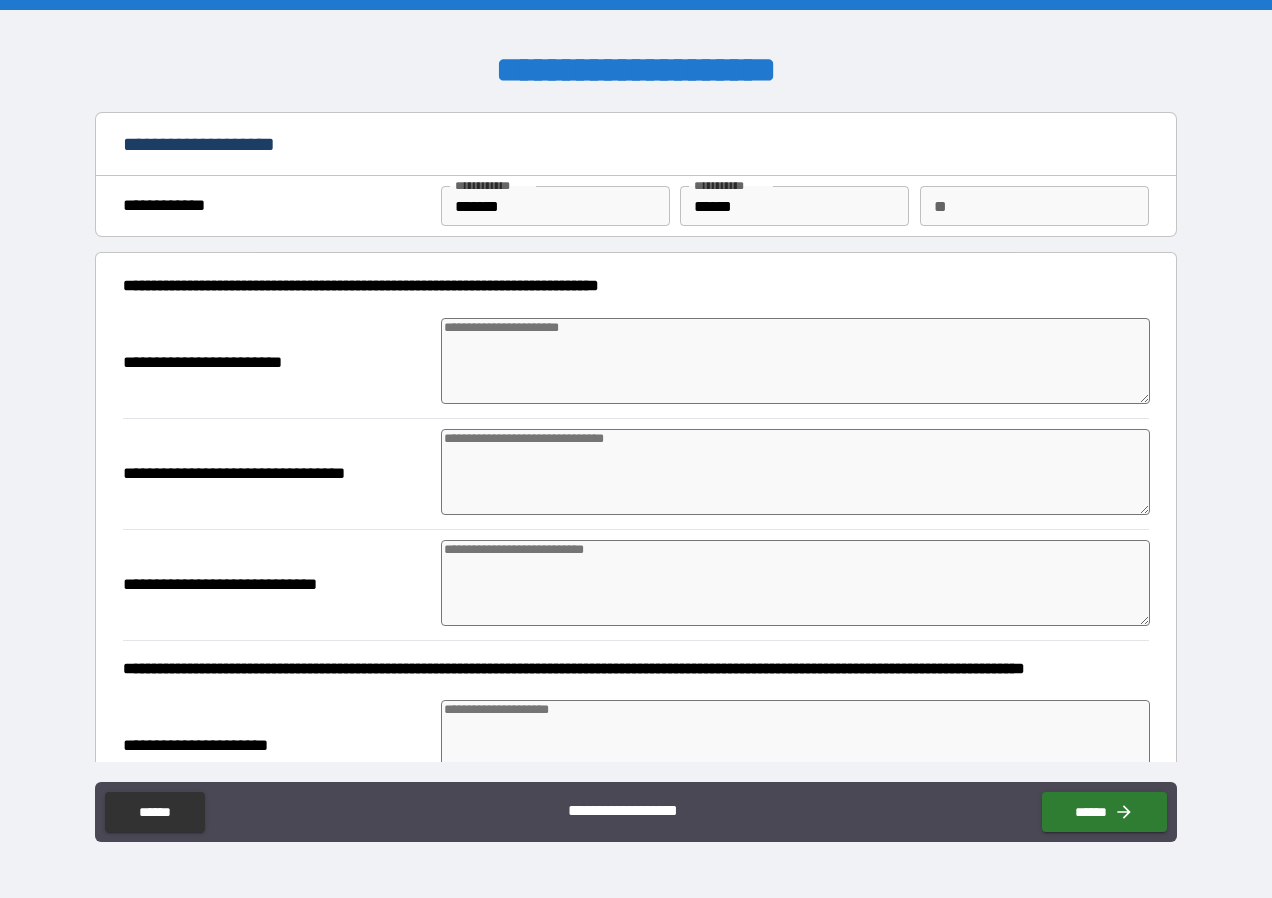 type on "*" 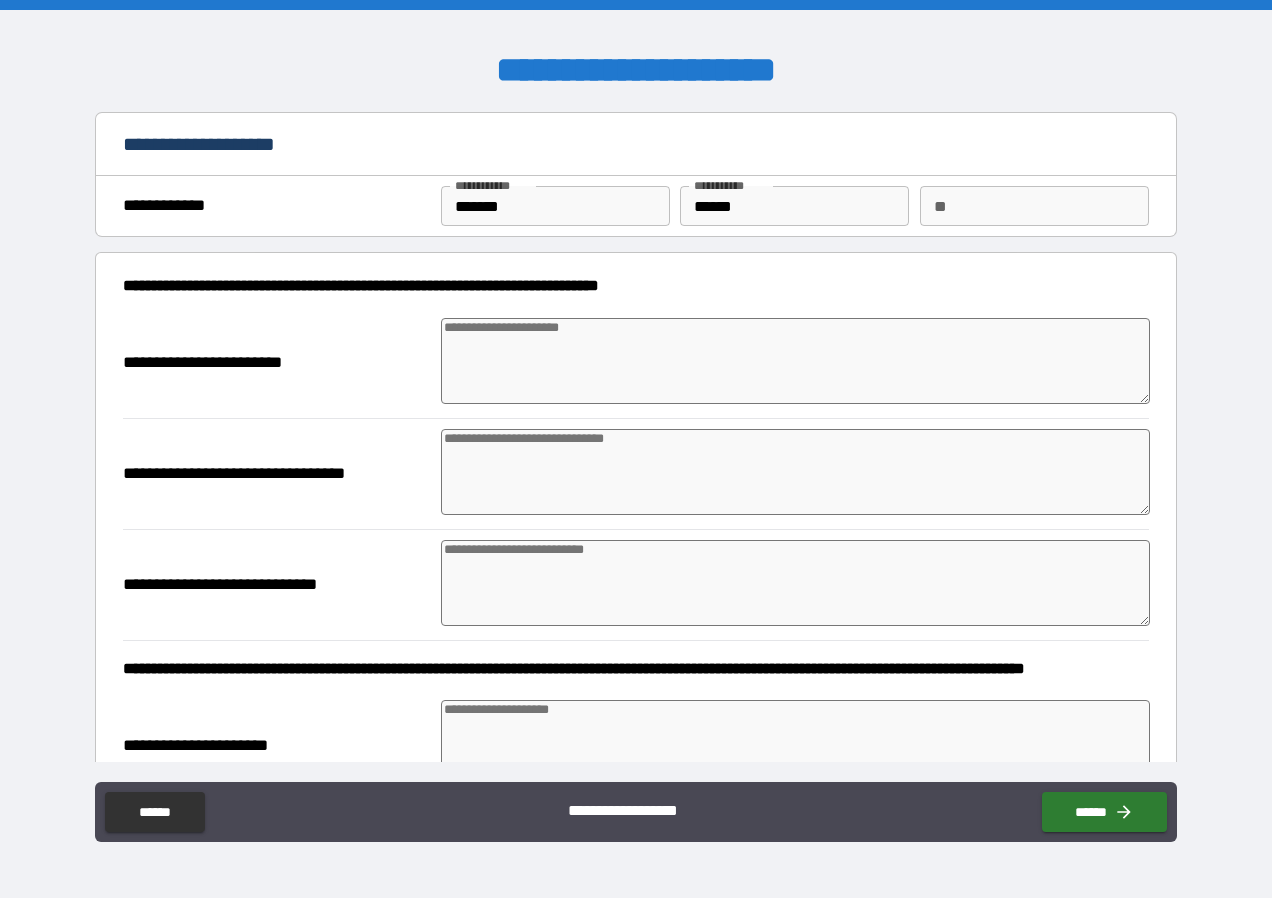 type on "*" 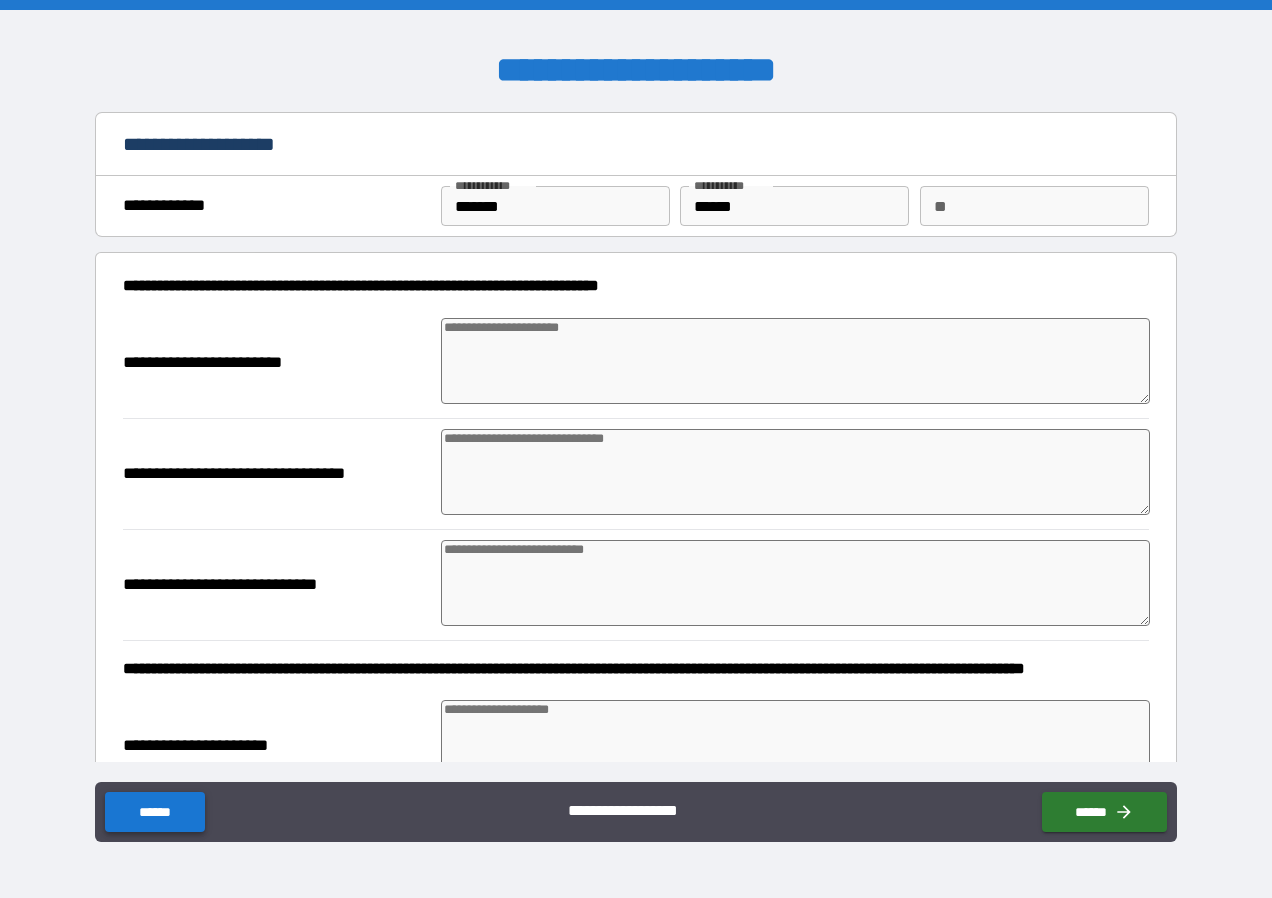 click on "******" at bounding box center [154, 812] 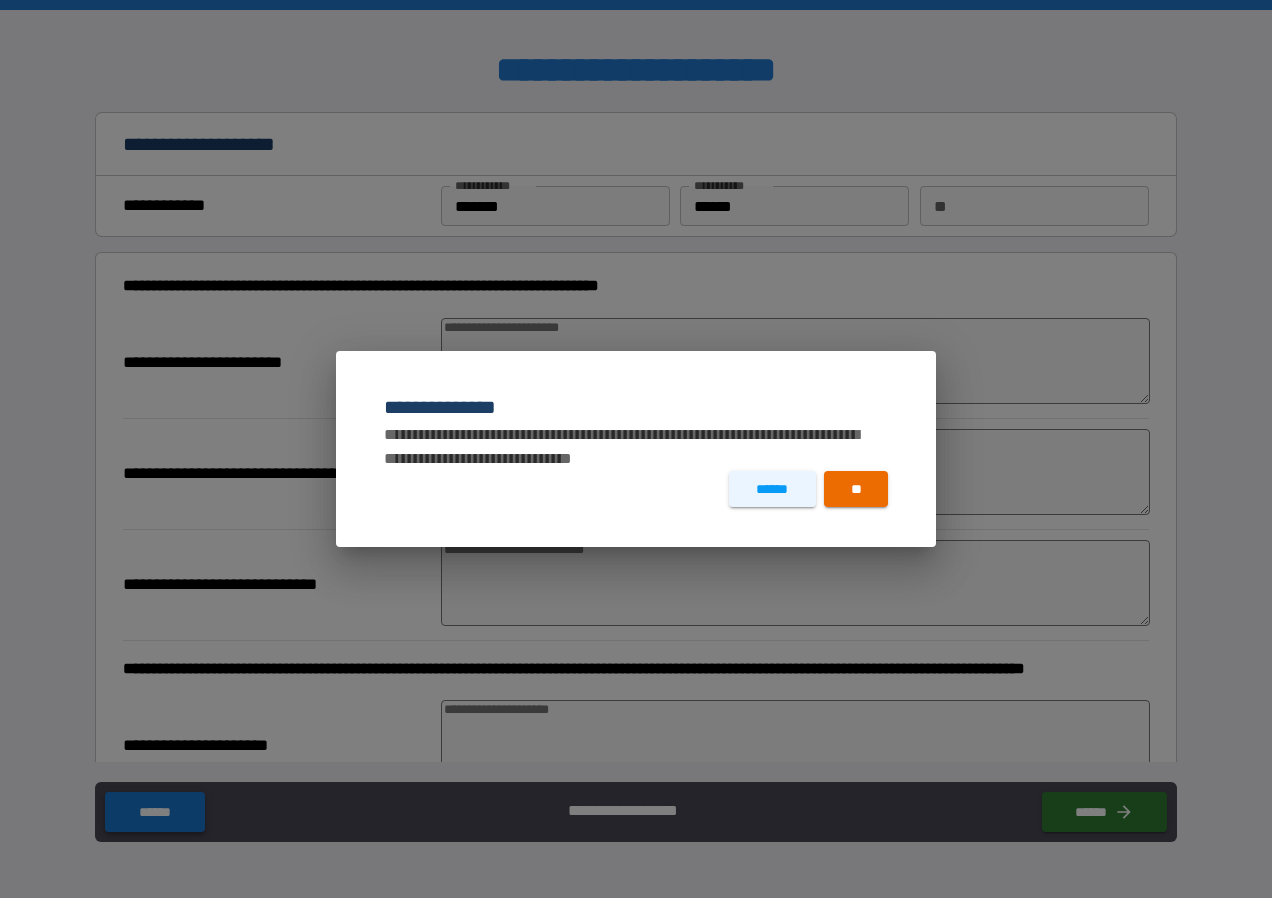 type on "*" 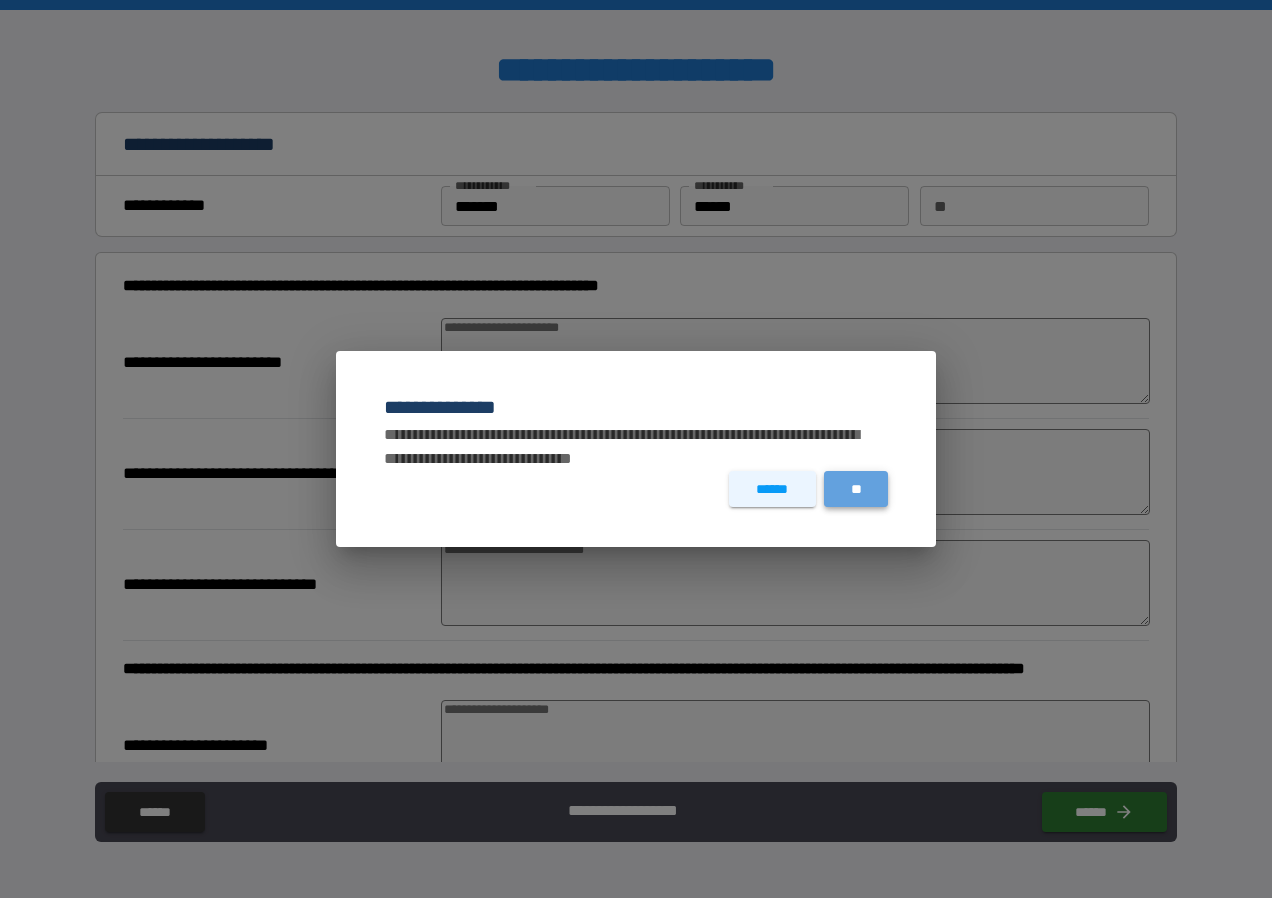 click on "**" at bounding box center [856, 489] 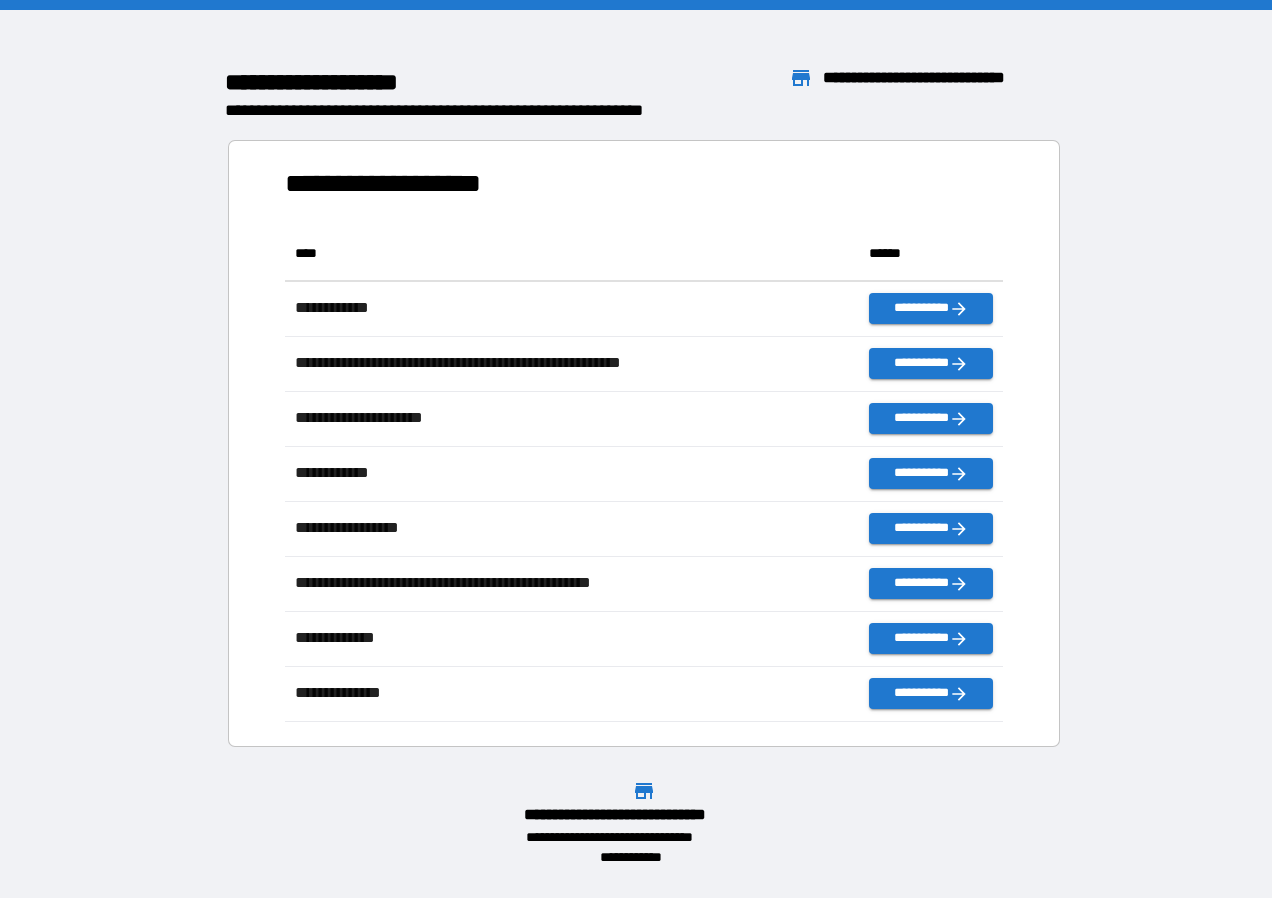 scroll, scrollTop: 16, scrollLeft: 16, axis: both 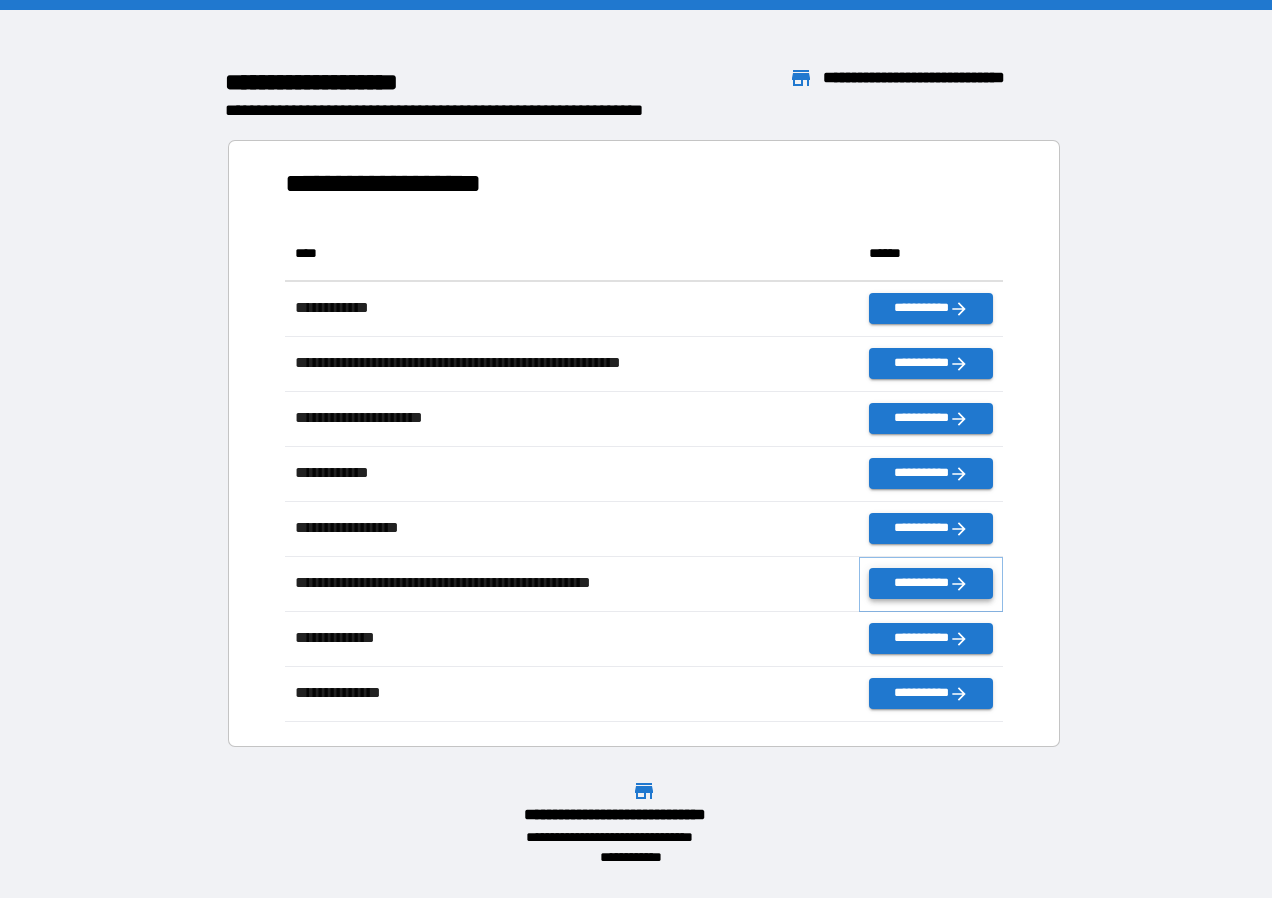 click on "**********" at bounding box center (931, 583) 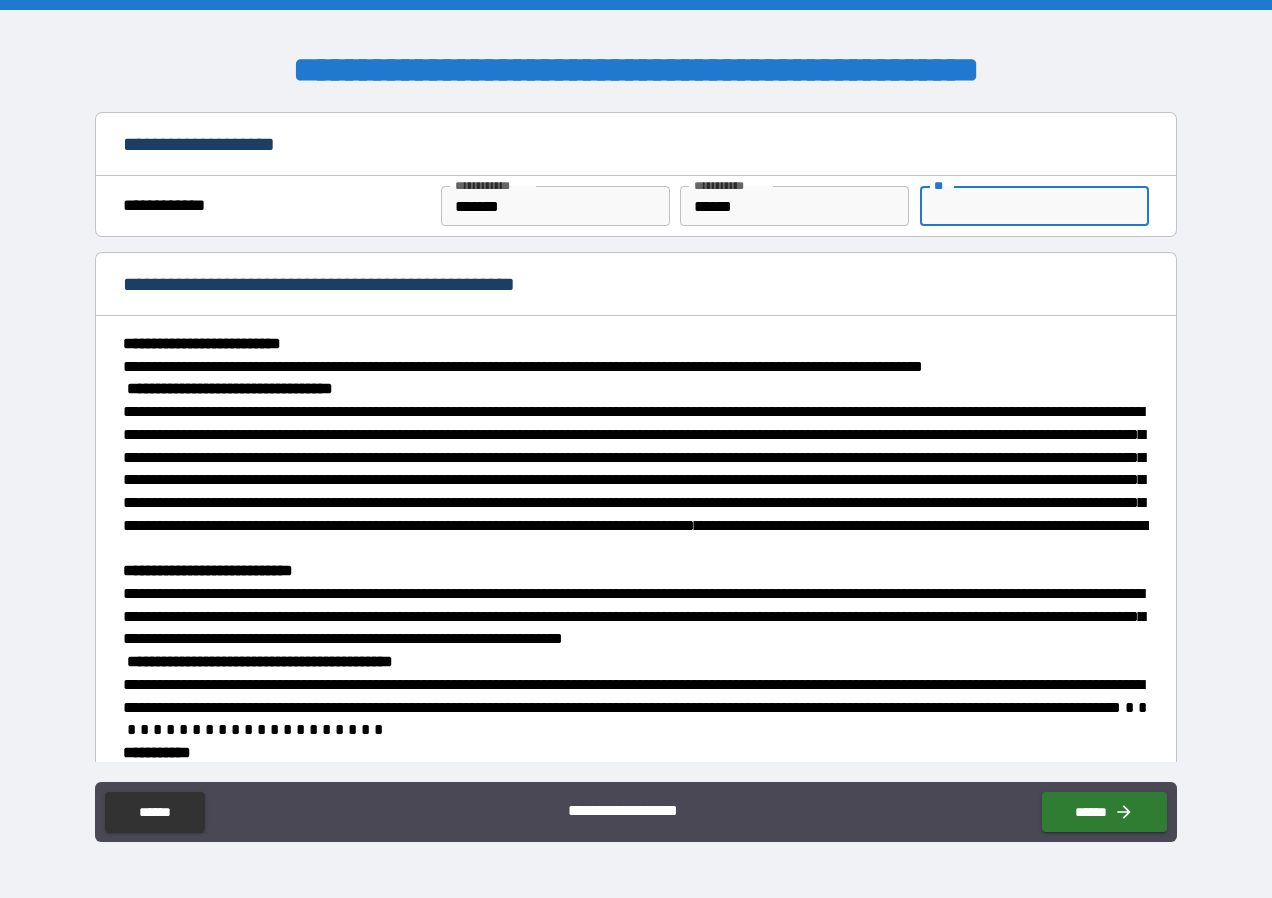click on "**" at bounding box center [1034, 206] 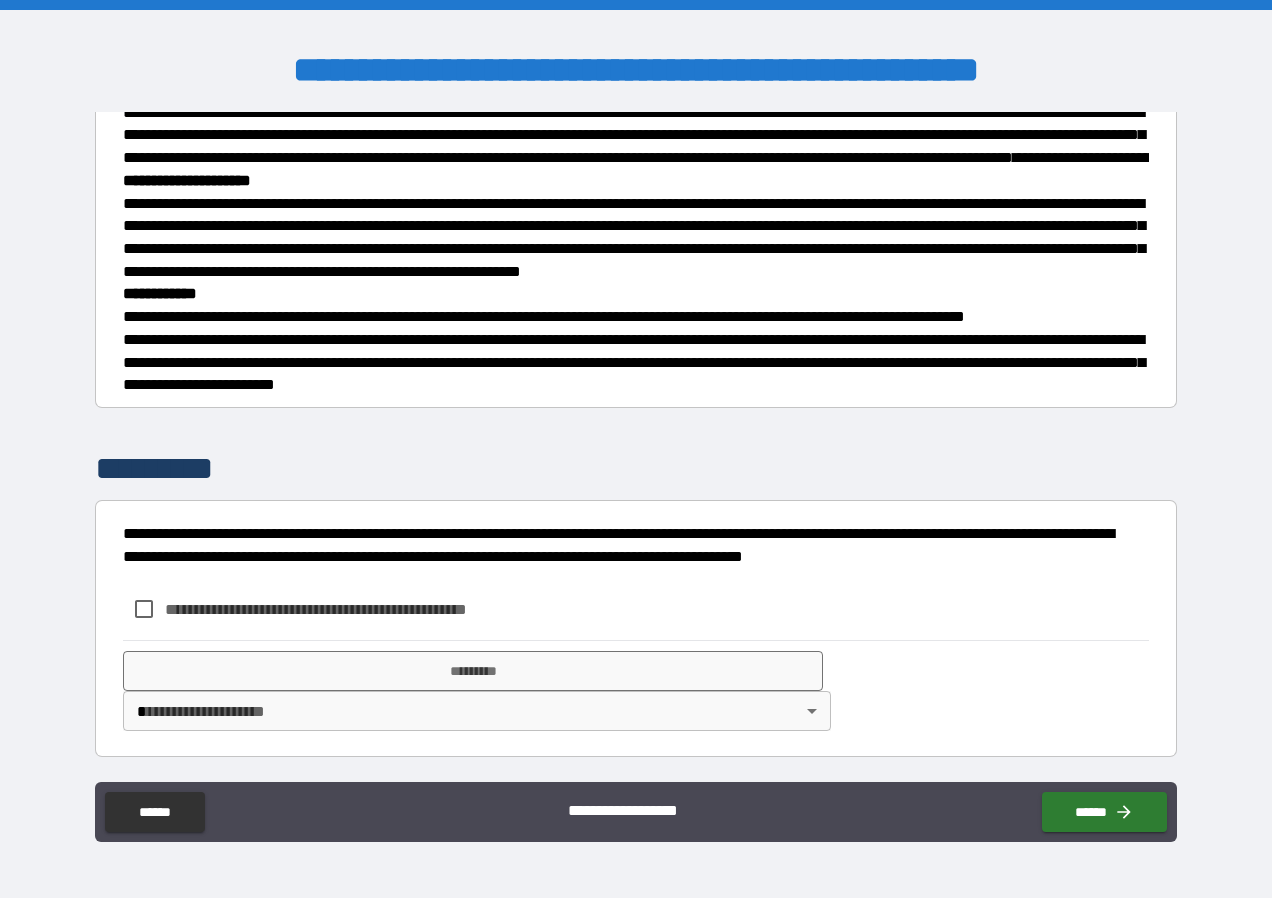 scroll, scrollTop: 709, scrollLeft: 0, axis: vertical 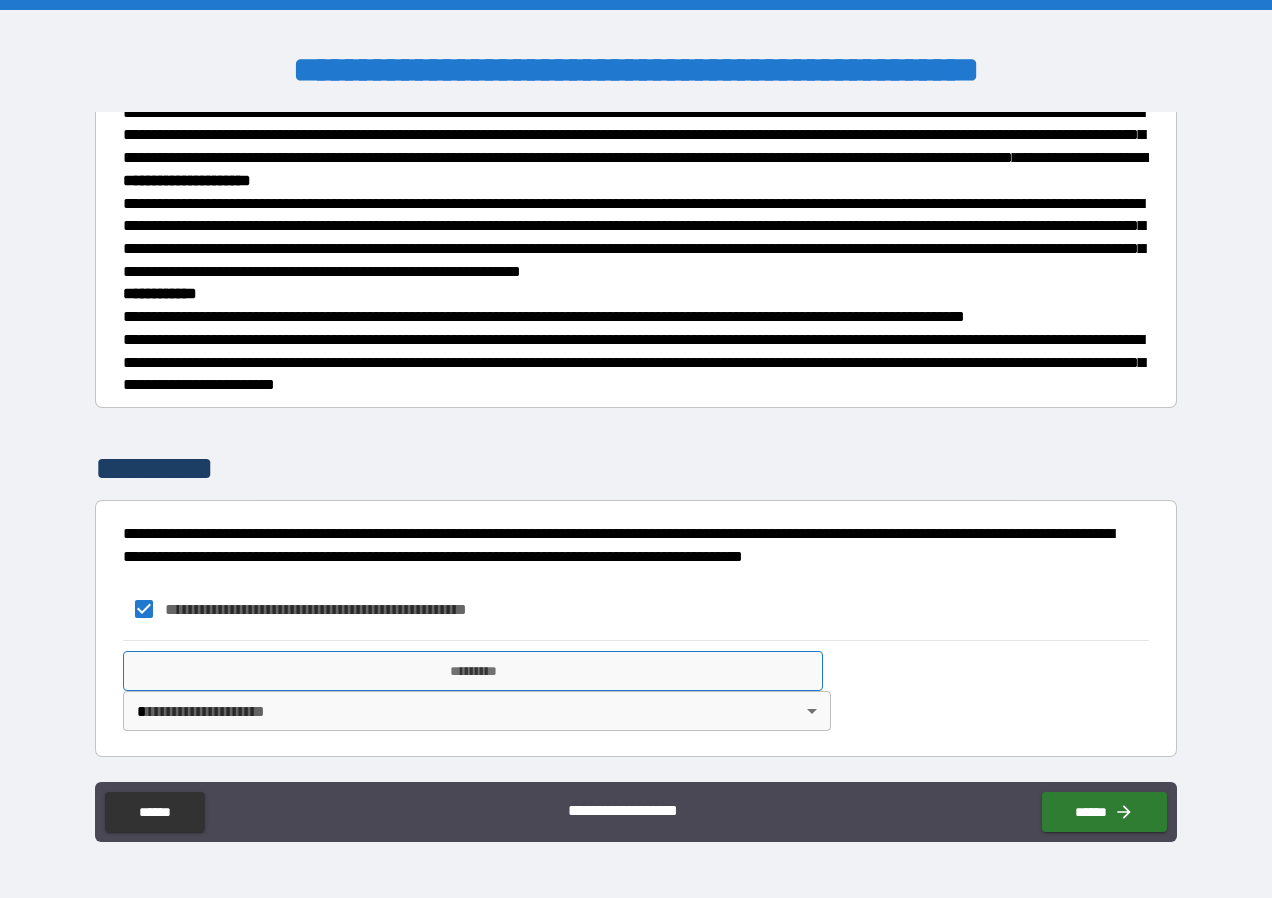 click on "*********" at bounding box center [473, 671] 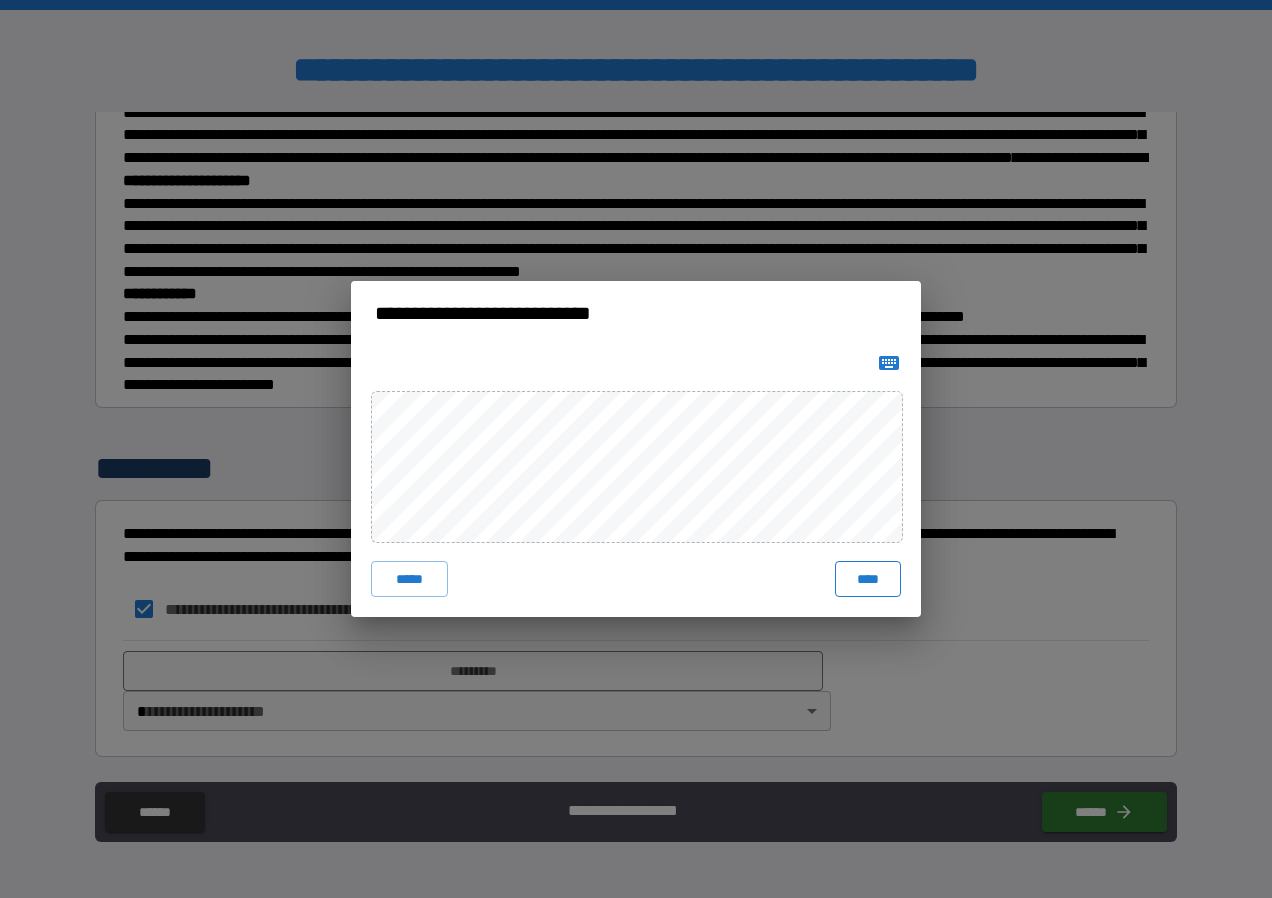 click on "****" at bounding box center [868, 579] 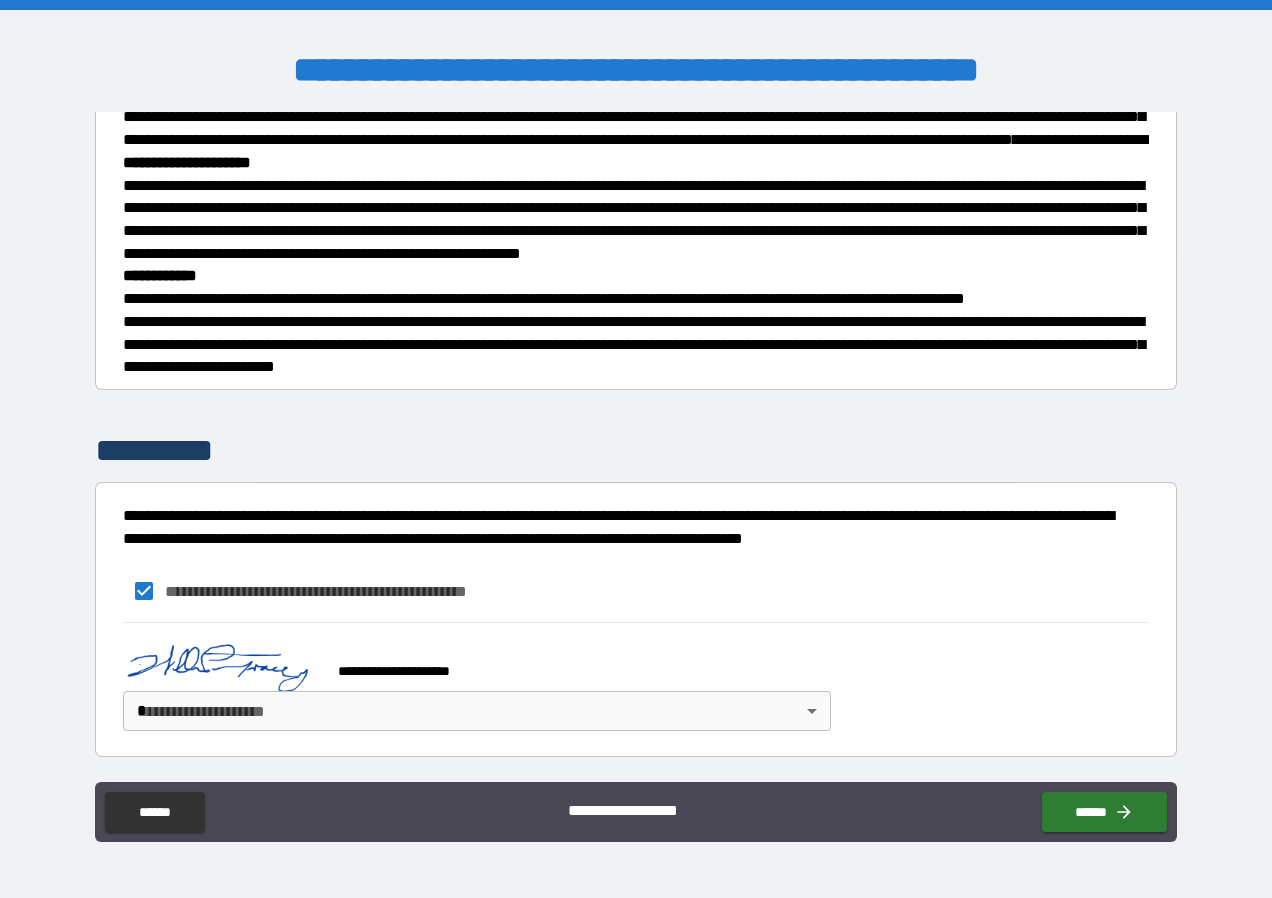 click on "**********" at bounding box center (636, 449) 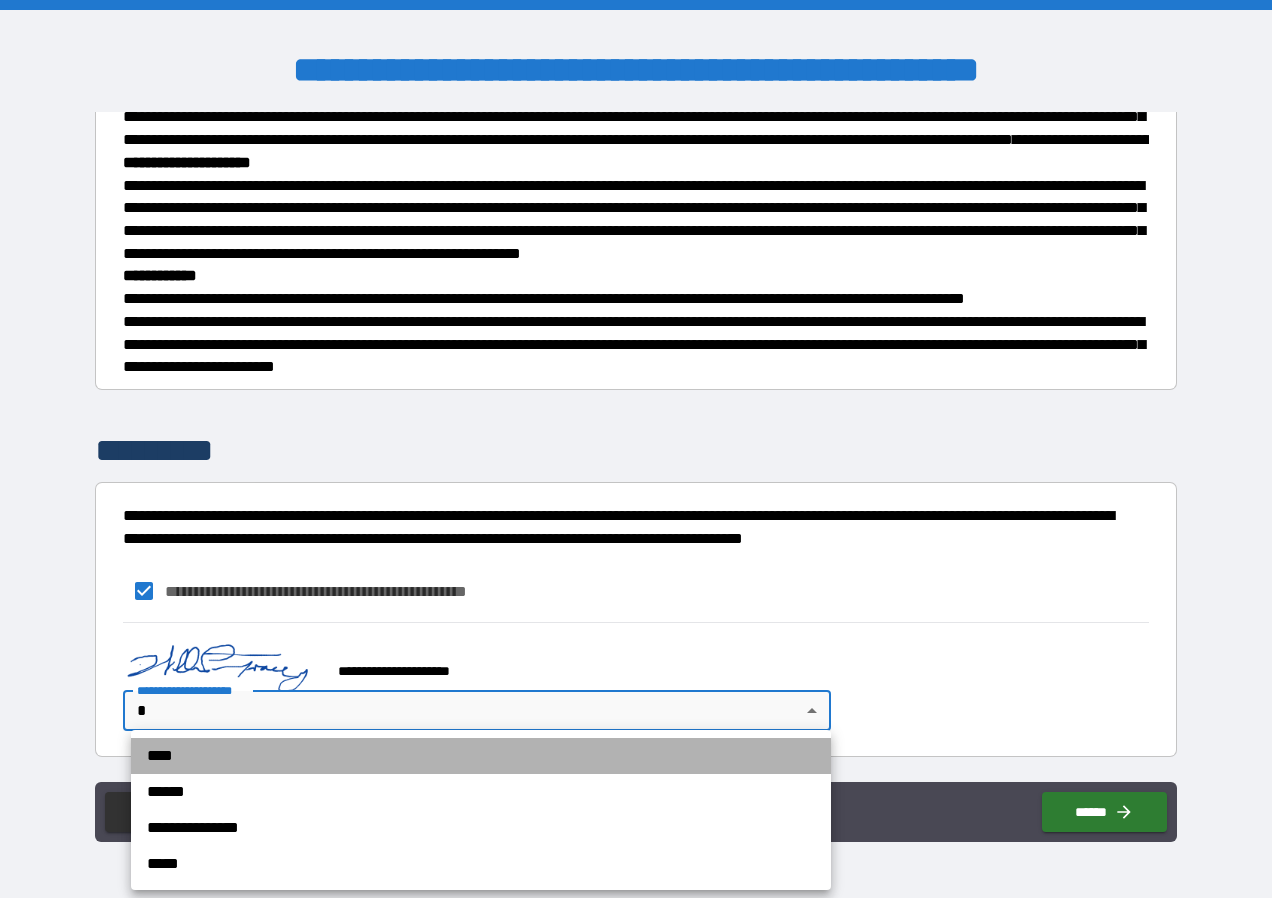 click on "****" at bounding box center [481, 756] 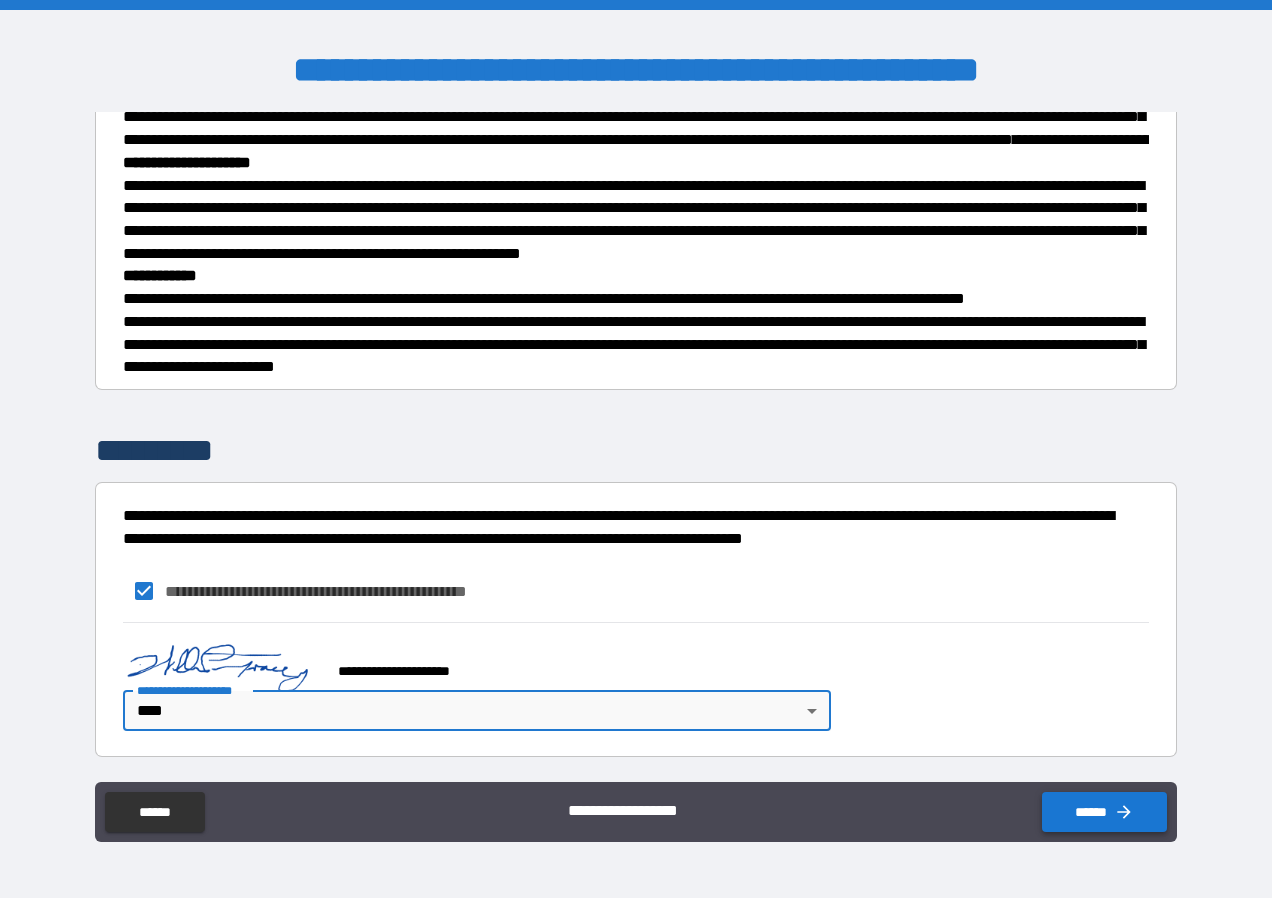 click on "******" at bounding box center [1104, 812] 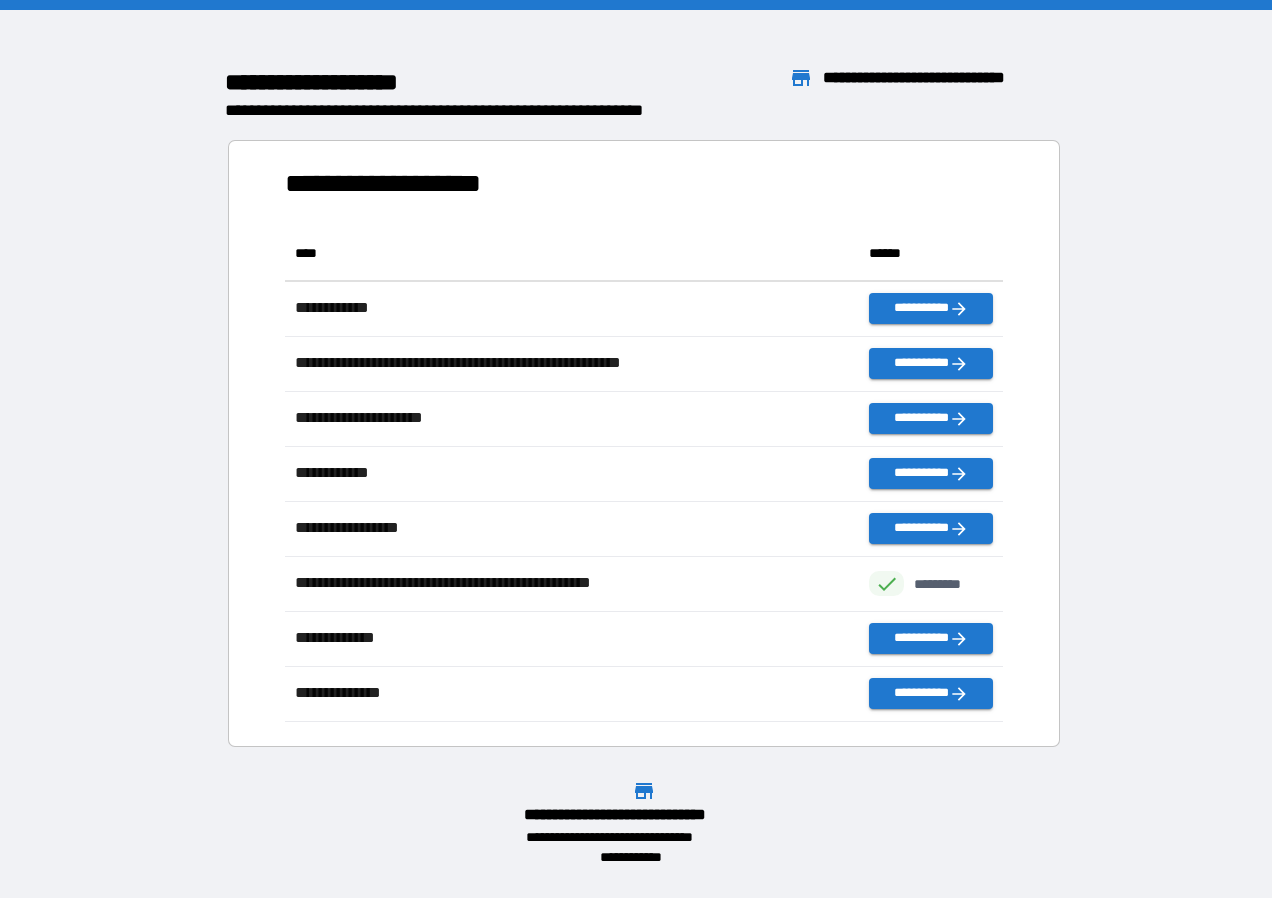 scroll, scrollTop: 16, scrollLeft: 16, axis: both 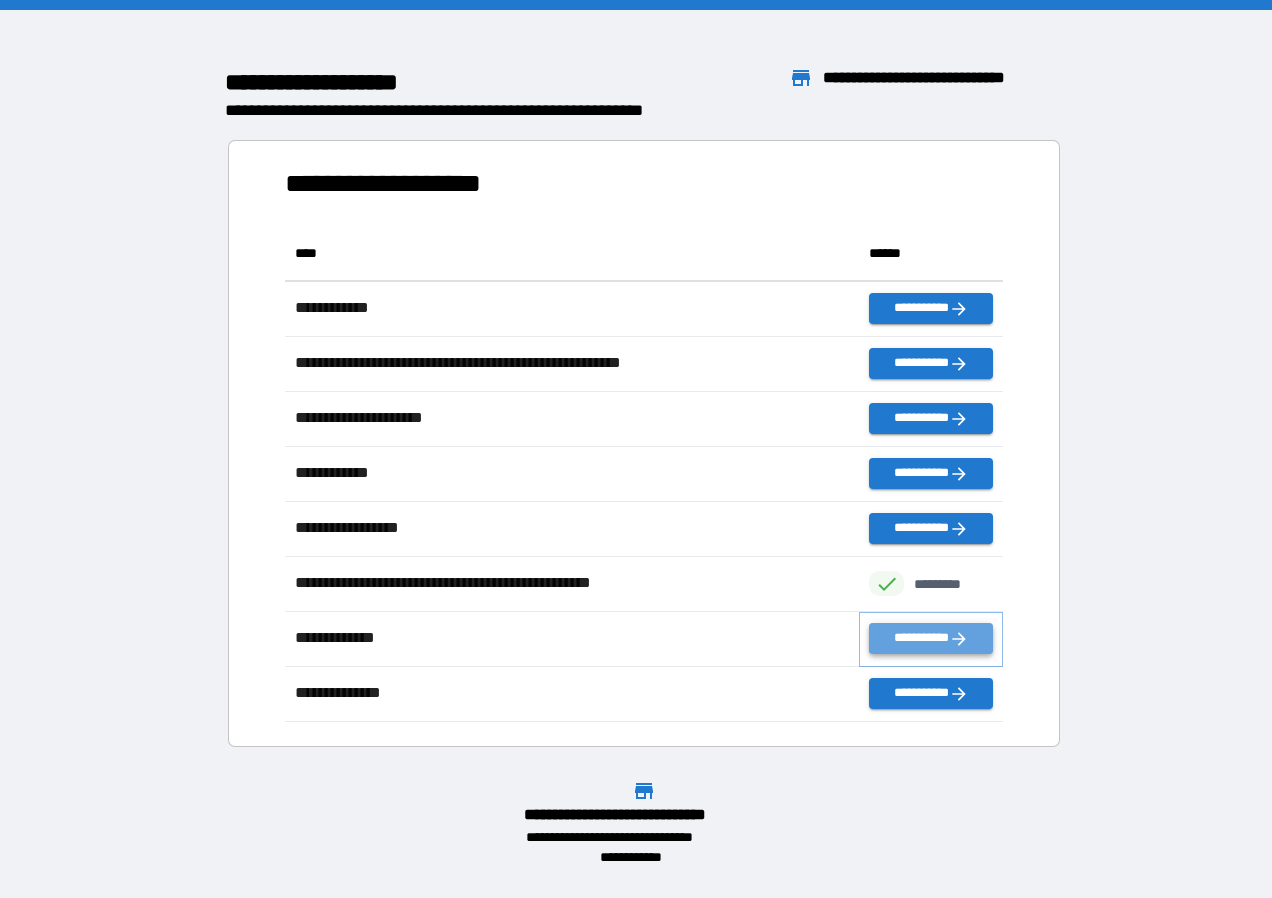 click on "**********" at bounding box center (931, 638) 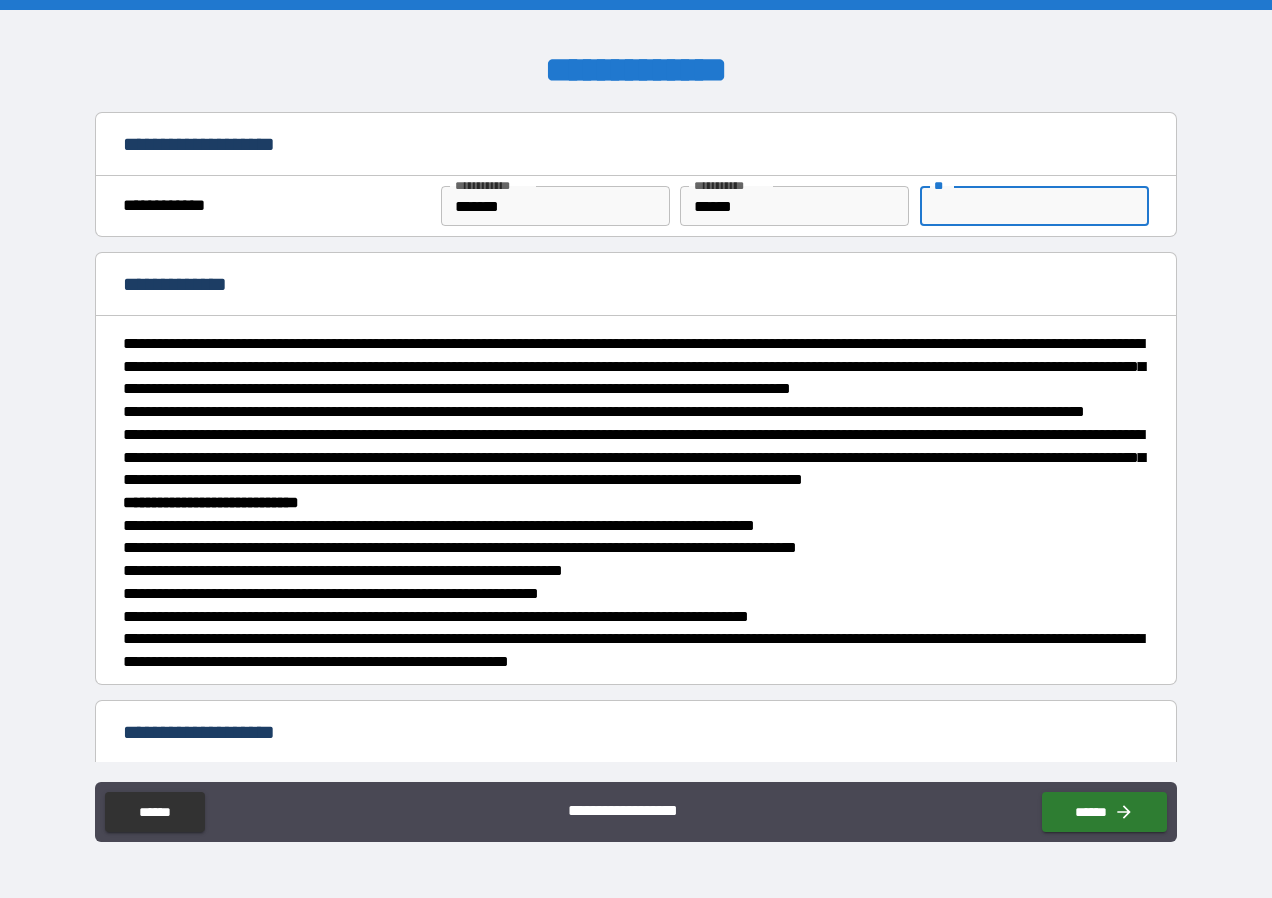 click on "**" at bounding box center [1034, 206] 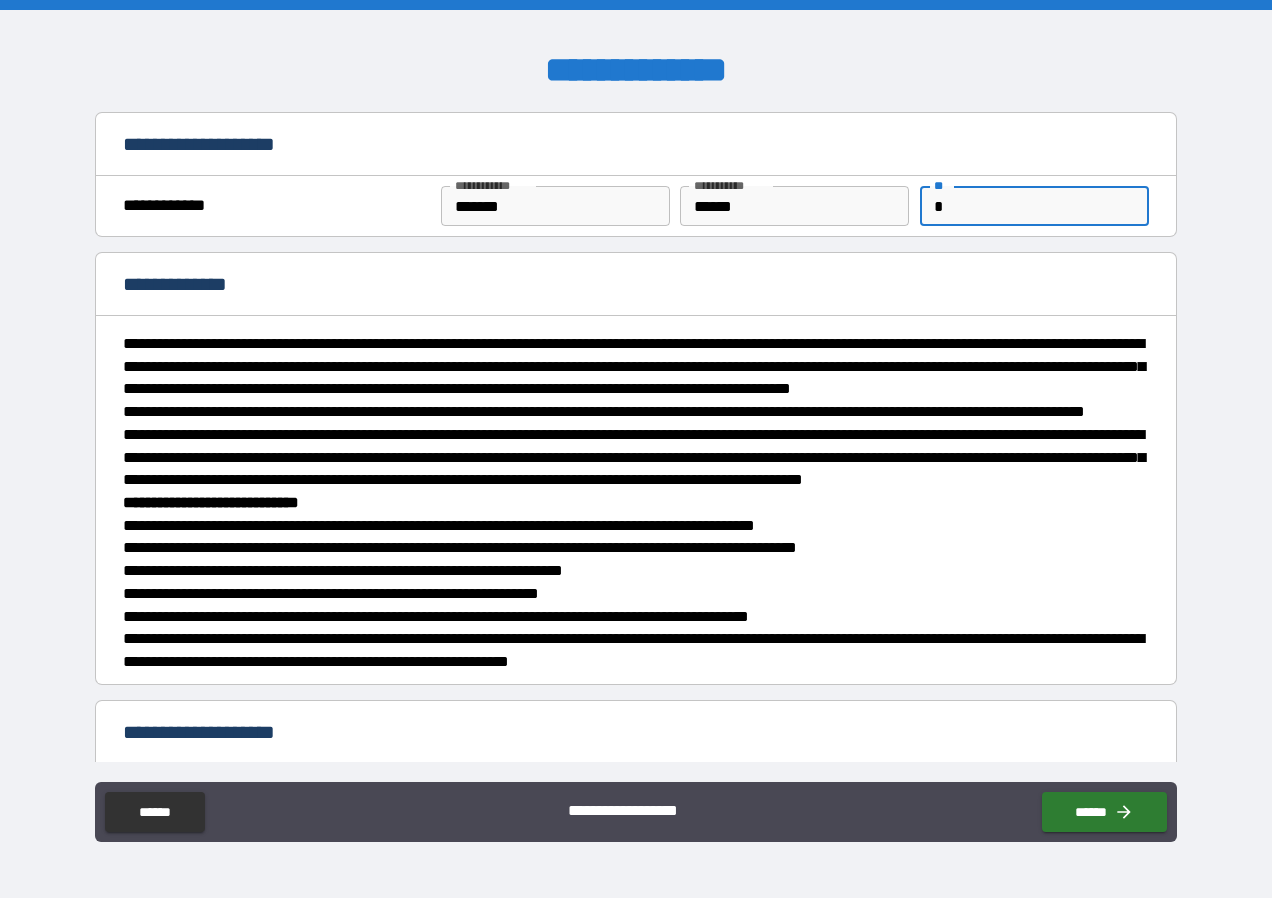 type on "*" 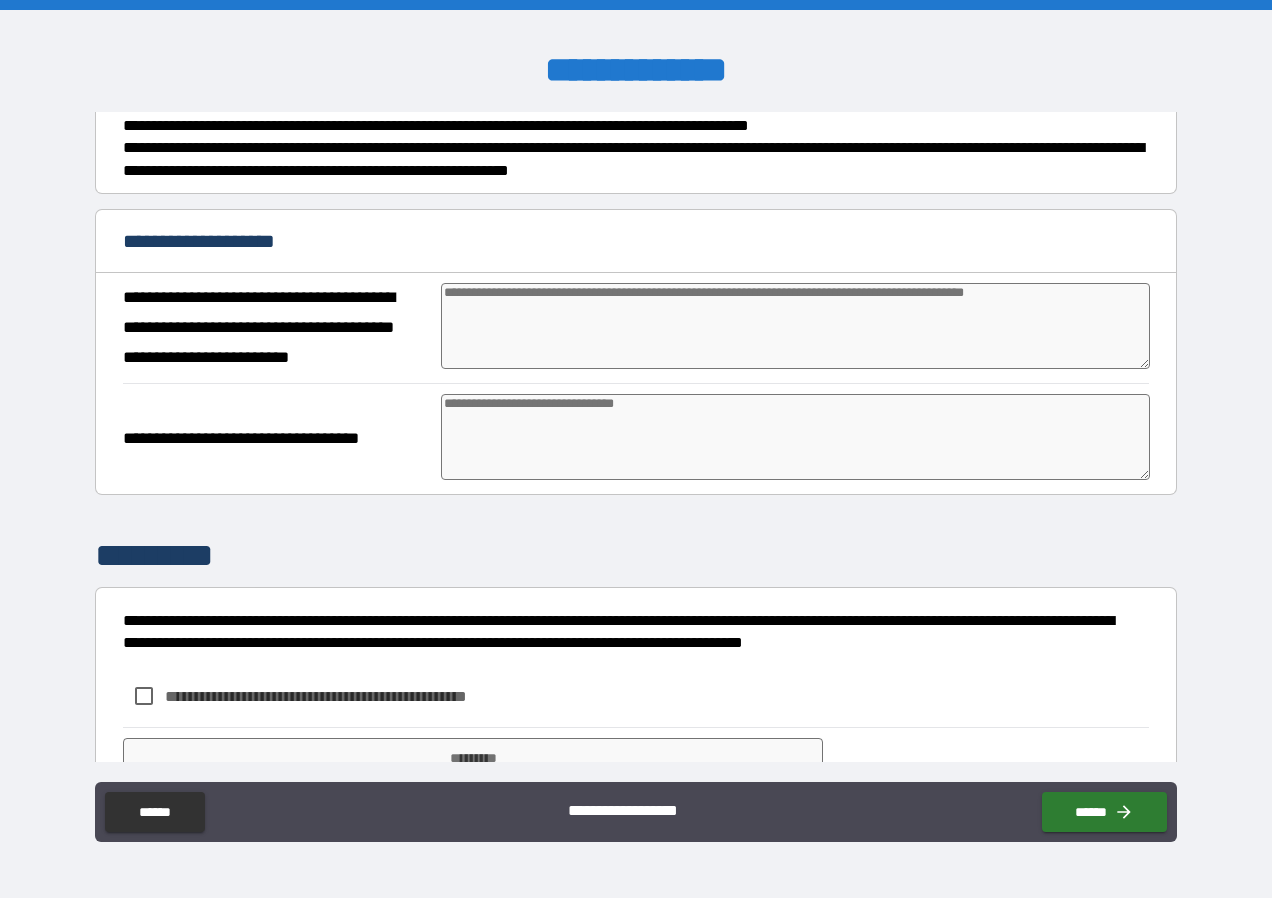 scroll, scrollTop: 498, scrollLeft: 0, axis: vertical 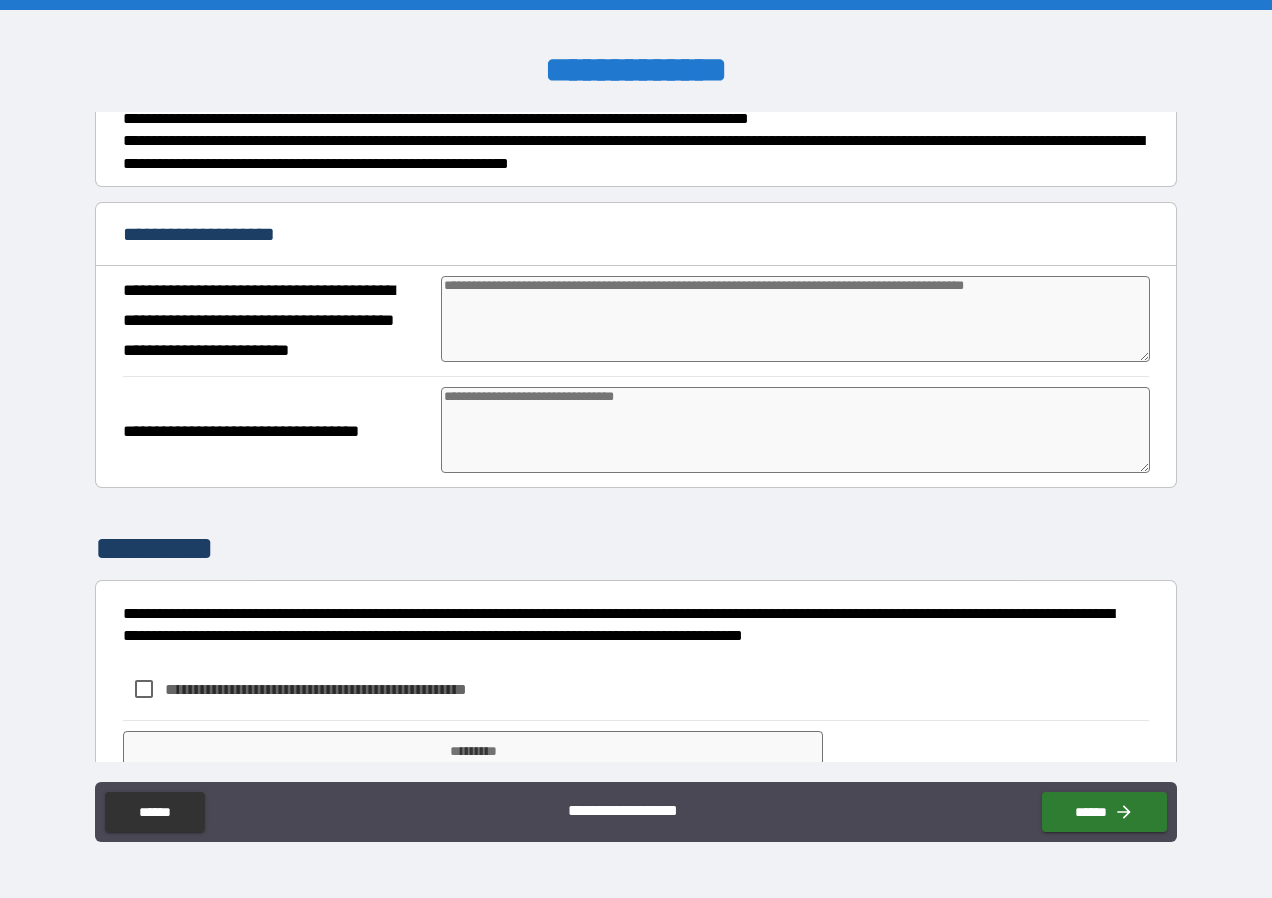 type on "*" 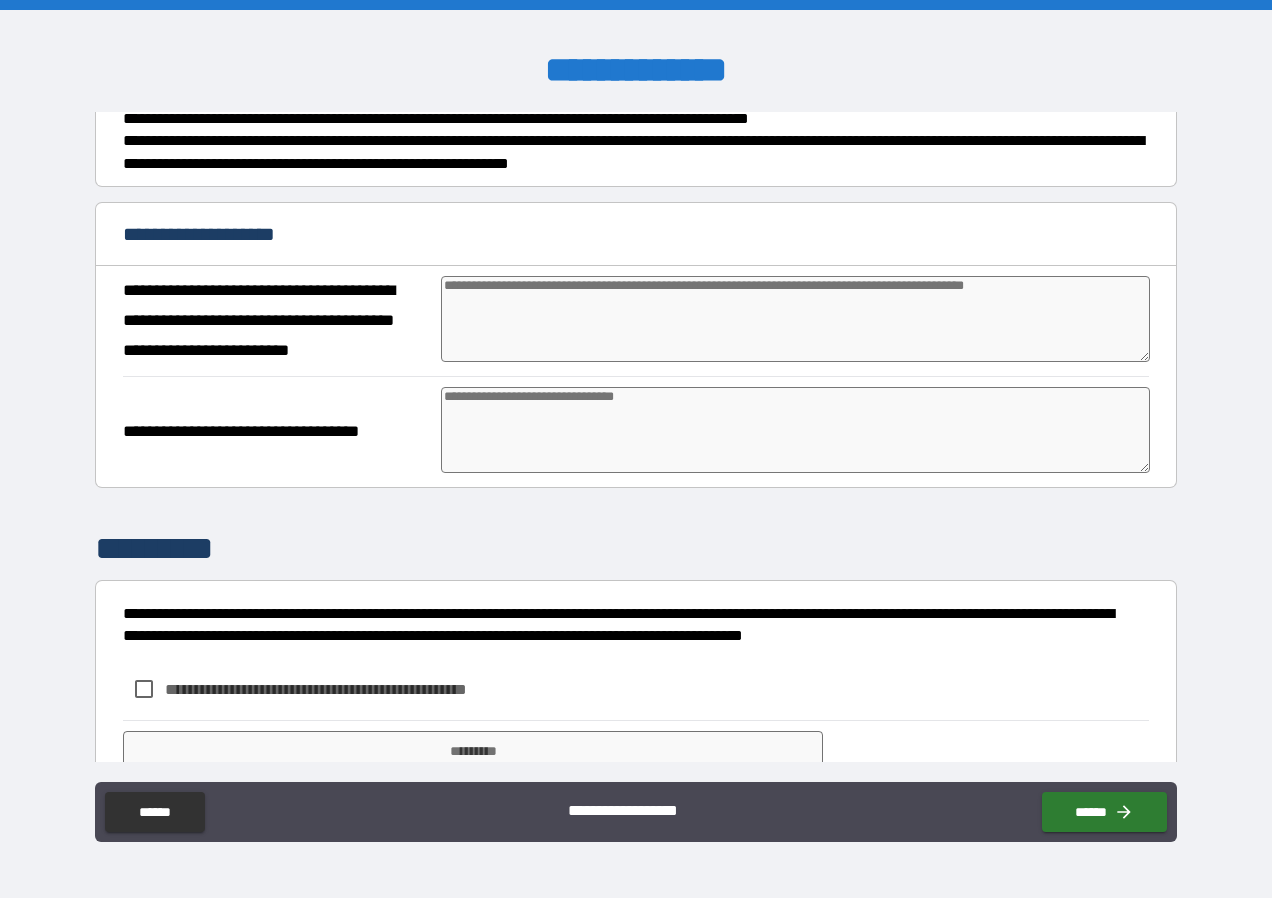 type on "*" 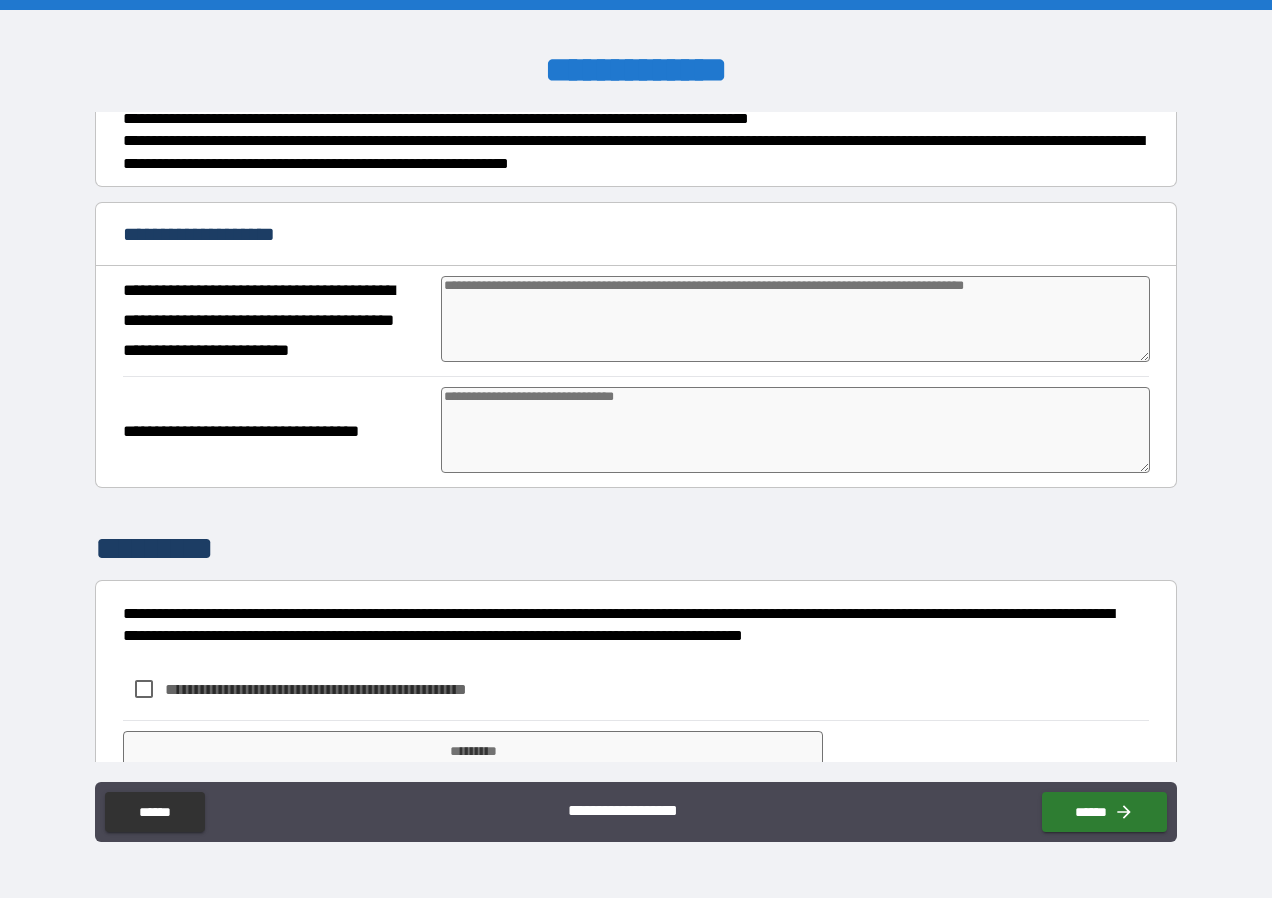 type on "*" 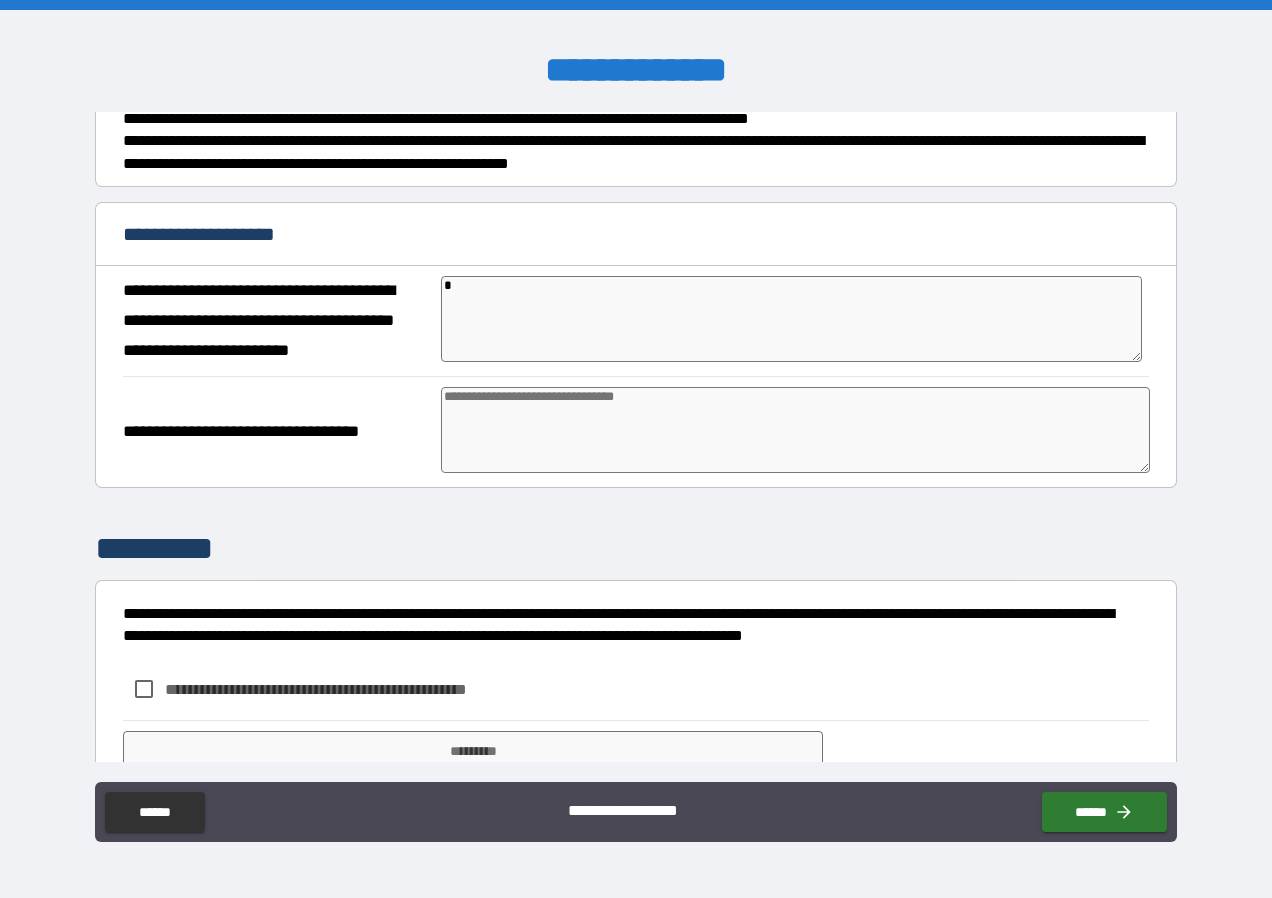 type on "*" 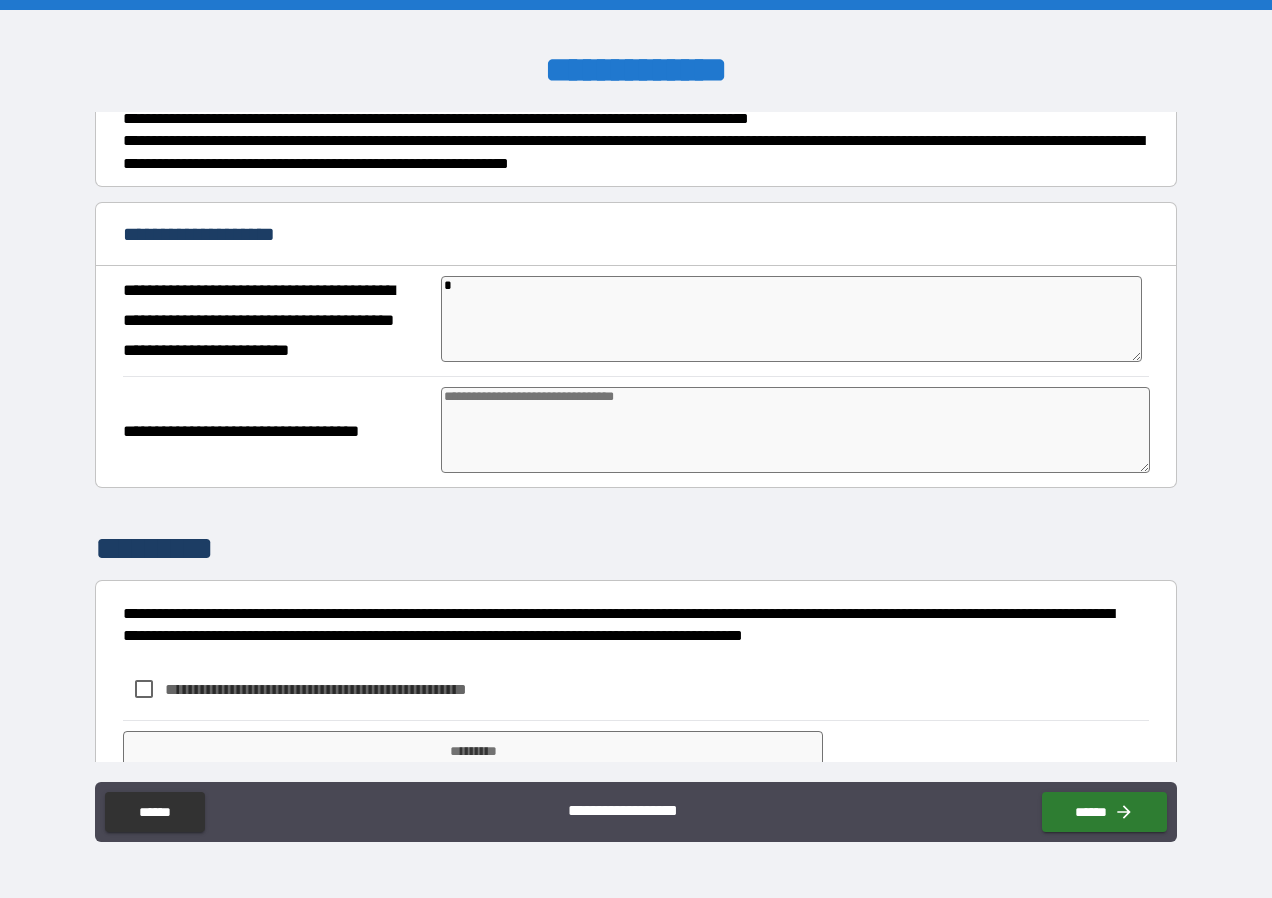 type on "*" 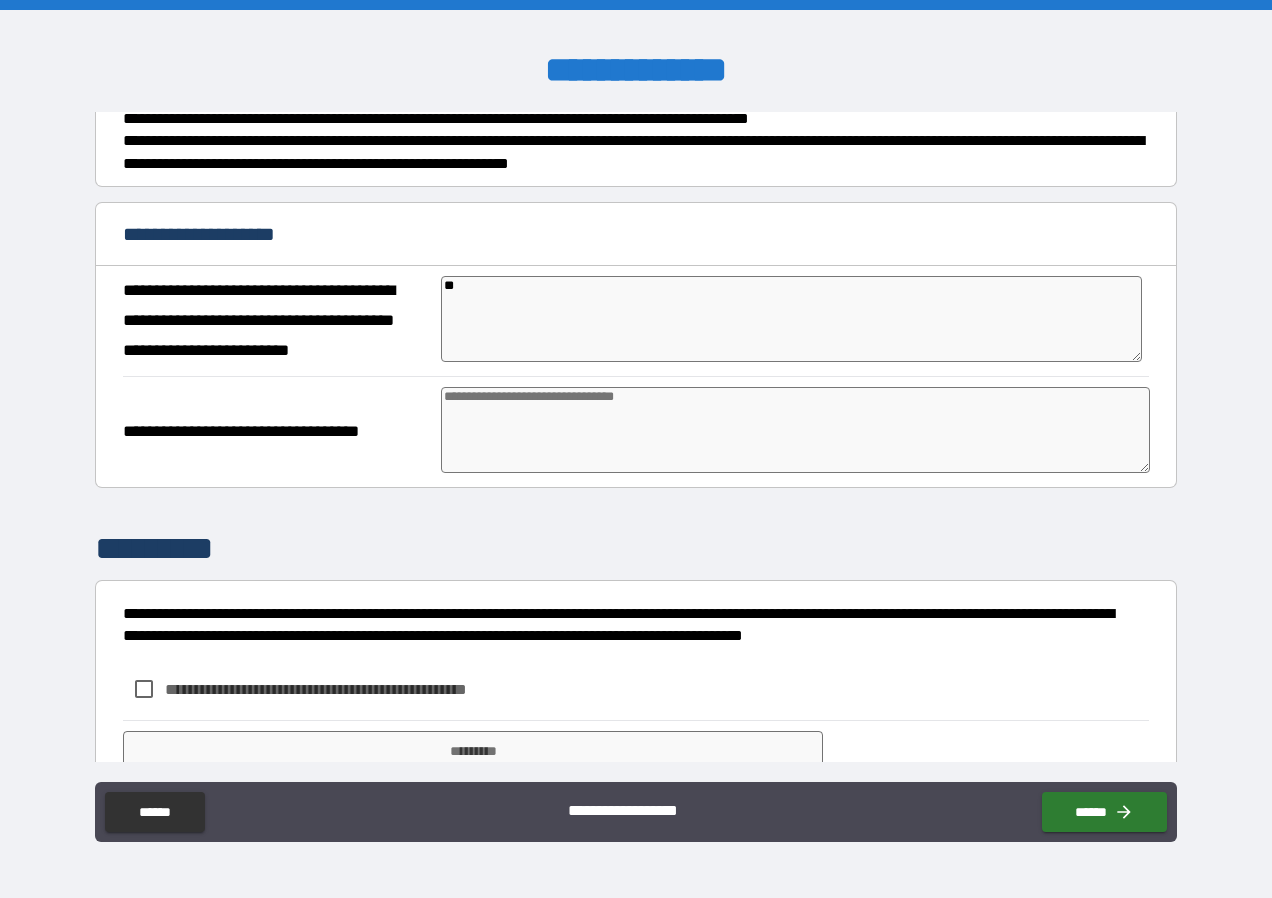 type on "*" 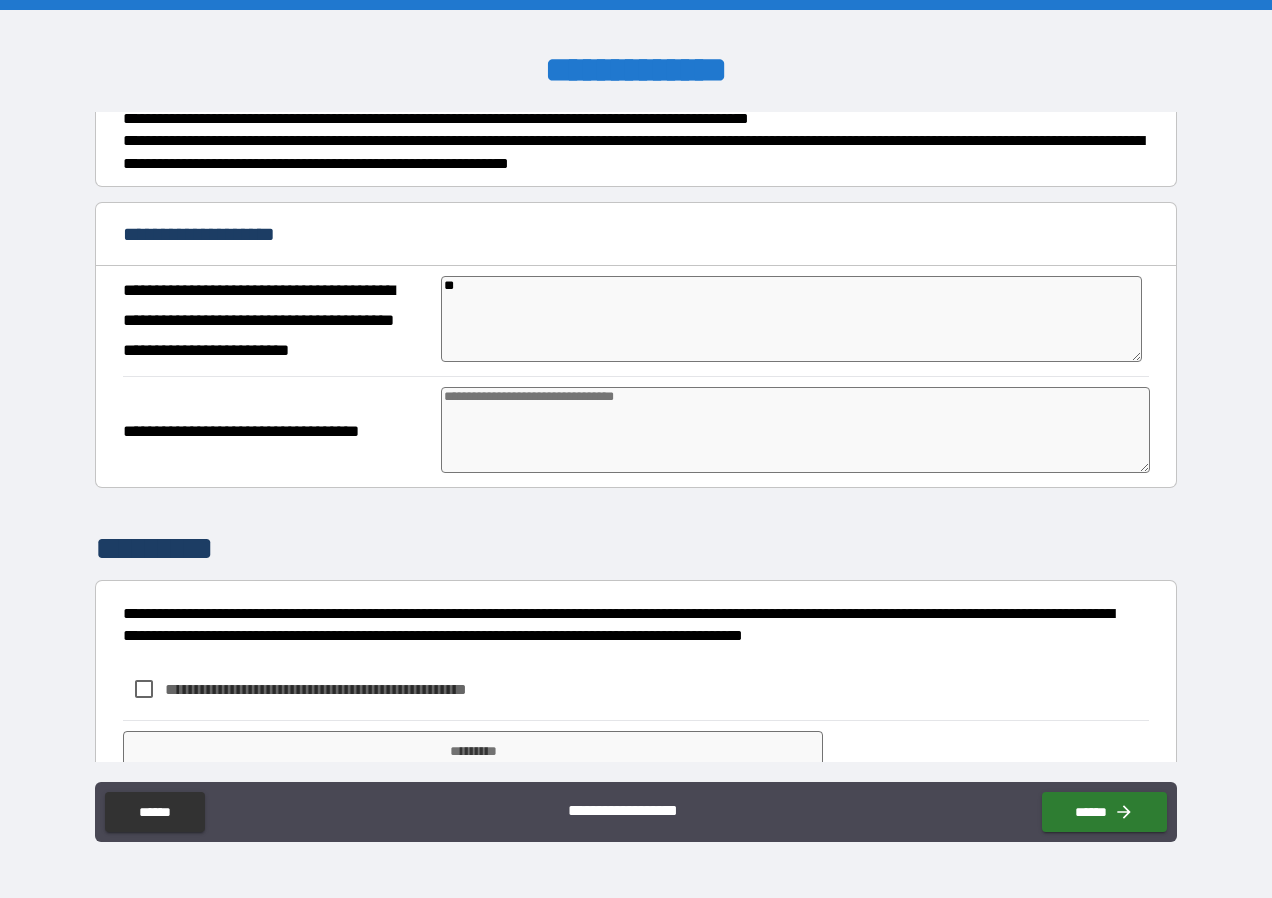 type on "*" 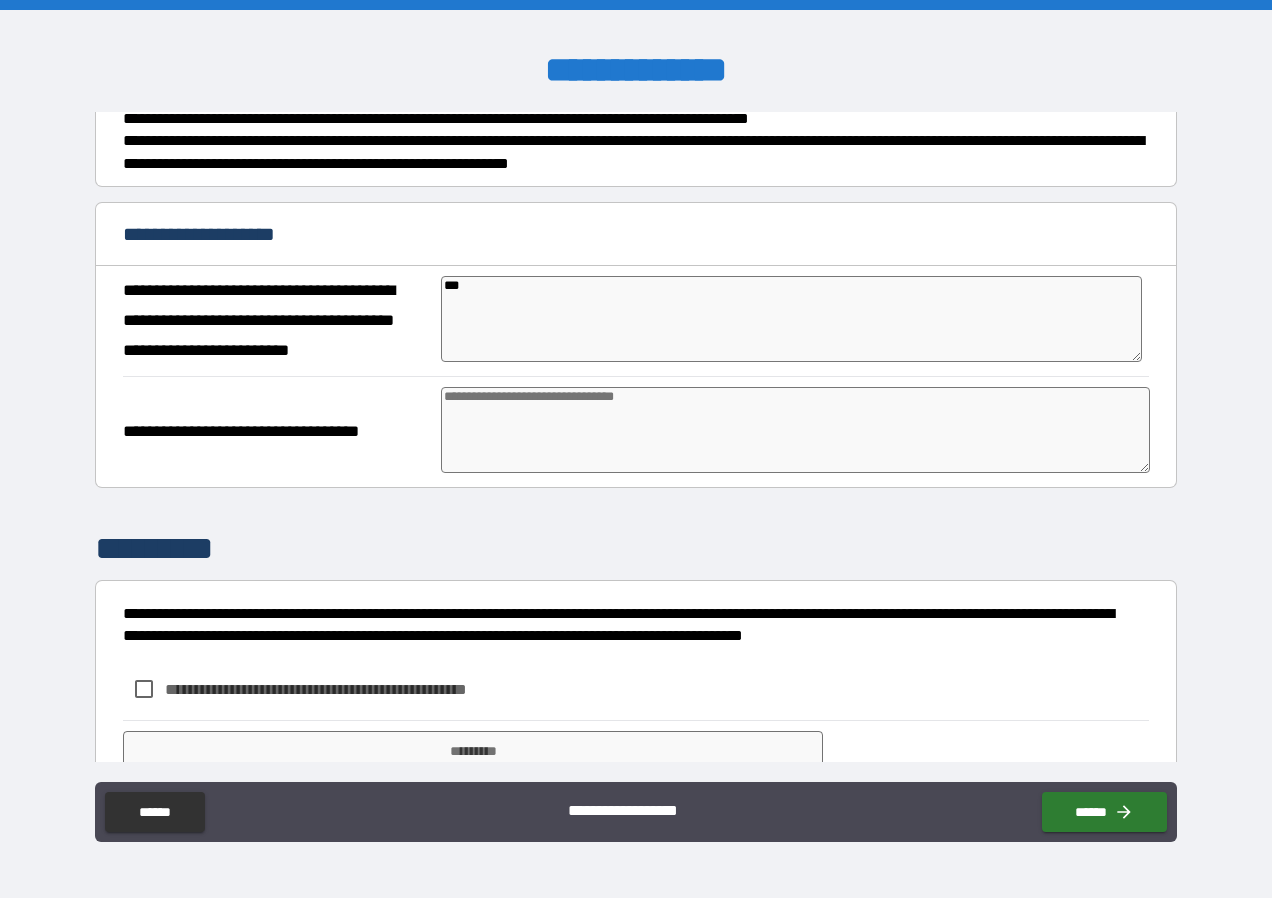 type on "****" 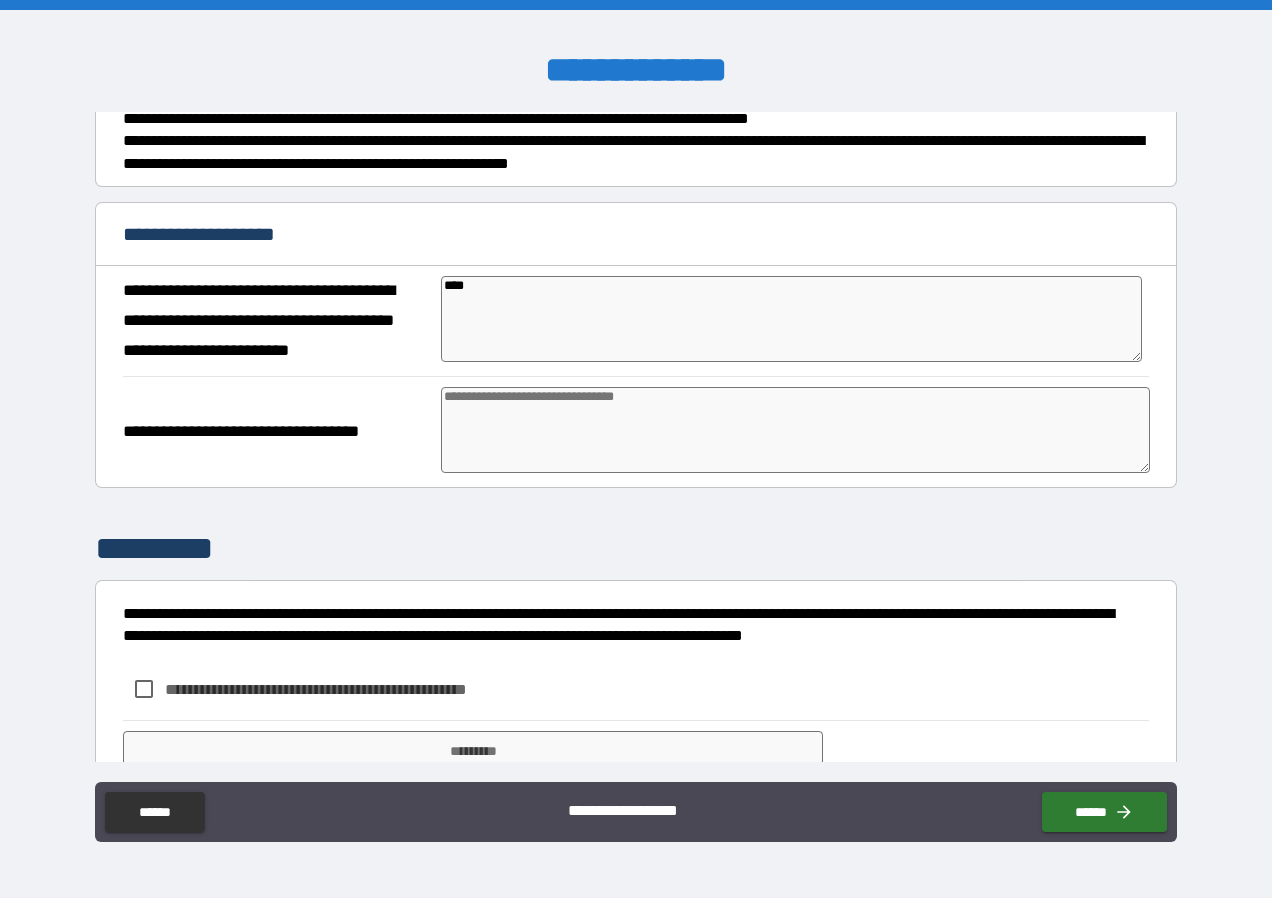 type on "*" 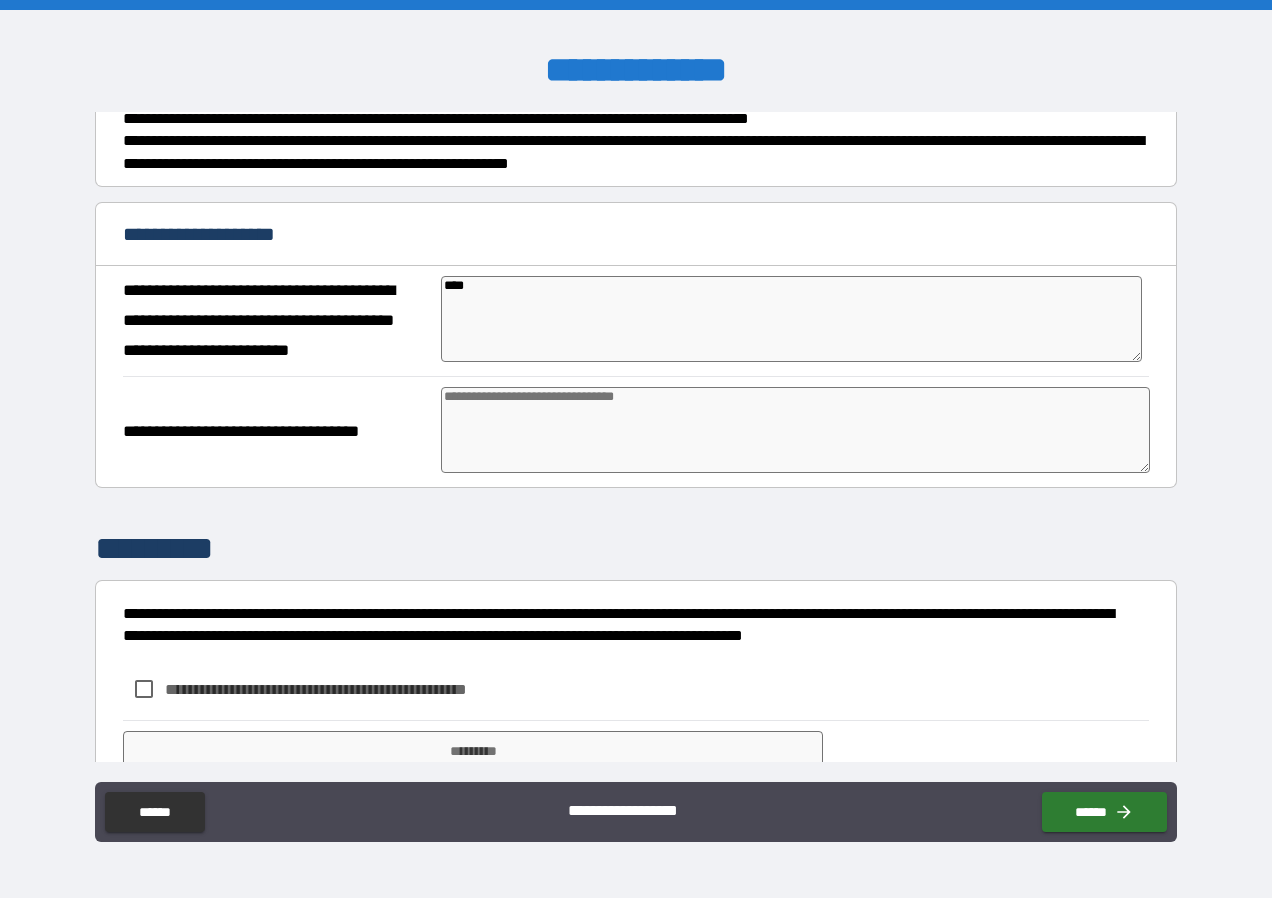 type on "*" 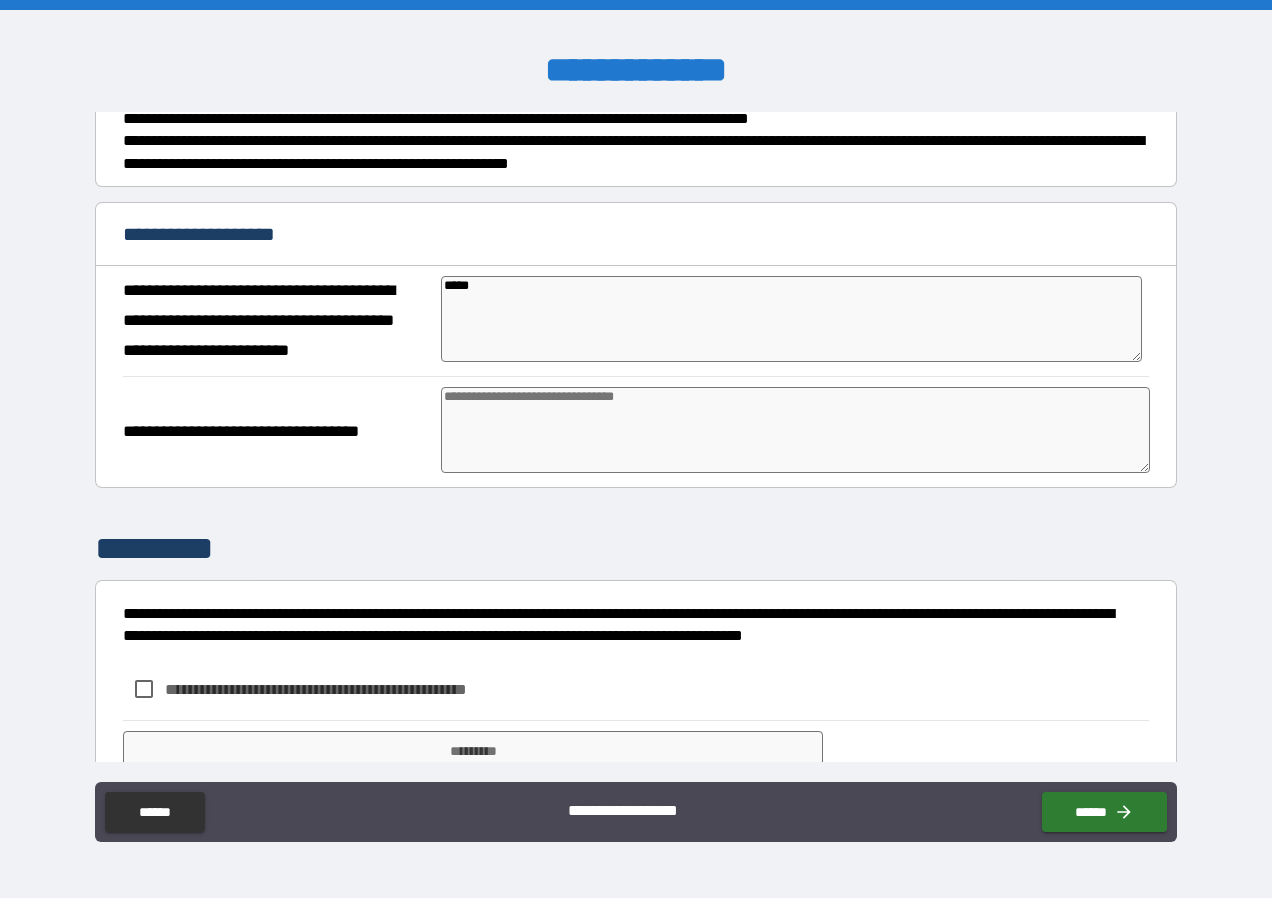 type on "*" 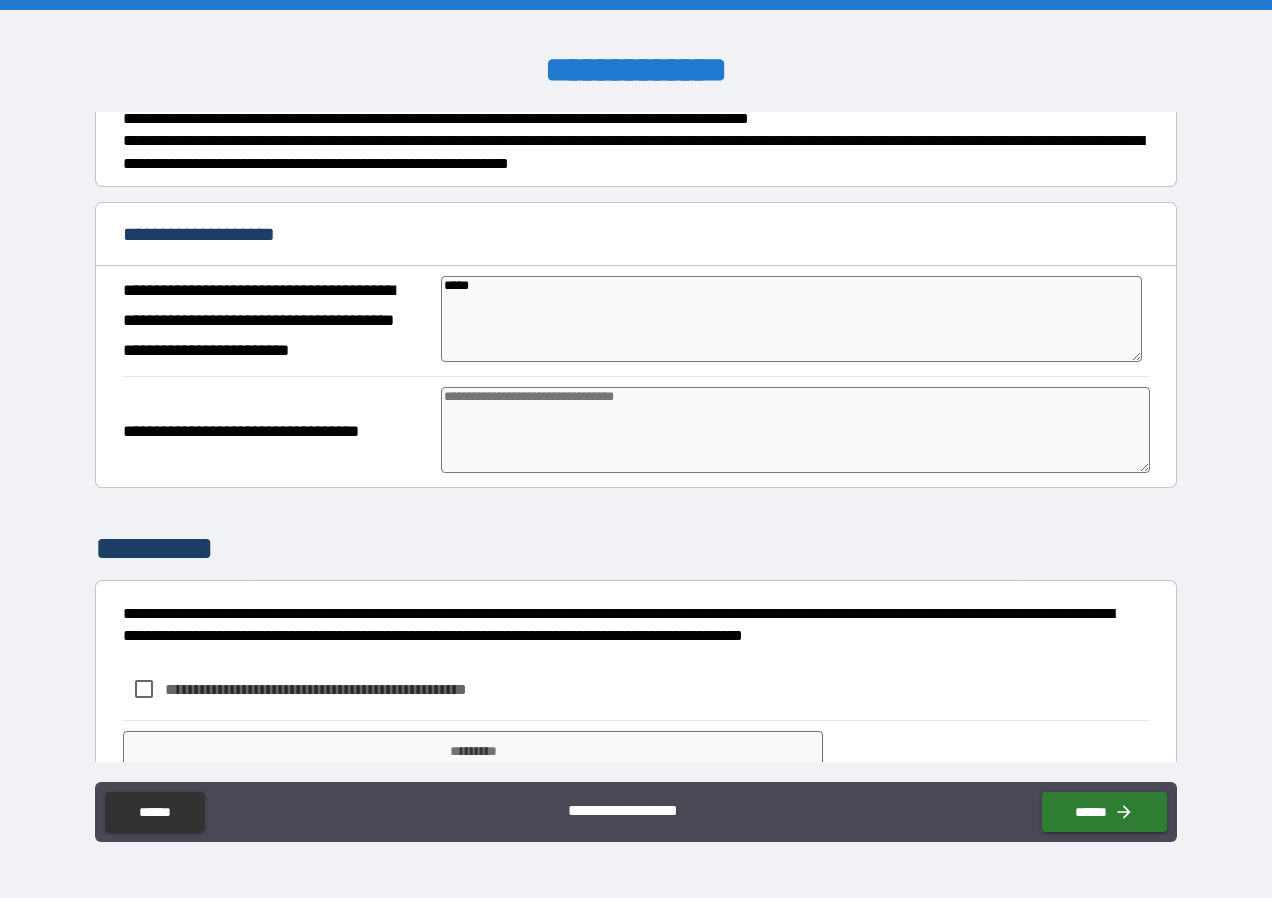 type on "*" 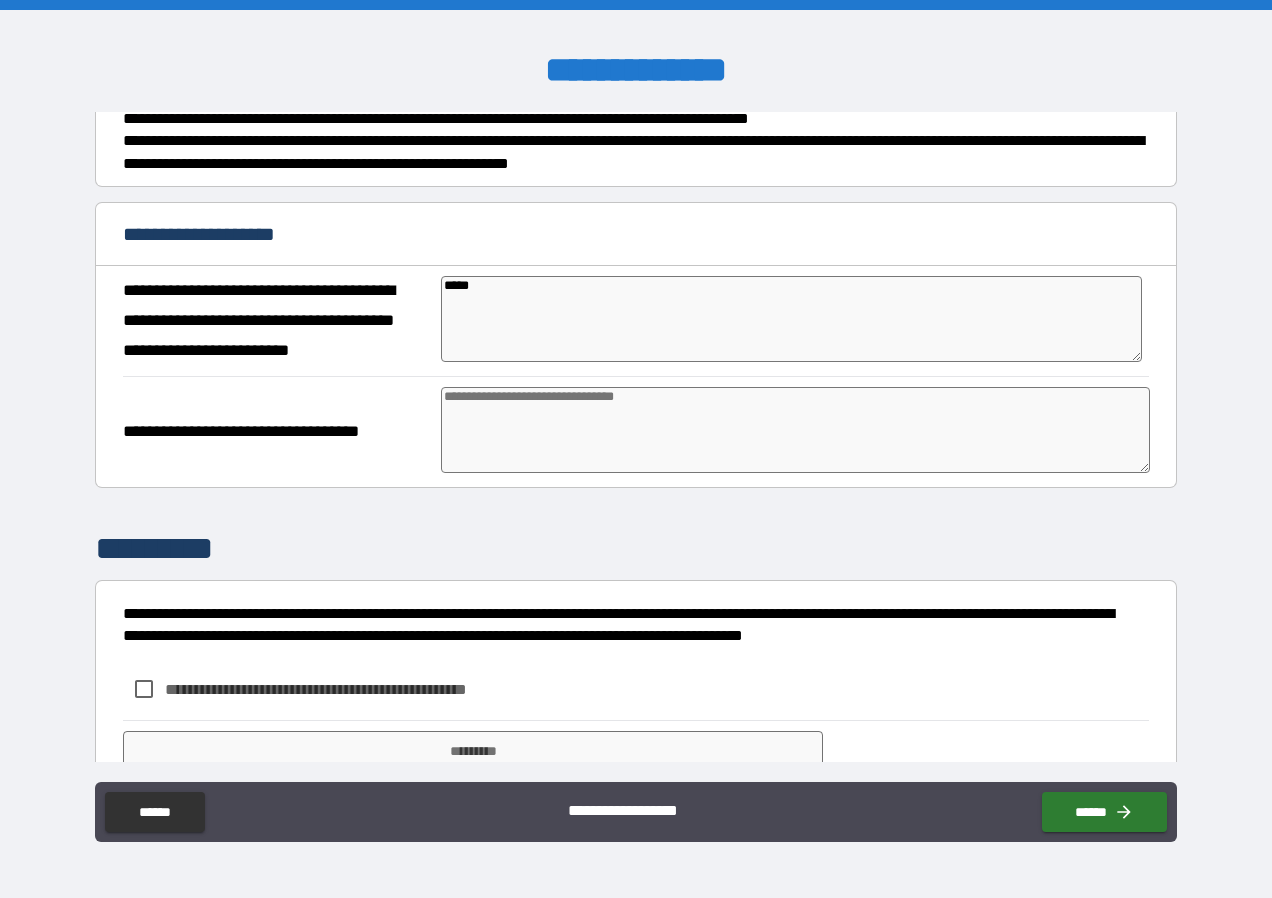 type on "*" 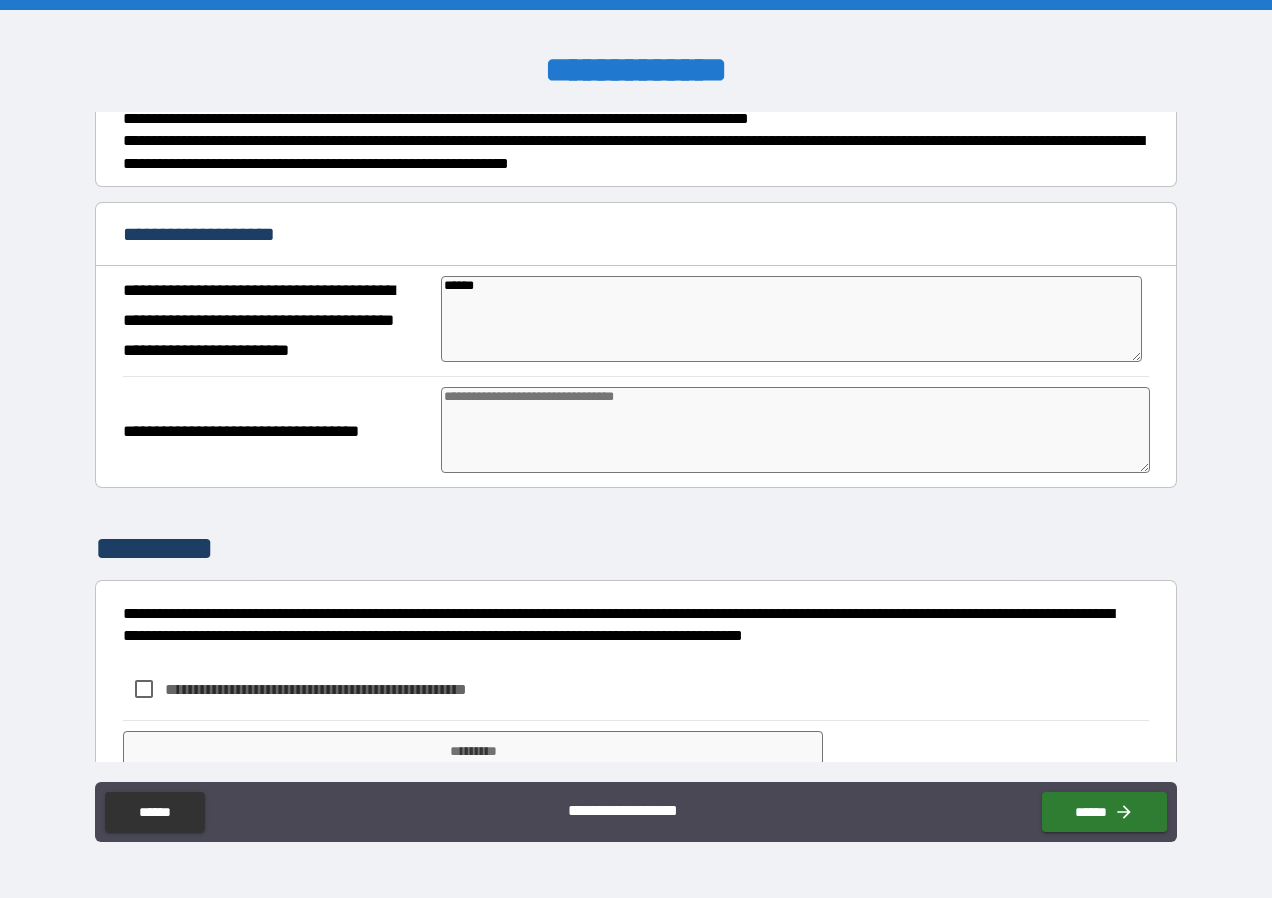 type on "*" 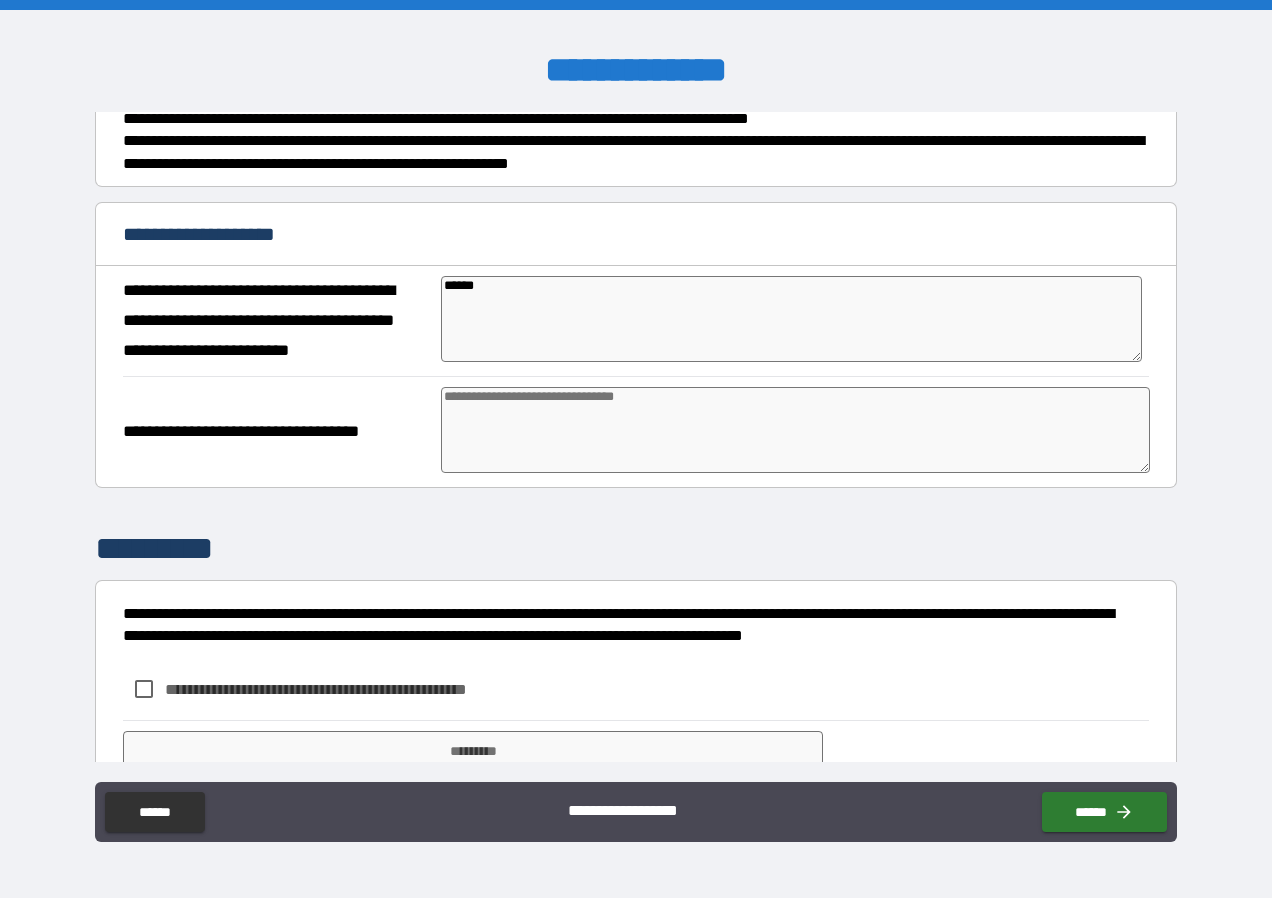 type on "*******" 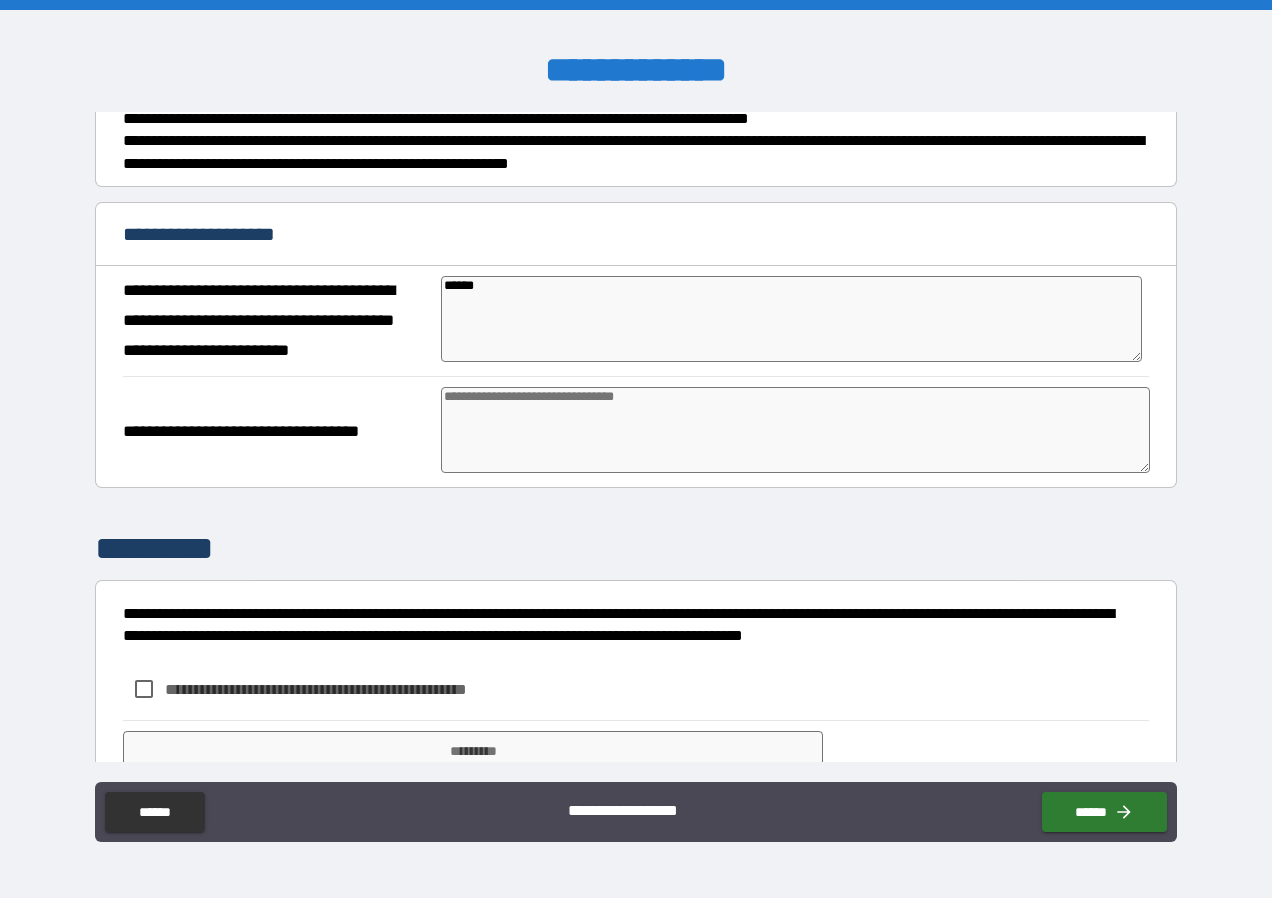 type on "*" 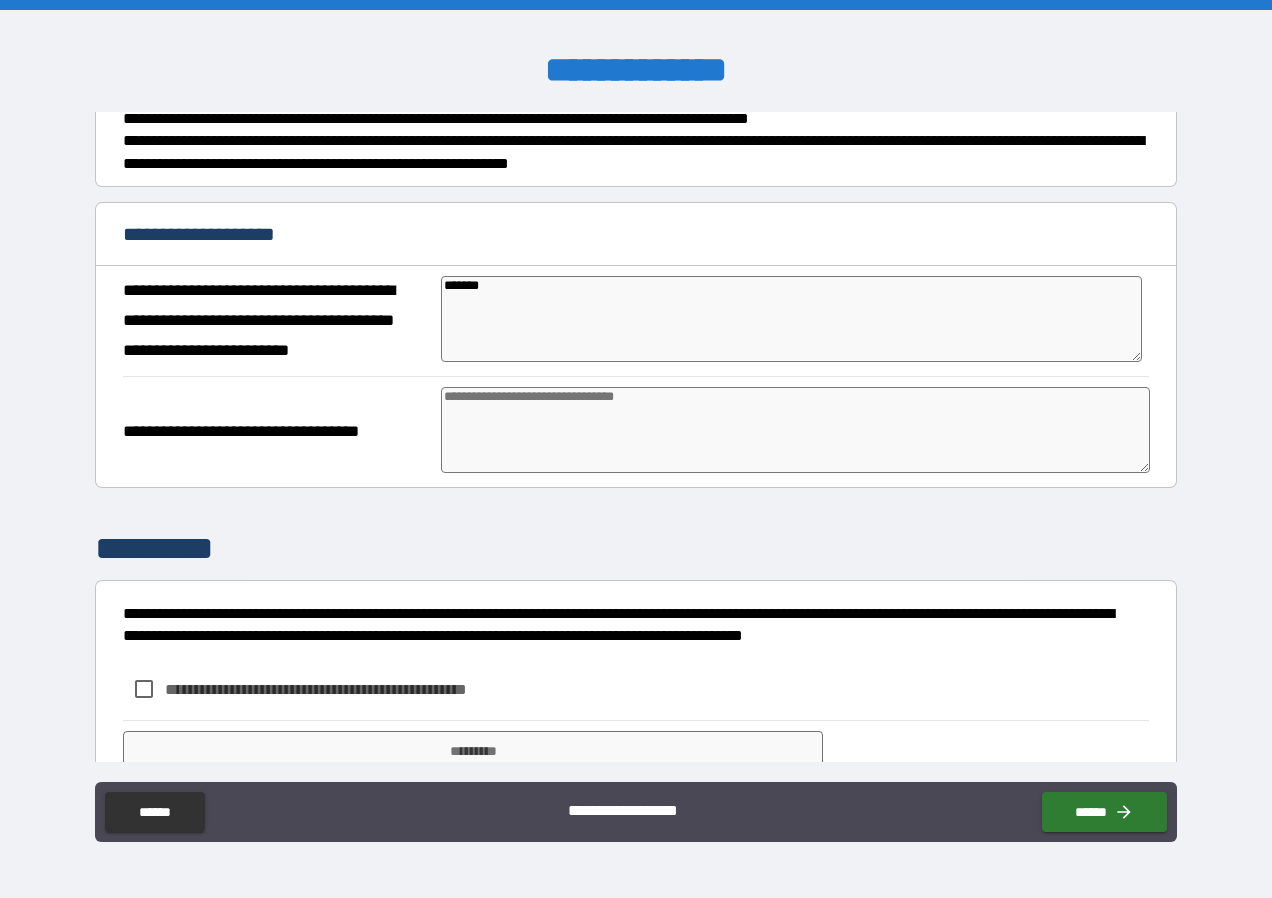 type on "*" 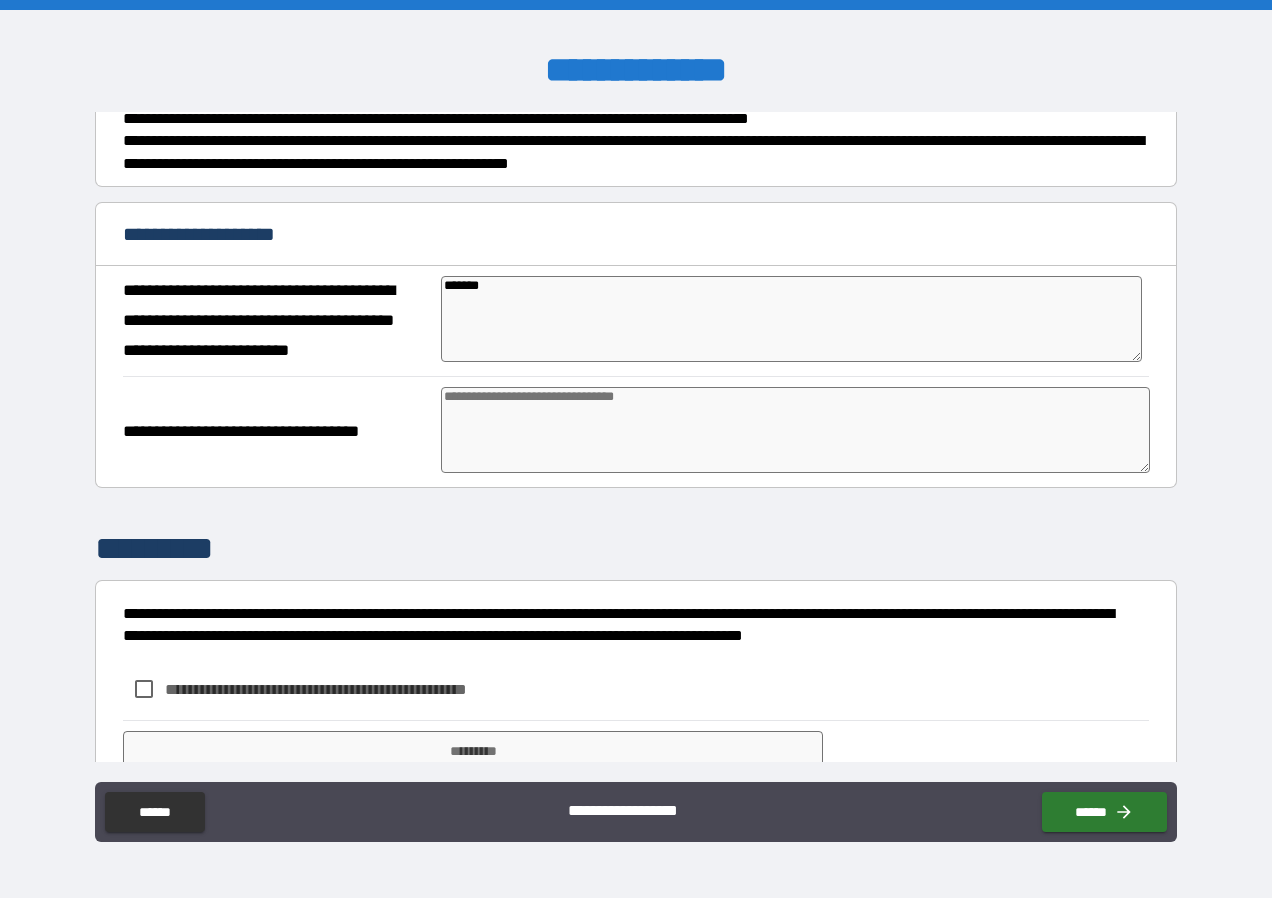type on "*" 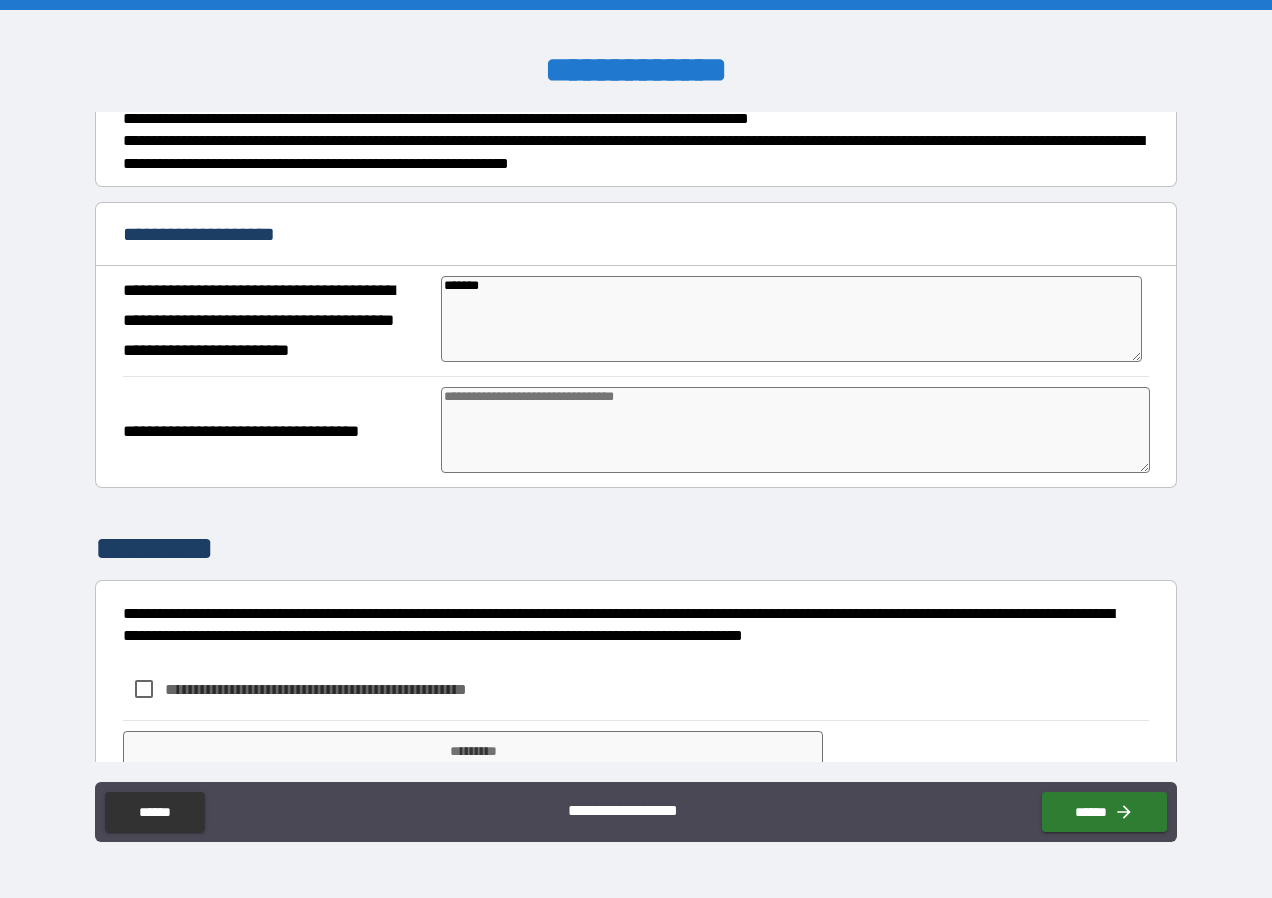 type on "*******" 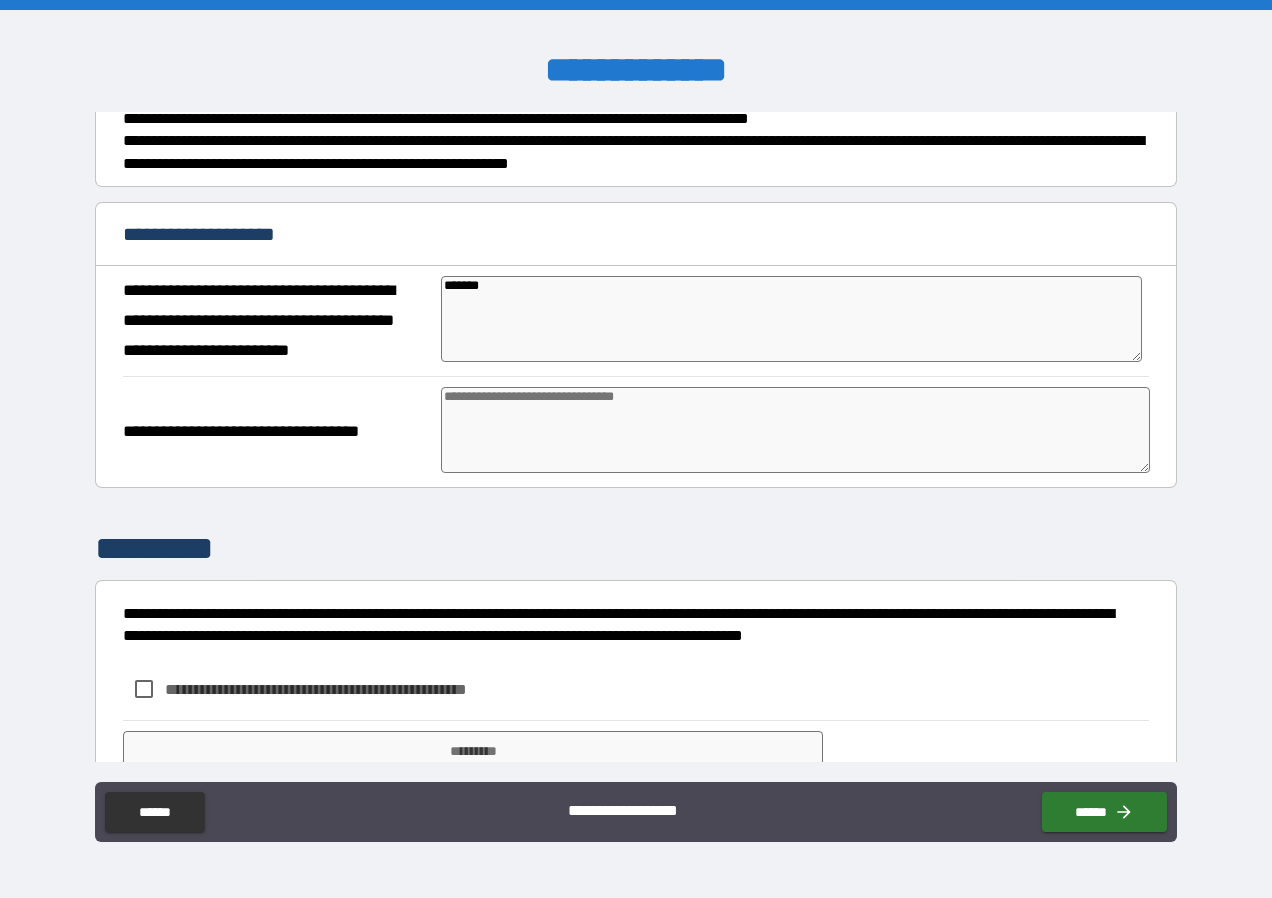 type on "*" 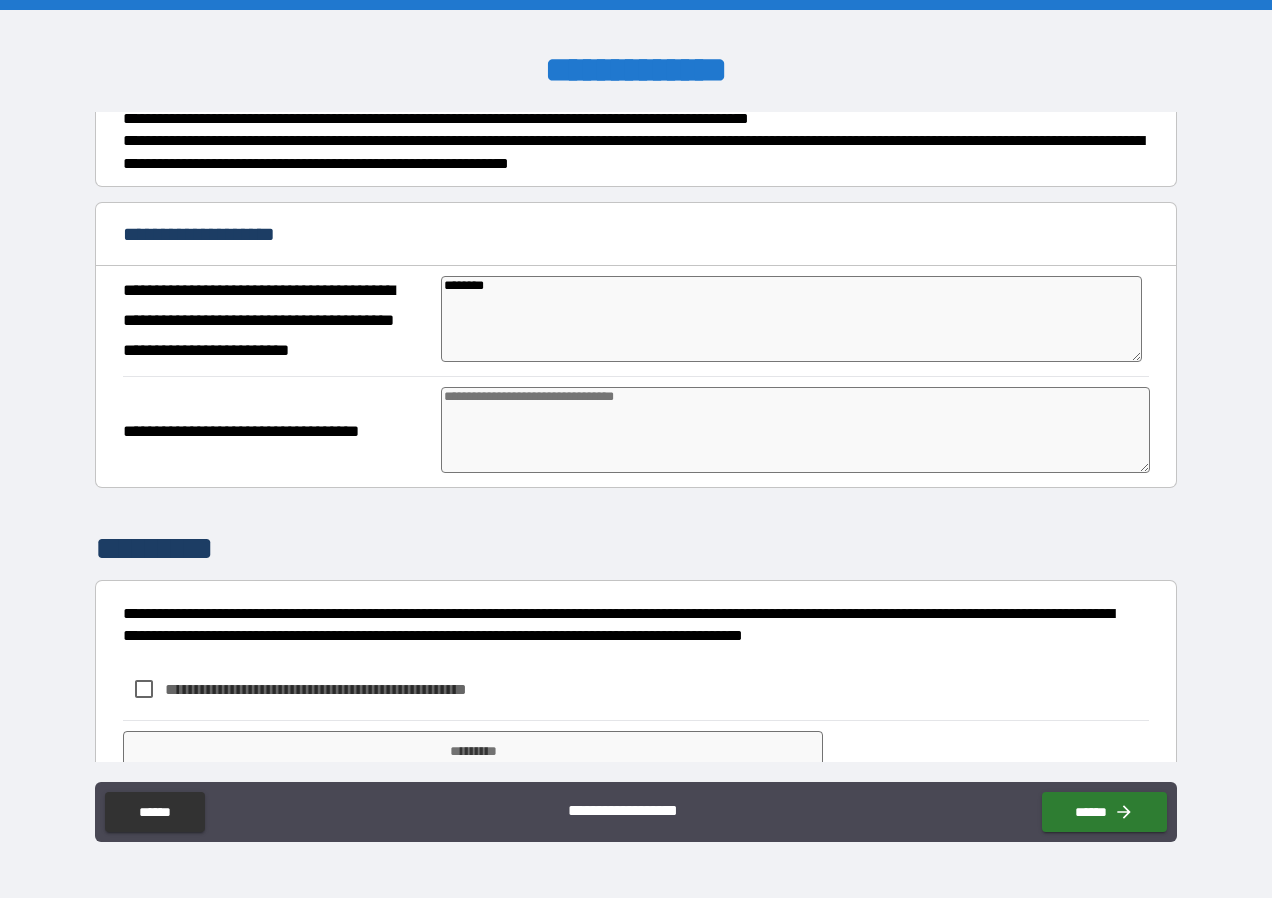 type on "*" 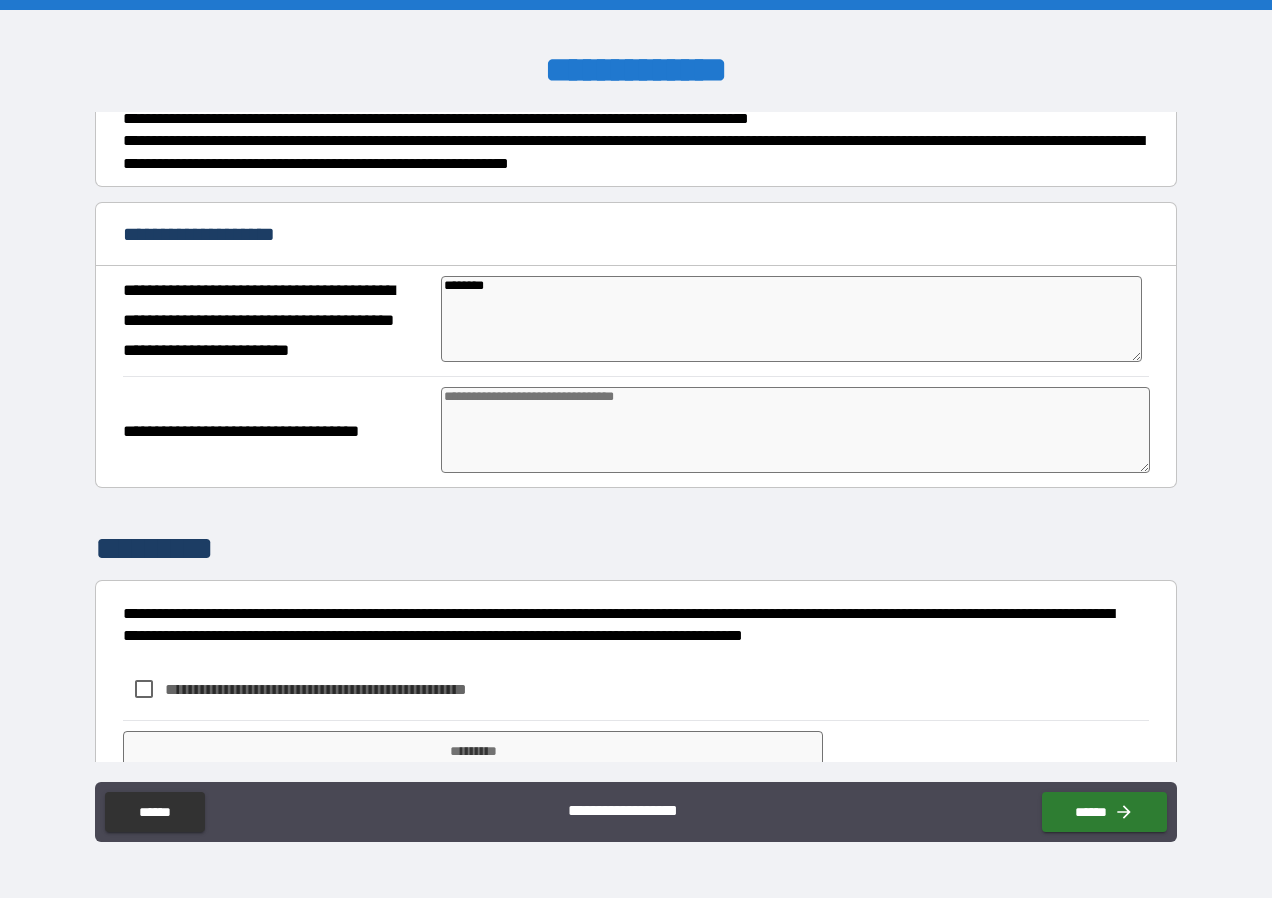 type on "*" 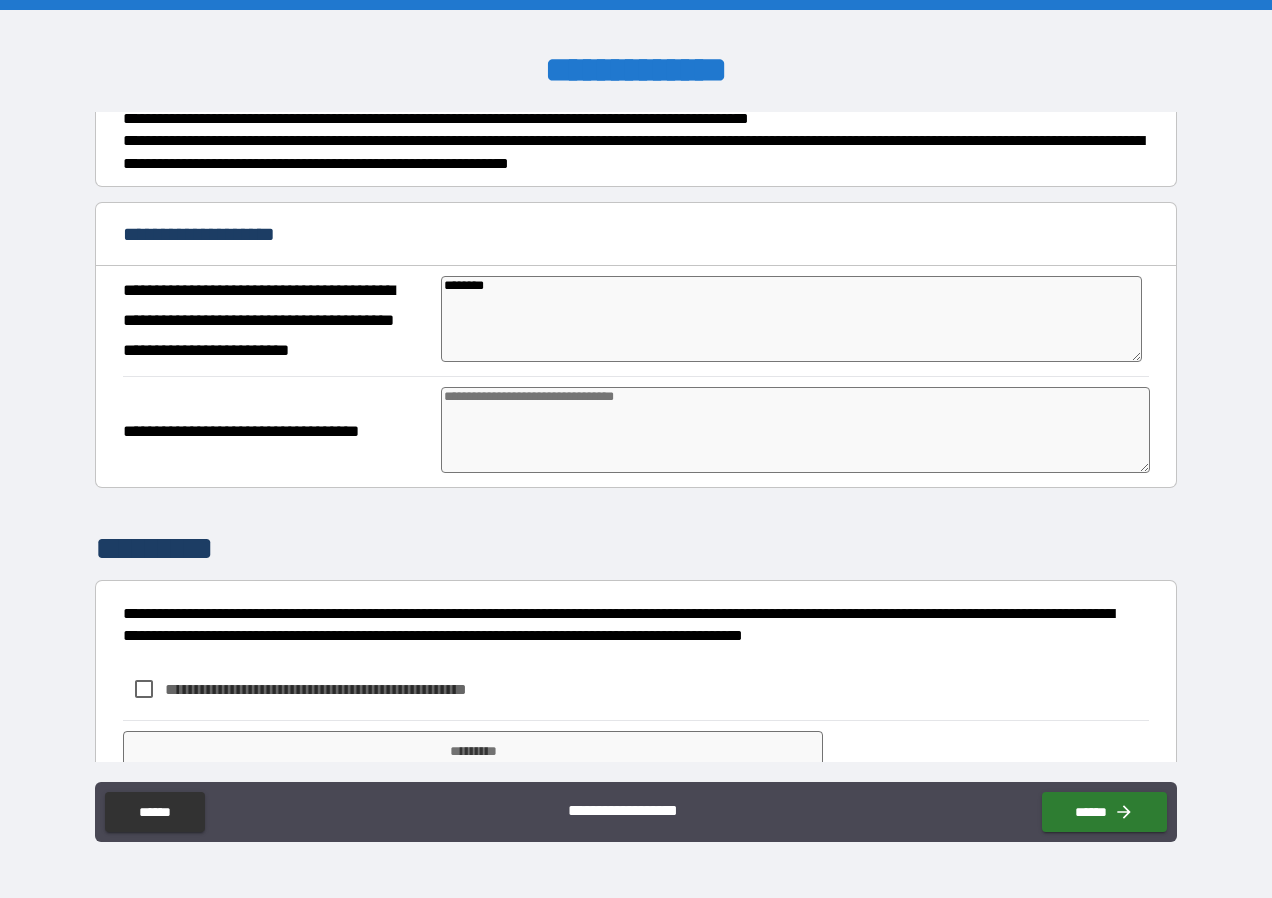 type on "*********" 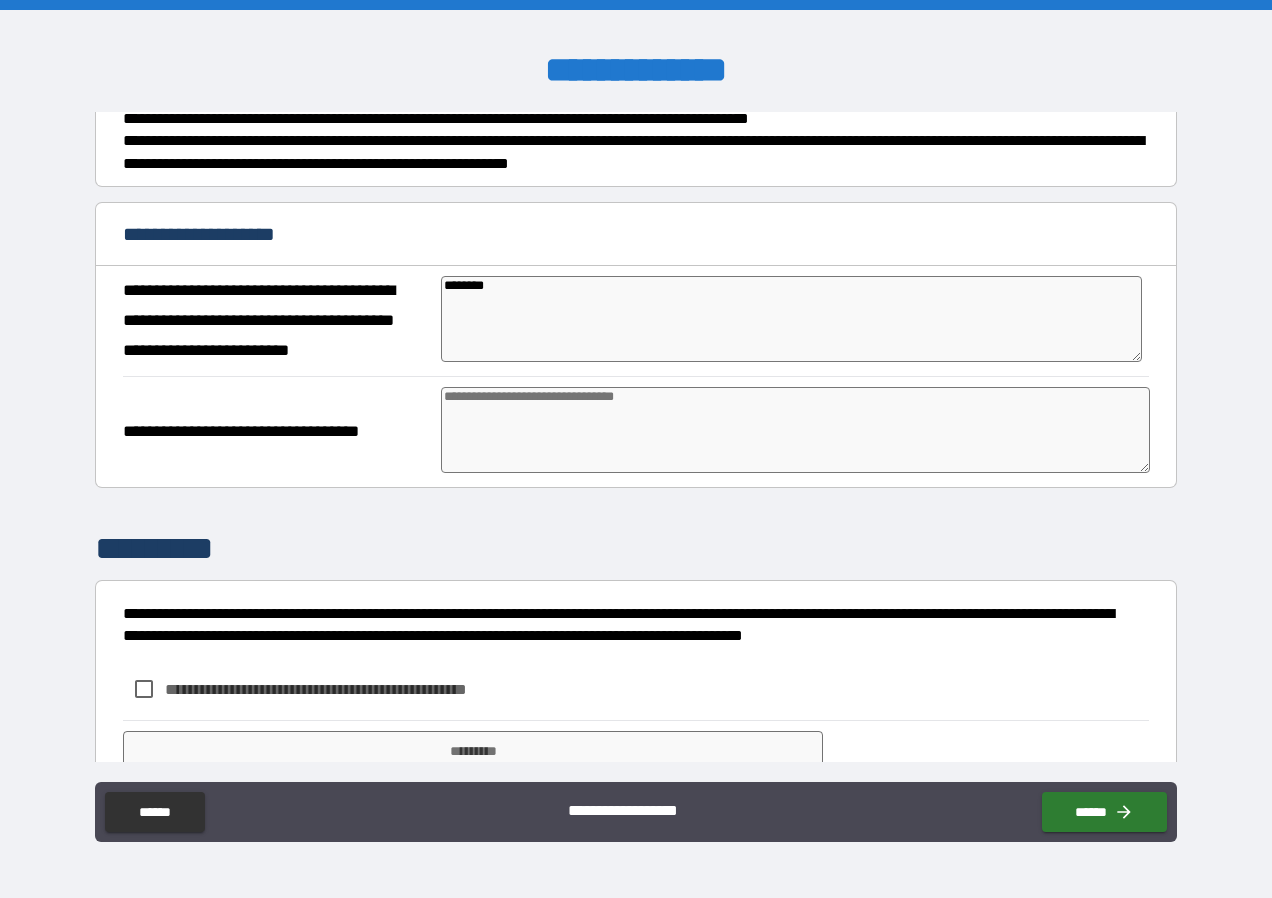 type on "*" 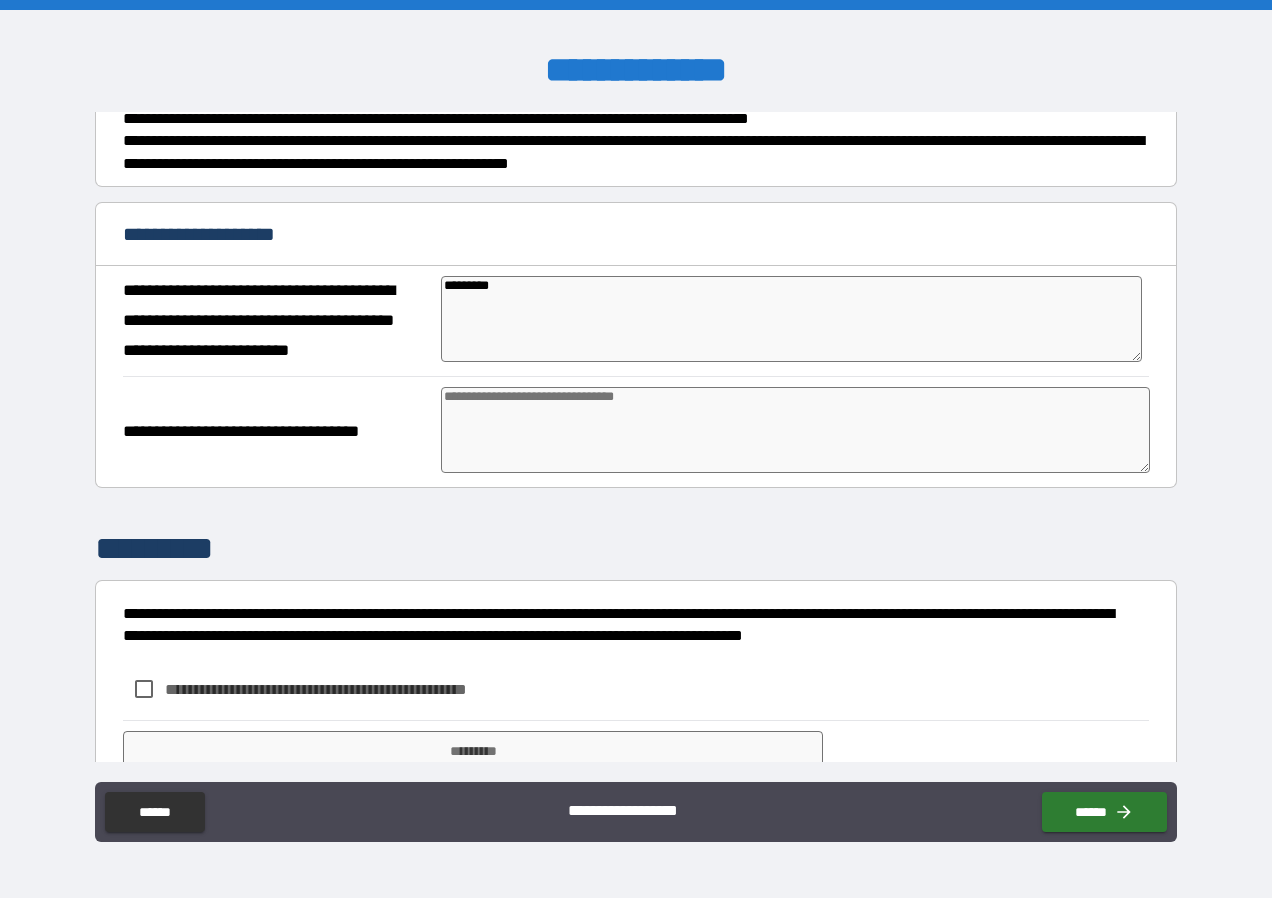 type on "*" 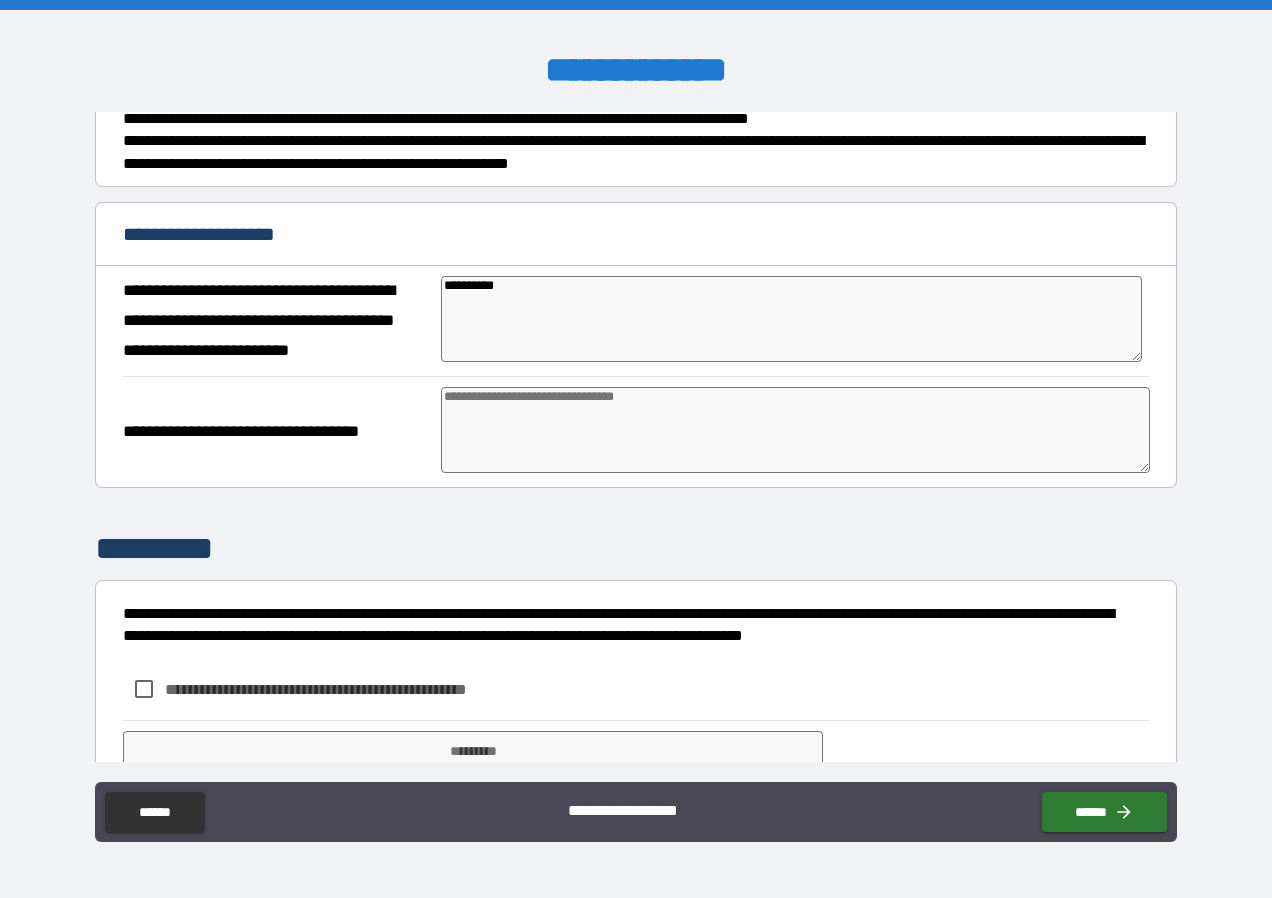 type on "*" 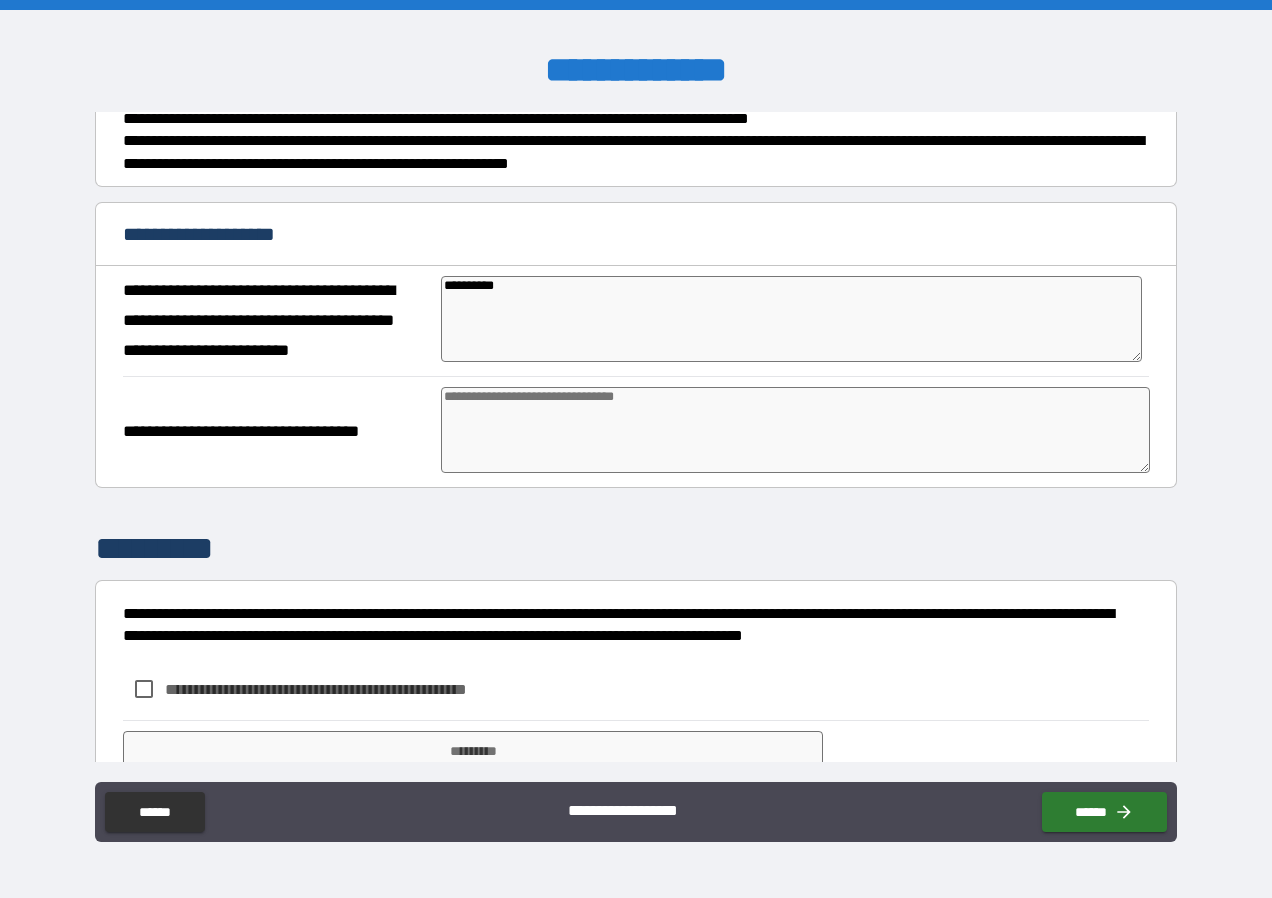 type on "*" 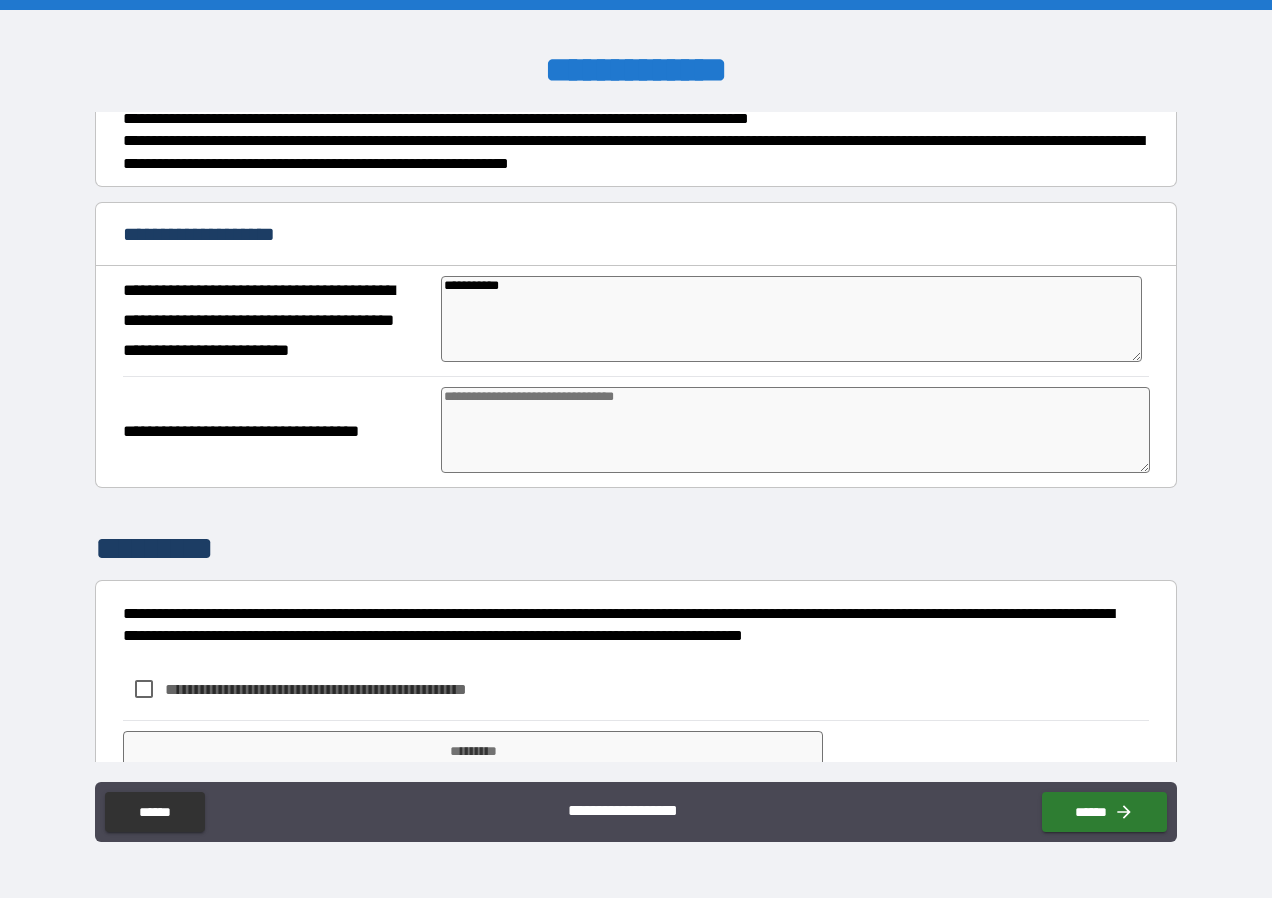 type on "*" 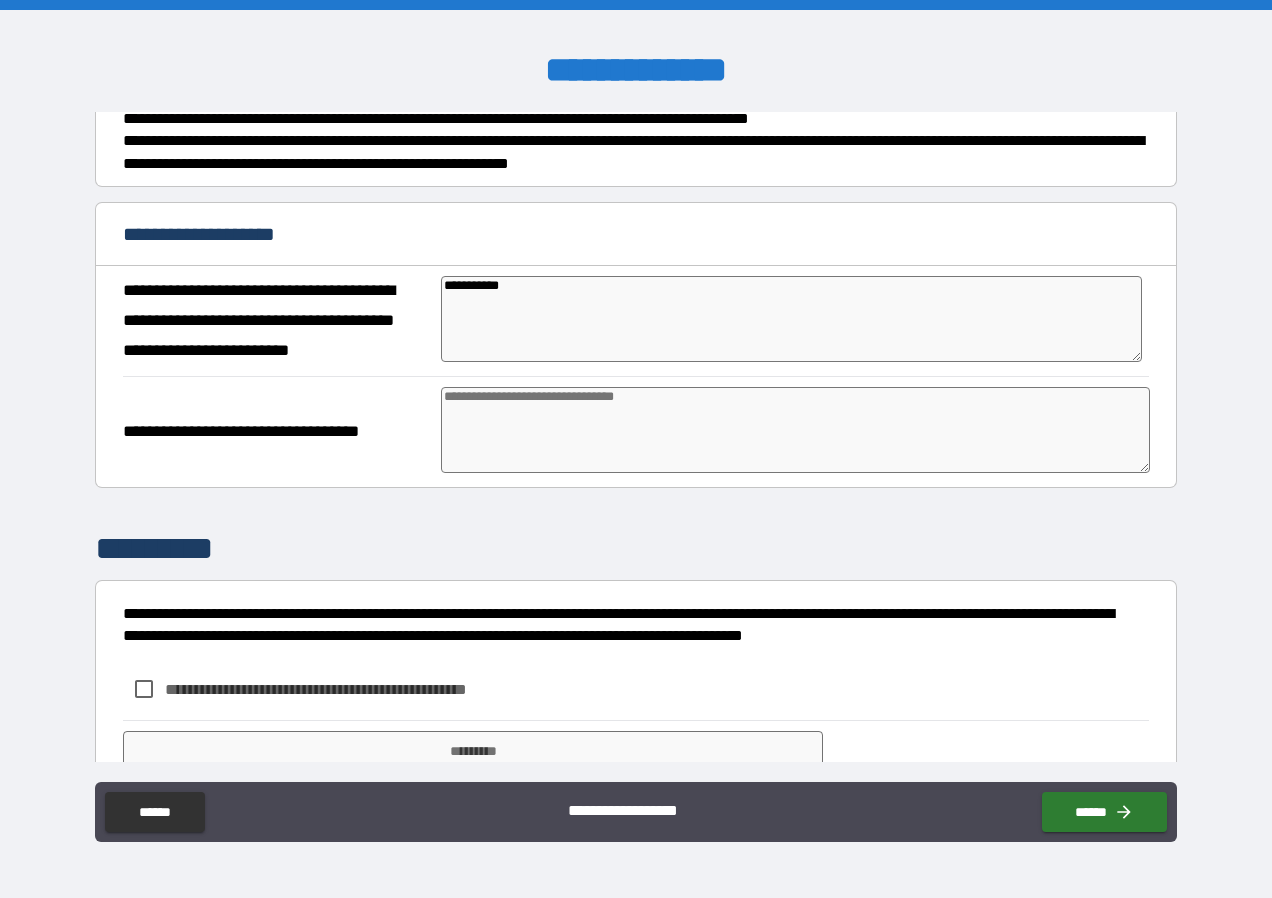 type on "*" 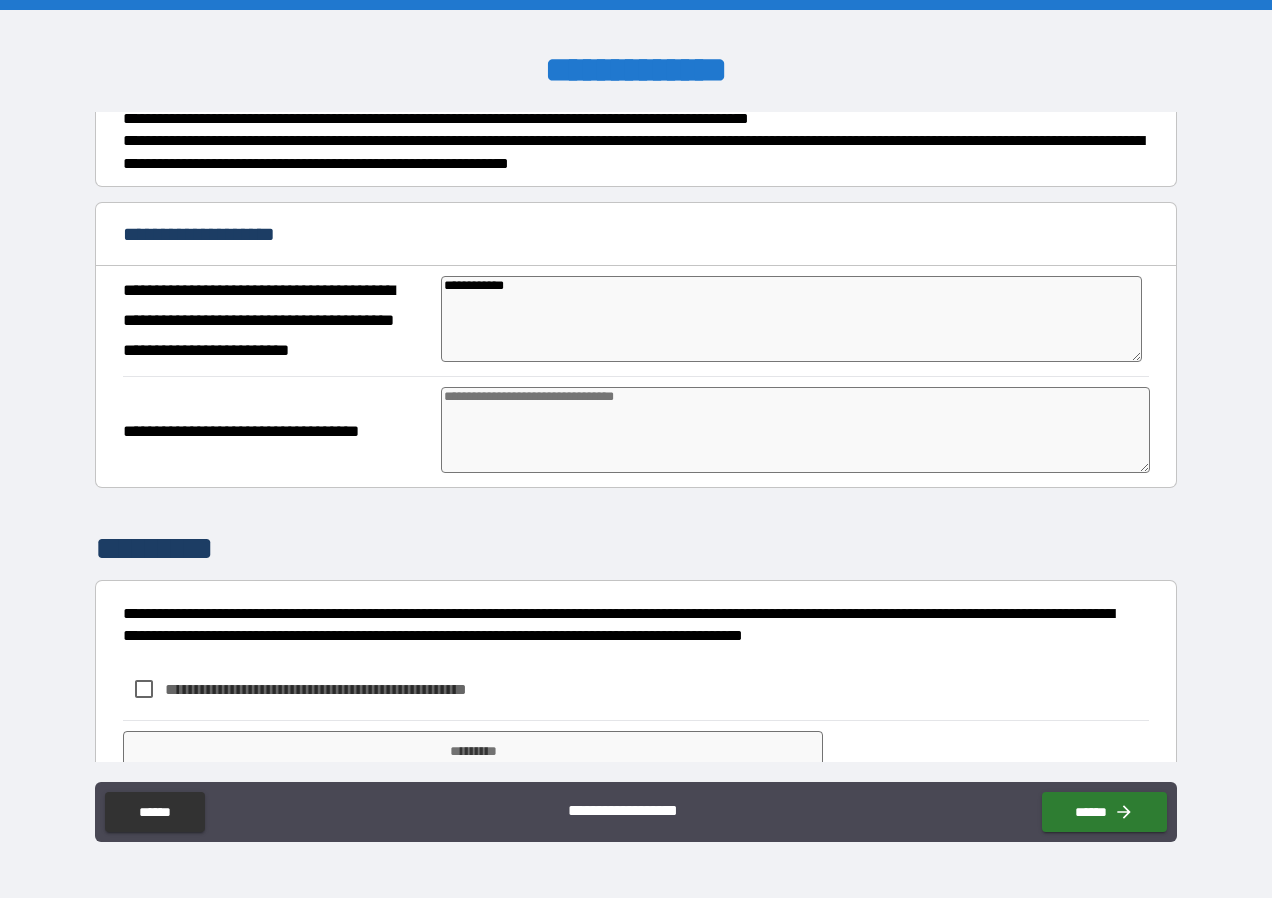 type on "*" 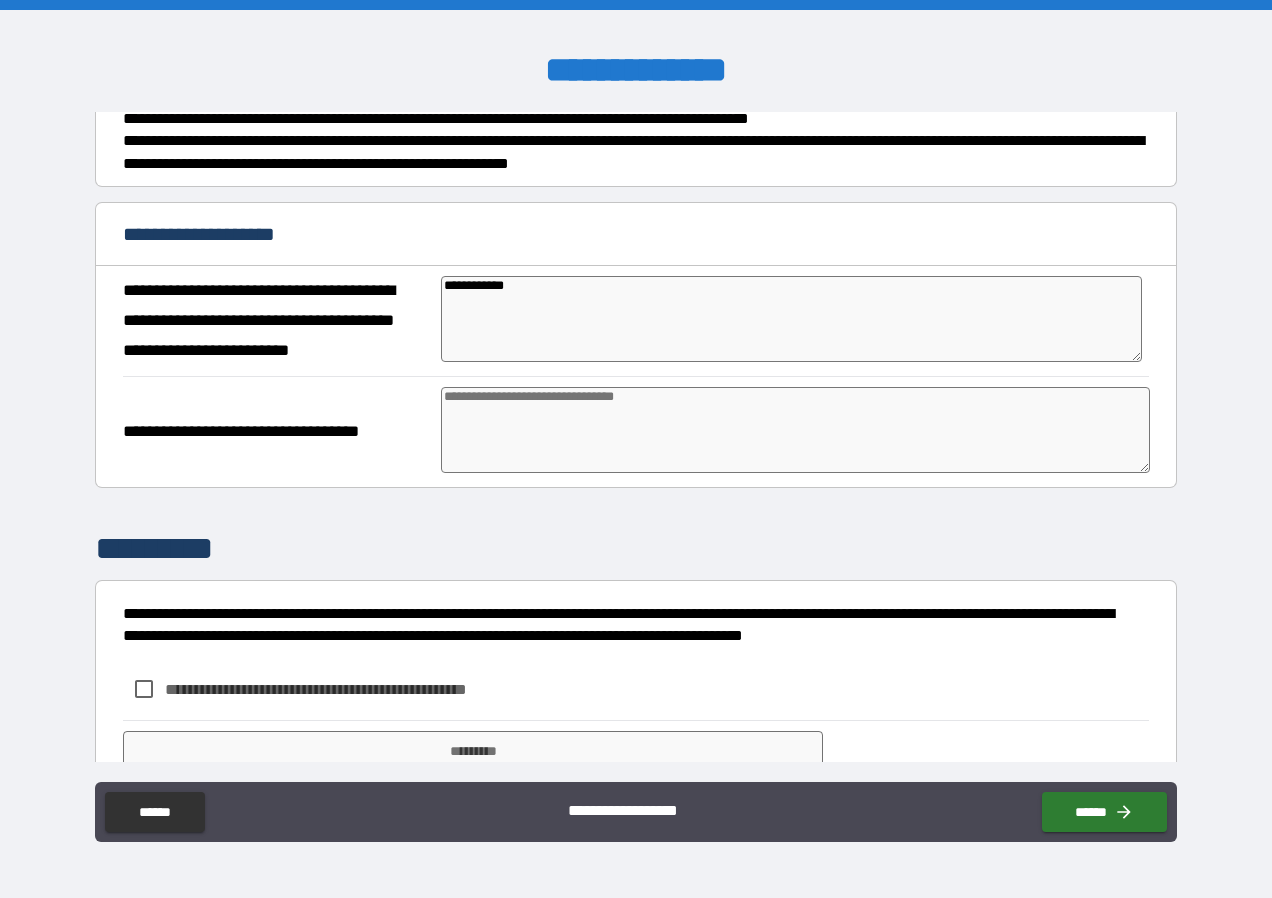 type on "*" 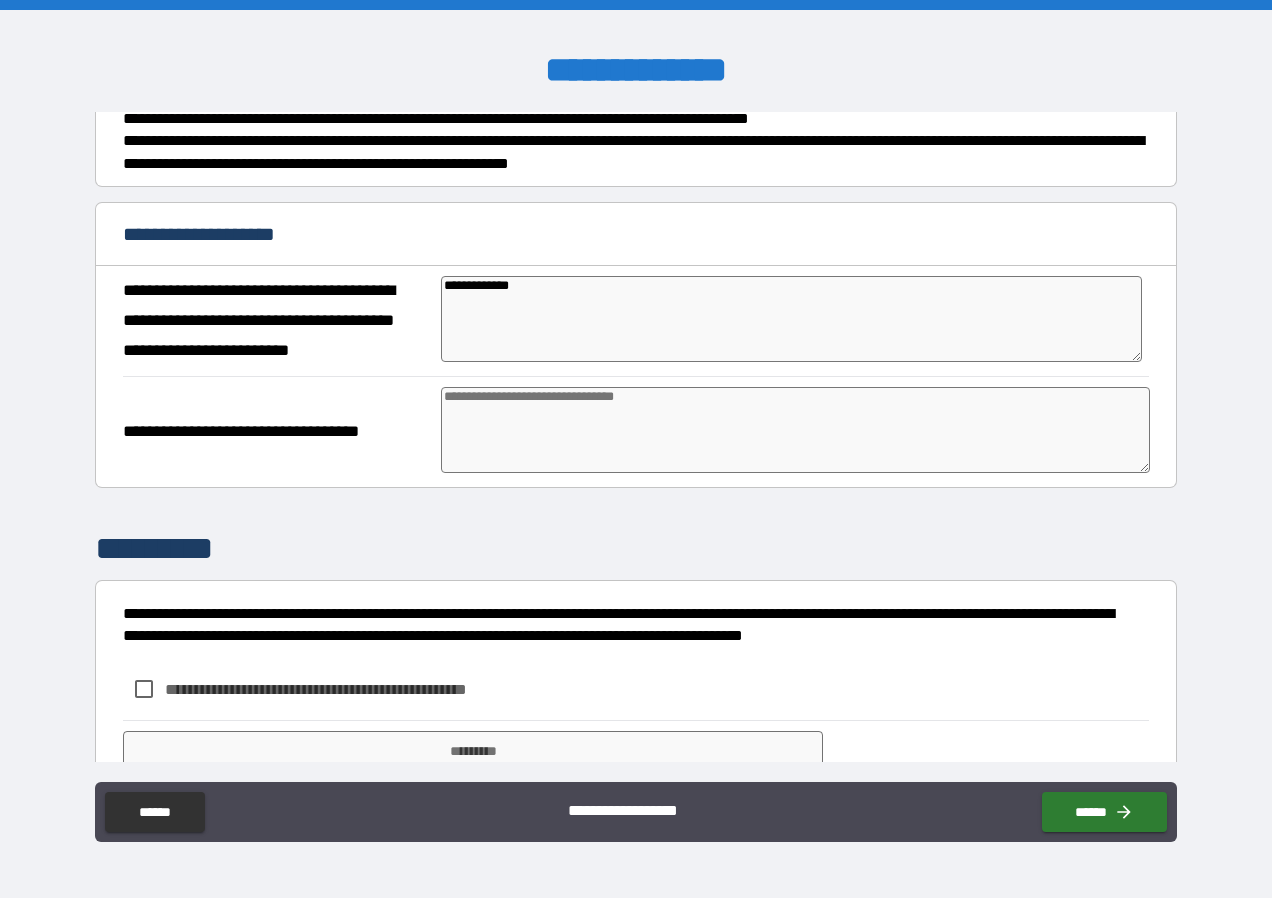 type on "*" 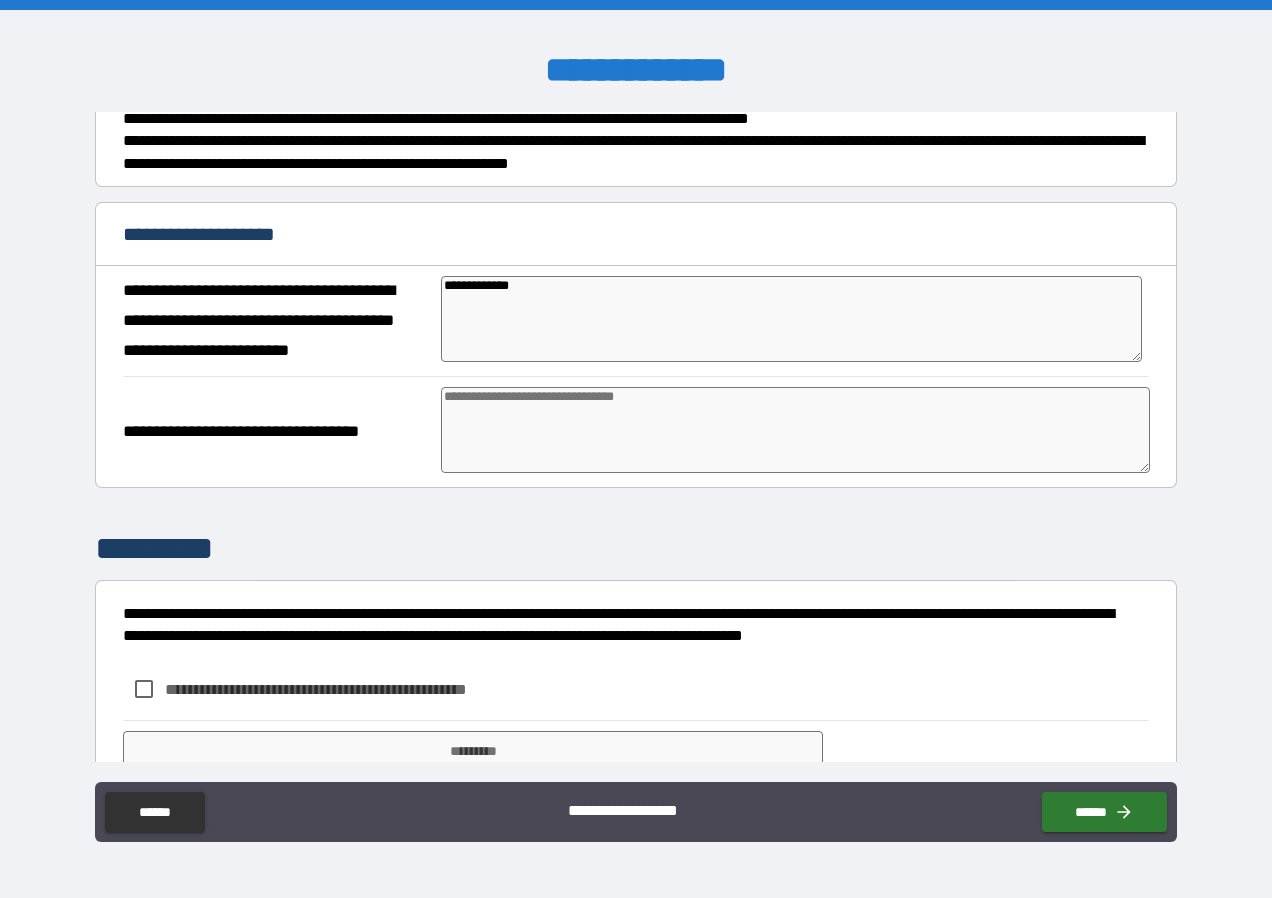 type on "*" 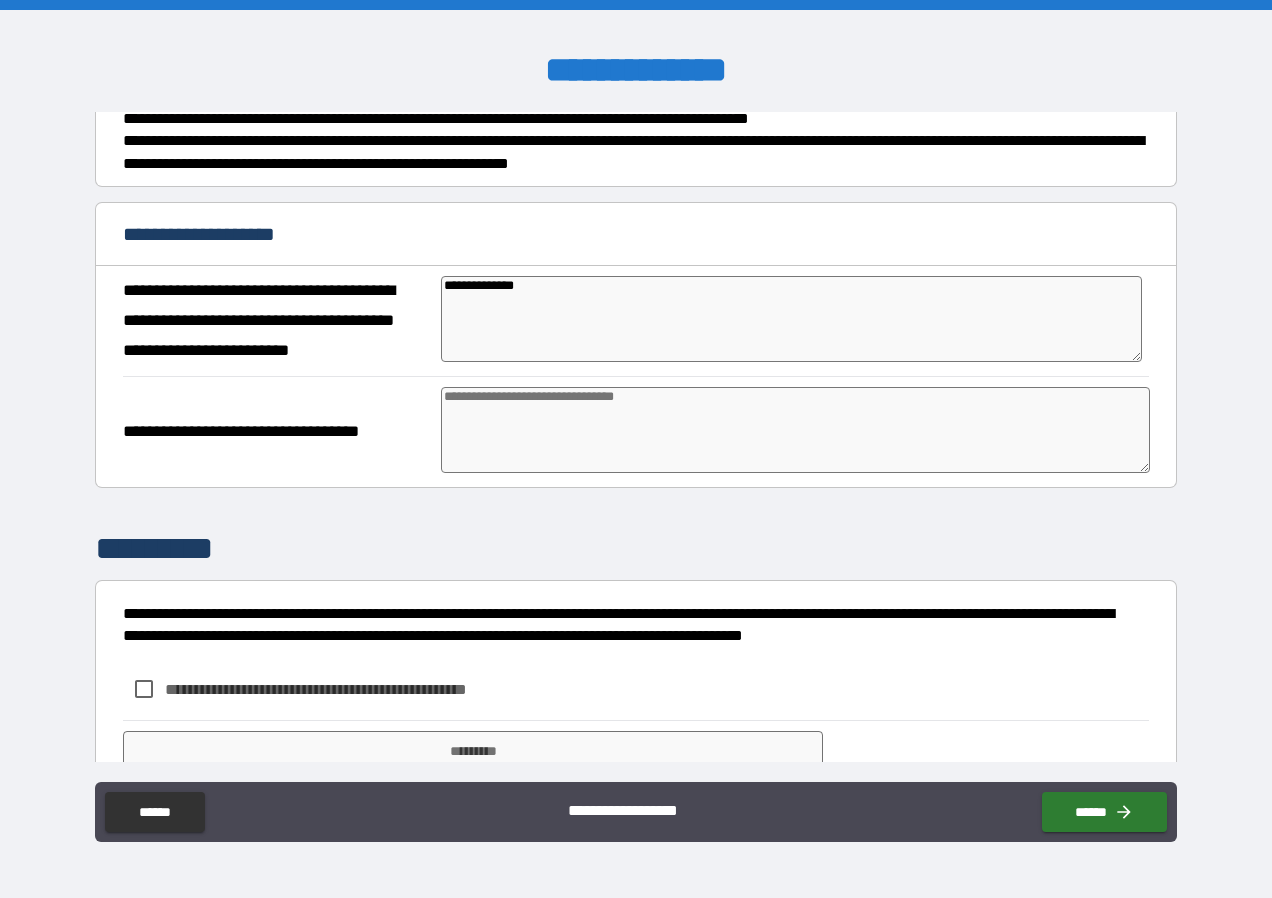 type on "*" 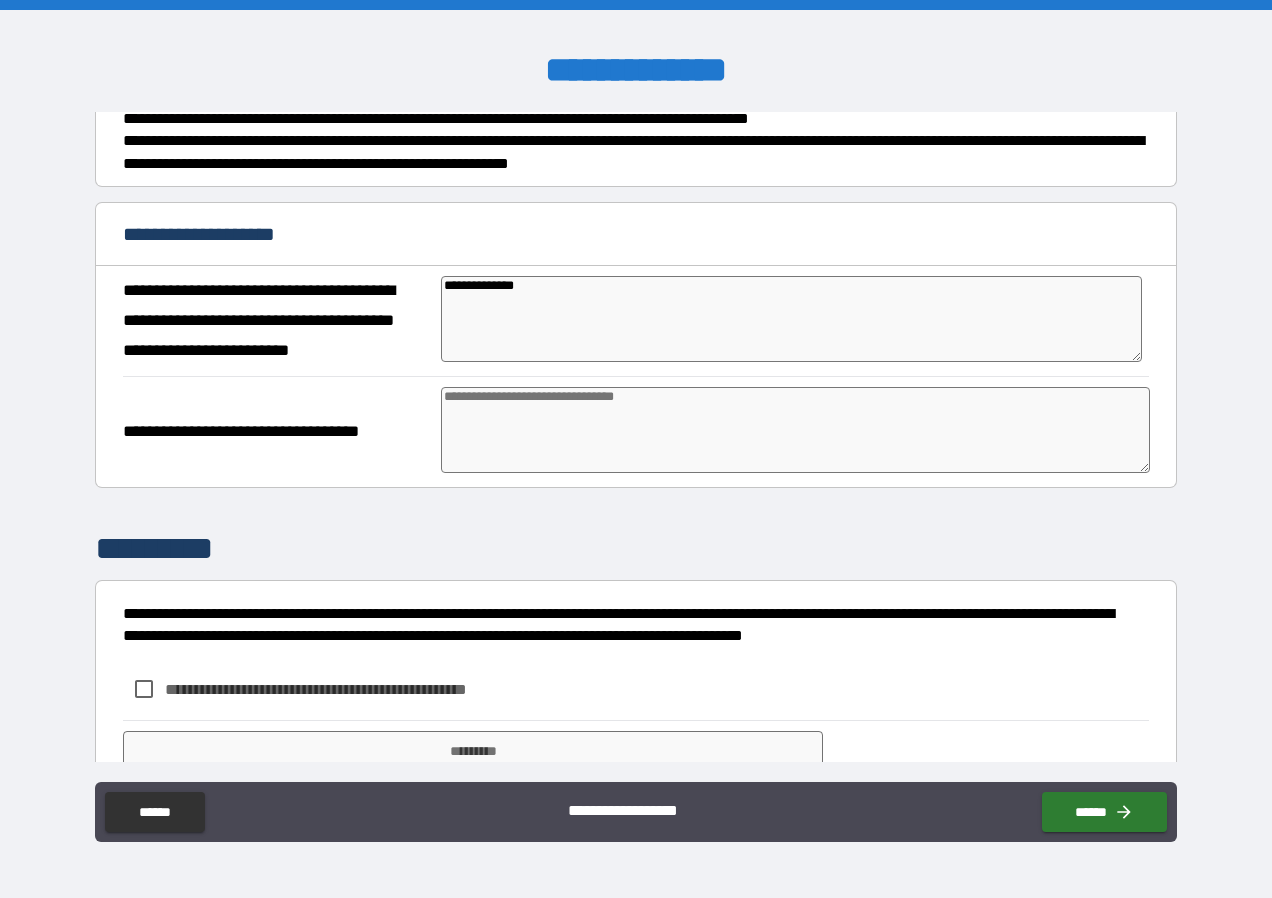 type on "*" 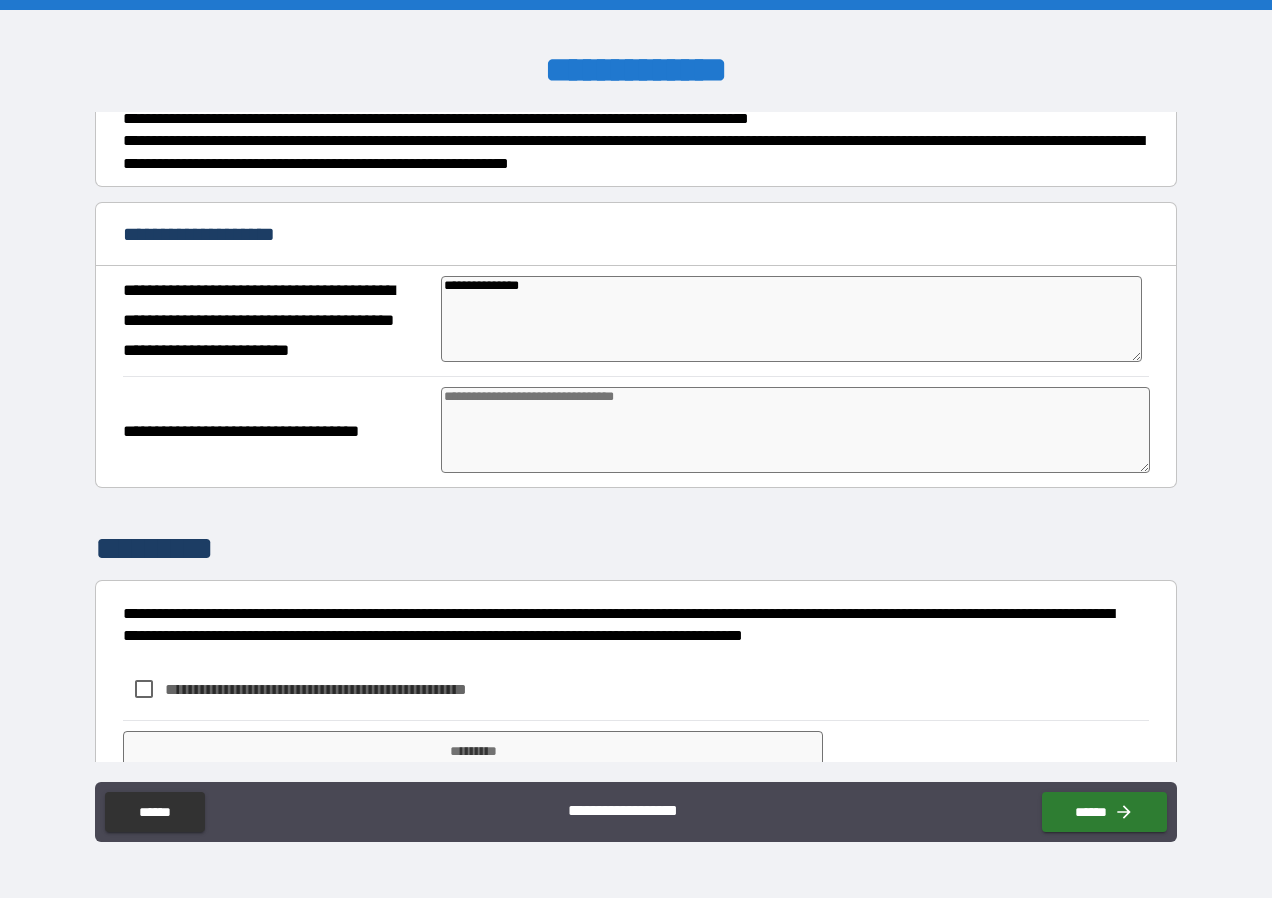 type on "**********" 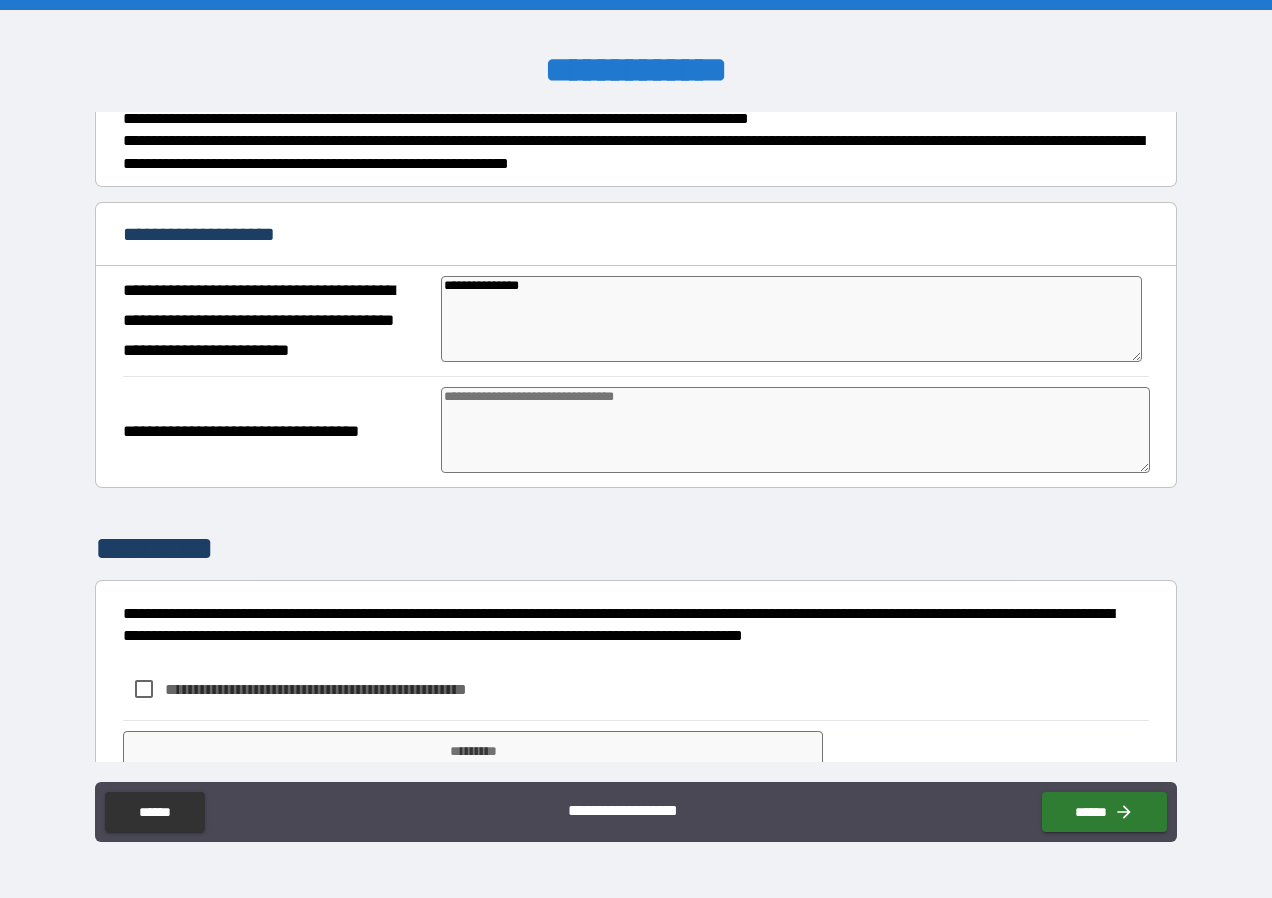 type on "*" 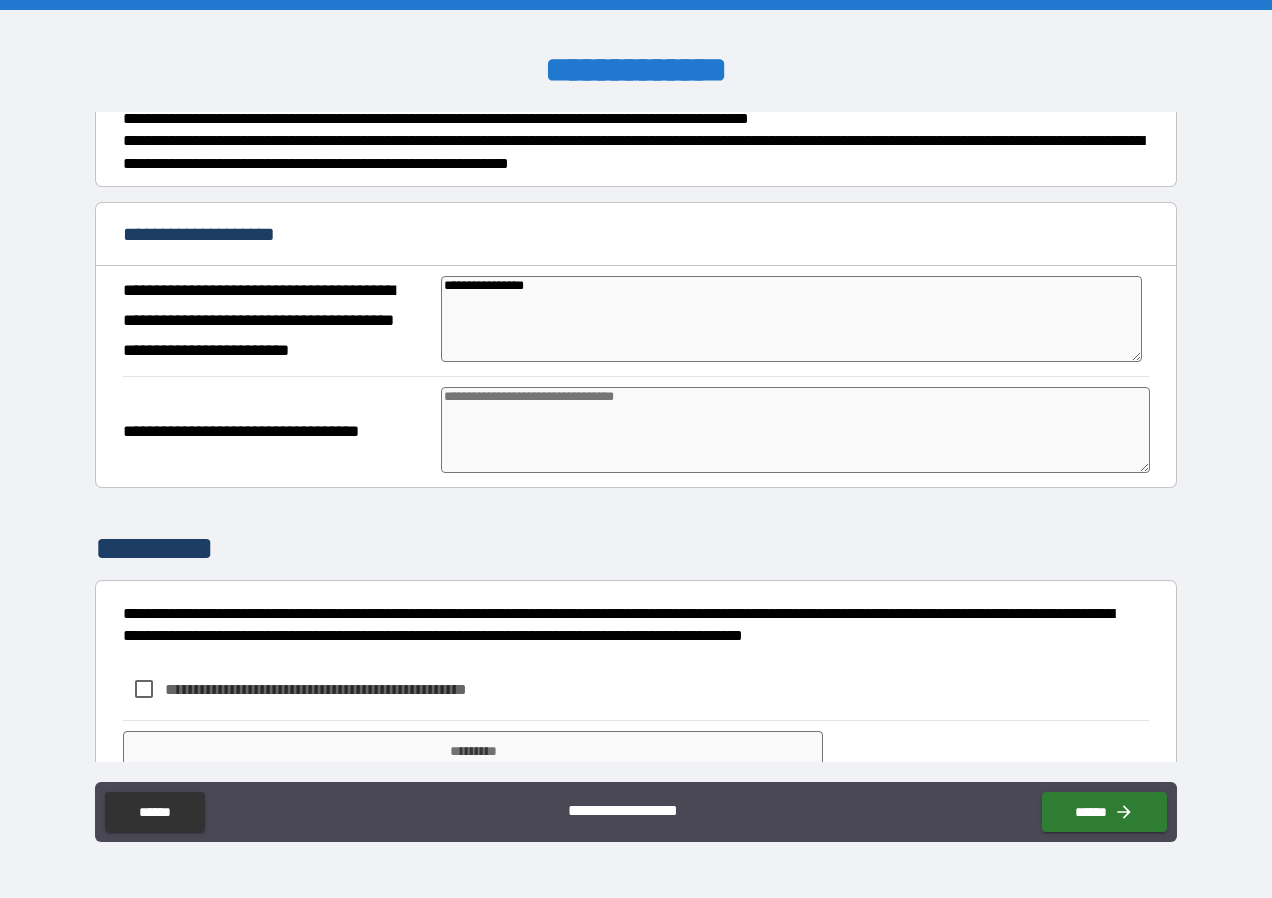 type on "*" 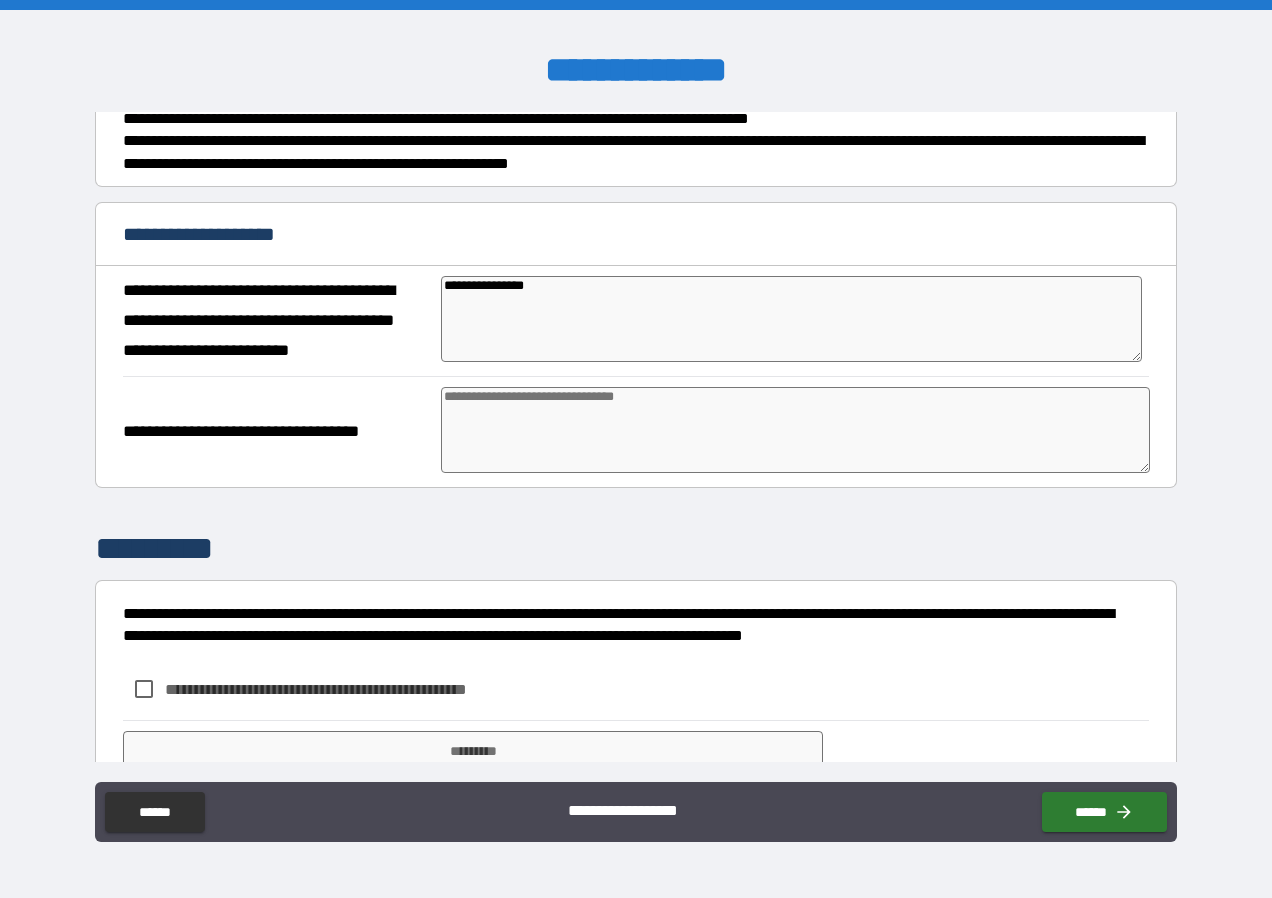 type on "*" 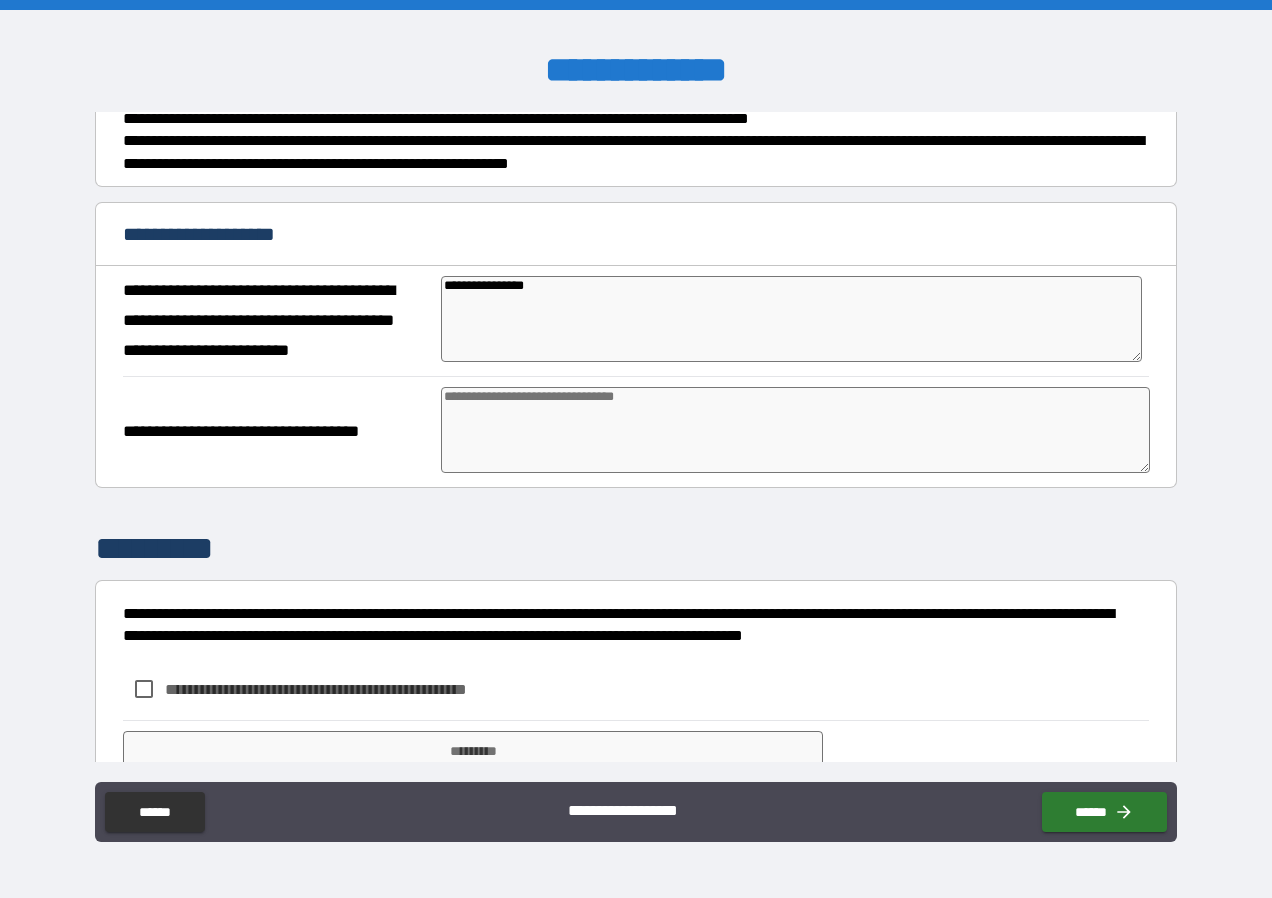 type on "**********" 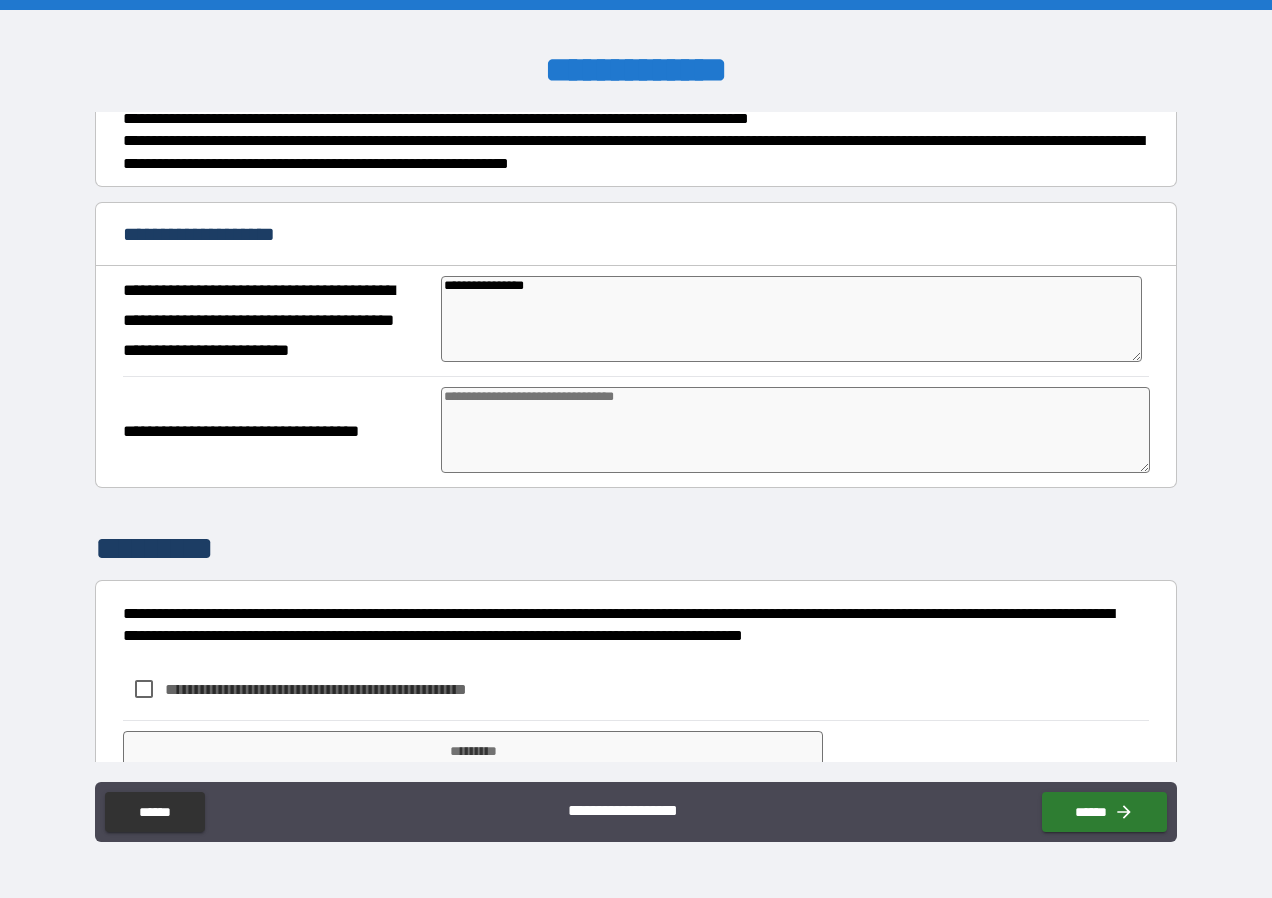 type on "*" 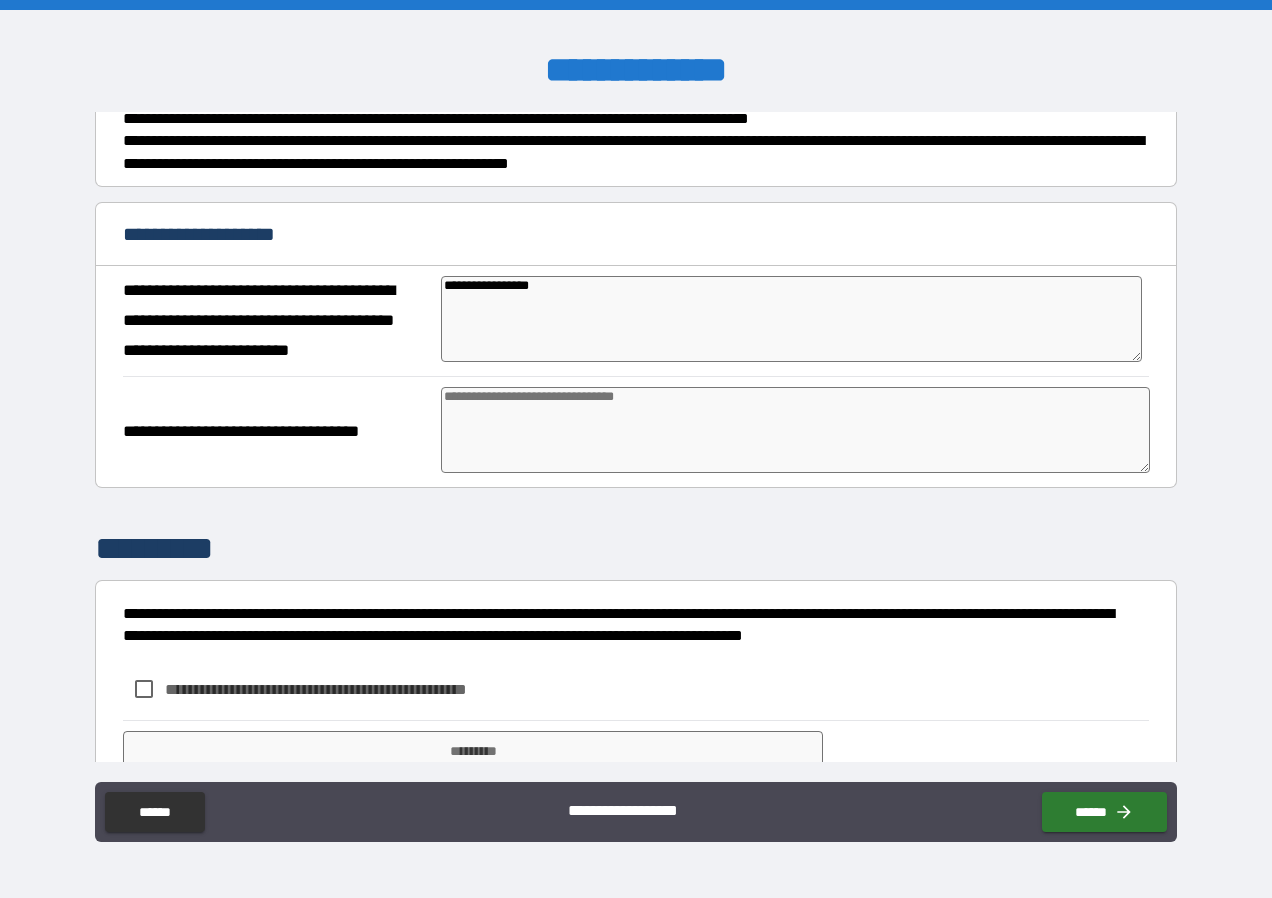 type on "*" 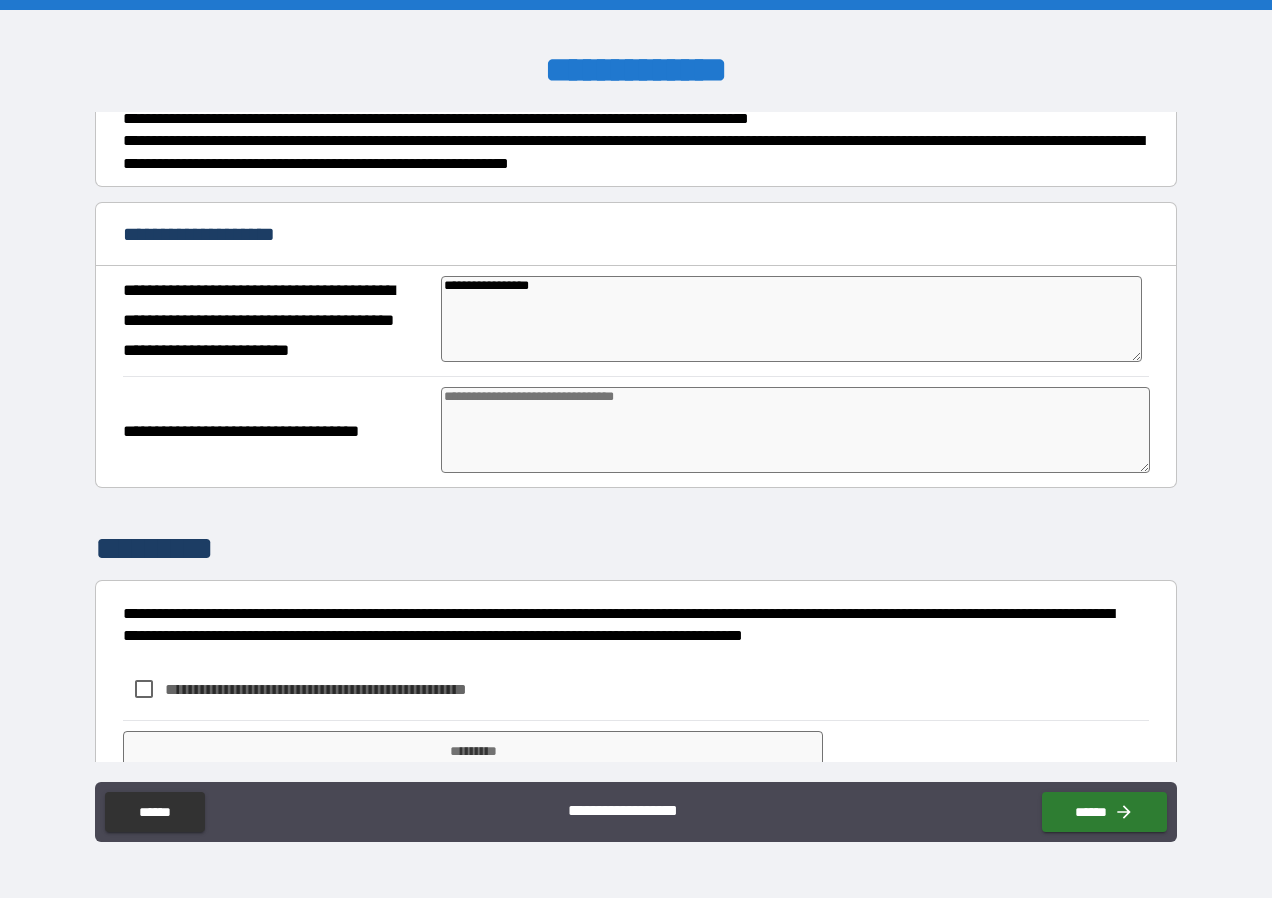 type on "*" 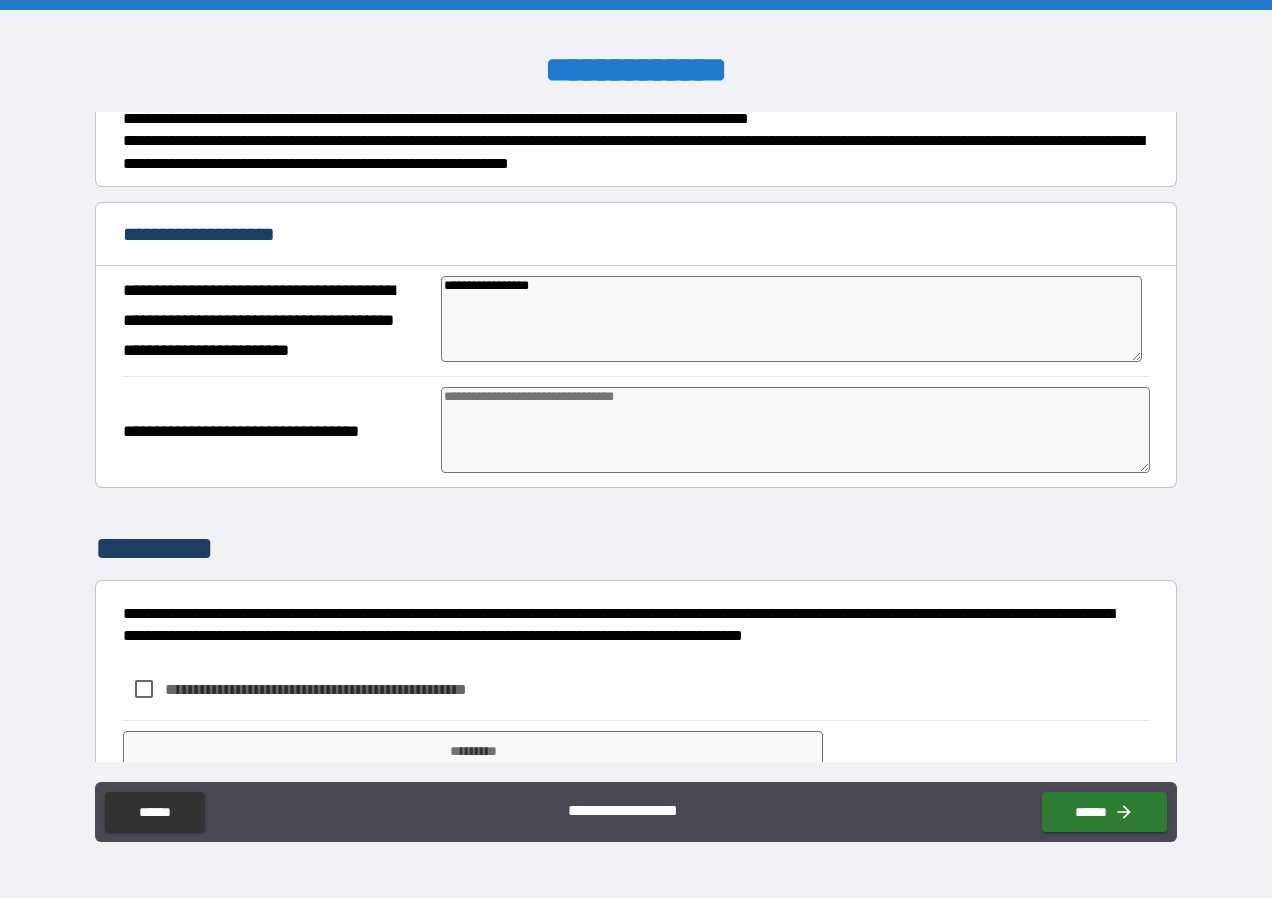 type on "**********" 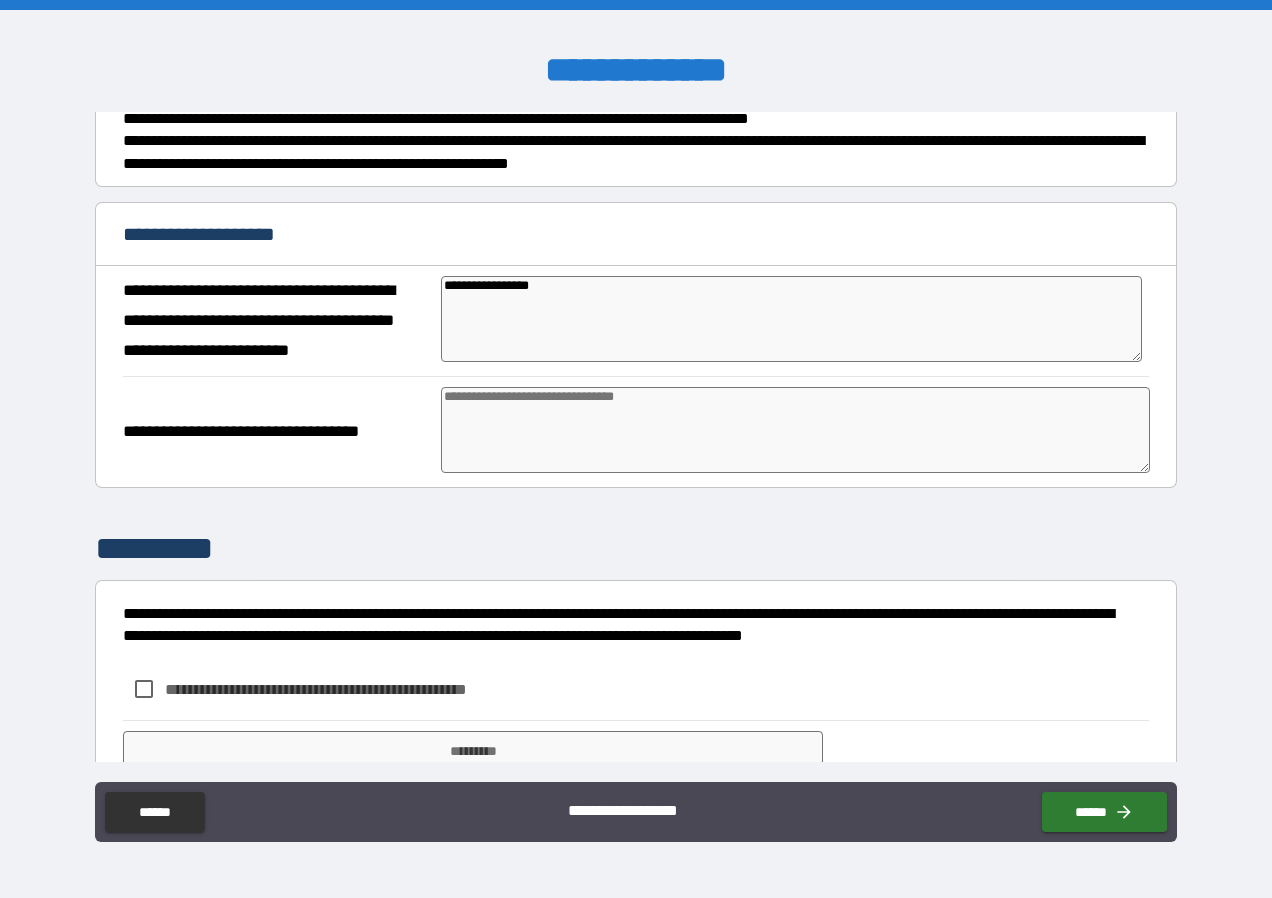 type on "*" 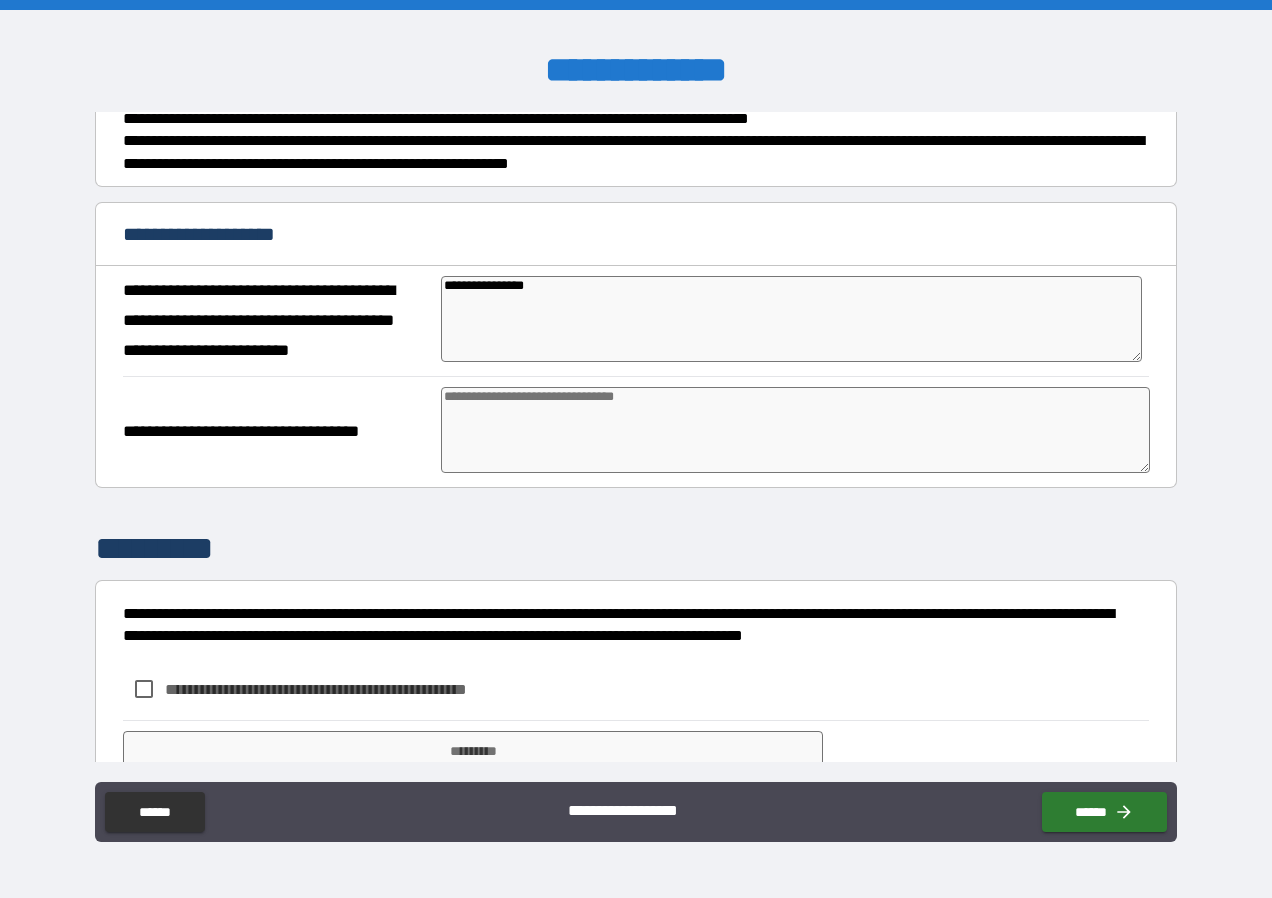 type on "*" 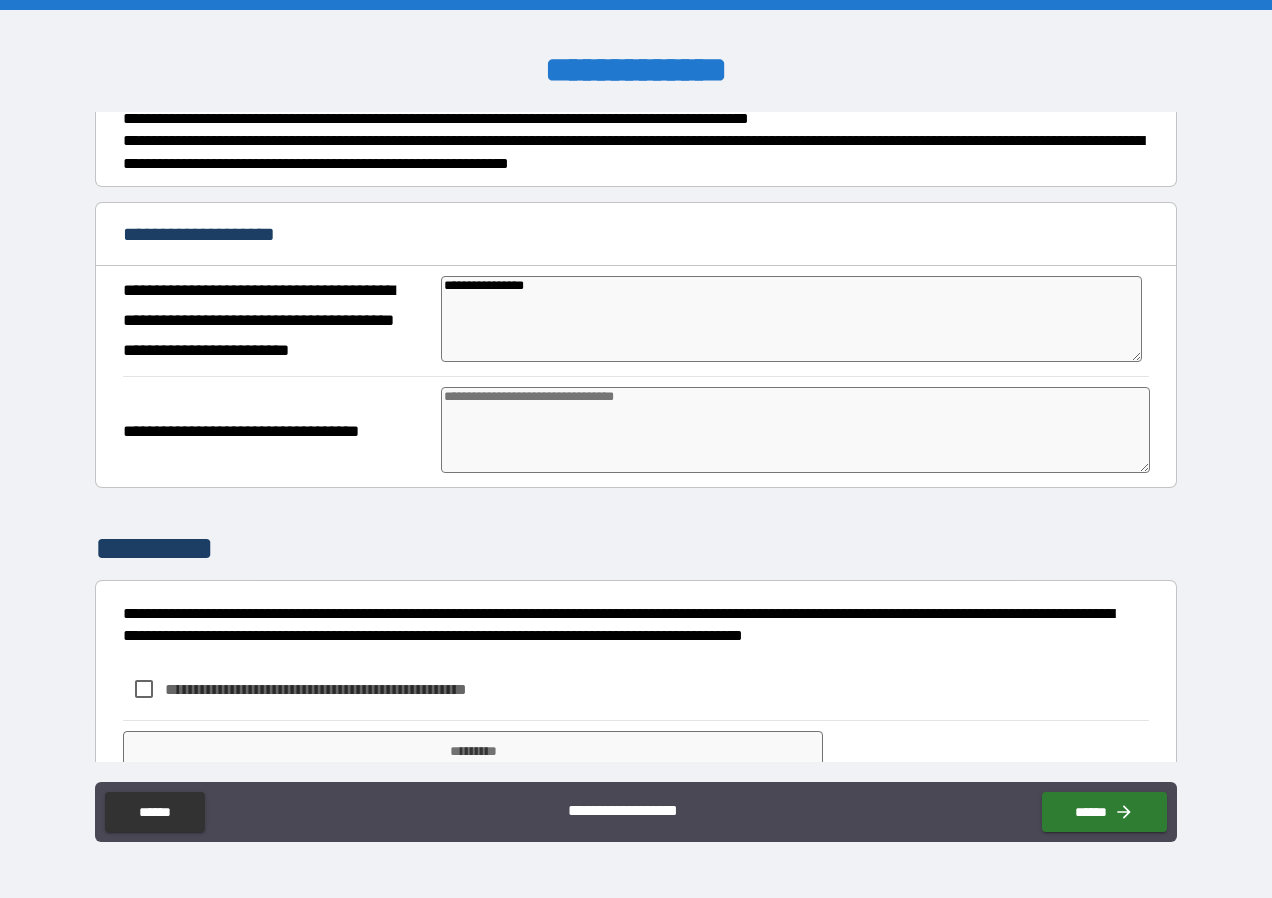 type on "*" 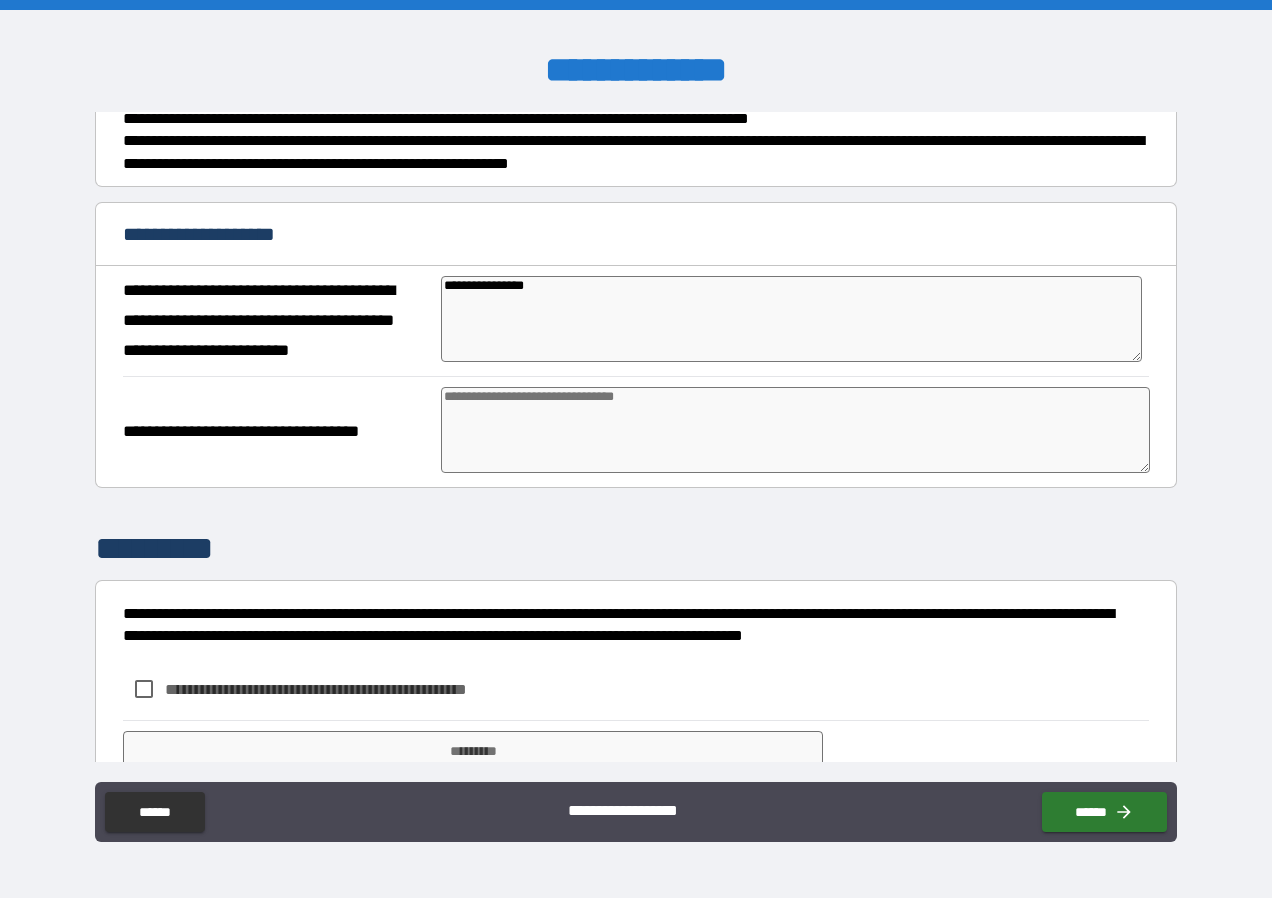 type on "*" 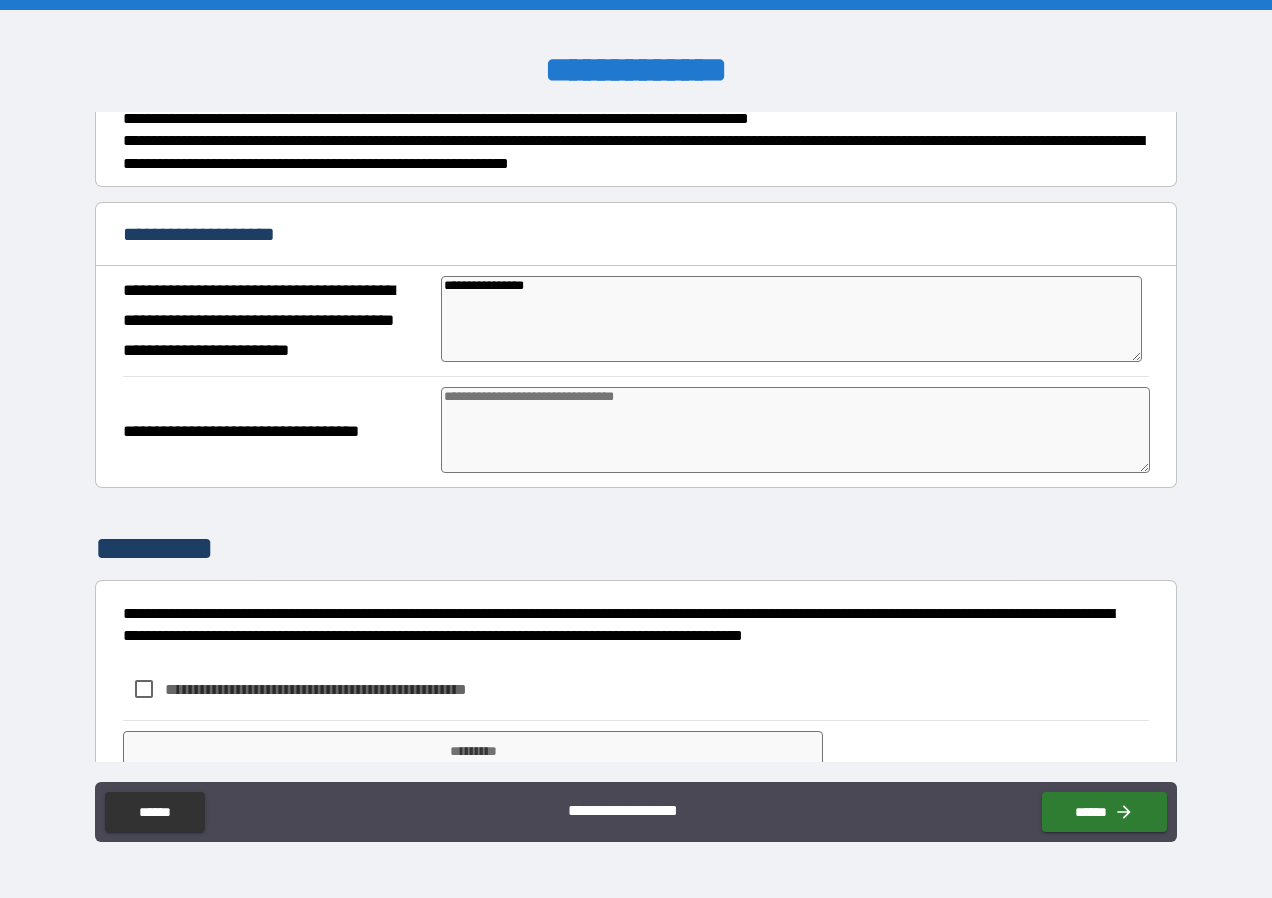 type on "*" 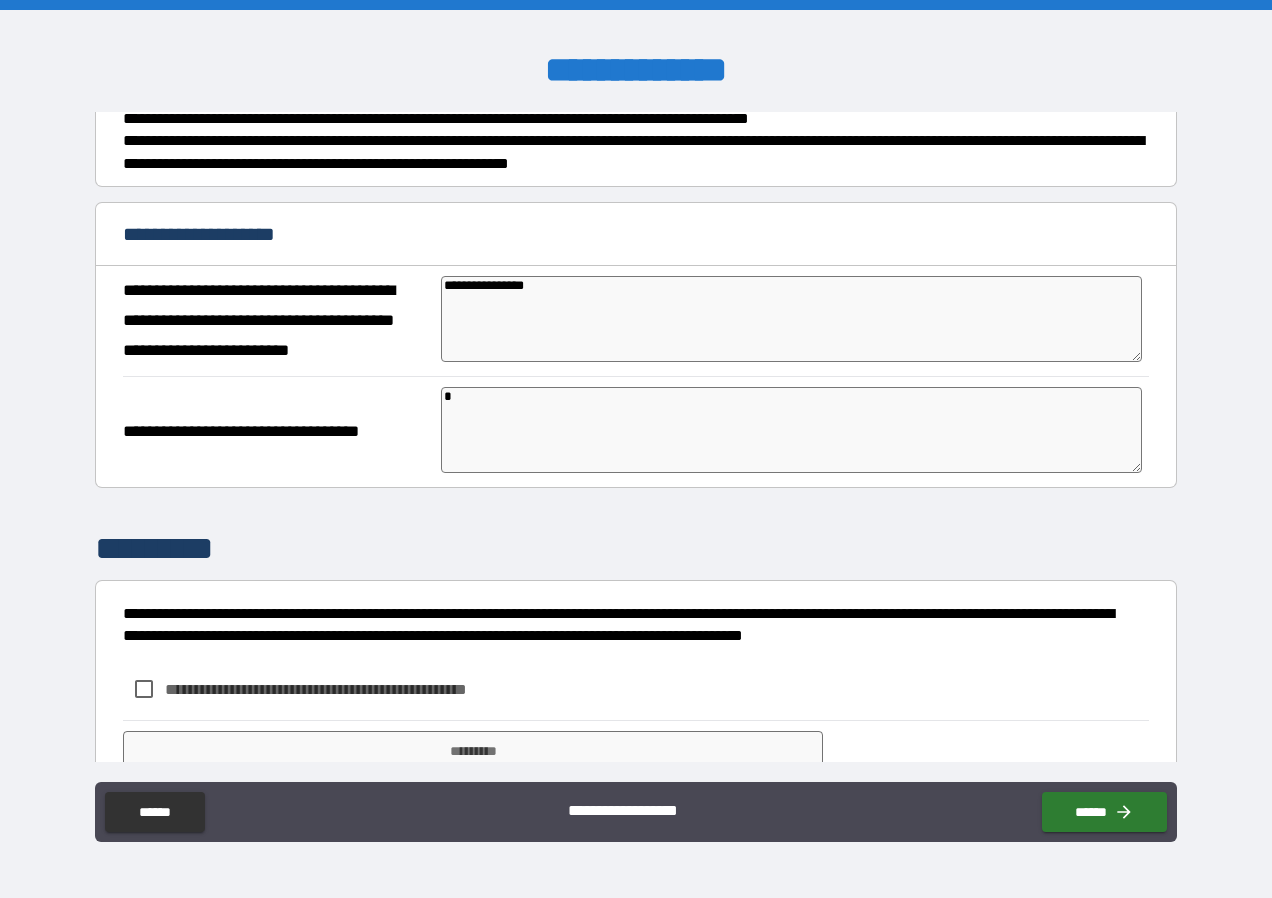 type on "*" 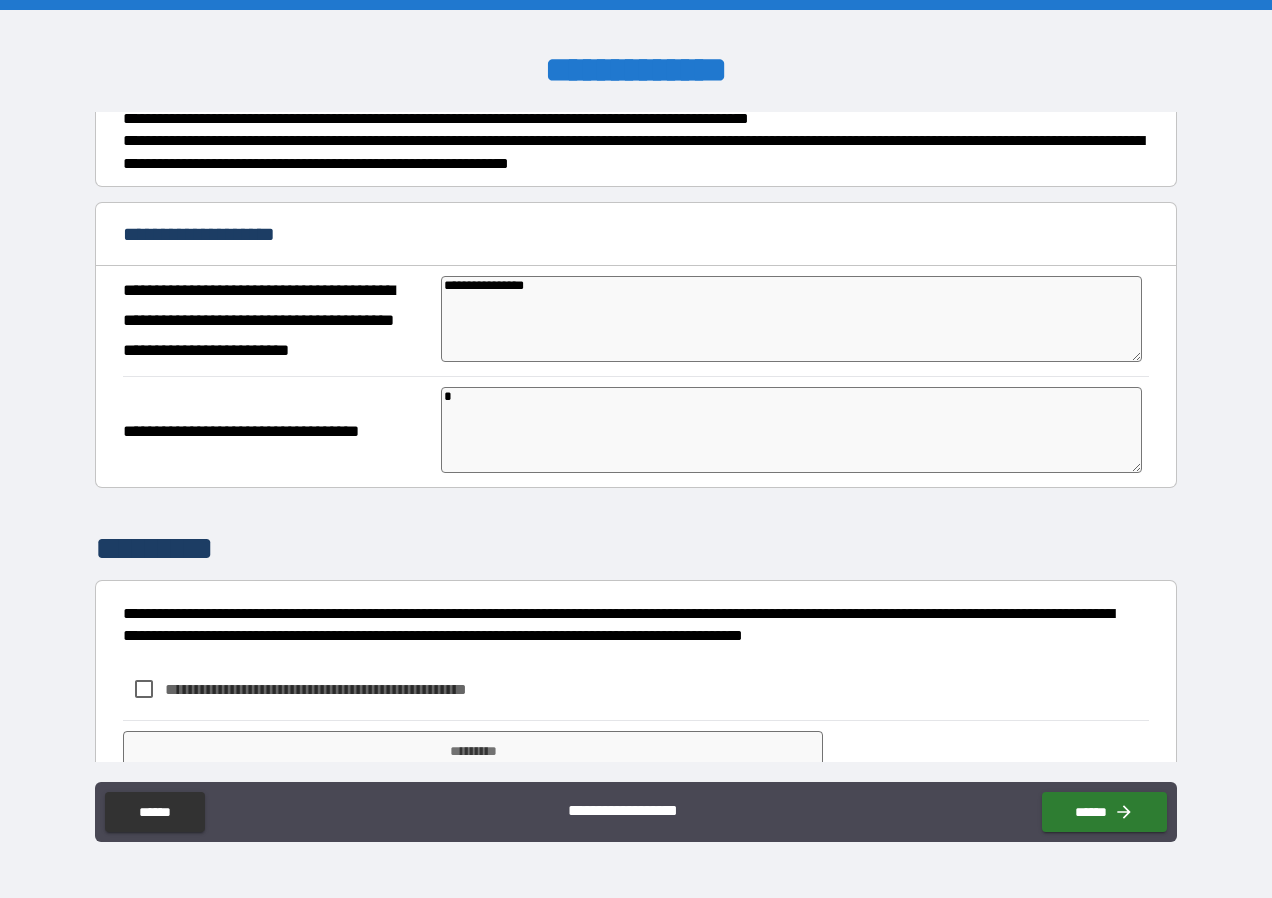 type on "*" 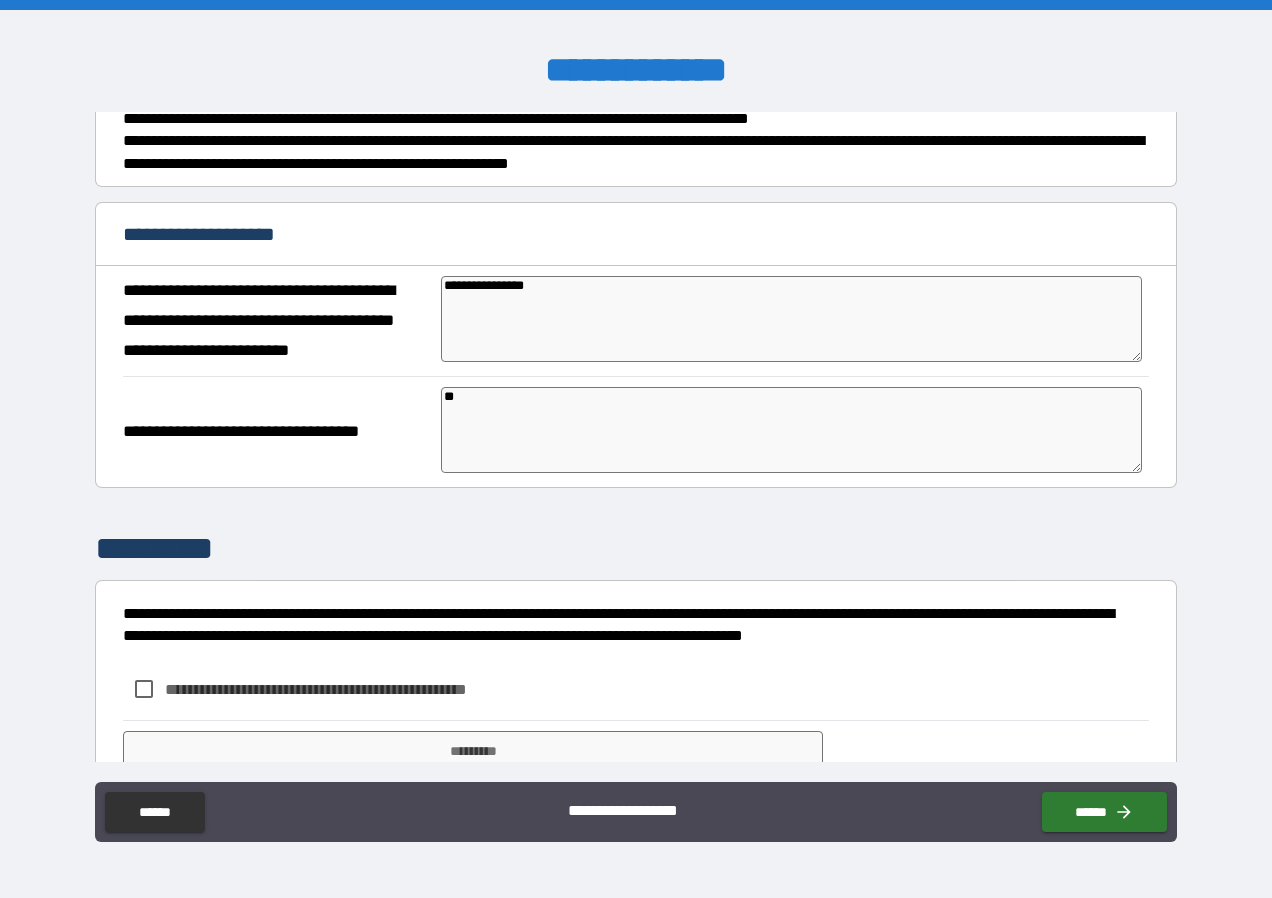 type on "*" 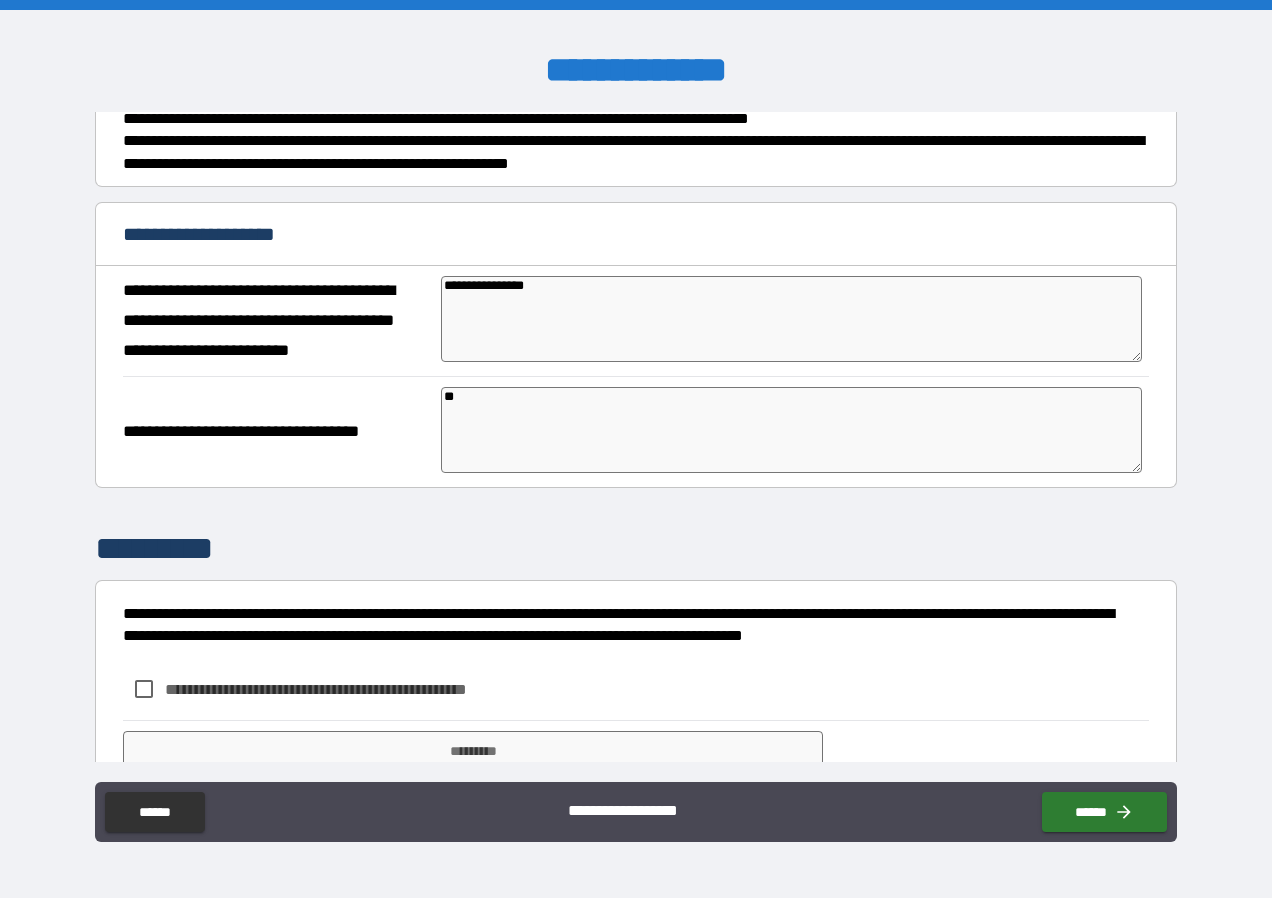 type on "*" 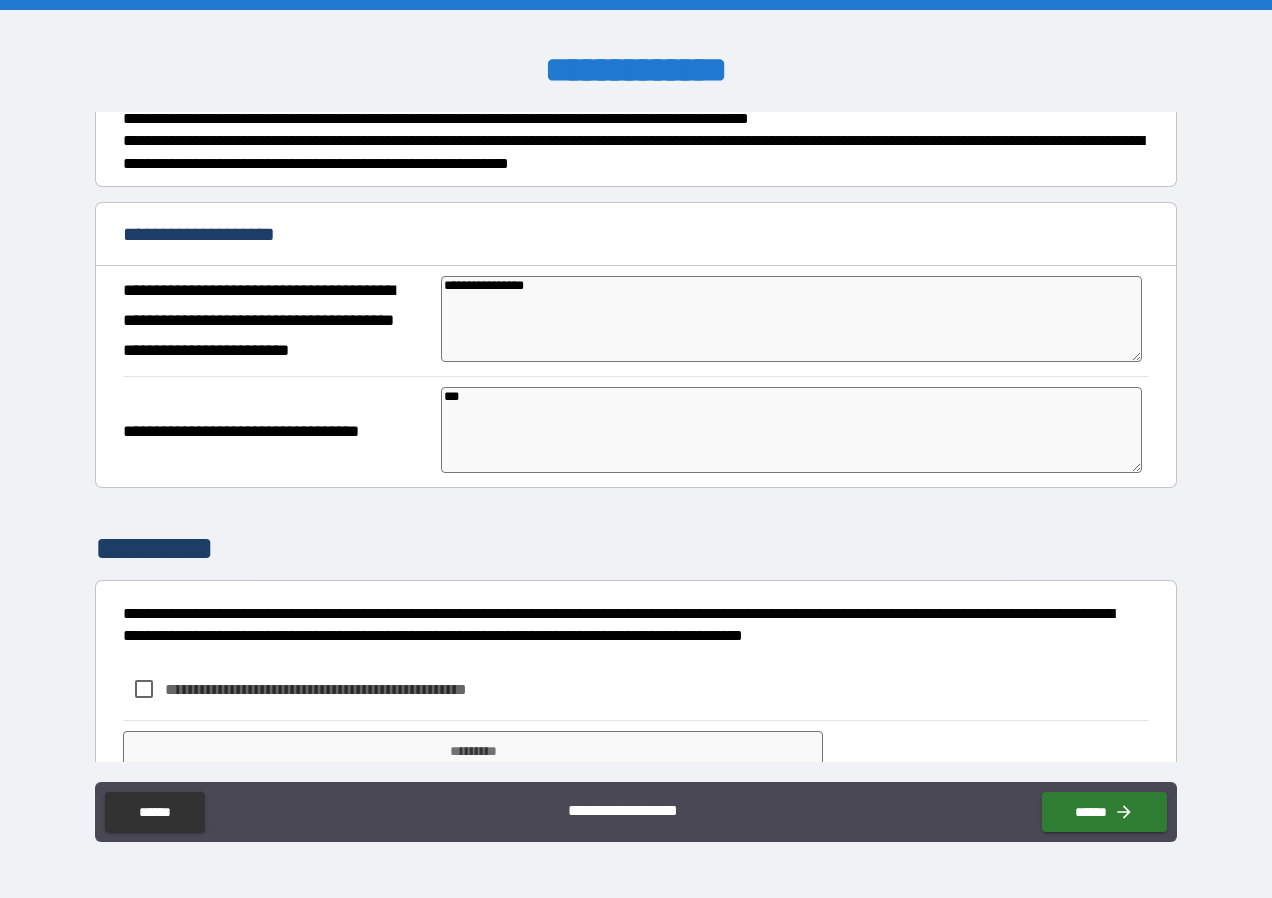 type on "*" 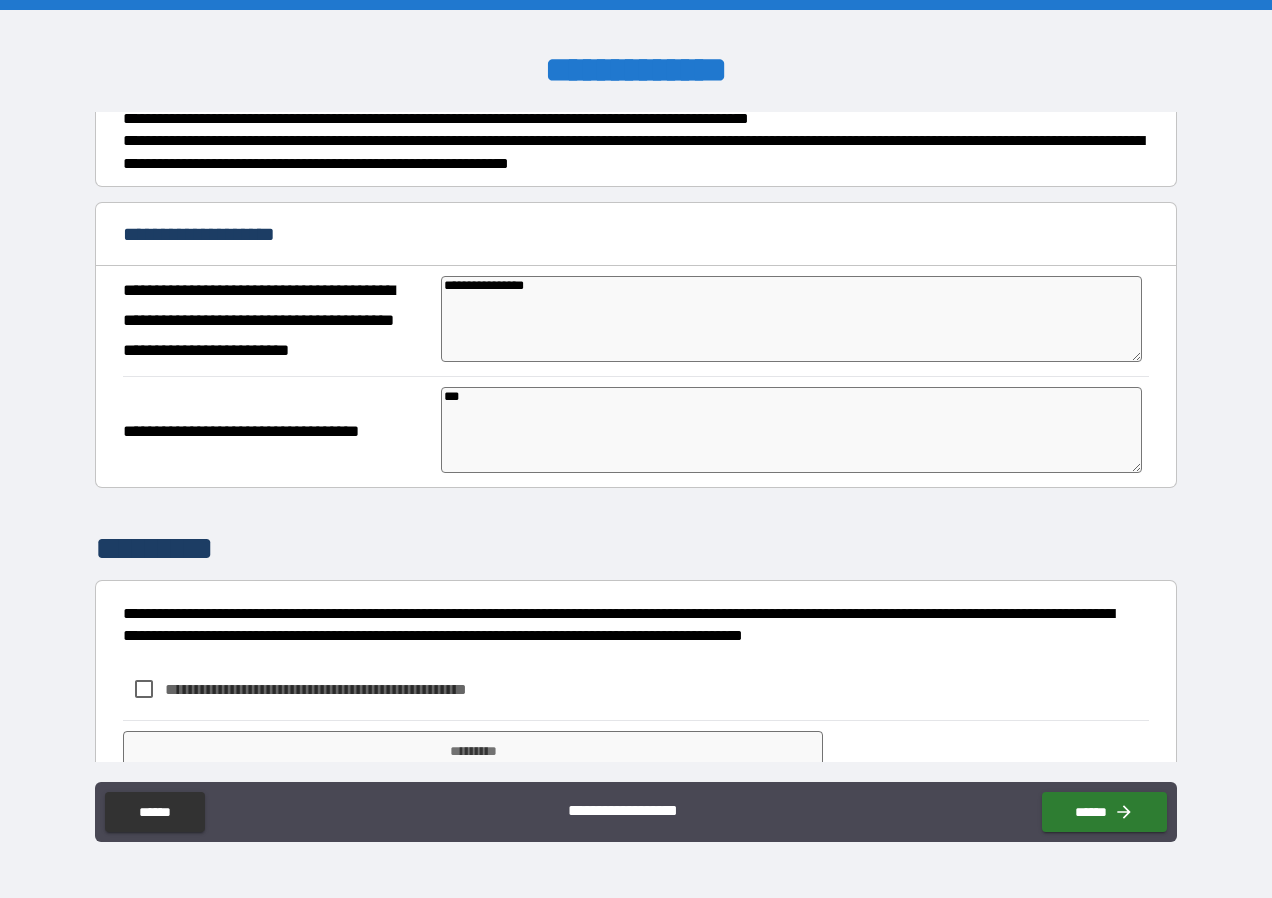type on "*" 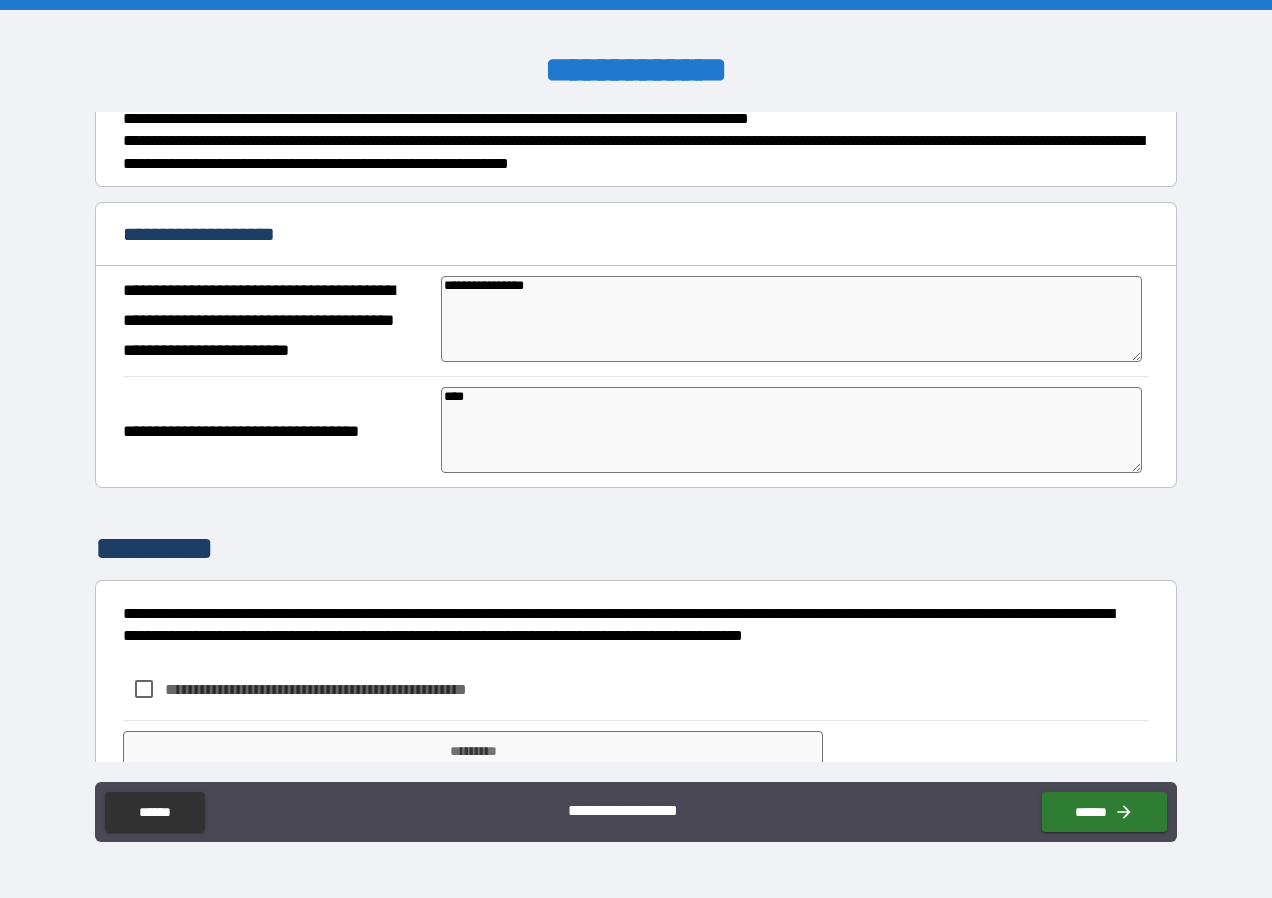 type on "*" 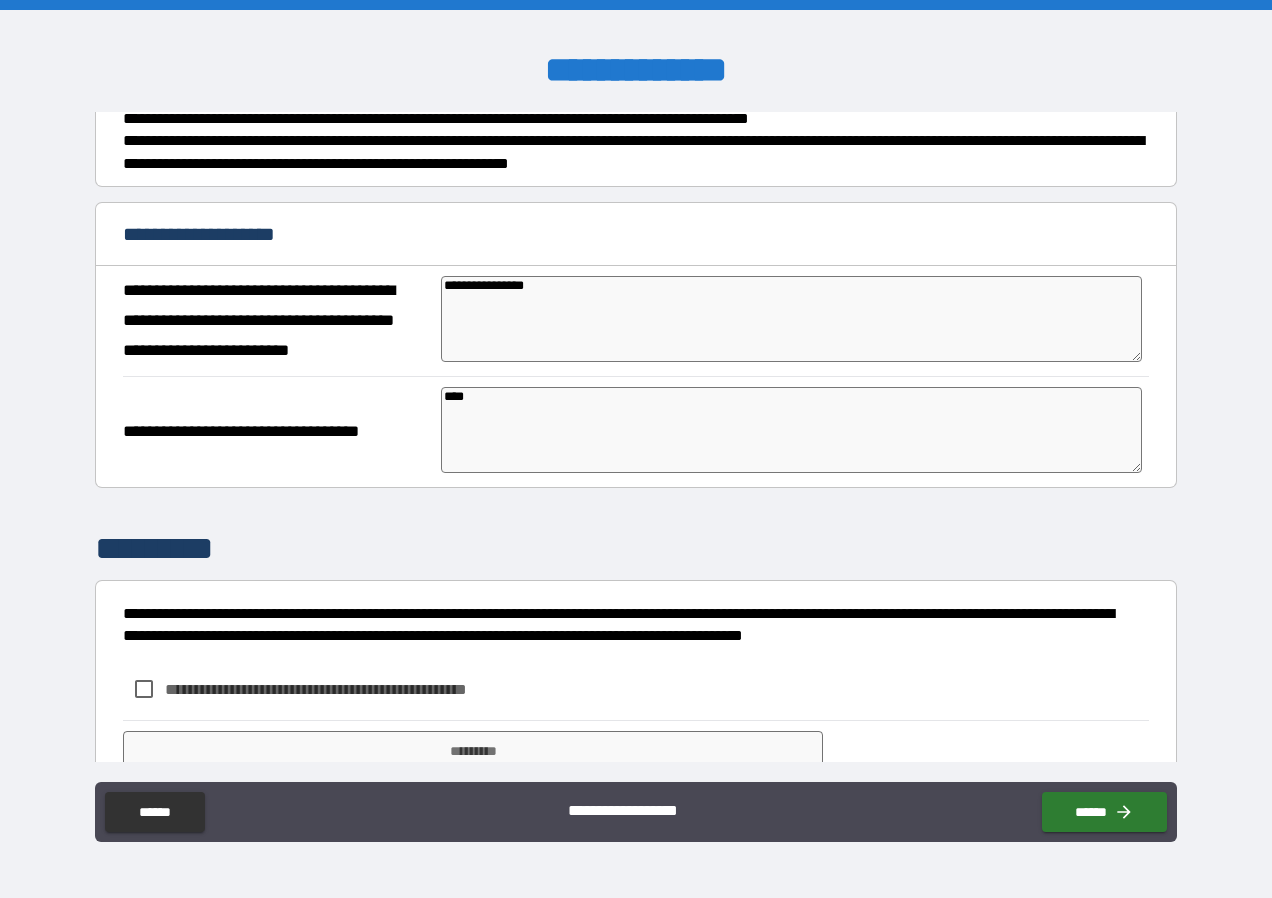 type on "*" 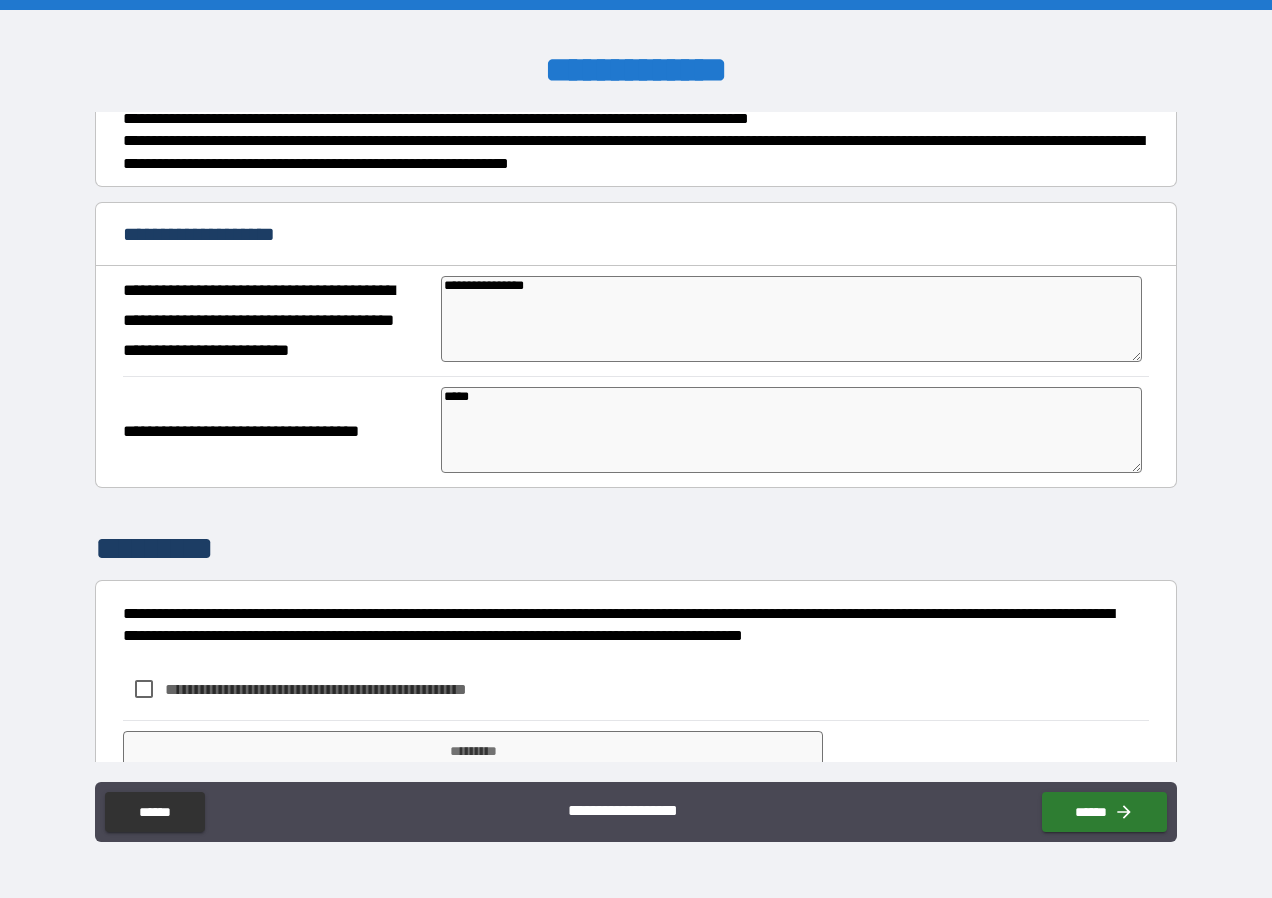 type on "*" 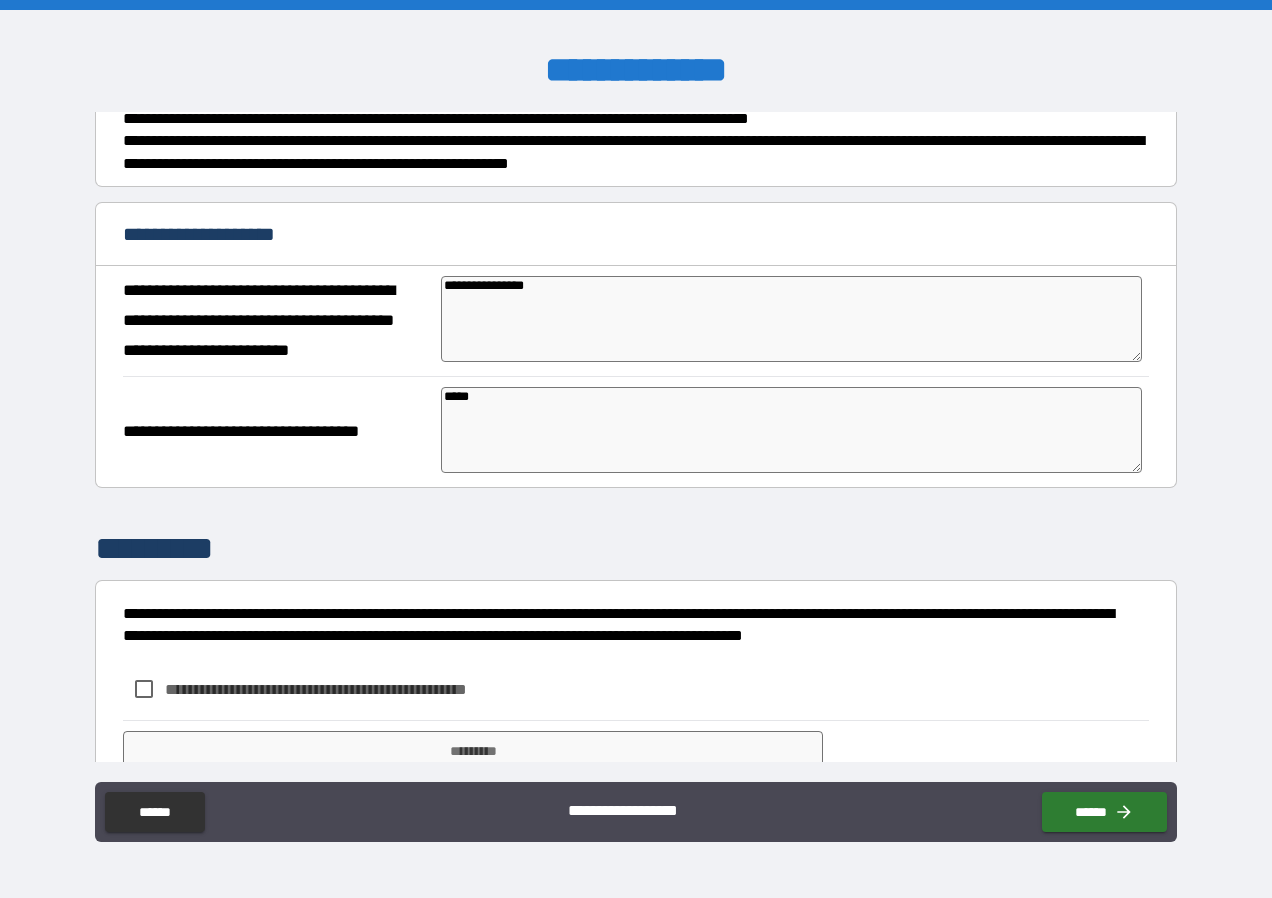 type on "*" 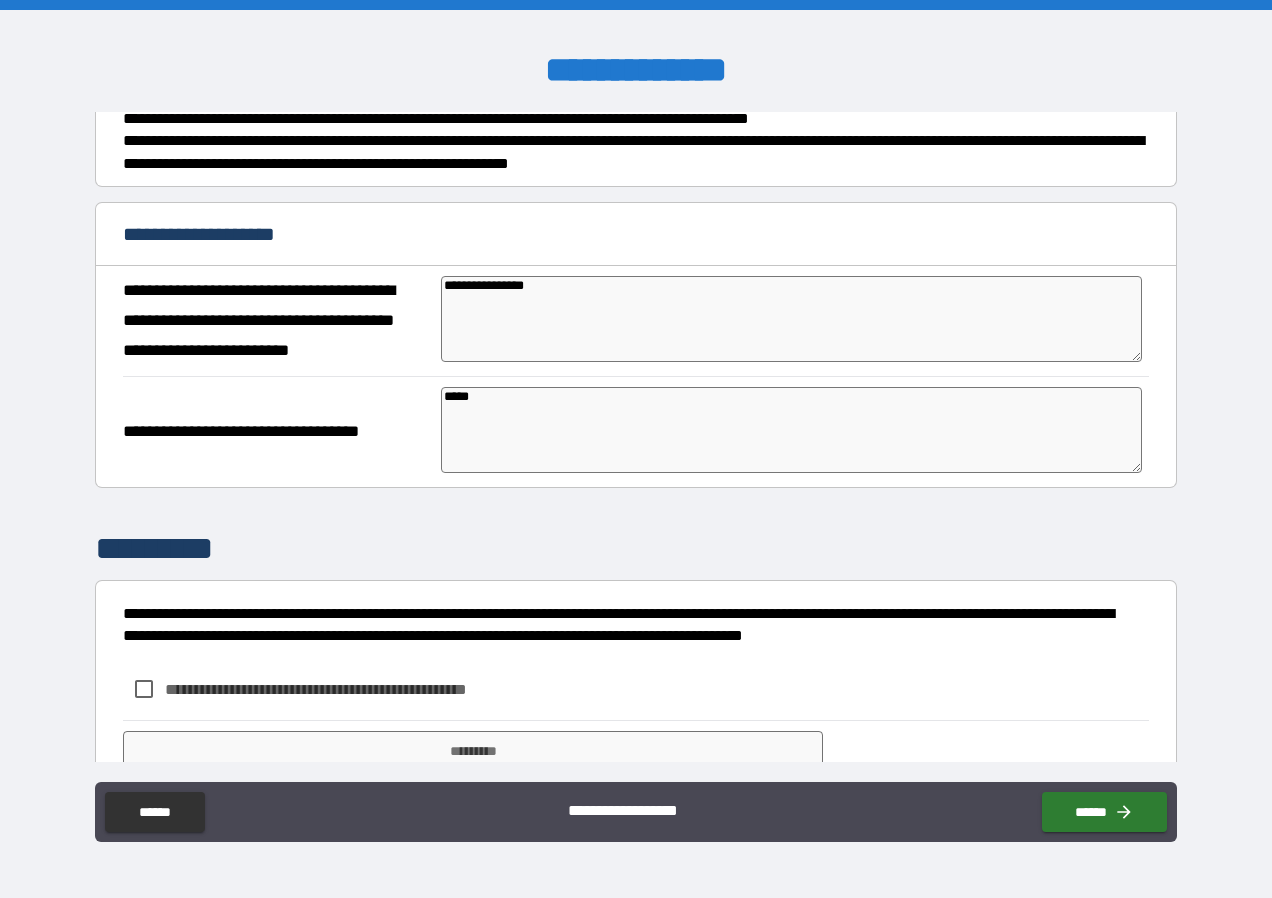 type on "******" 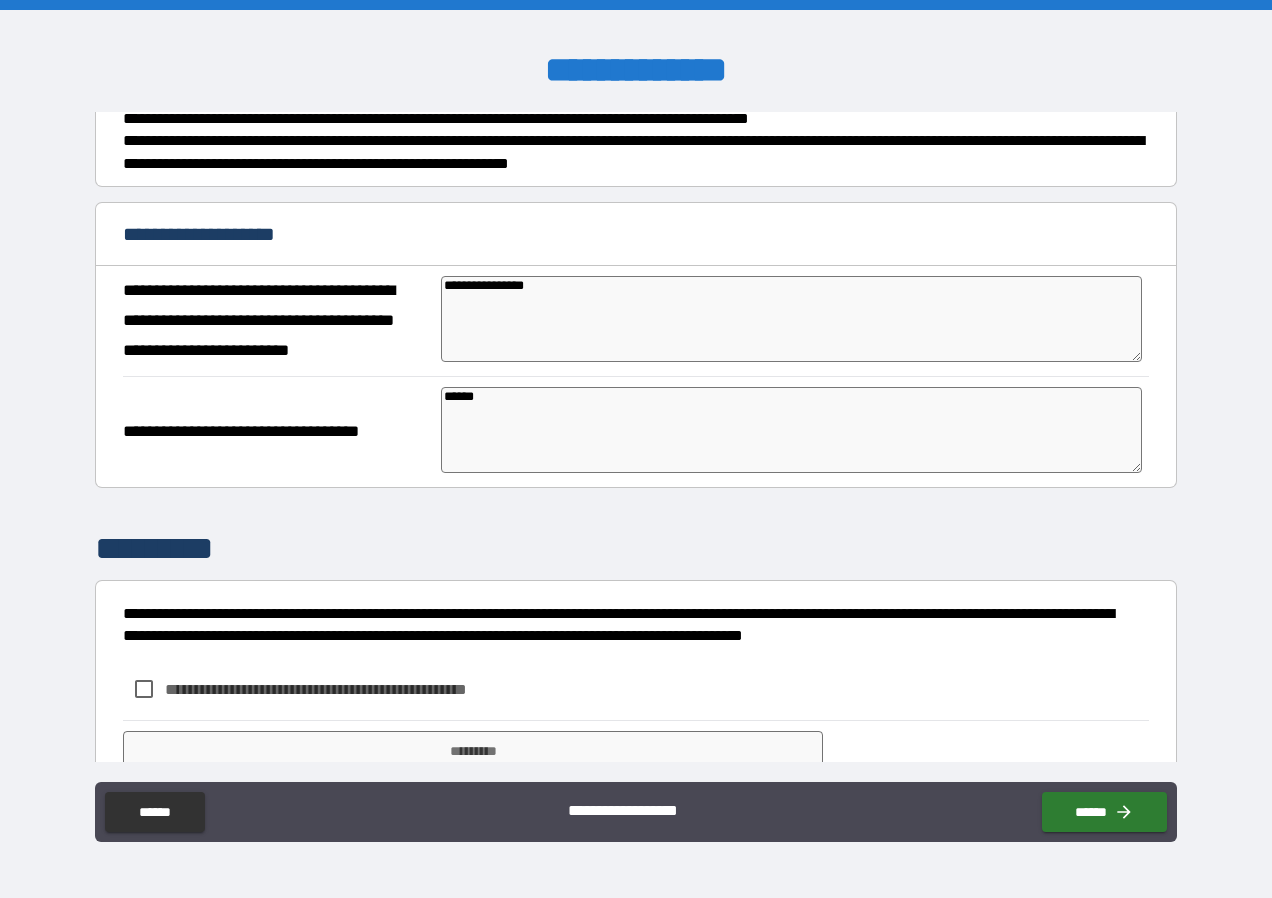 type on "*" 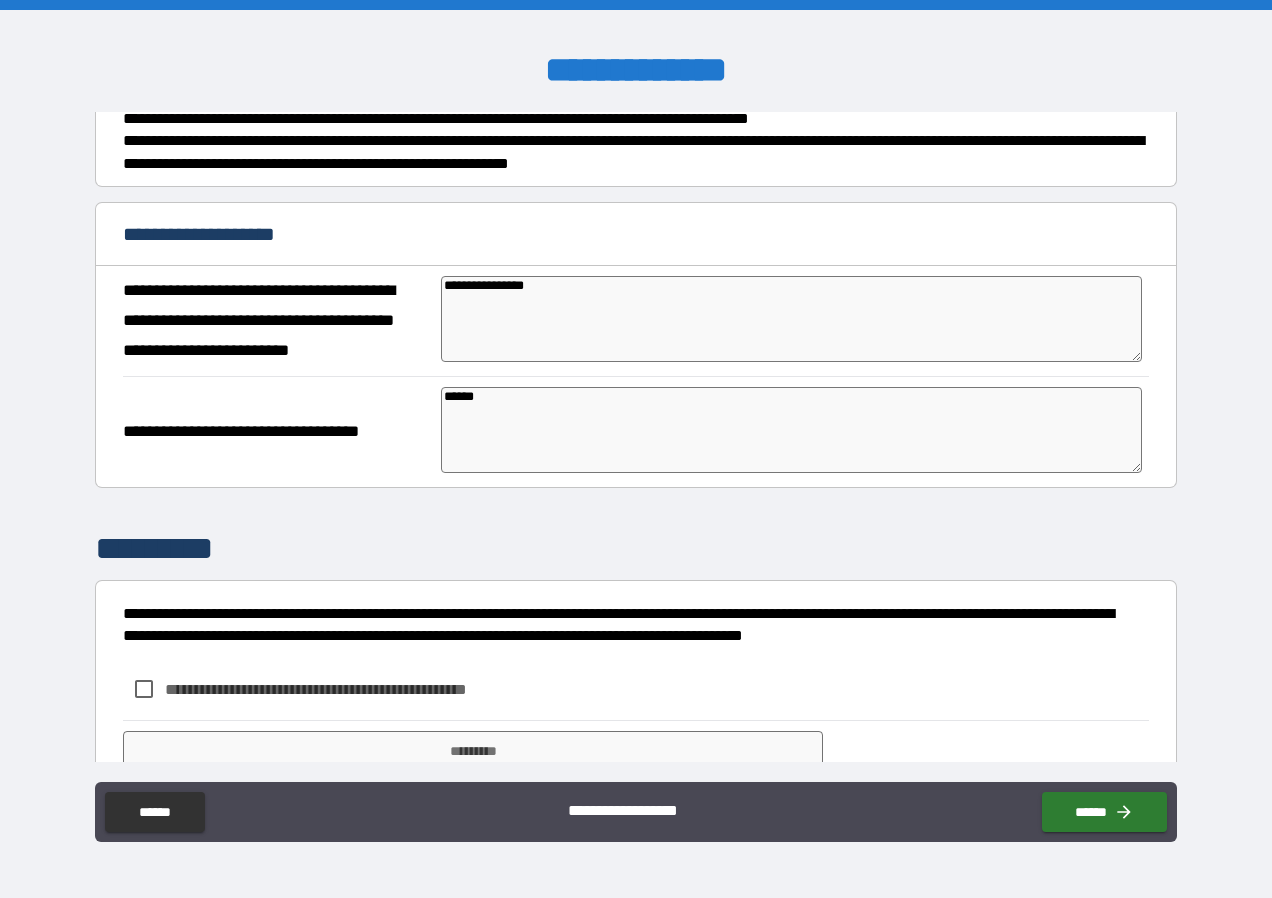 scroll, scrollTop: 598, scrollLeft: 0, axis: vertical 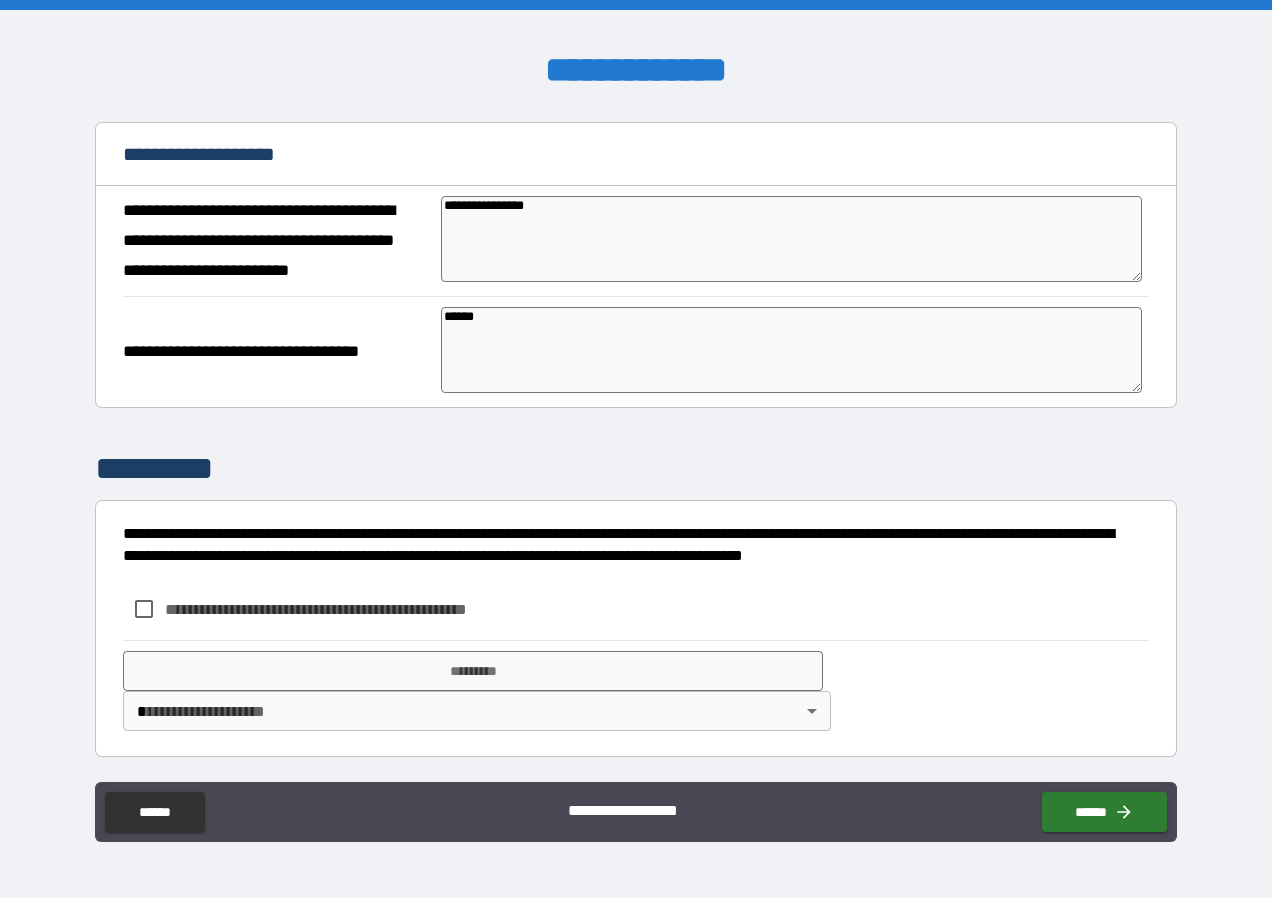 type on "******" 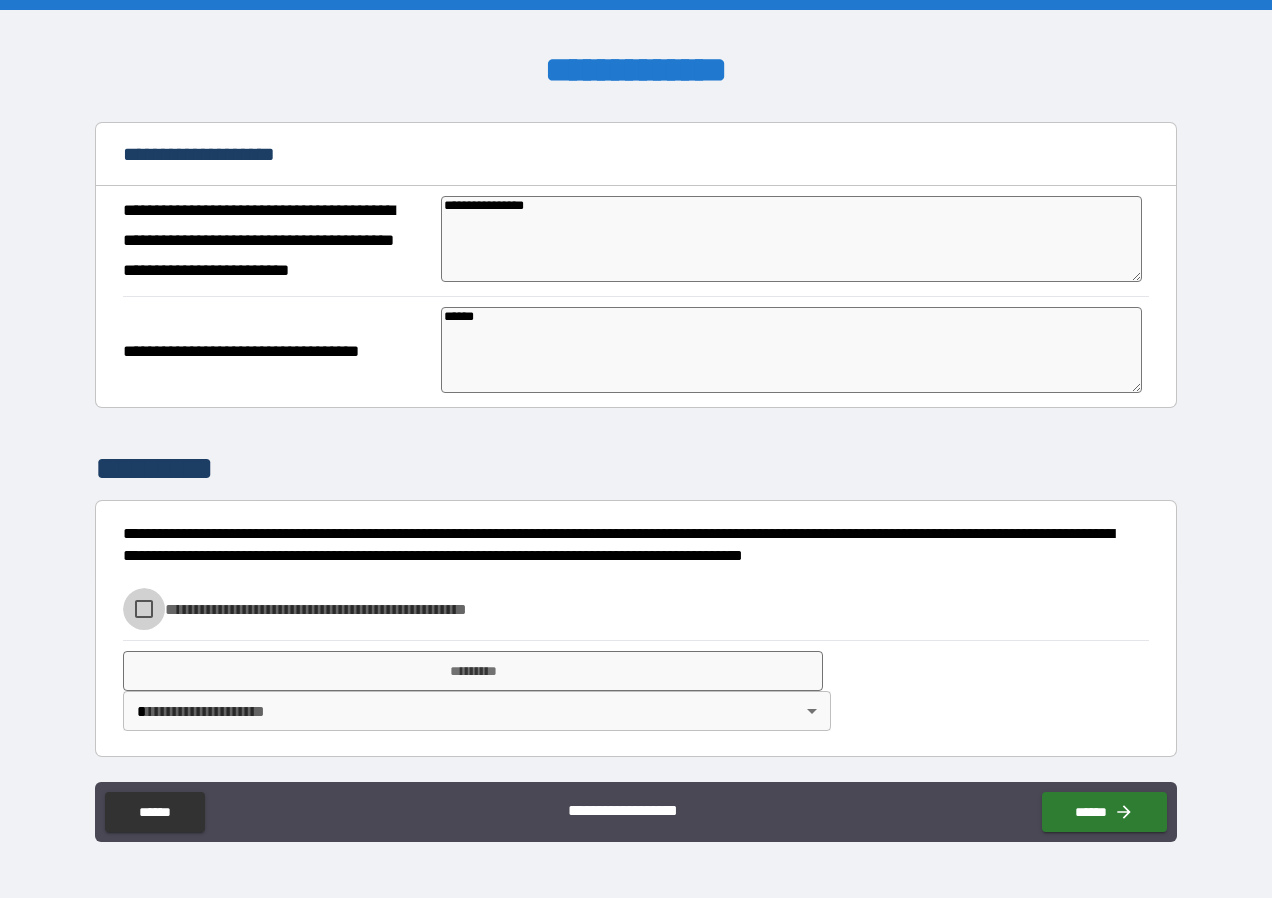 type on "*" 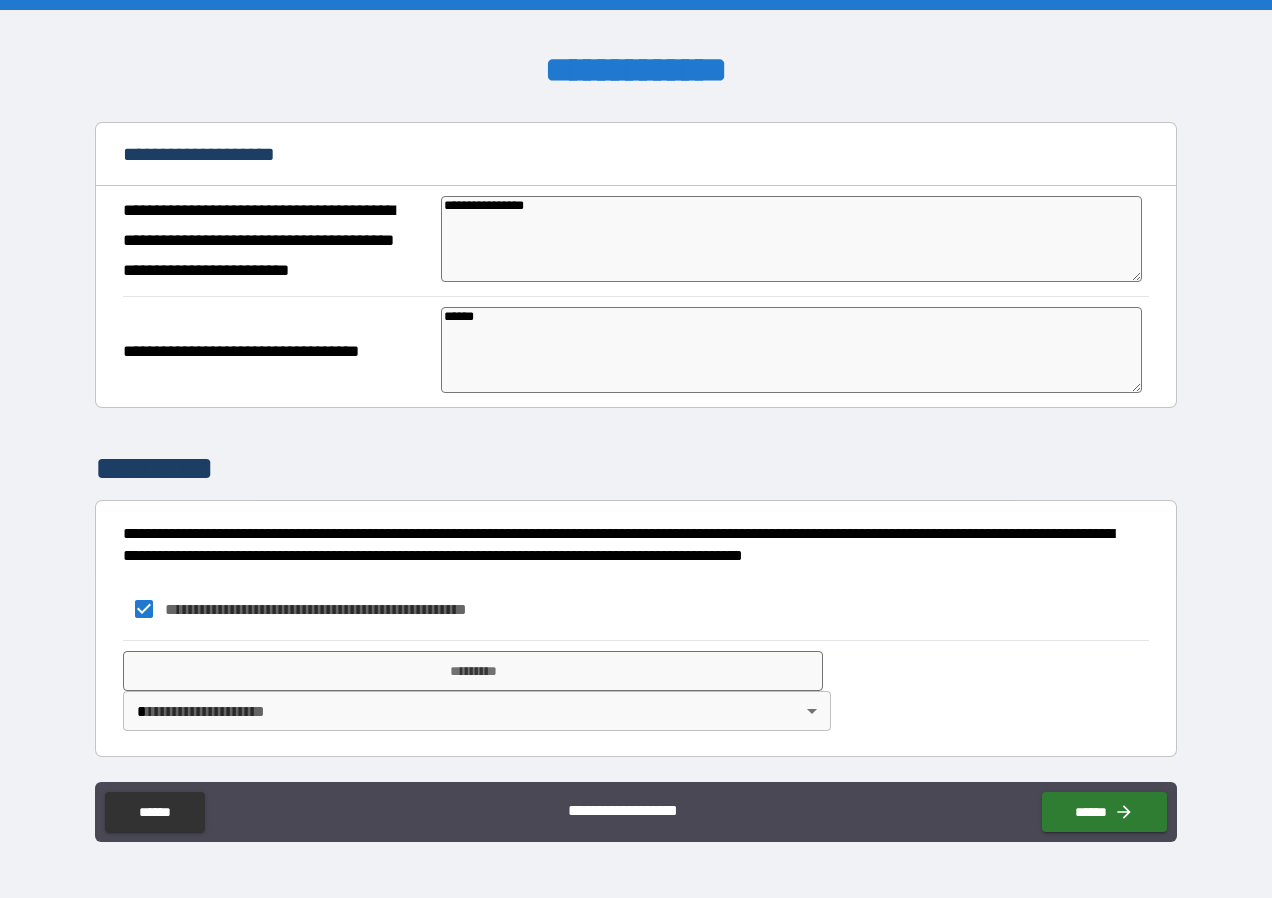 scroll, scrollTop: 646, scrollLeft: 0, axis: vertical 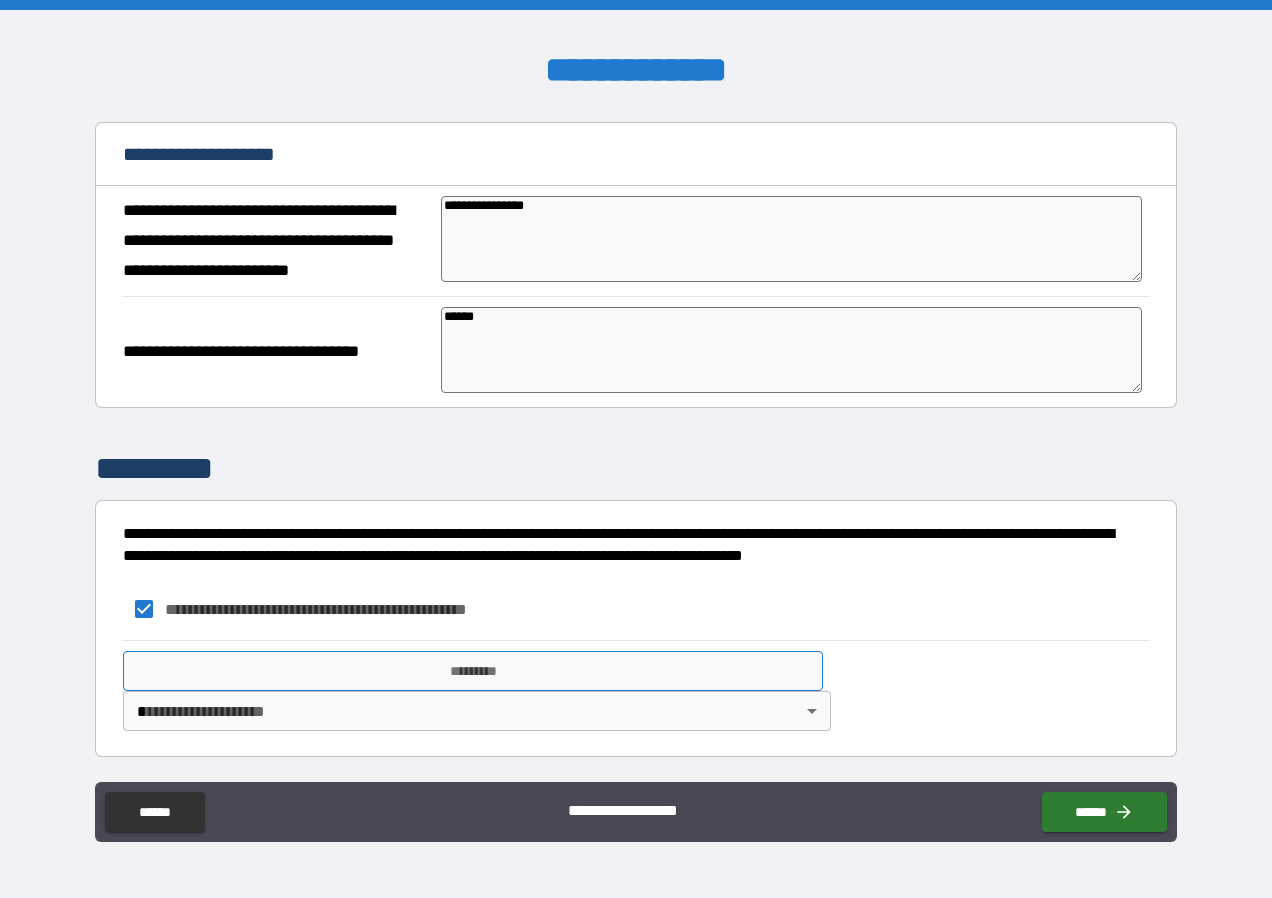 click on "*********" at bounding box center [473, 671] 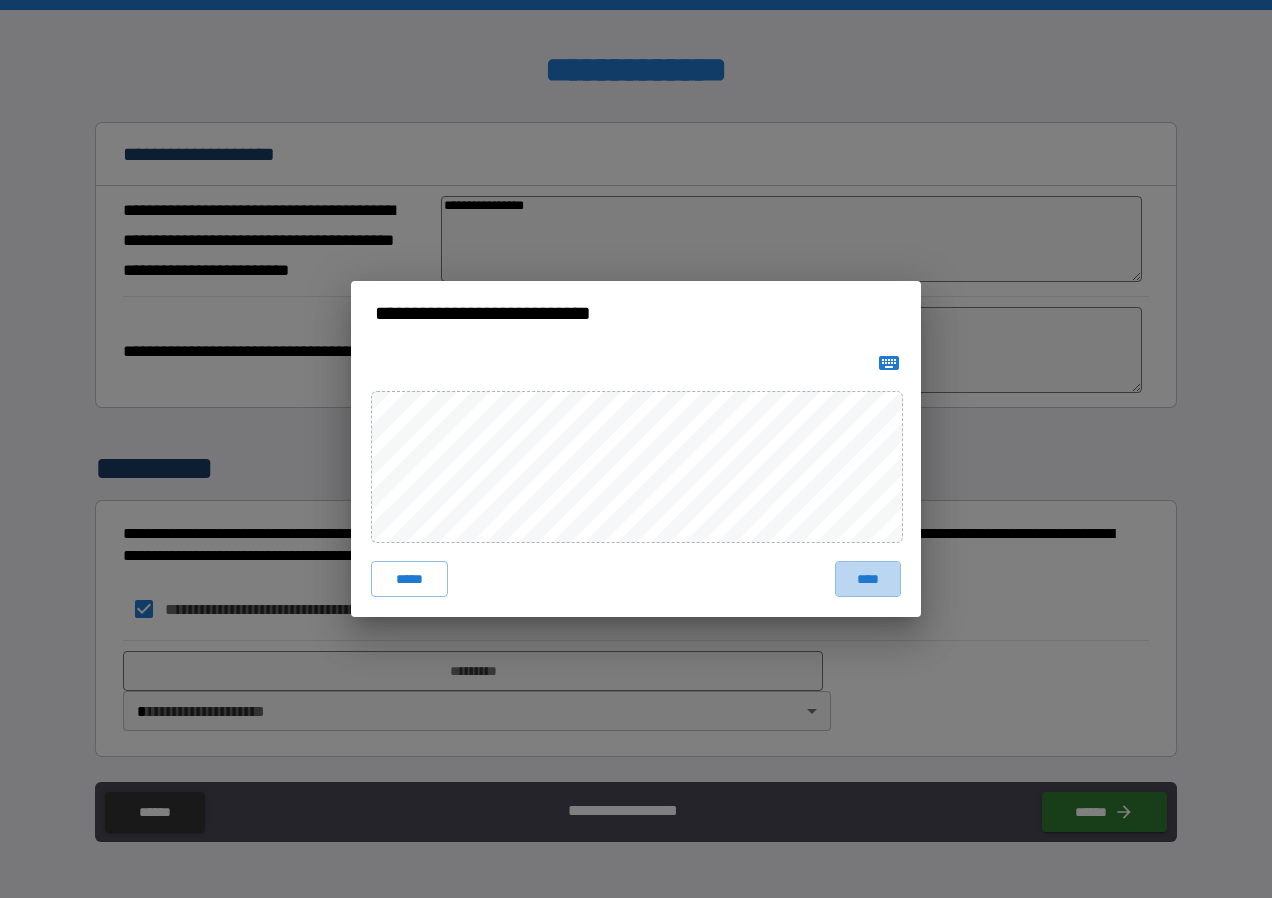 click on "****" at bounding box center [868, 579] 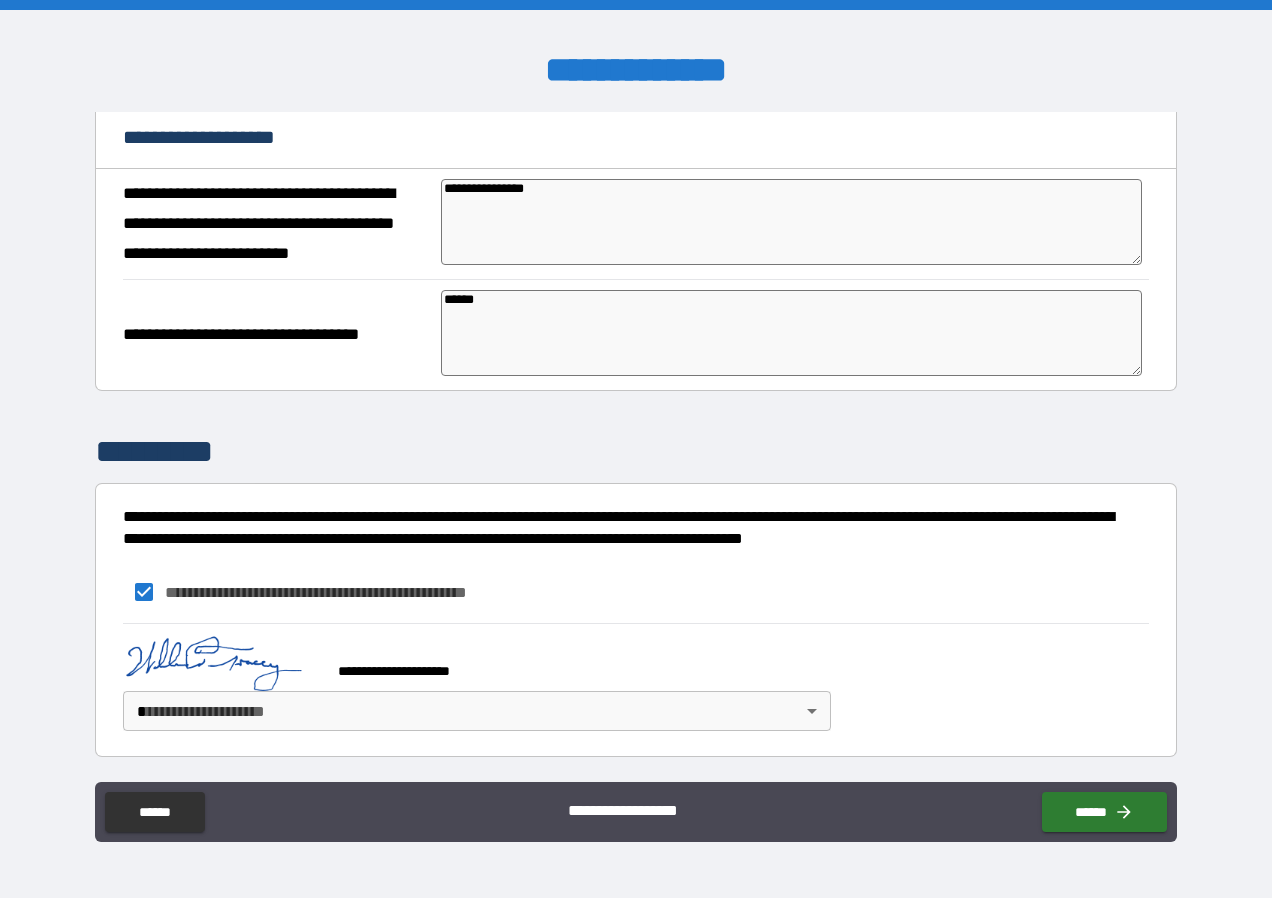 type on "*" 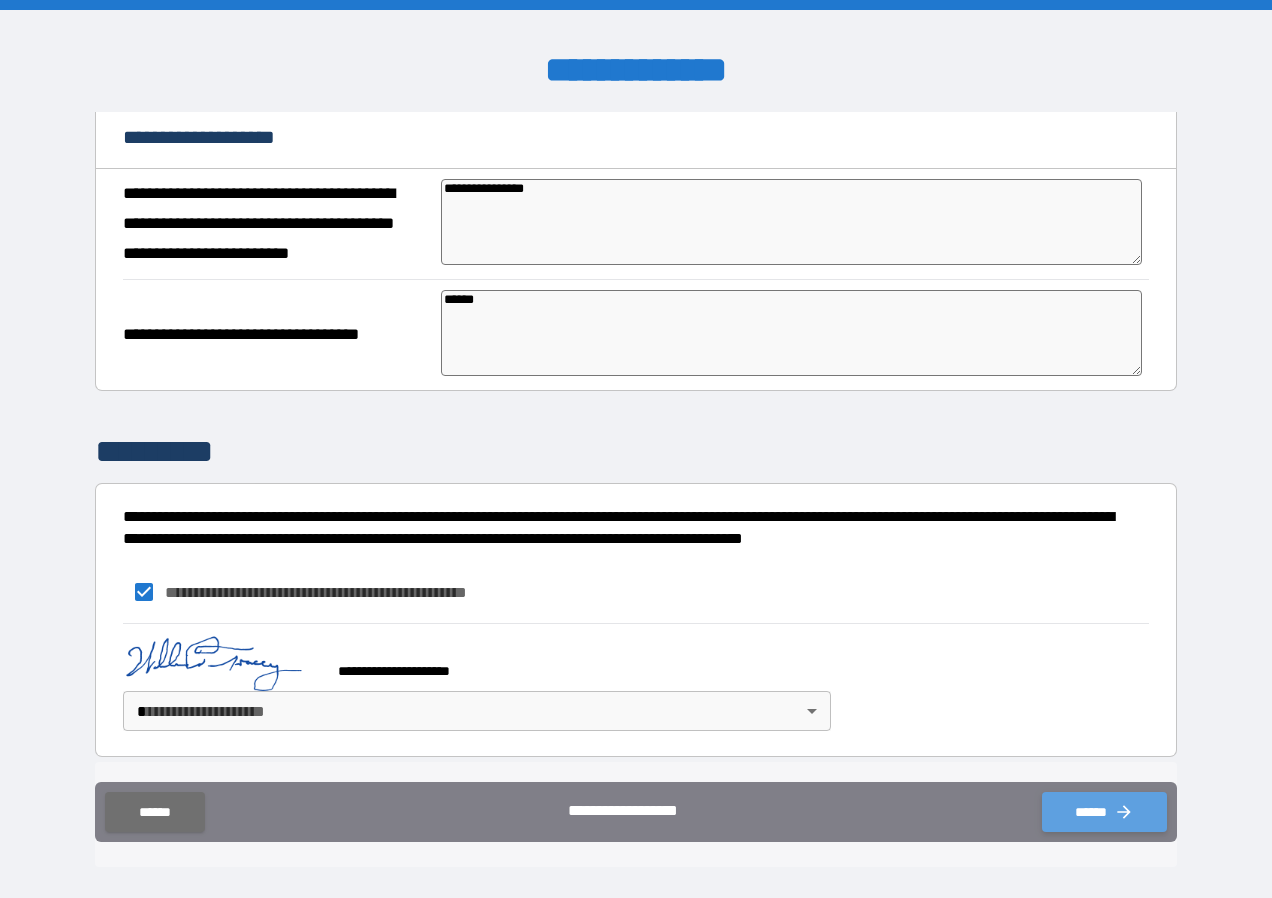 click on "******" at bounding box center (1104, 812) 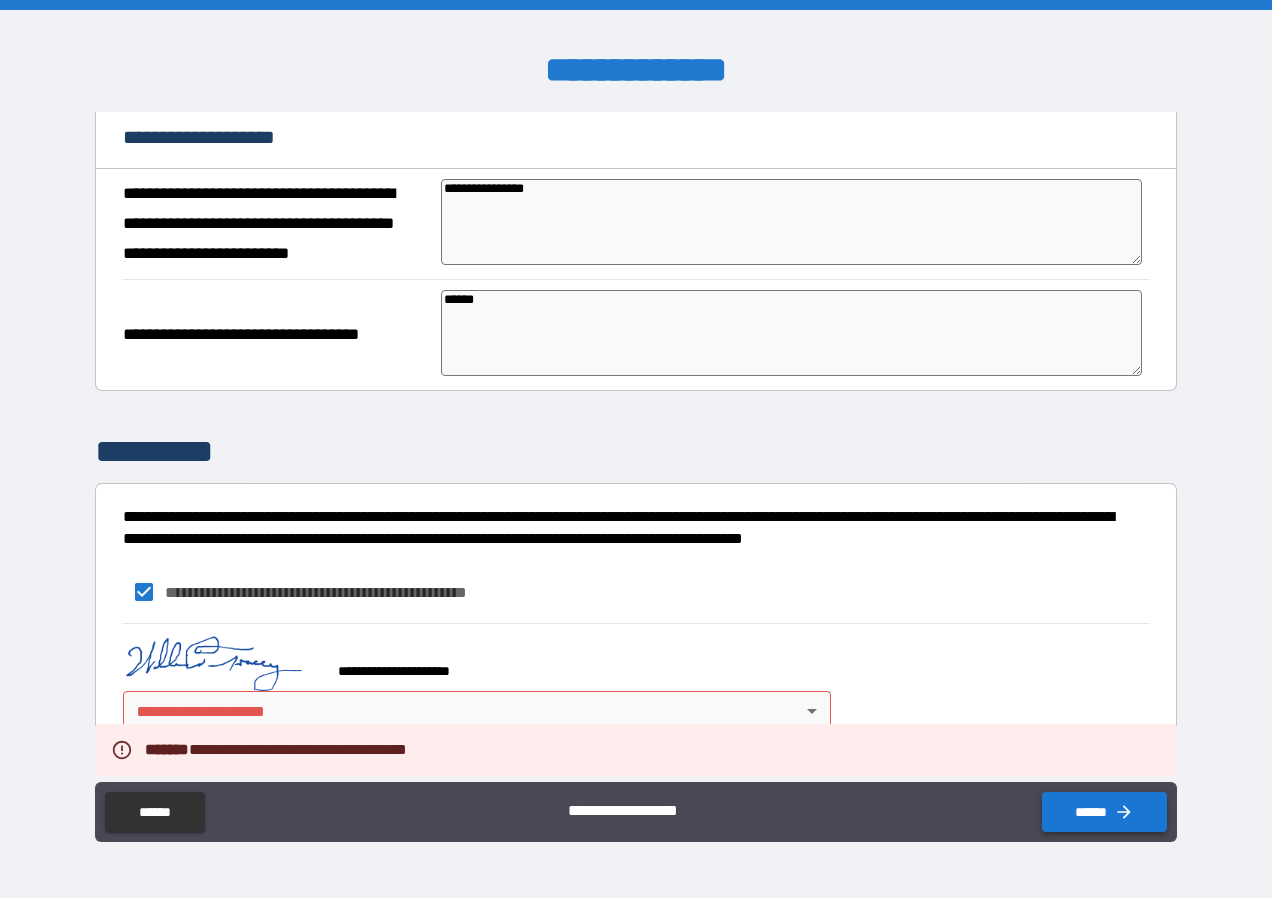 type on "*" 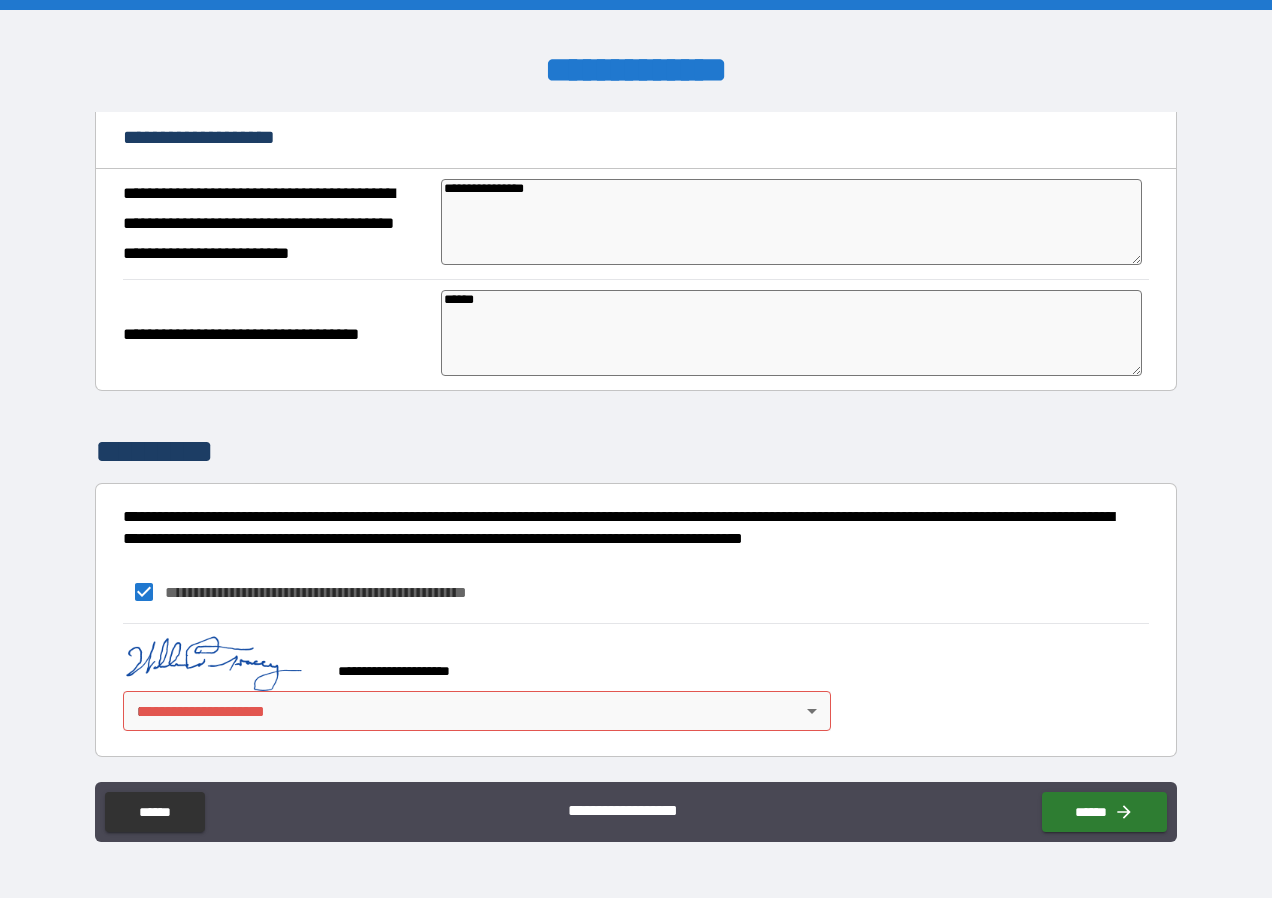 scroll, scrollTop: 664, scrollLeft: 0, axis: vertical 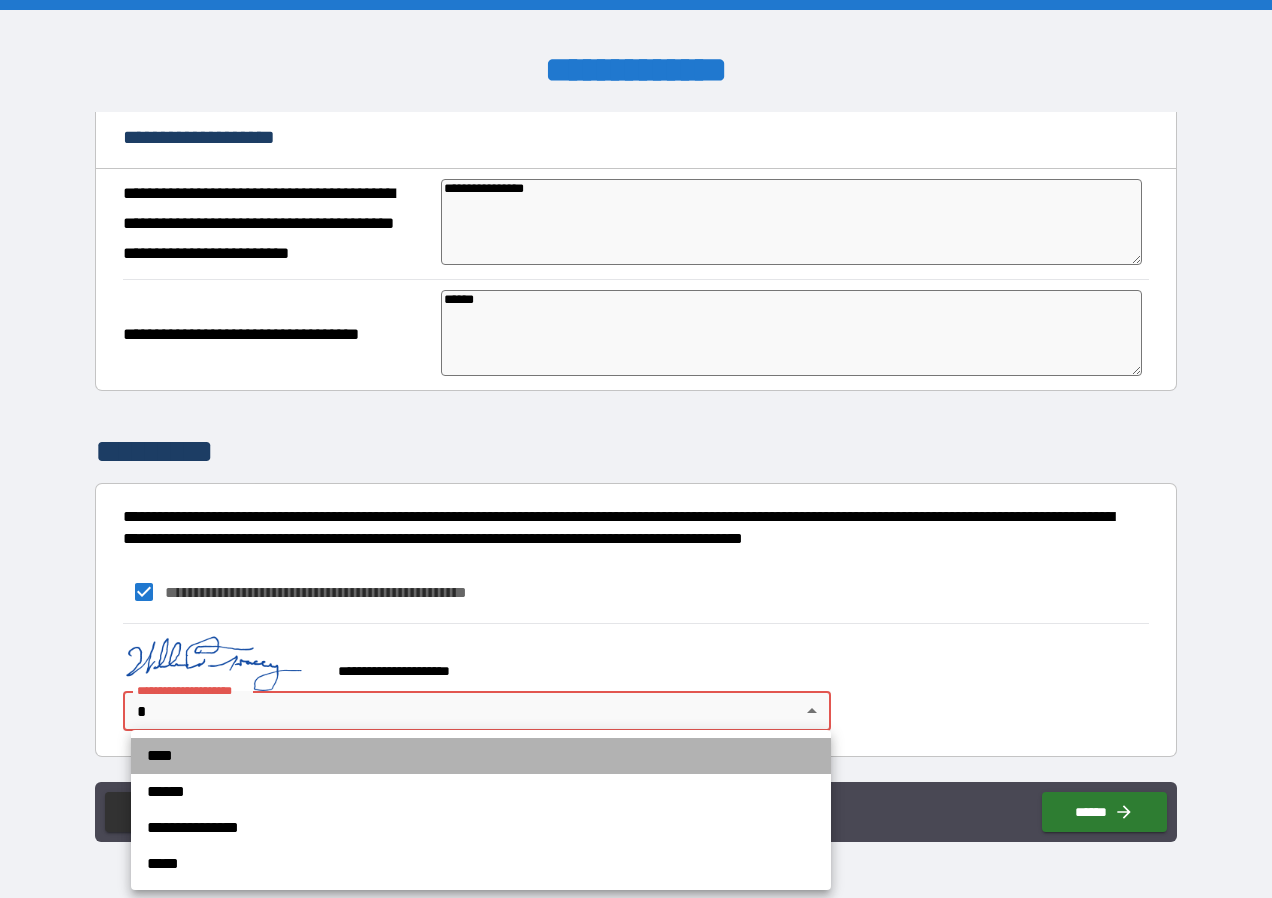 click on "****" at bounding box center (481, 756) 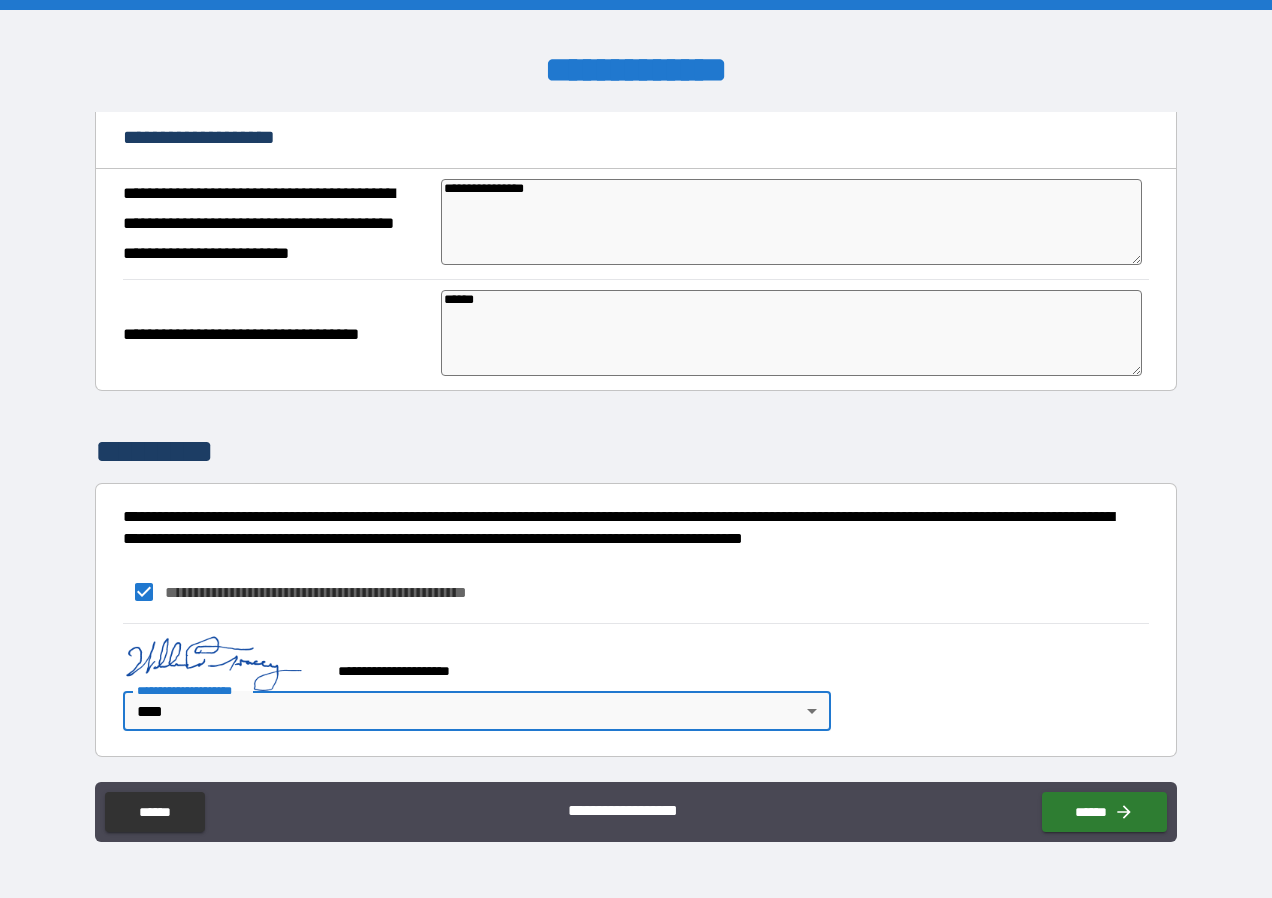 type on "*" 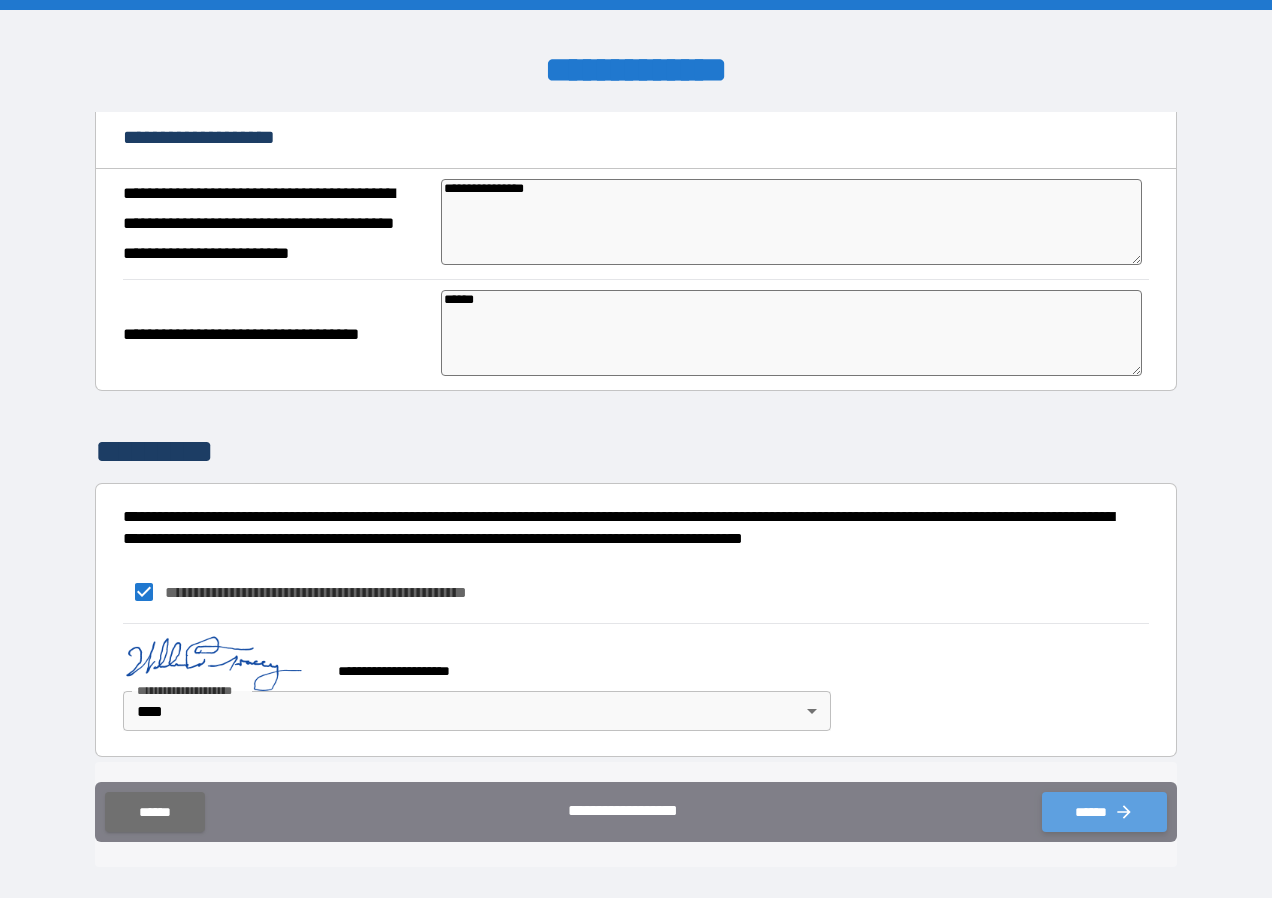 click on "******" at bounding box center [1104, 812] 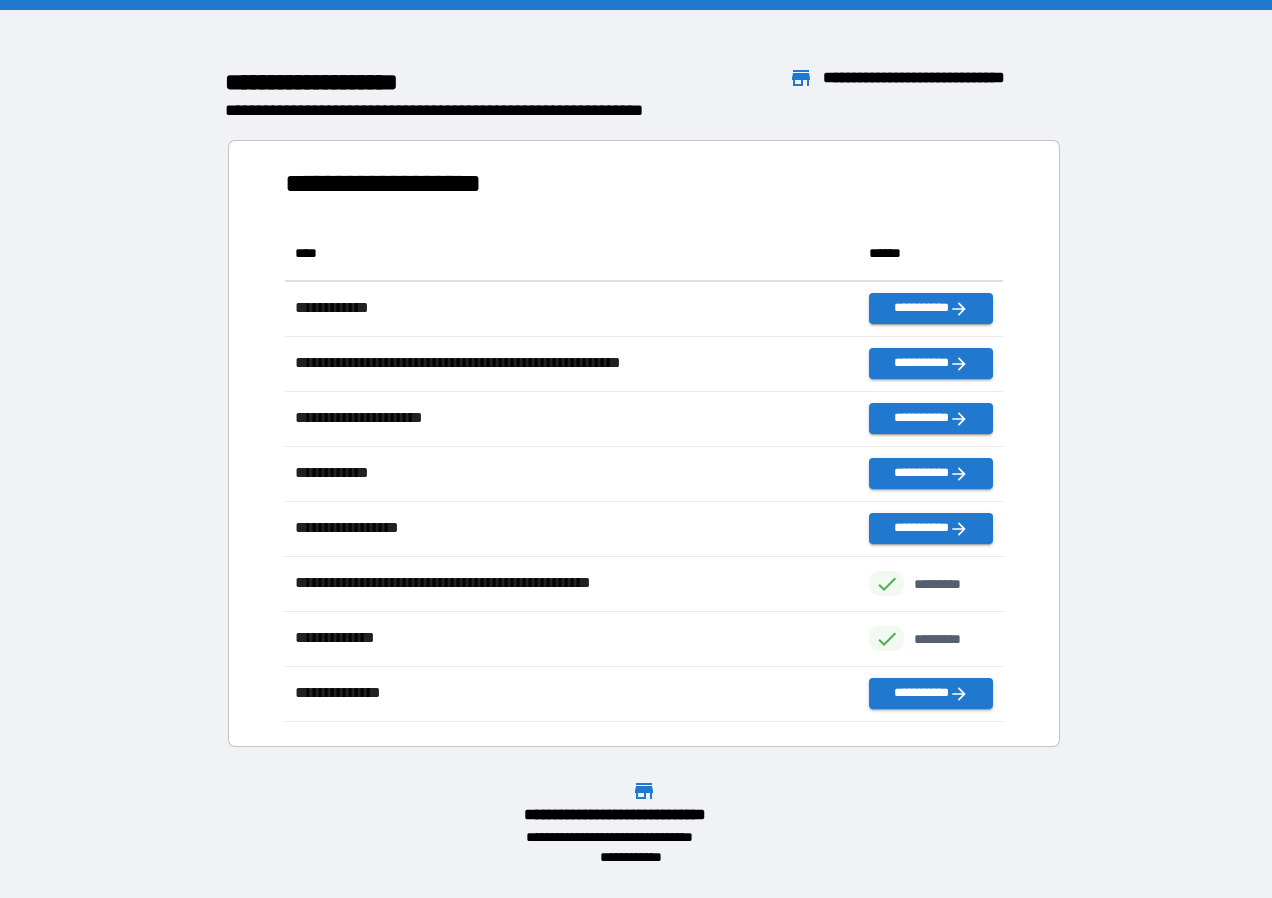 scroll, scrollTop: 16, scrollLeft: 16, axis: both 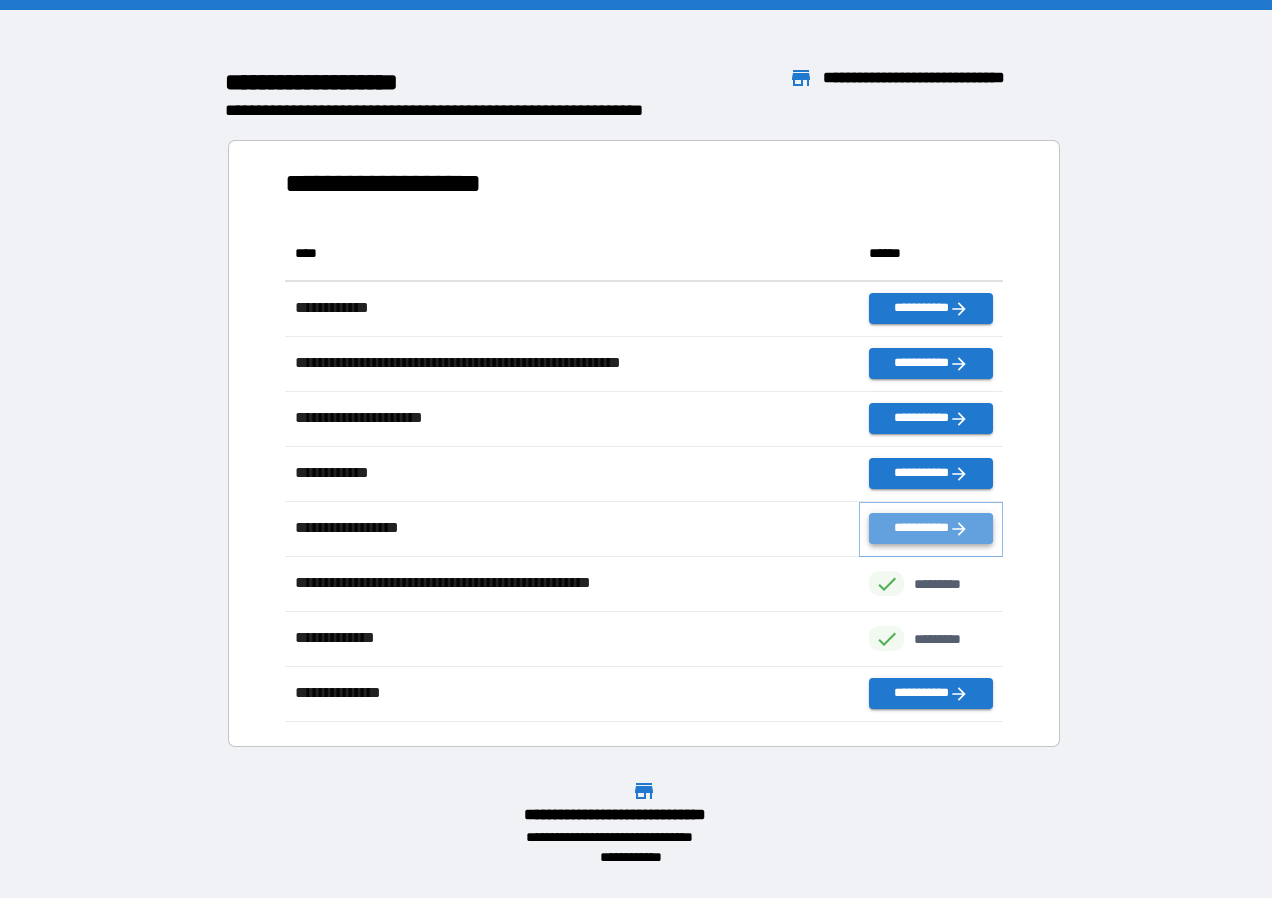 click on "**********" at bounding box center (931, 528) 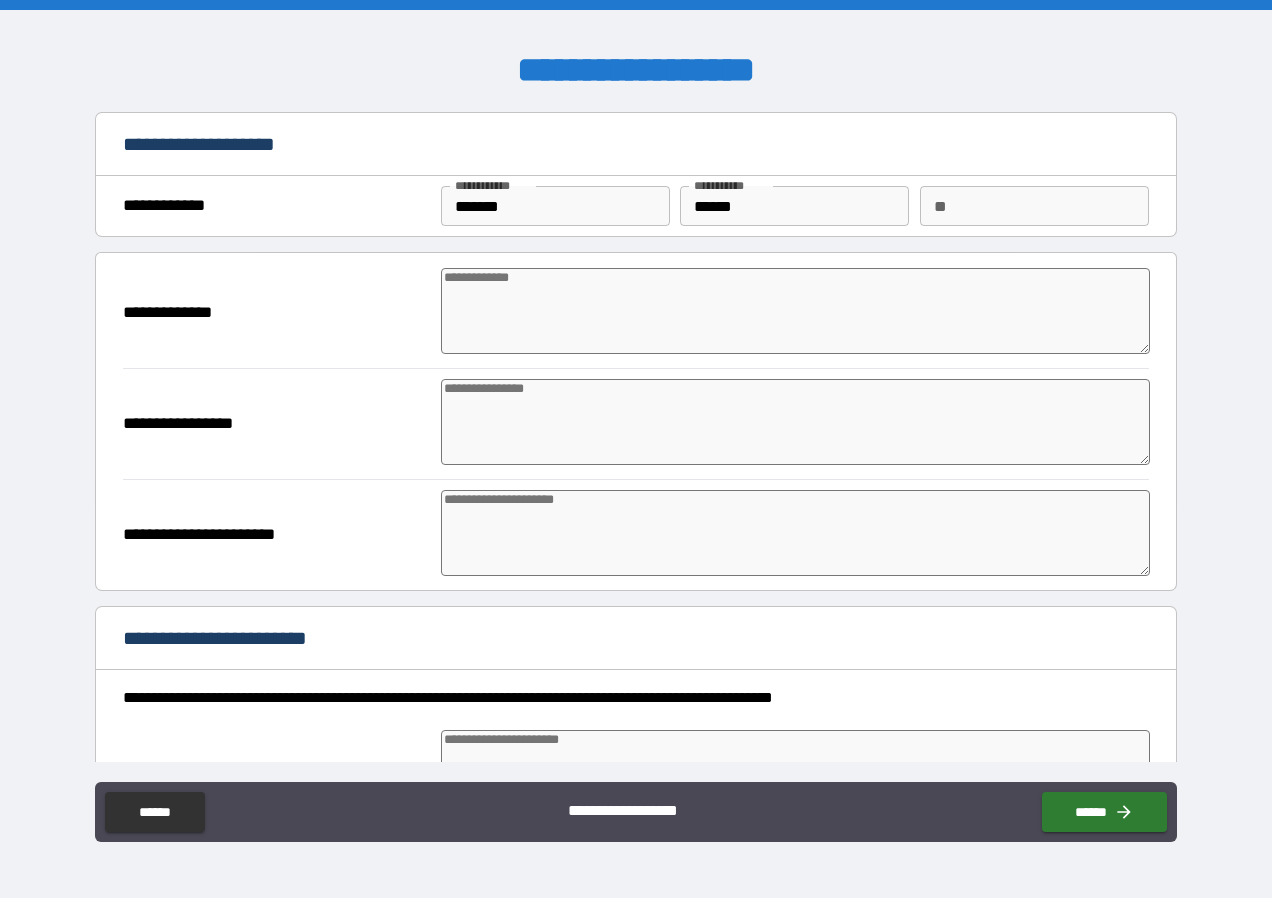 type on "*" 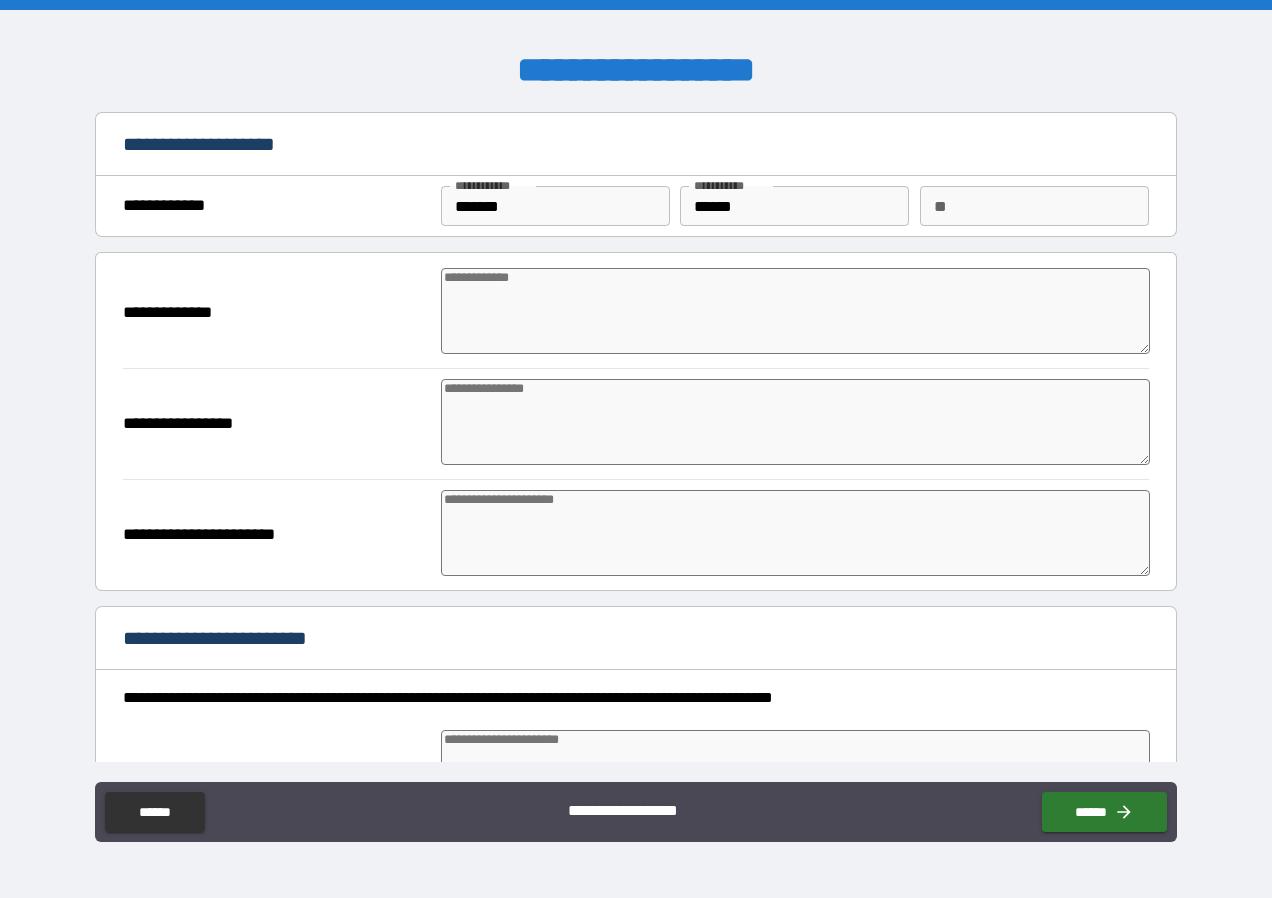 type on "*" 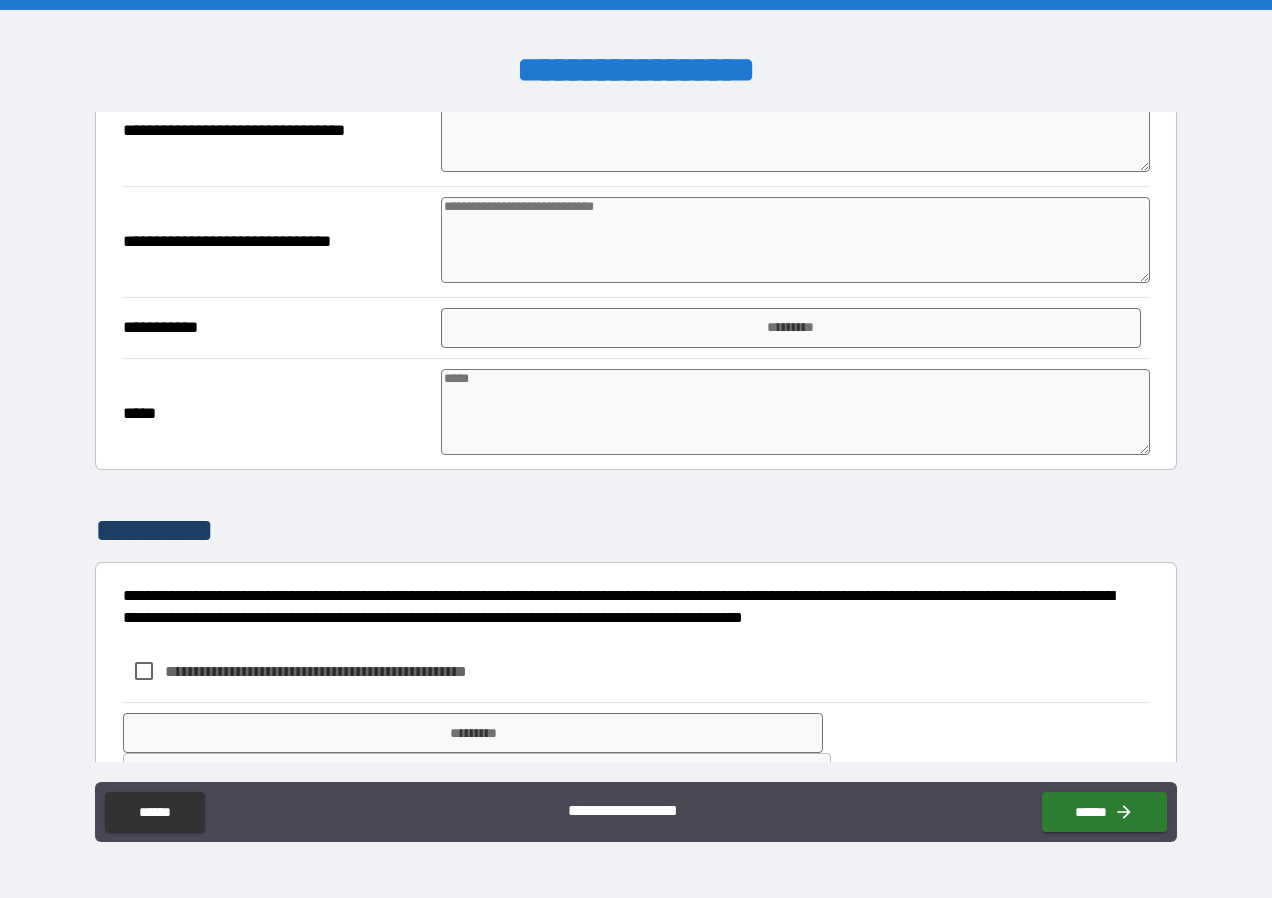 scroll, scrollTop: 984, scrollLeft: 0, axis: vertical 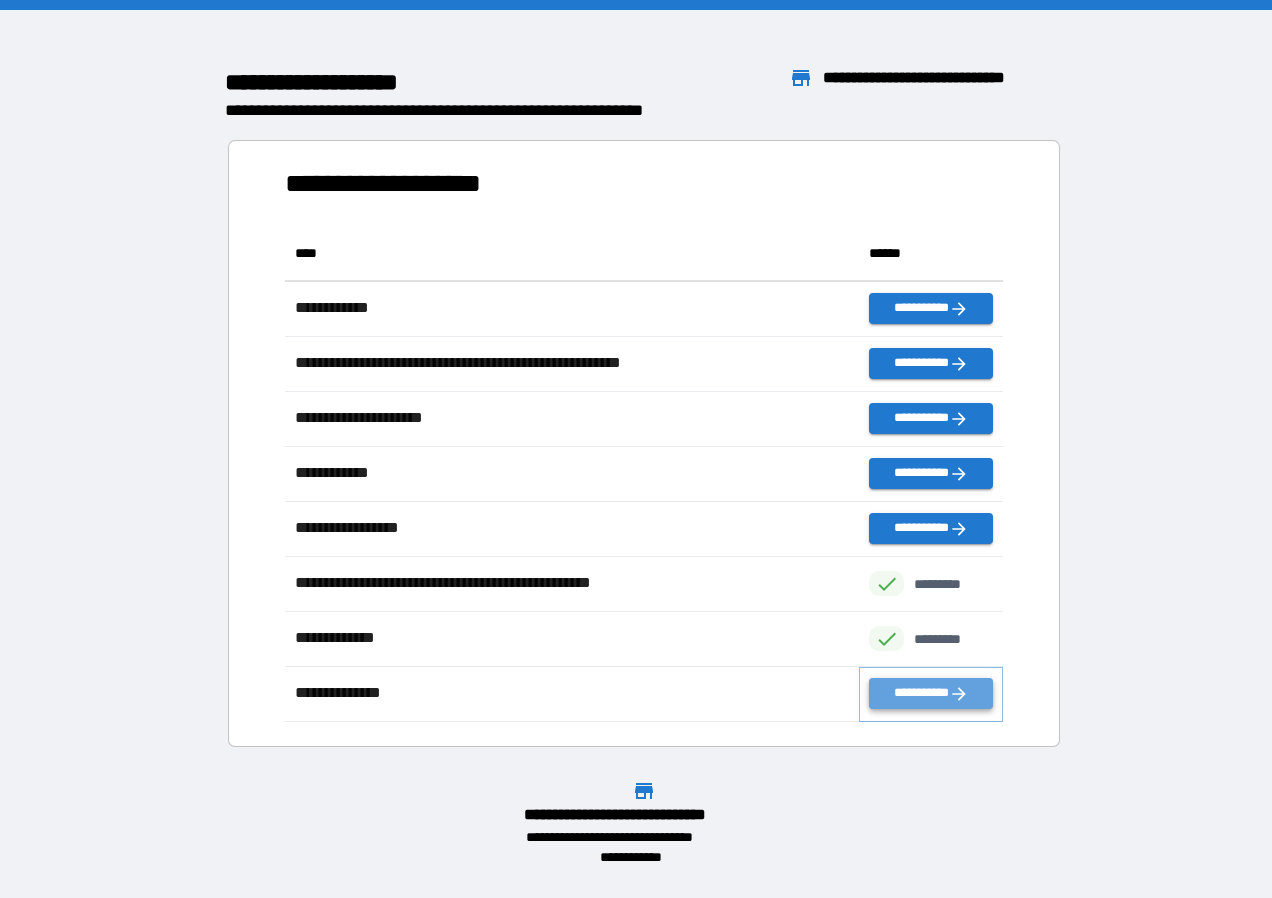 click on "**********" at bounding box center [931, 693] 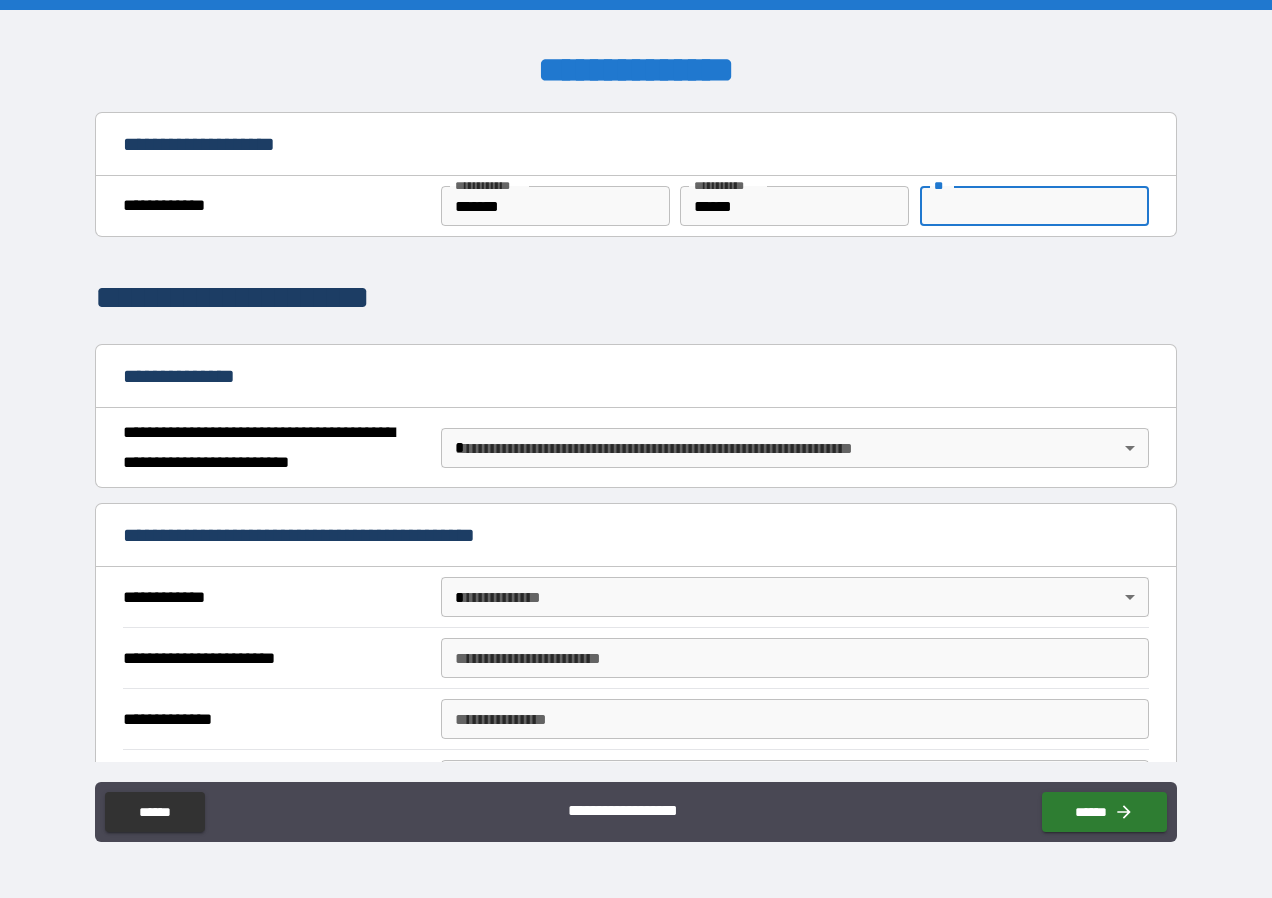 click on "**" at bounding box center [1034, 206] 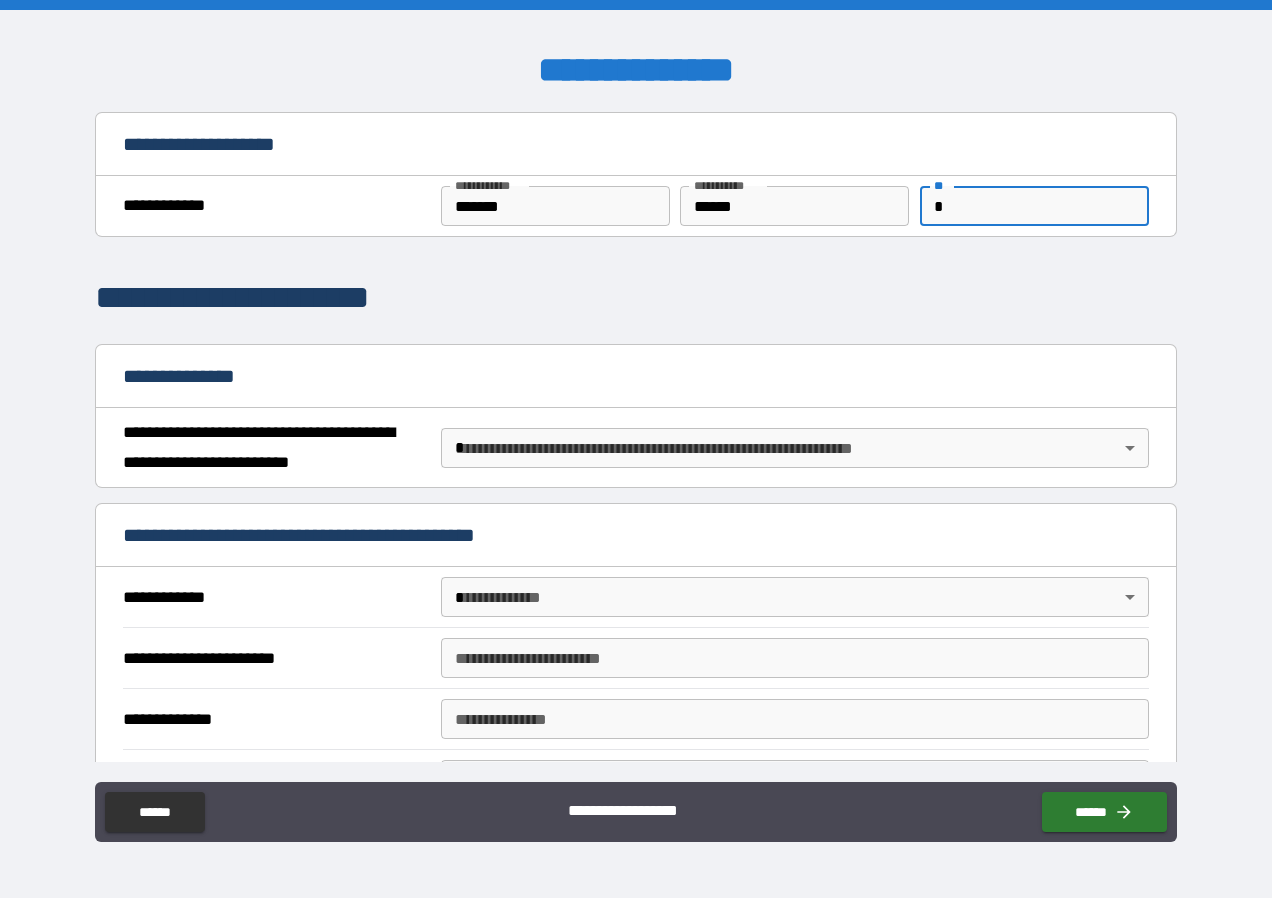 type on "*" 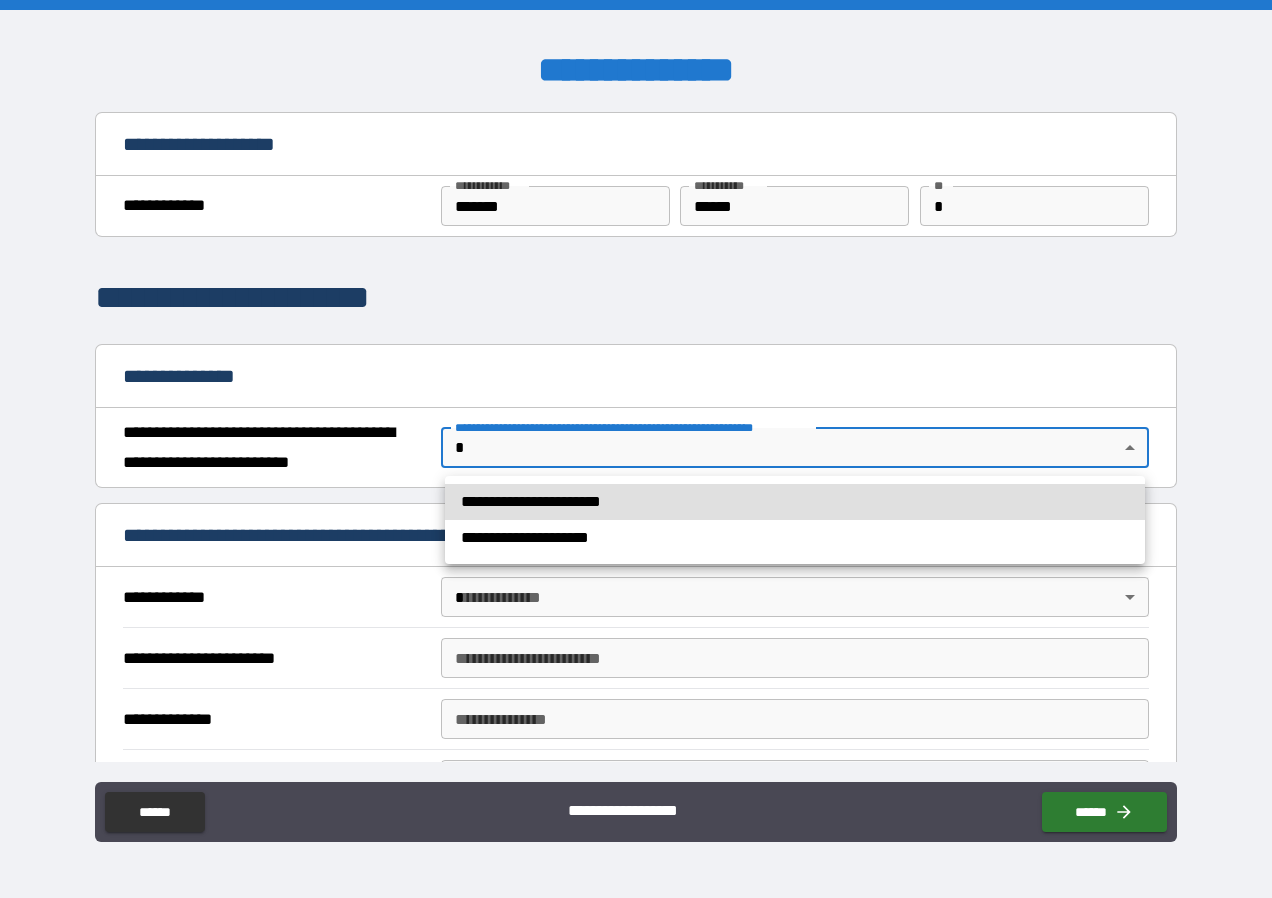 click on "**********" at bounding box center [795, 502] 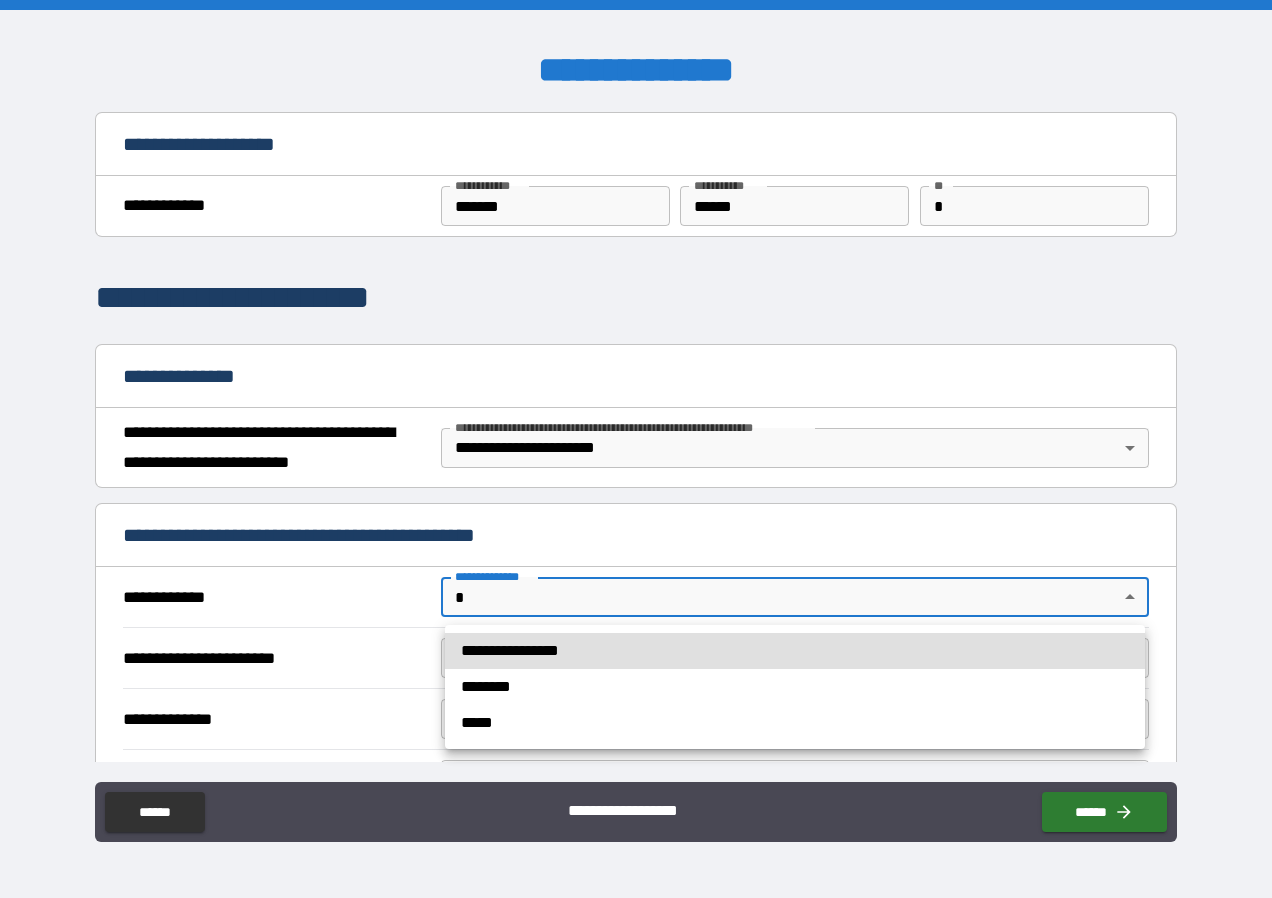 click on "**********" at bounding box center [636, 449] 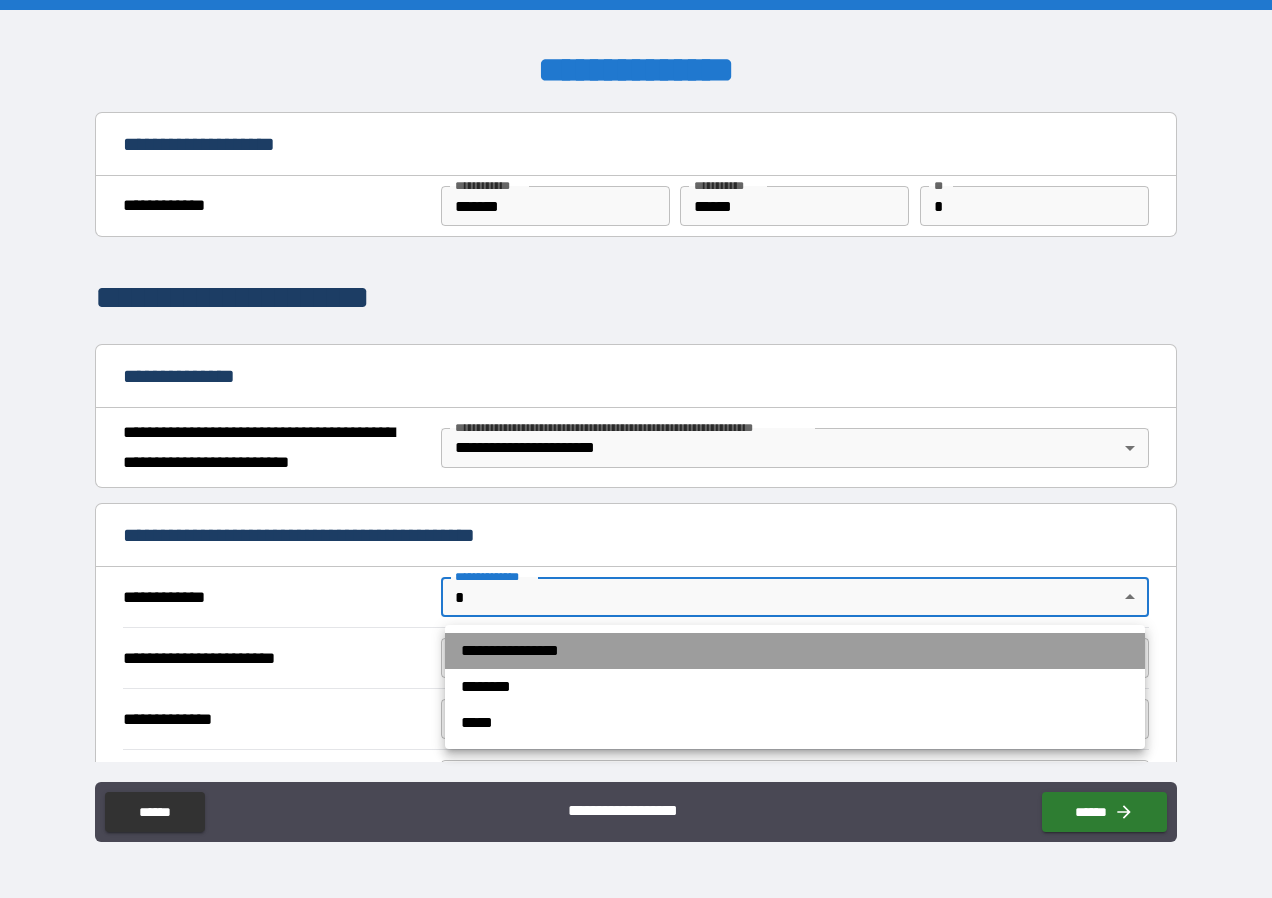click on "**********" at bounding box center (795, 651) 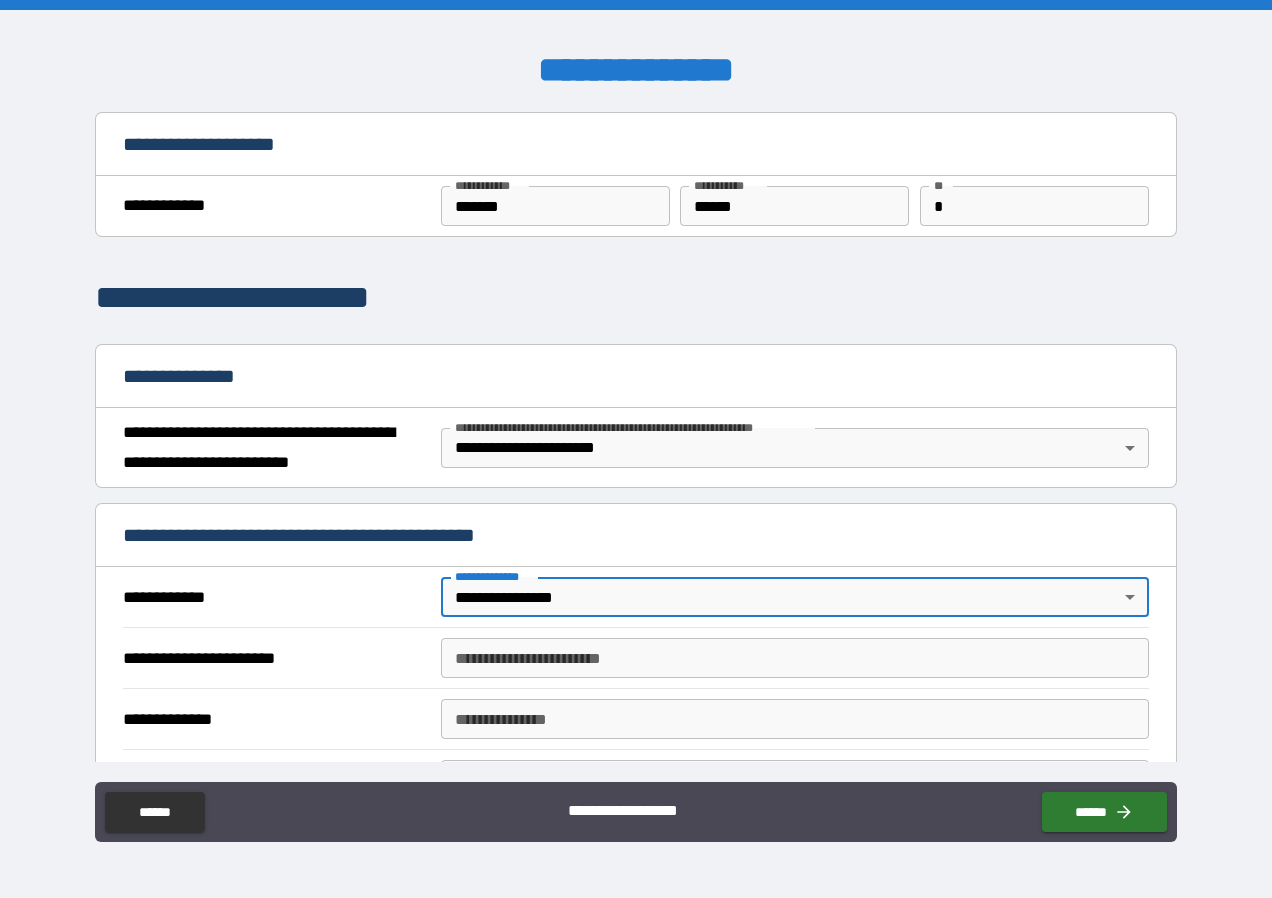 click on "**********" at bounding box center [794, 658] 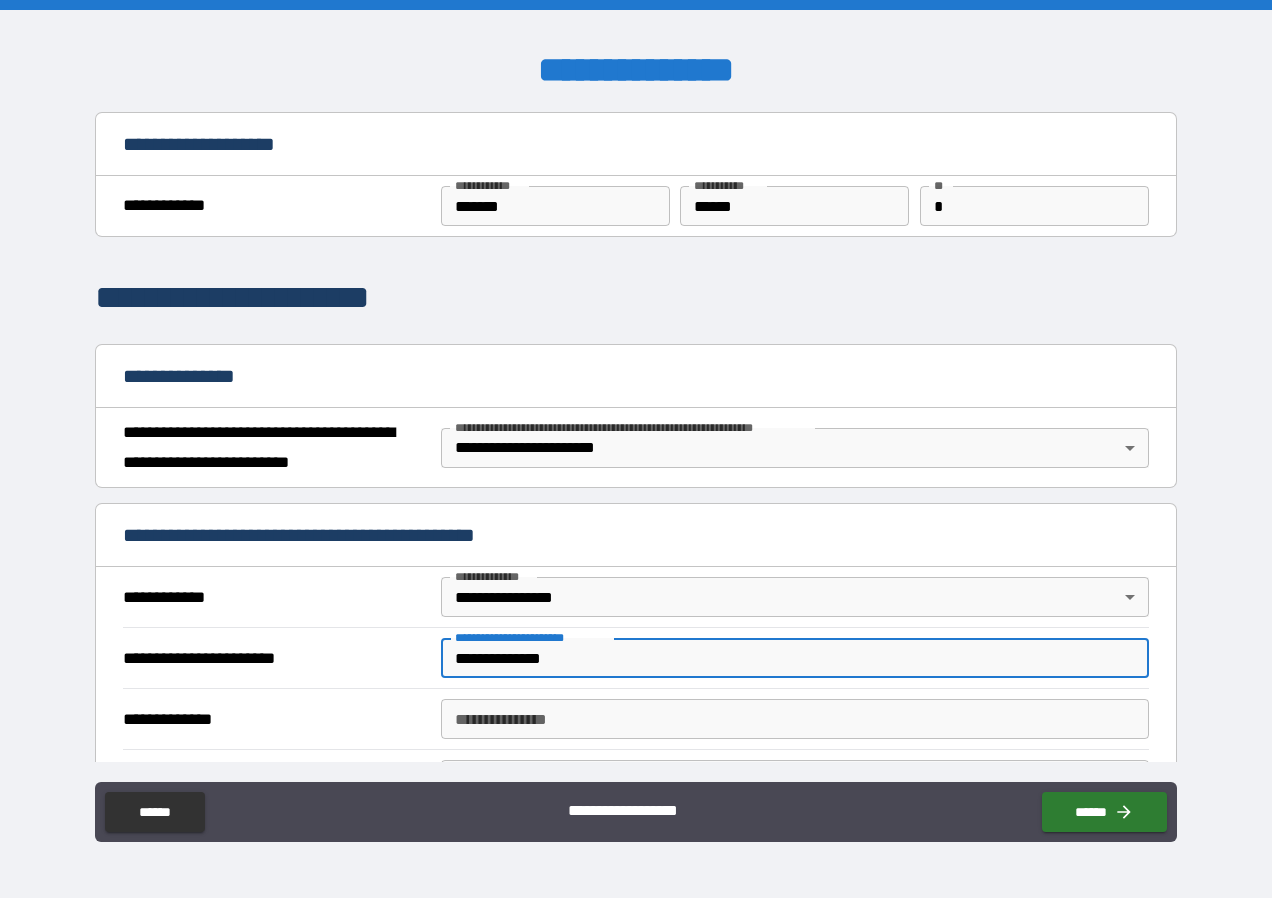 type on "**********" 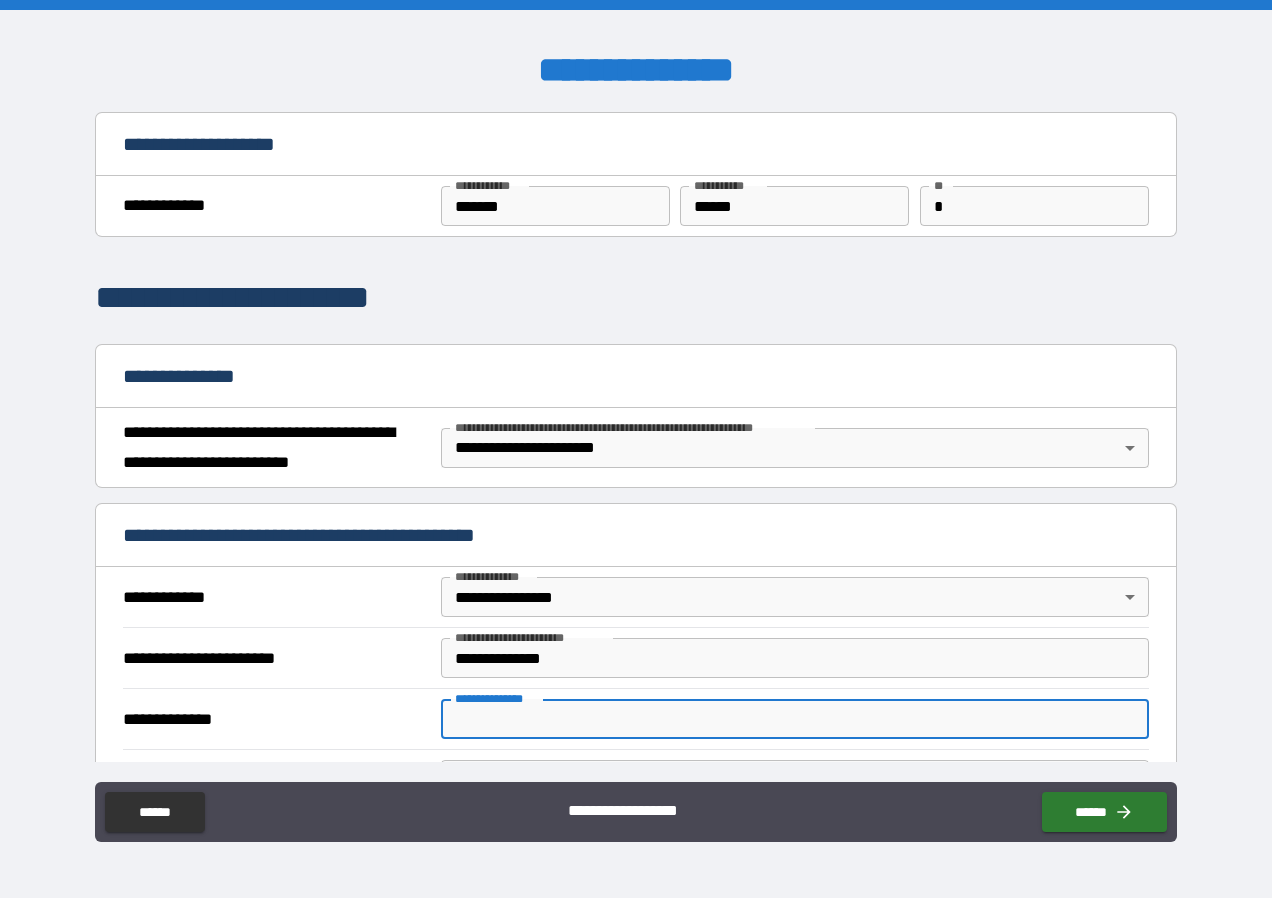 click on "**********" at bounding box center [794, 719] 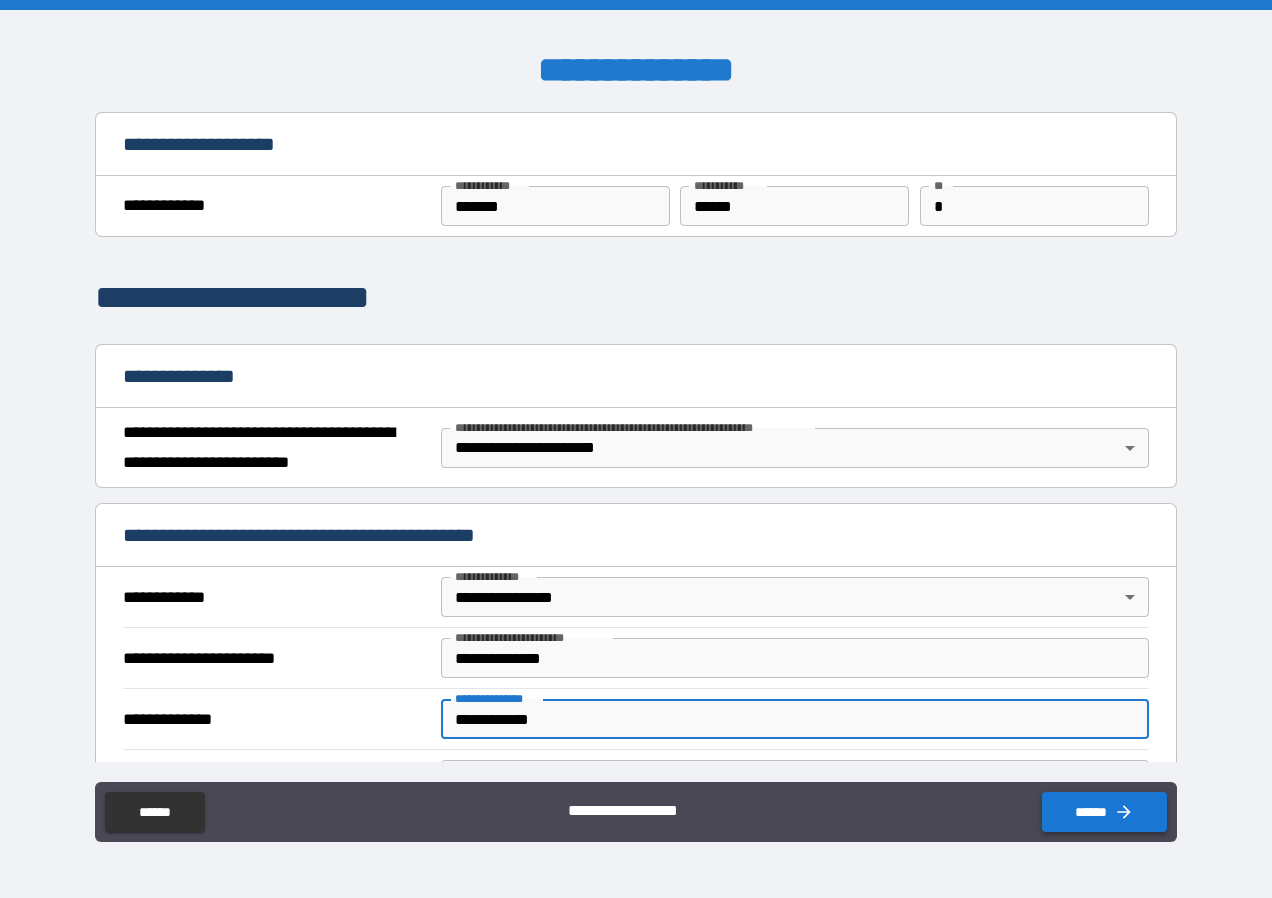 type on "**********" 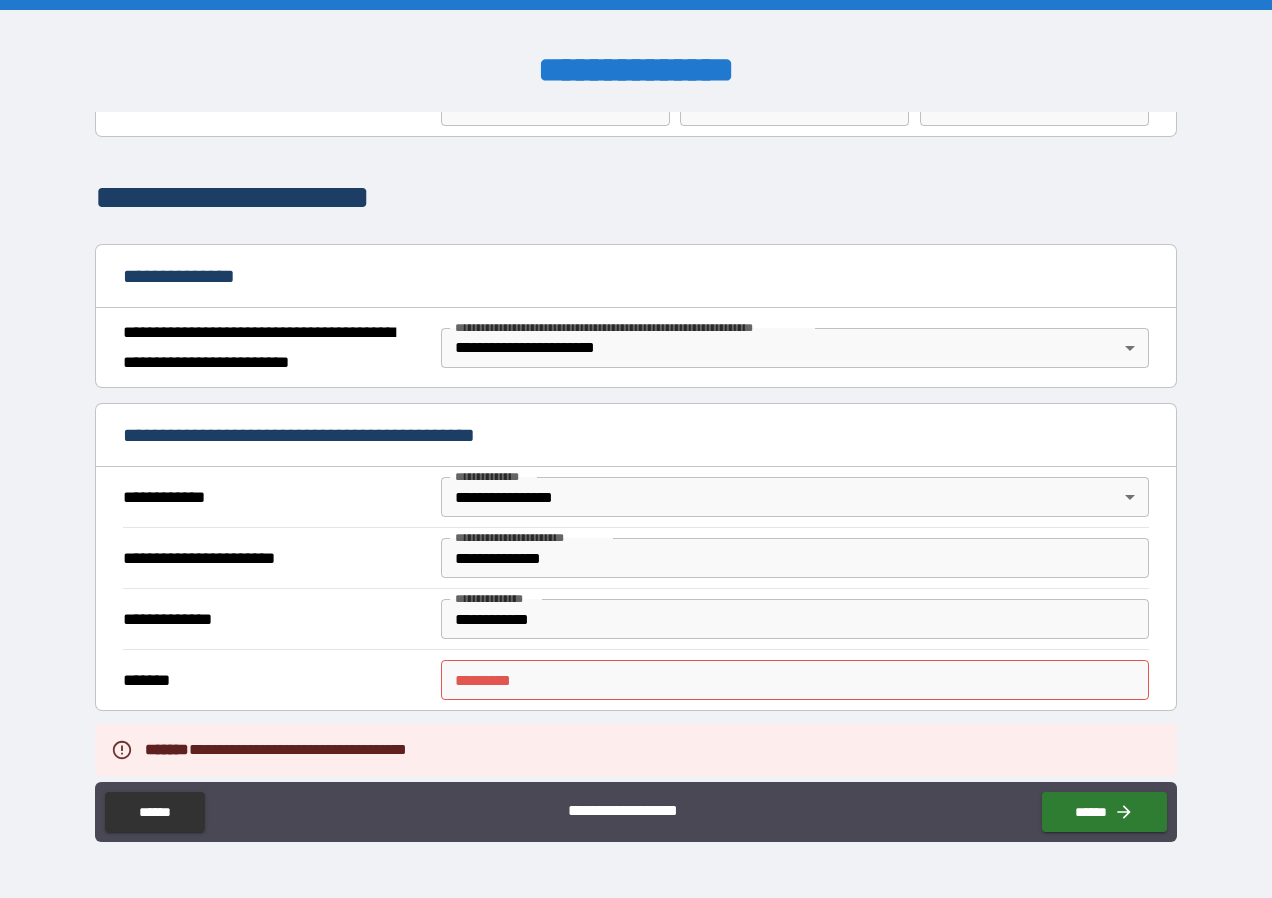 scroll, scrollTop: 200, scrollLeft: 0, axis: vertical 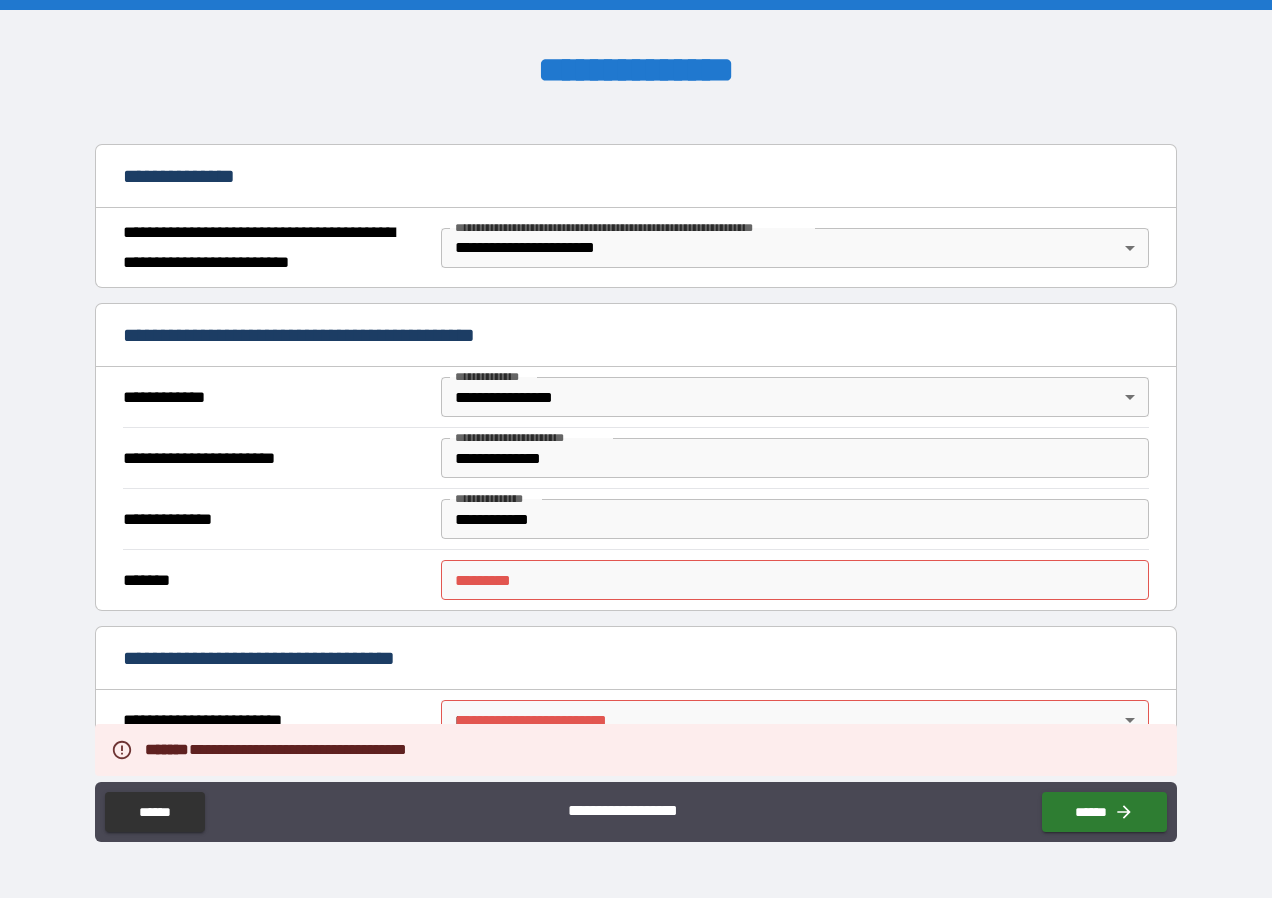 click on "*******   *" at bounding box center [794, 580] 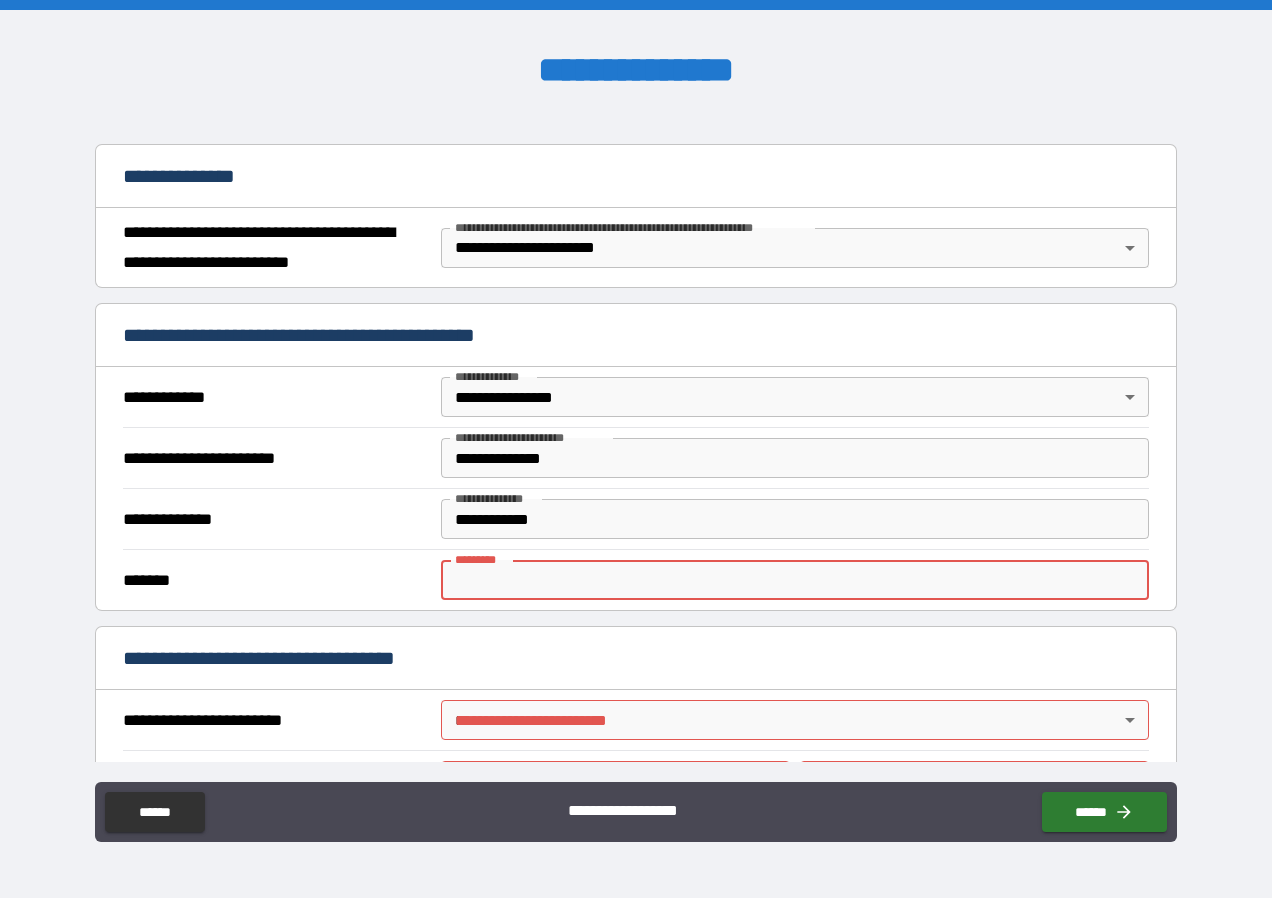 click on "**********" at bounding box center (636, 449) 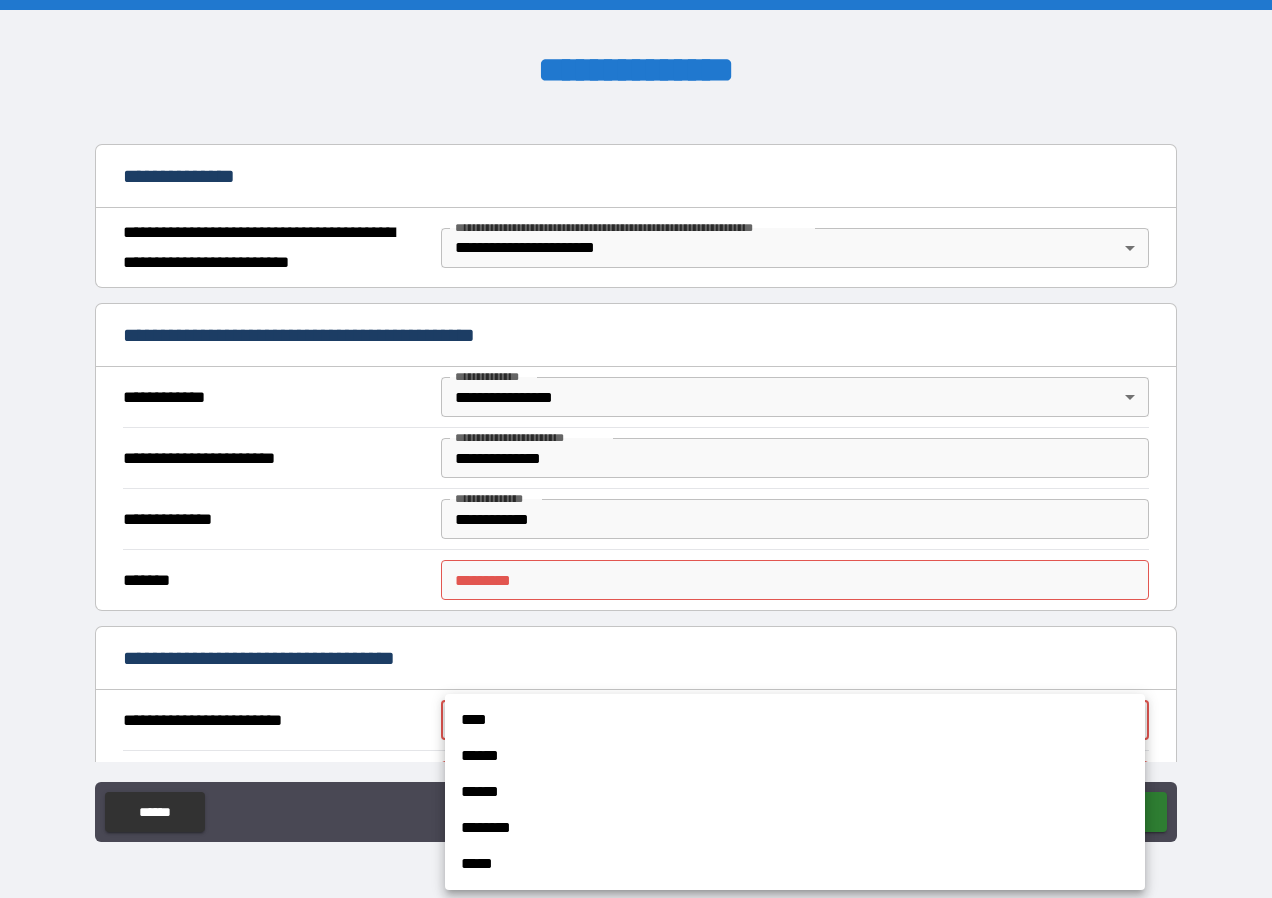 click on "****" at bounding box center [795, 720] 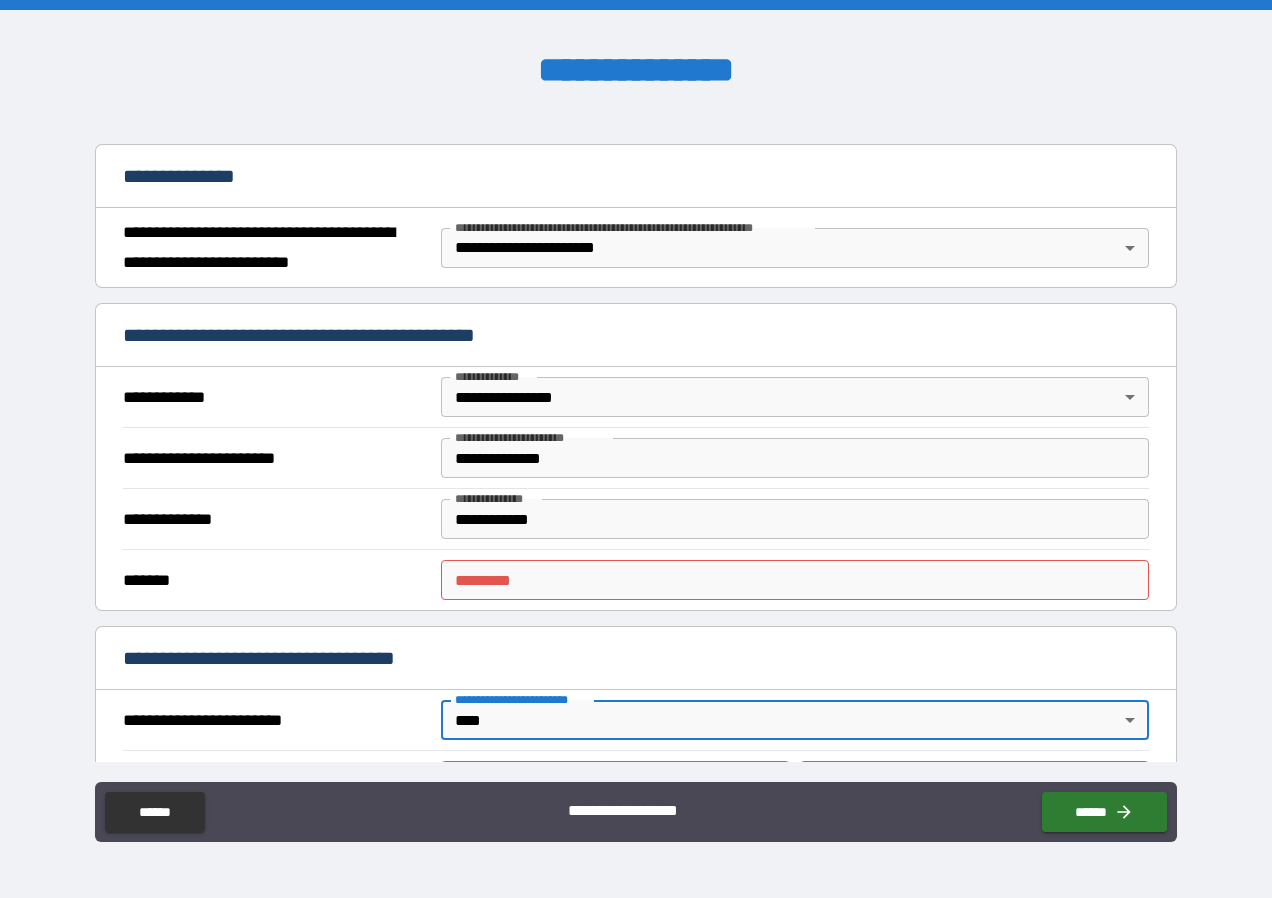 scroll, scrollTop: 500, scrollLeft: 0, axis: vertical 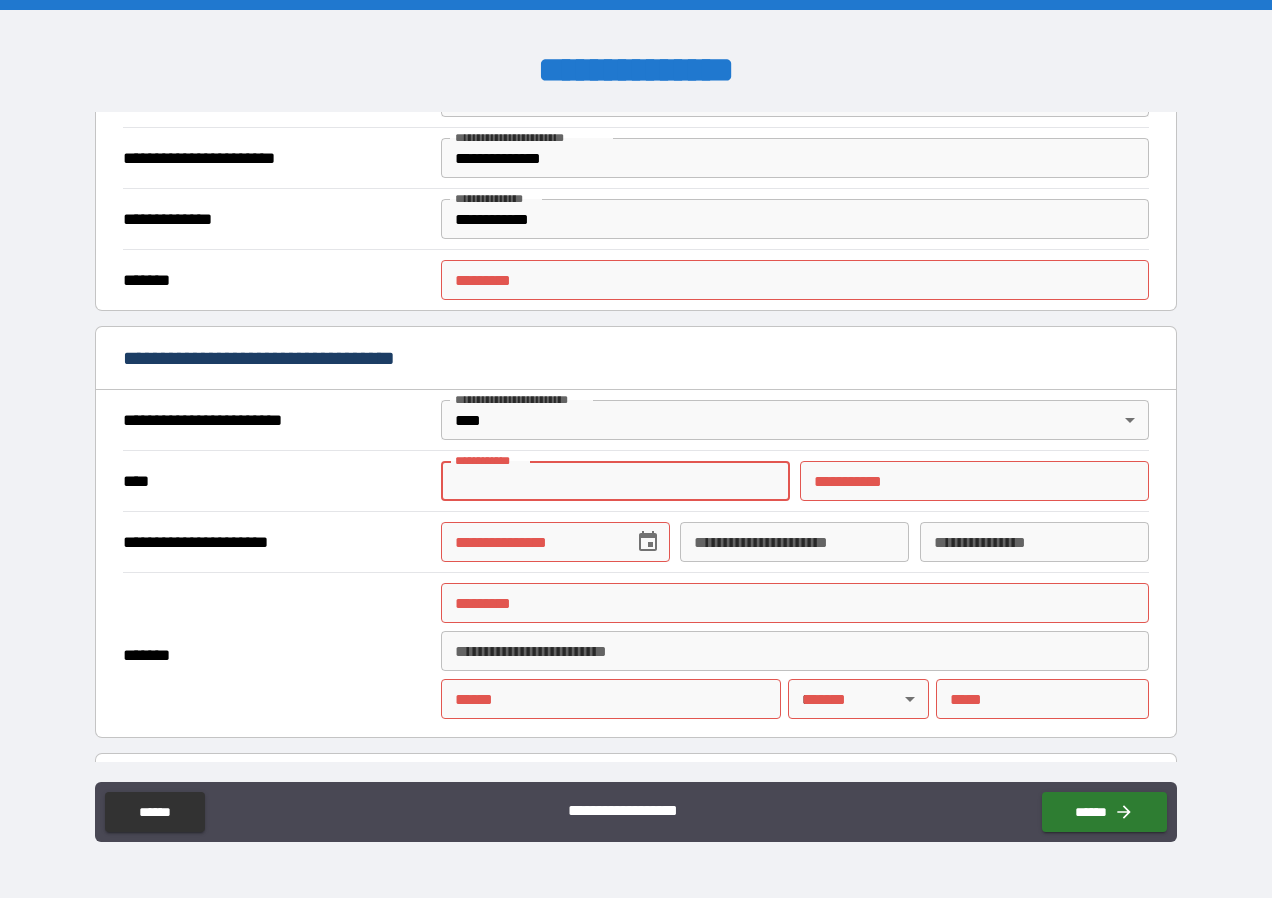 click on "**********" at bounding box center [615, 481] 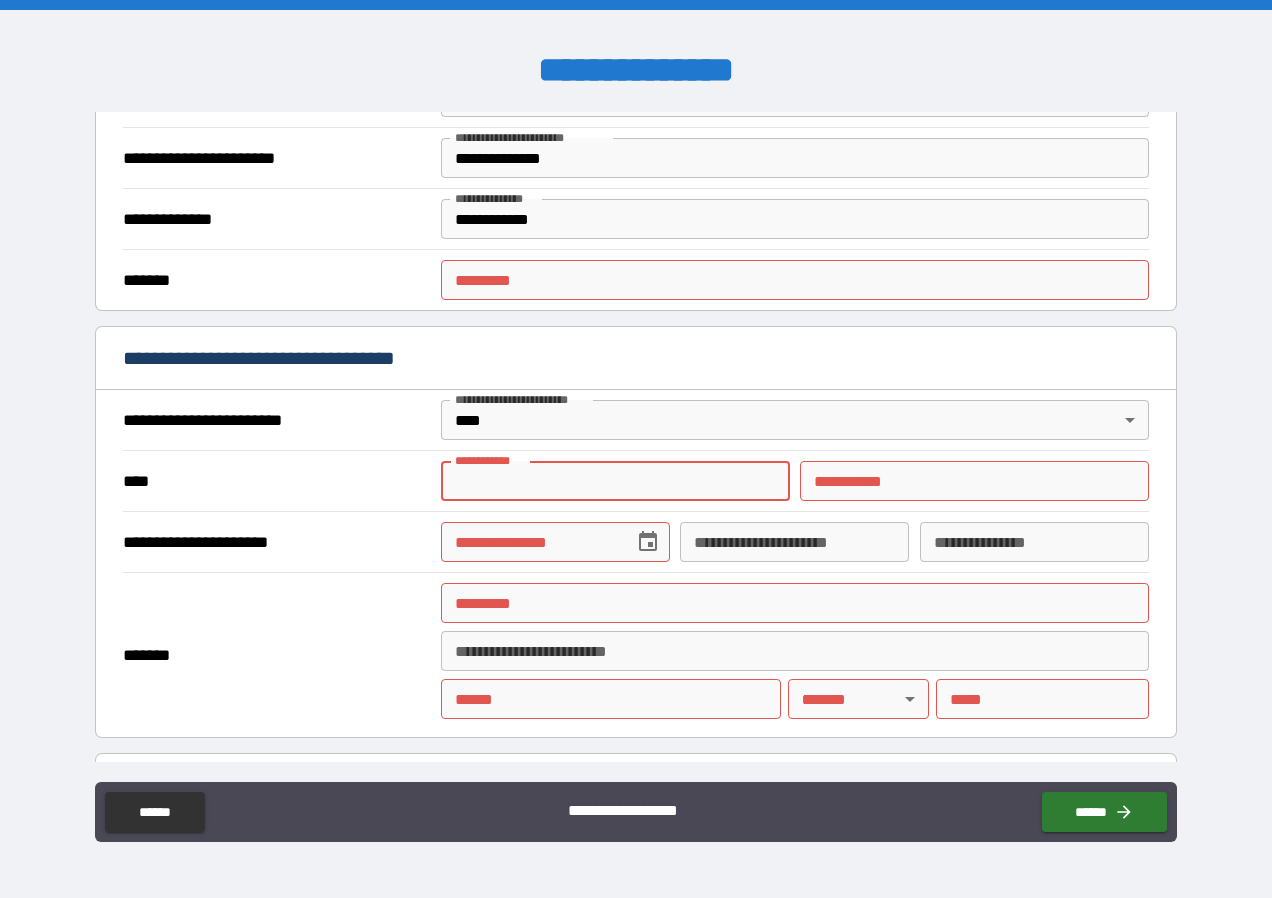 type on "*******" 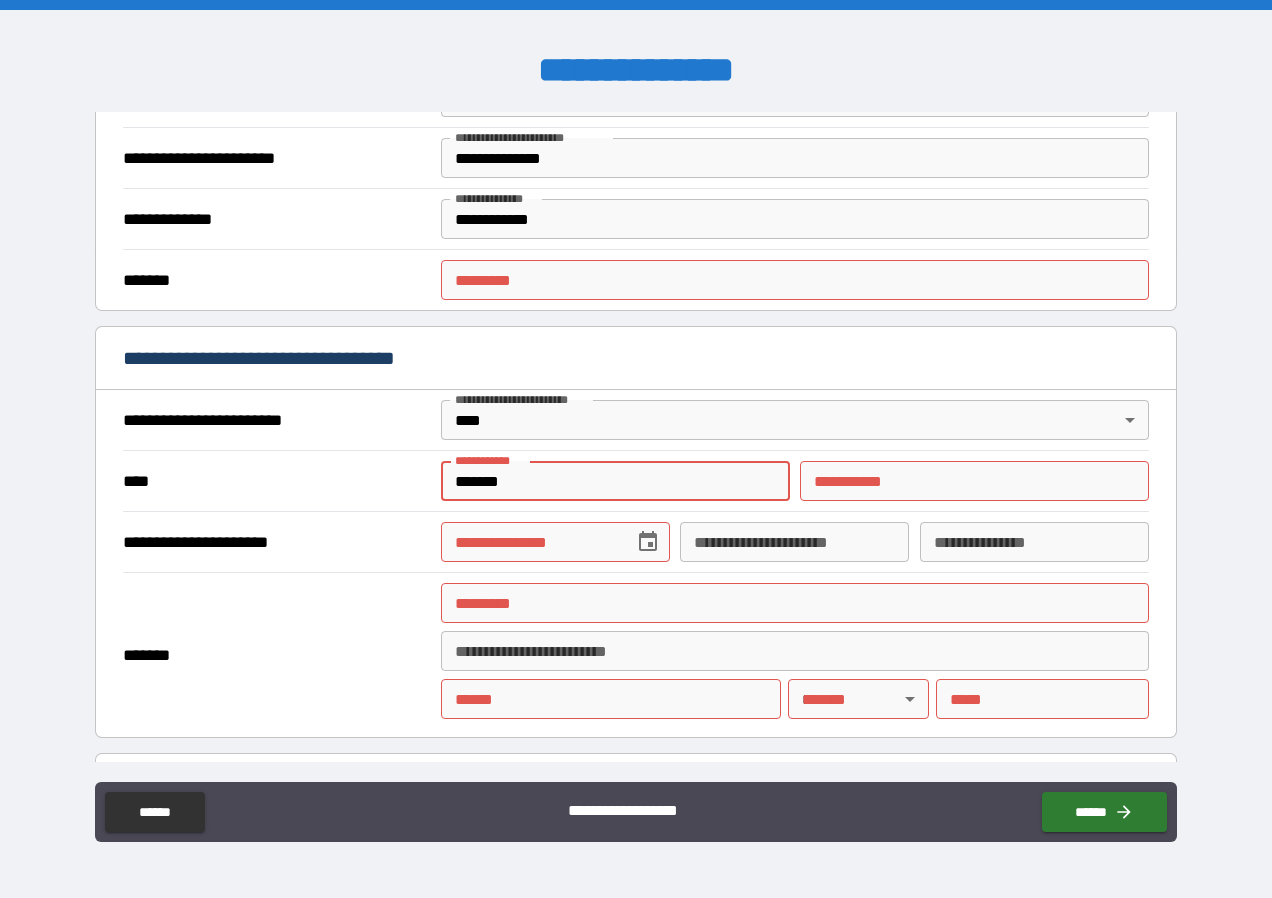 type on "******" 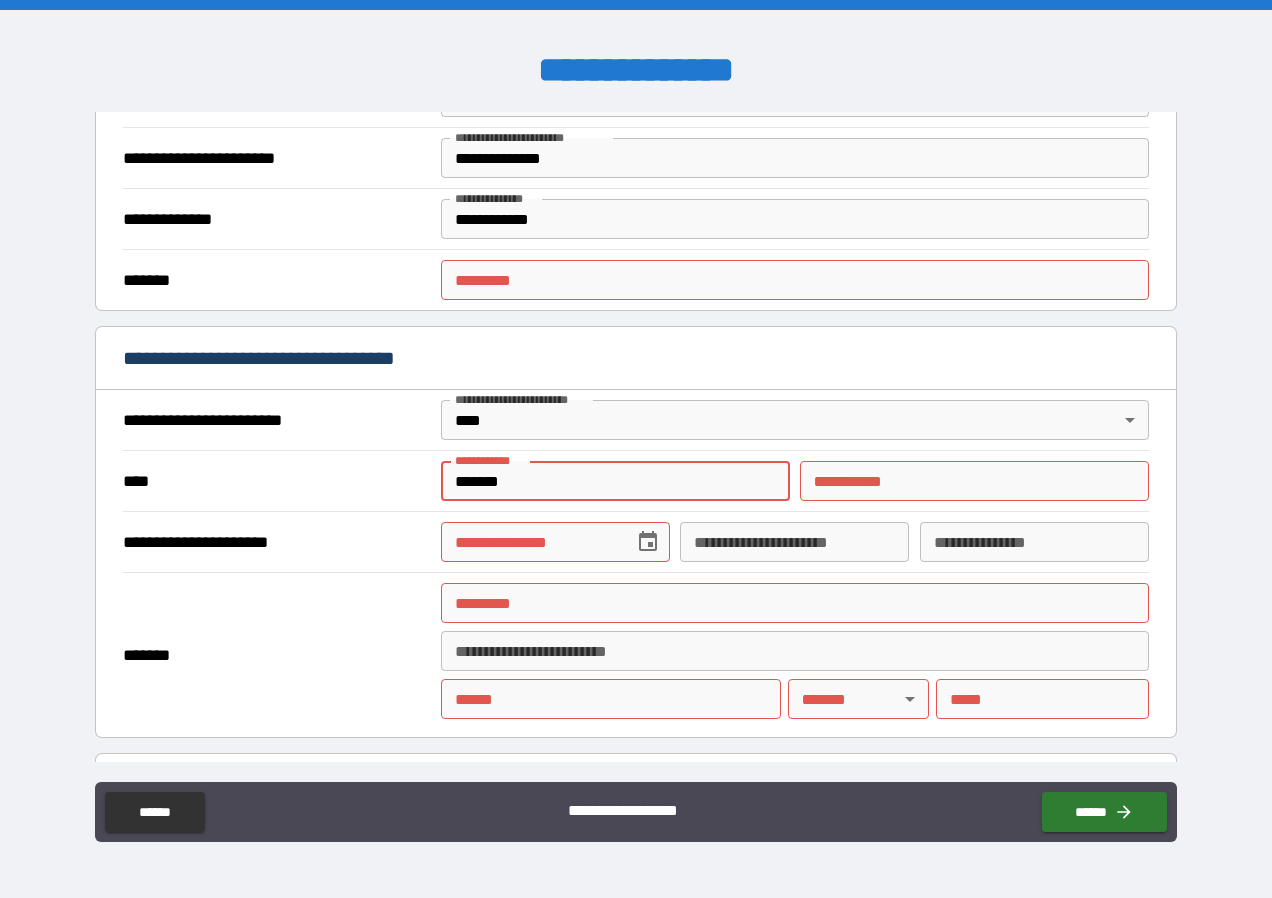 type on "**********" 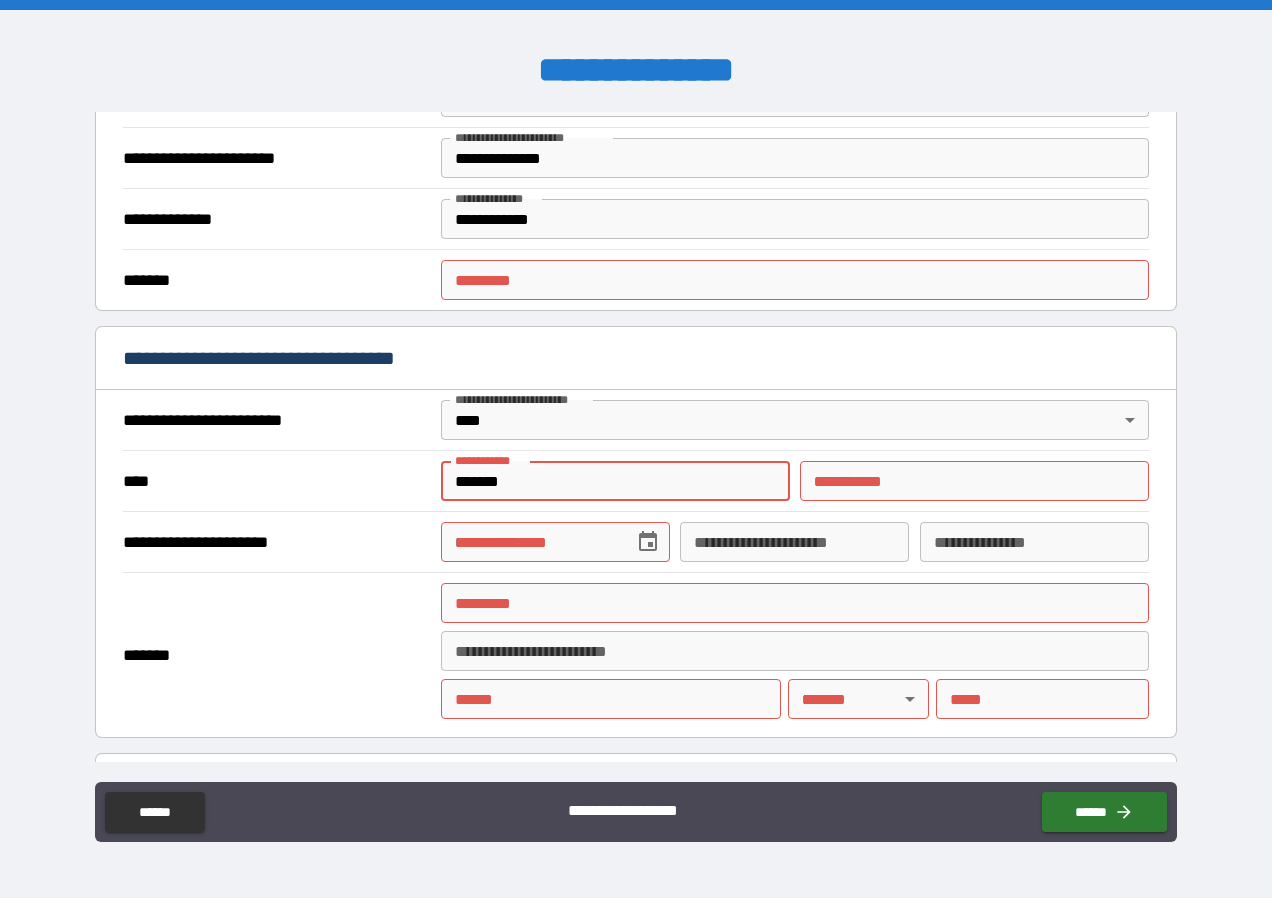 type on "**********" 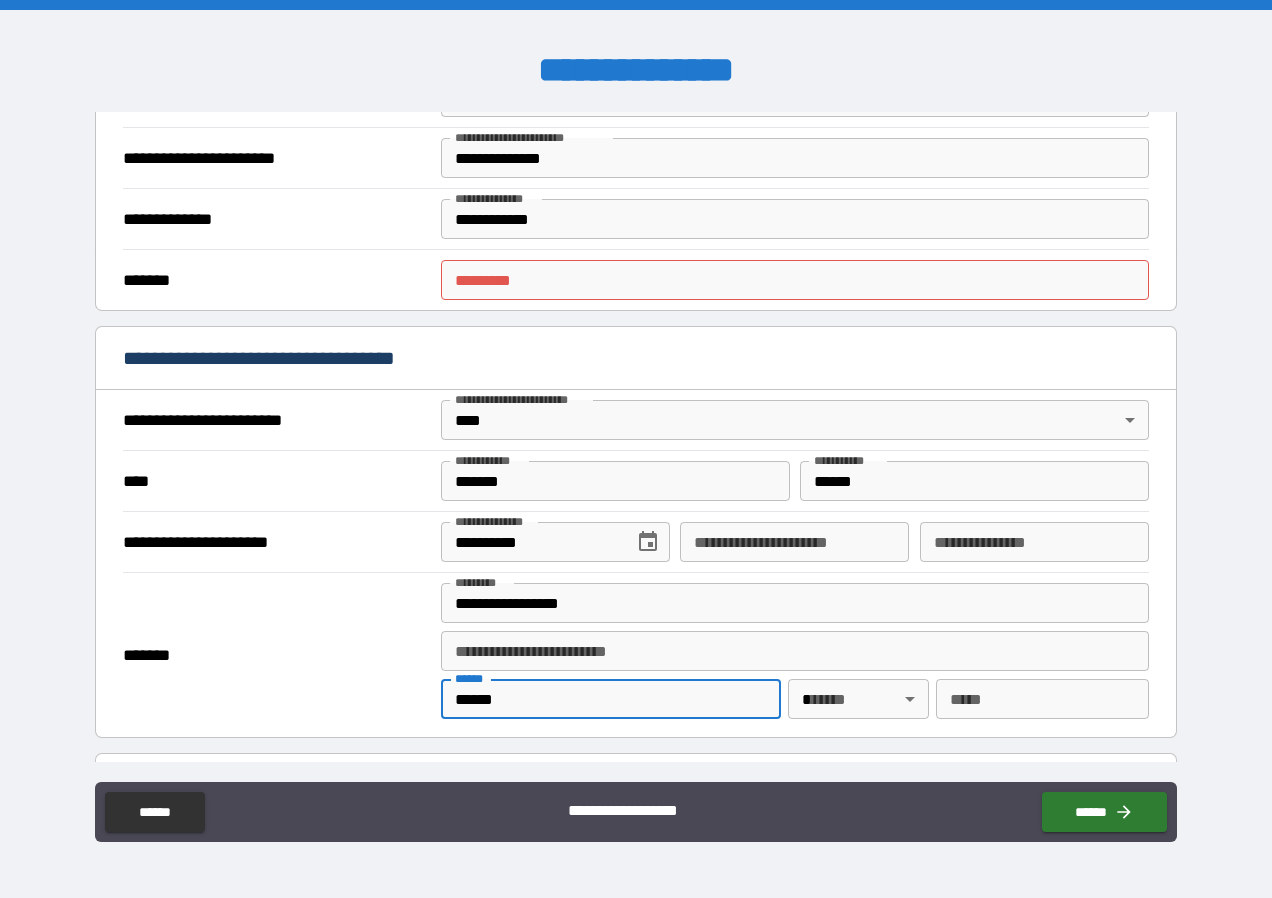 click on "******" at bounding box center (611, 699) 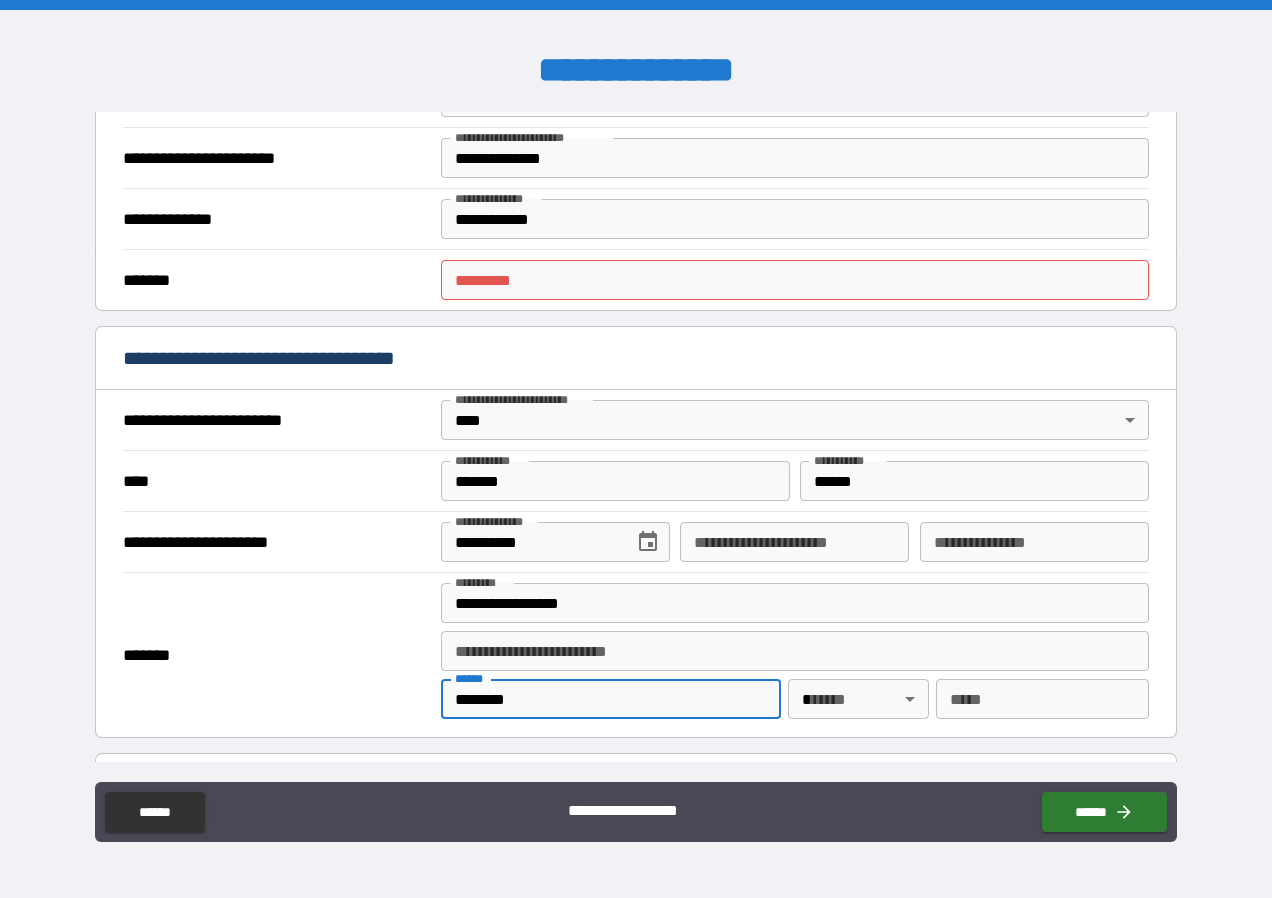 type on "********" 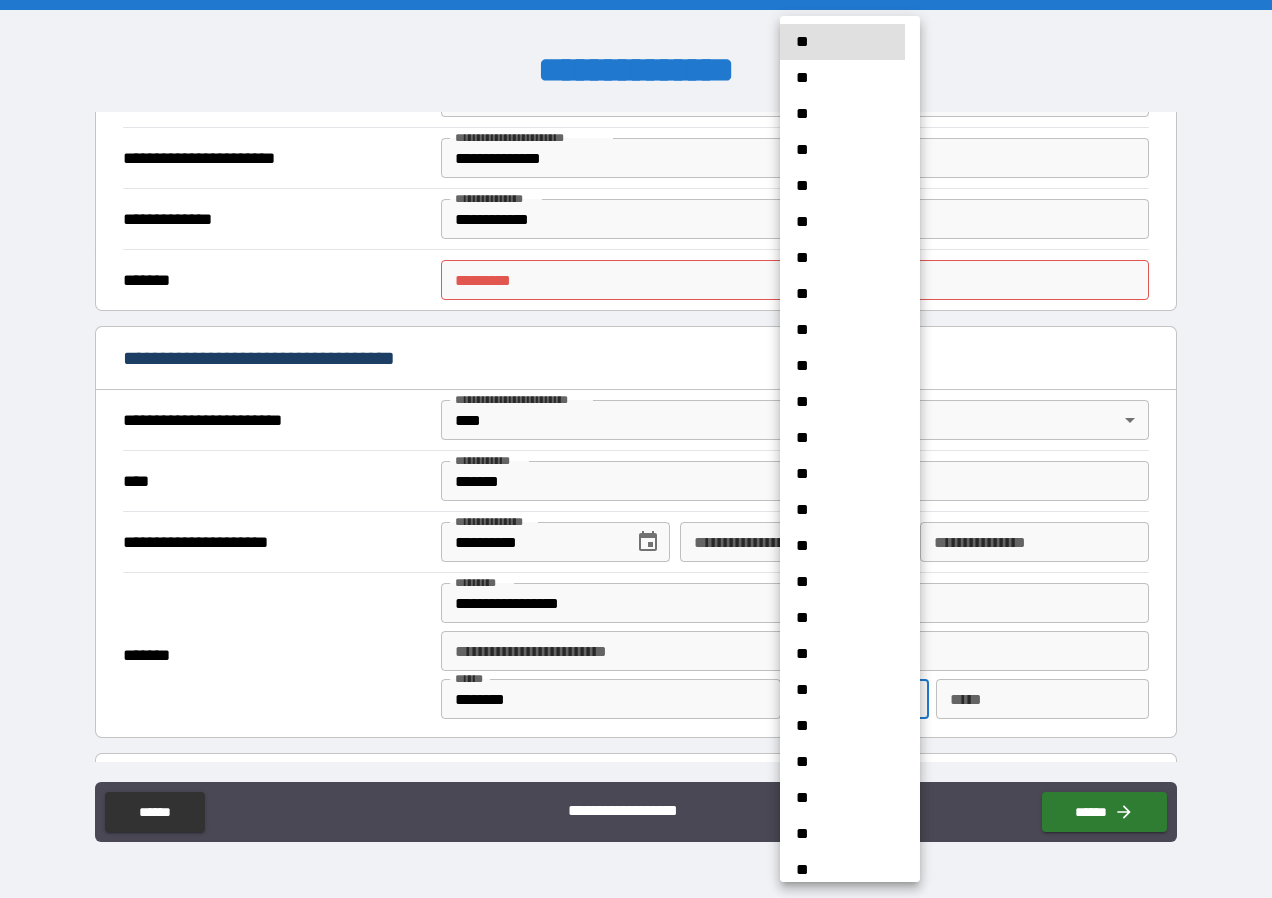 click on "**********" at bounding box center (636, 449) 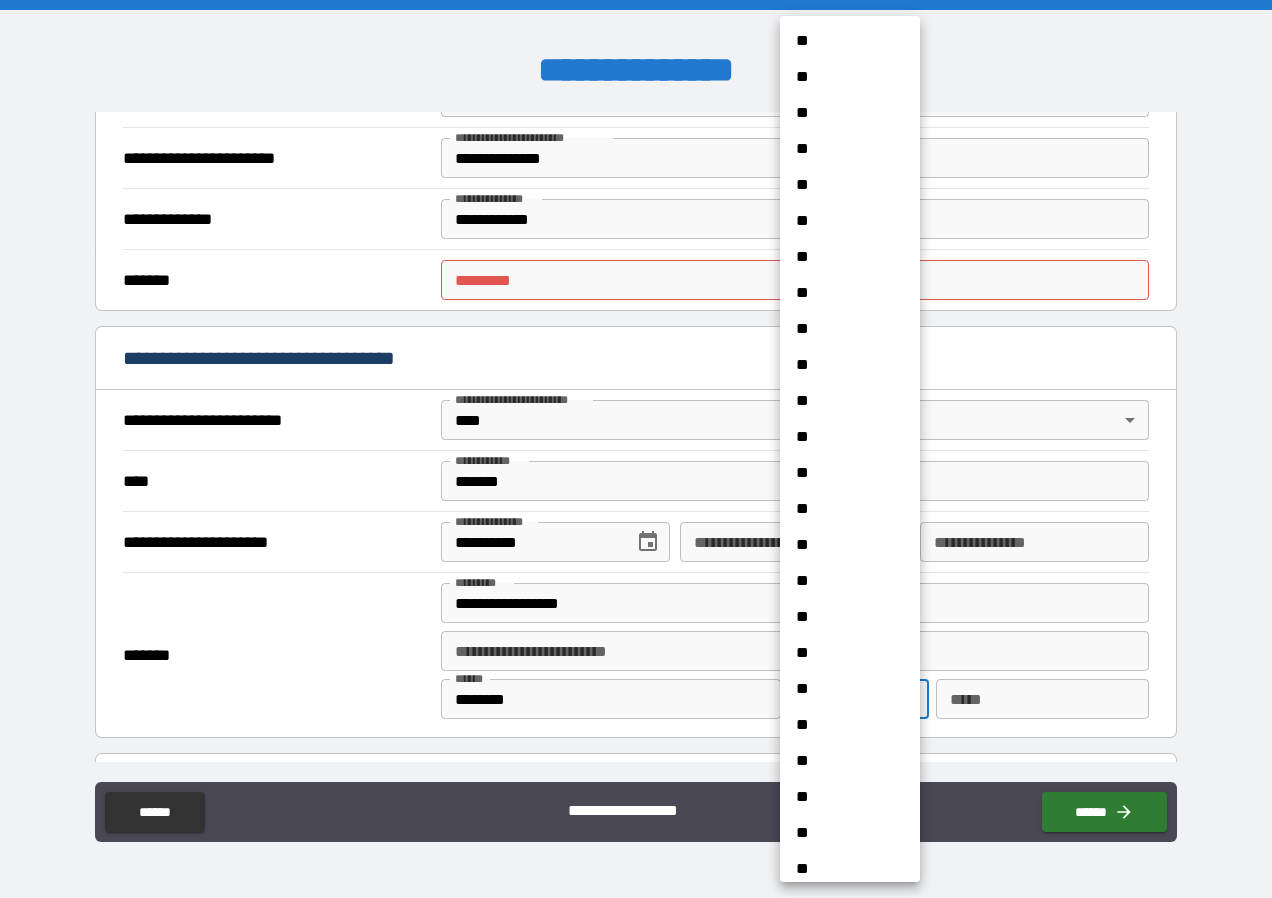 scroll, scrollTop: 311, scrollLeft: 0, axis: vertical 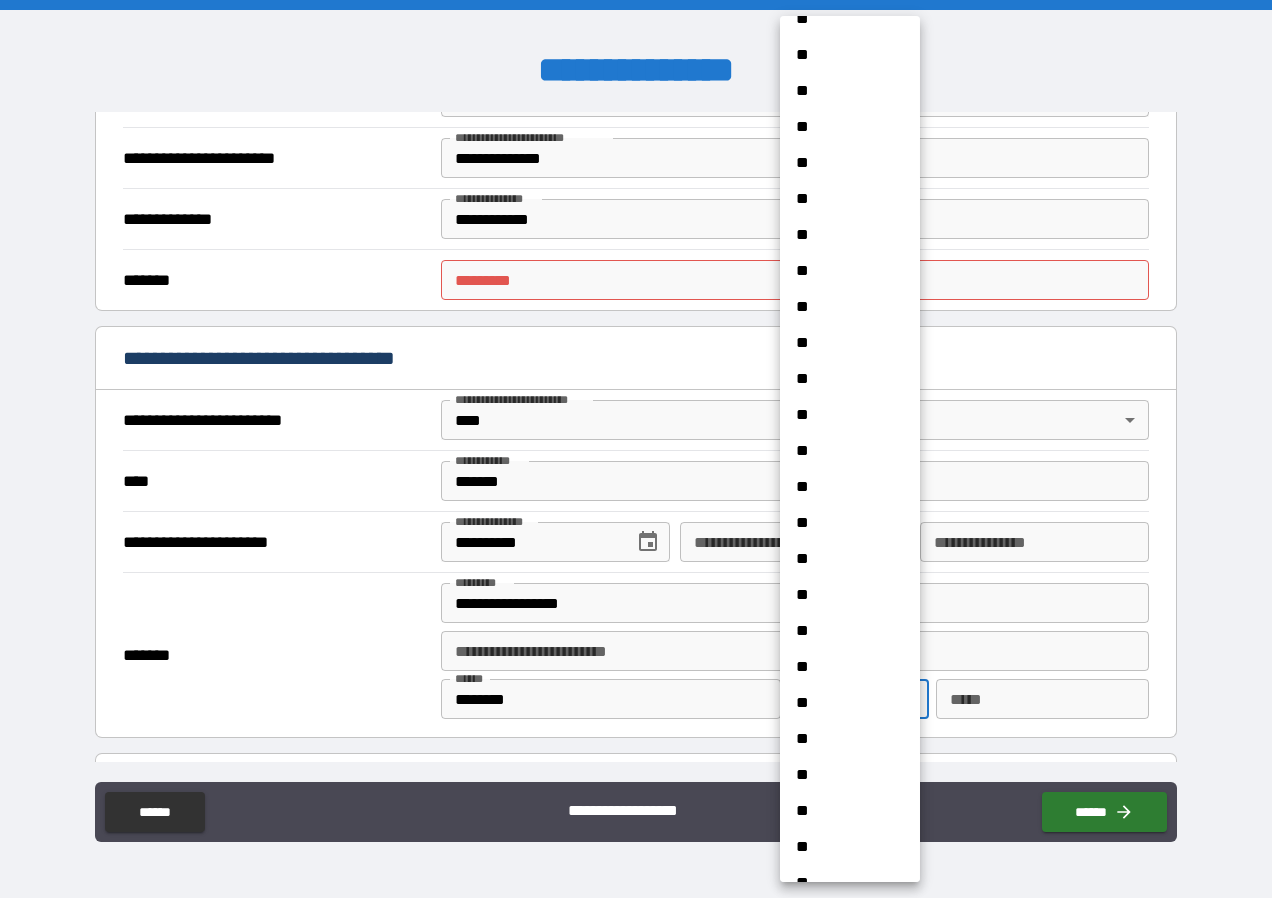 click on "**" at bounding box center (842, 631) 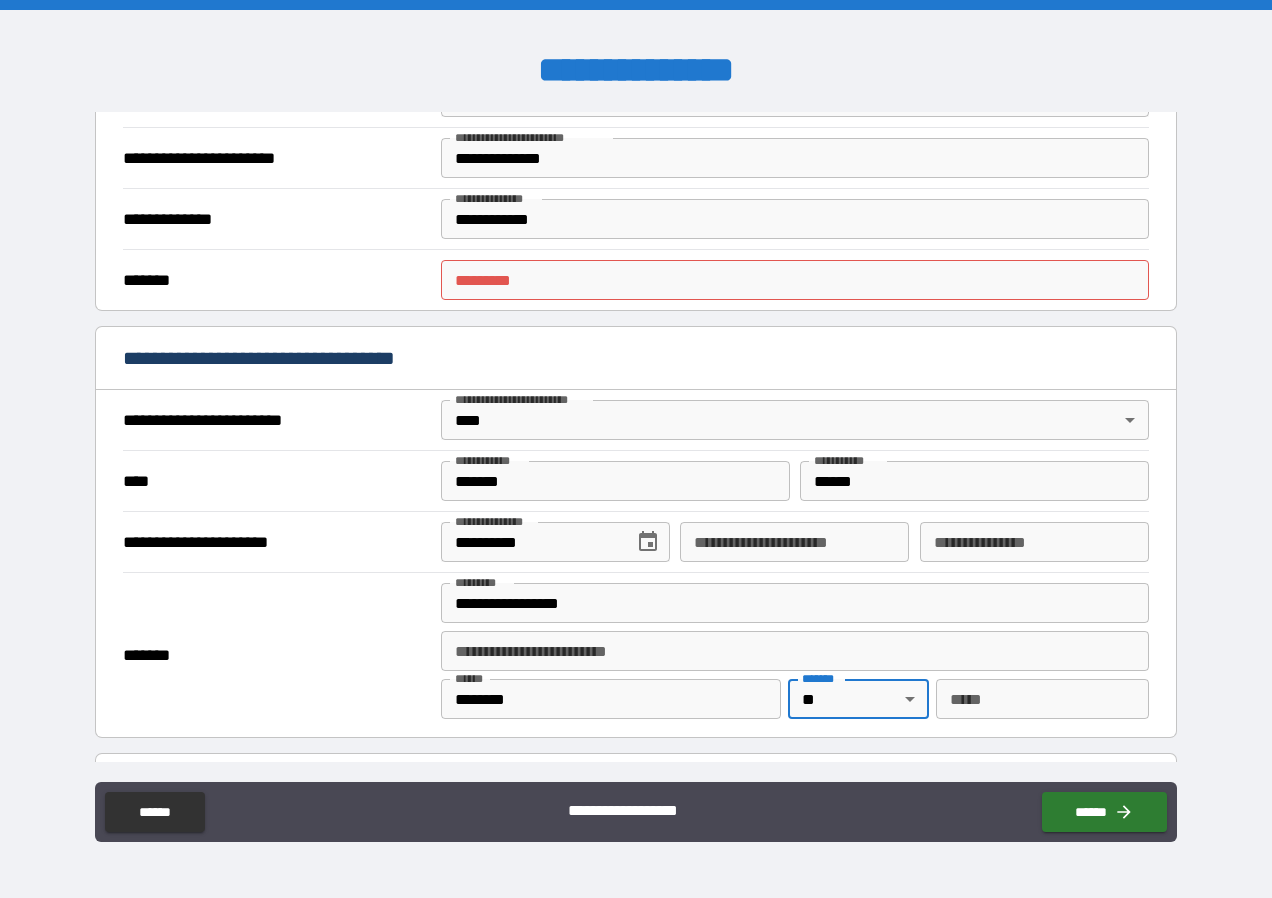 type on "**" 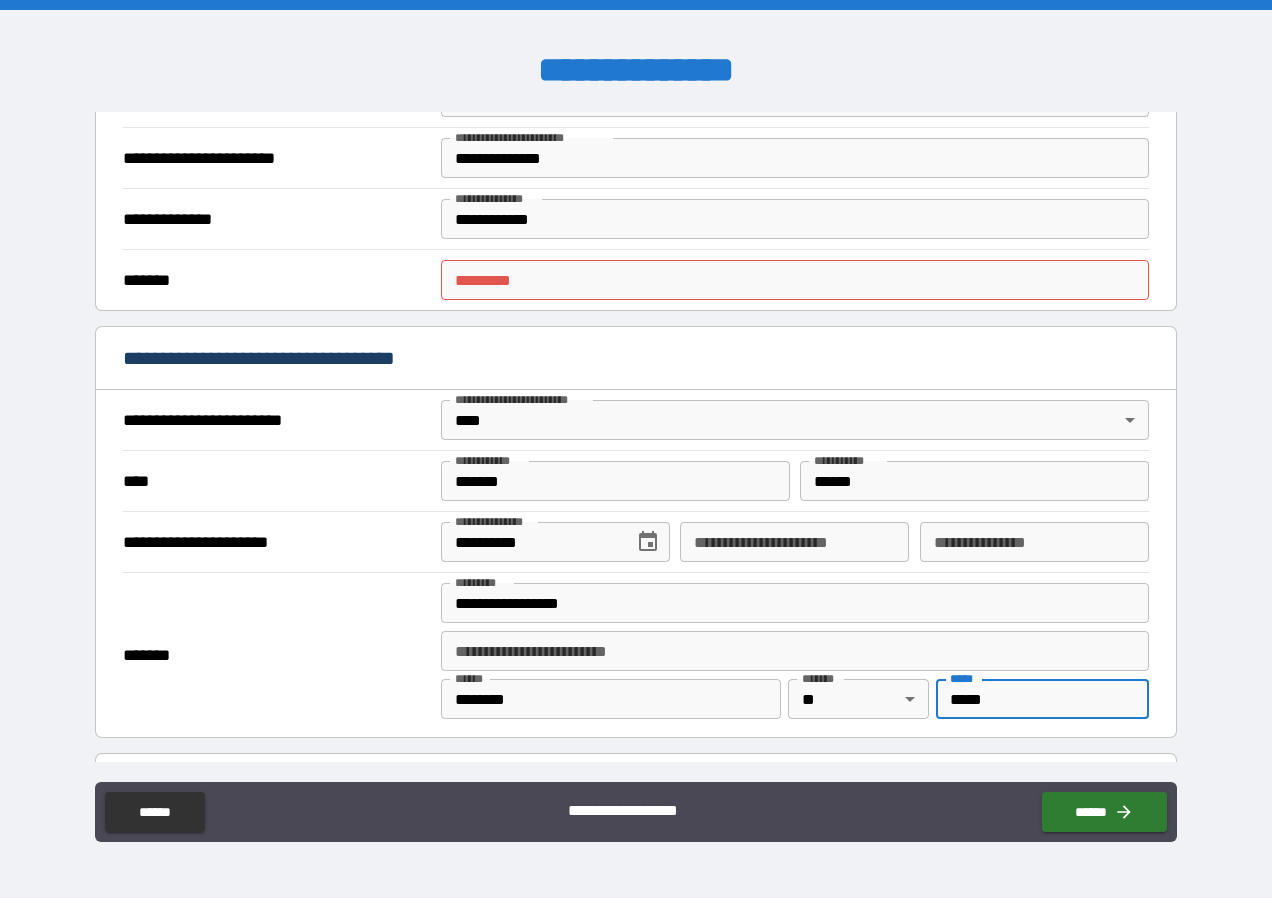 type on "*****" 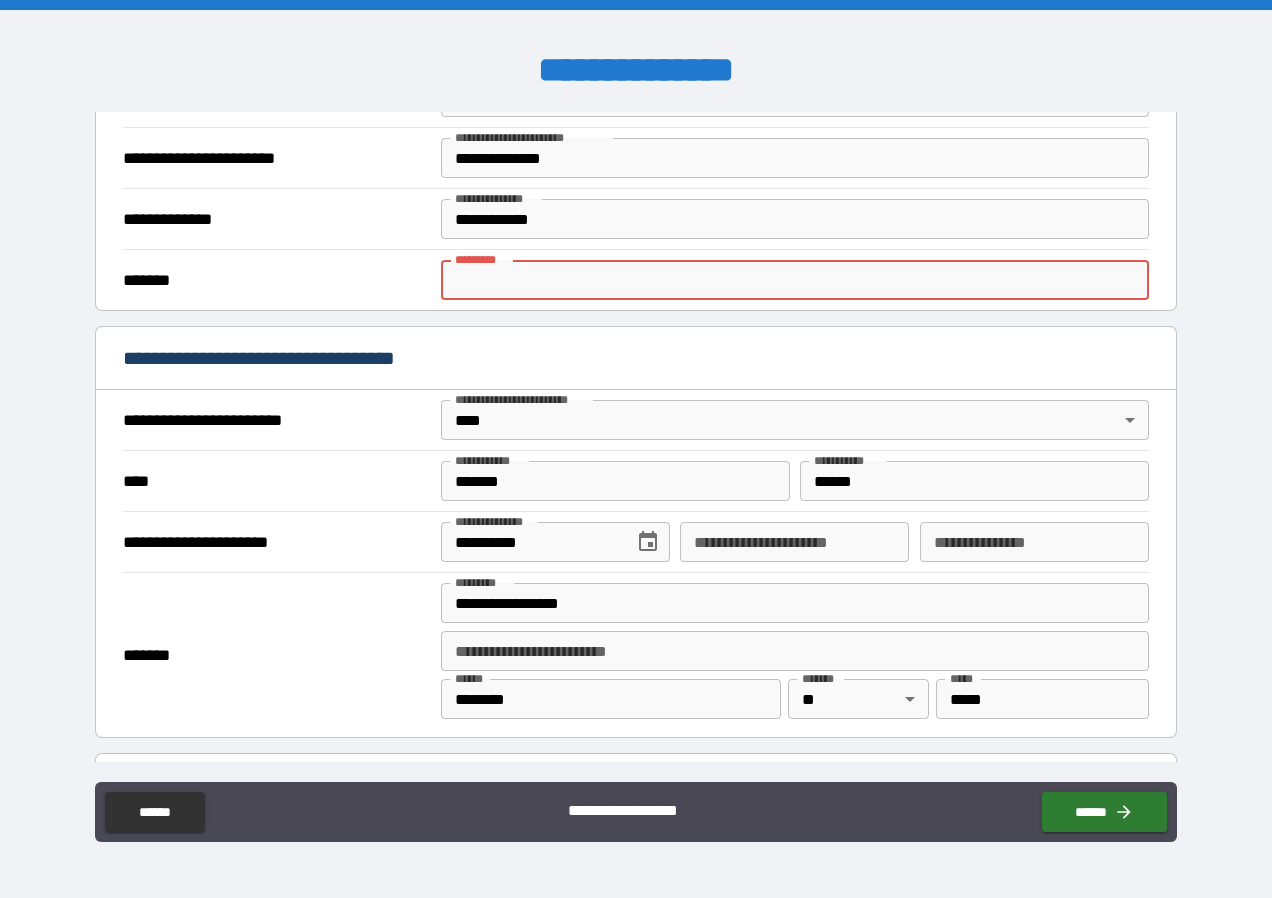 click on "*******   *" at bounding box center (794, 280) 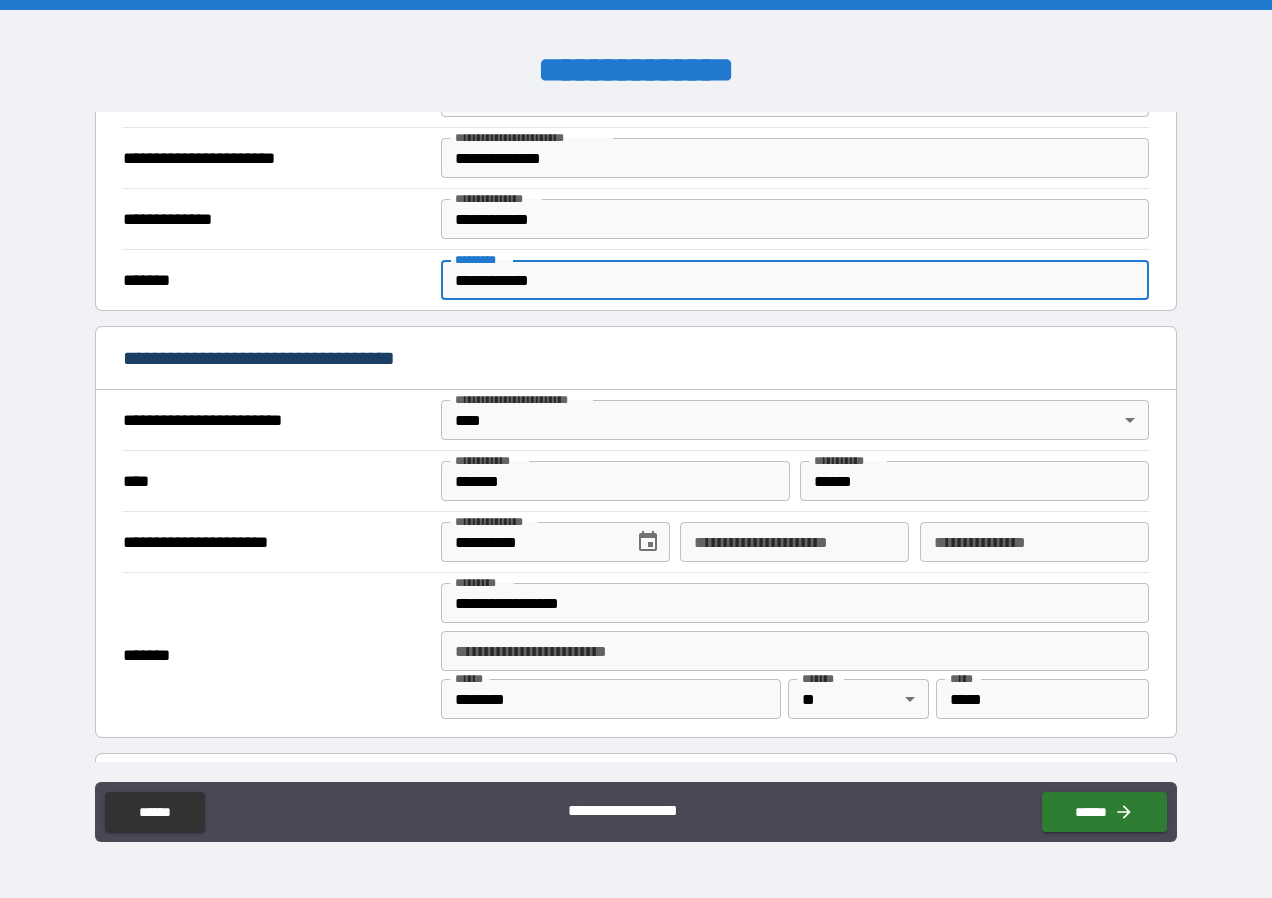 type on "**********" 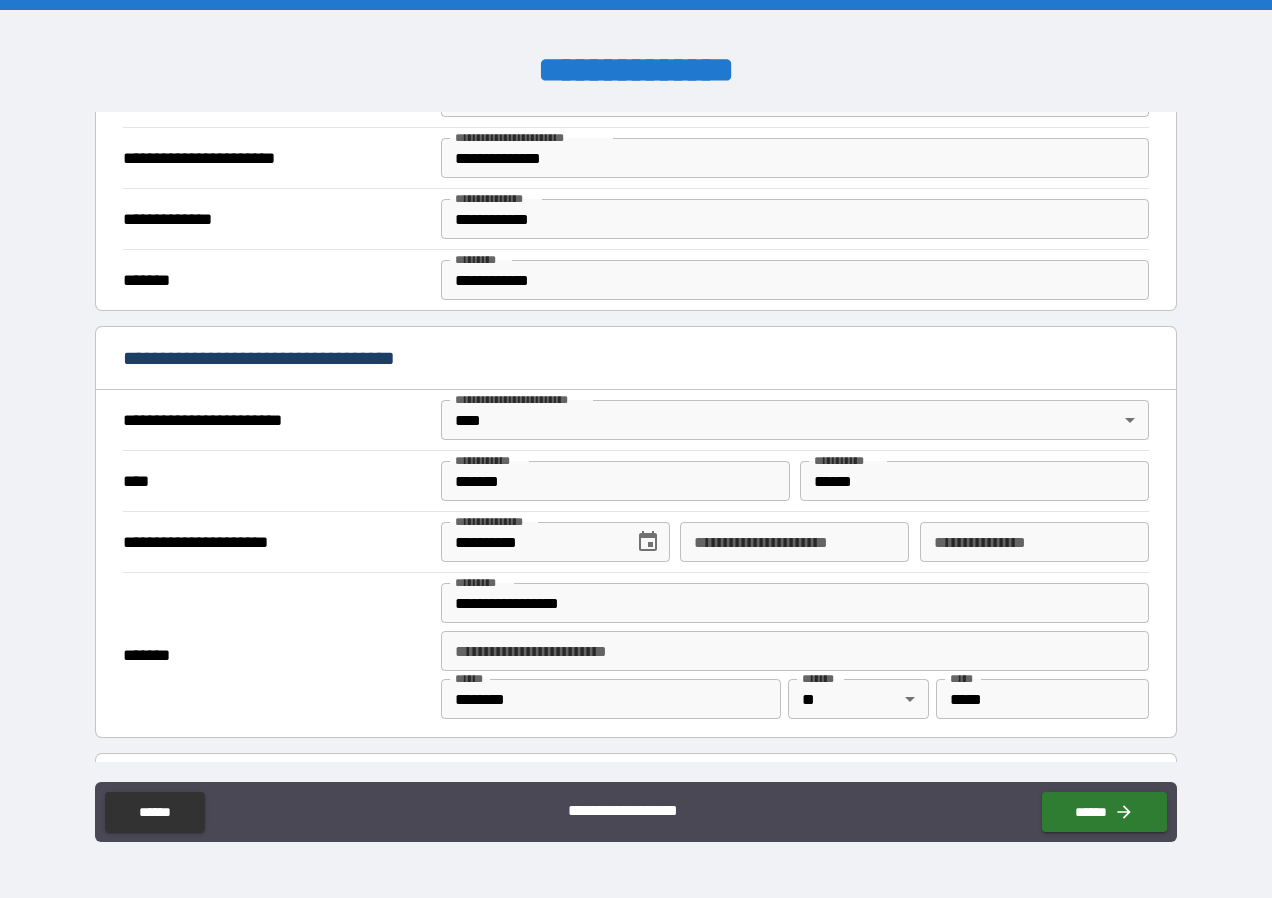 click on "*******" at bounding box center [277, 655] 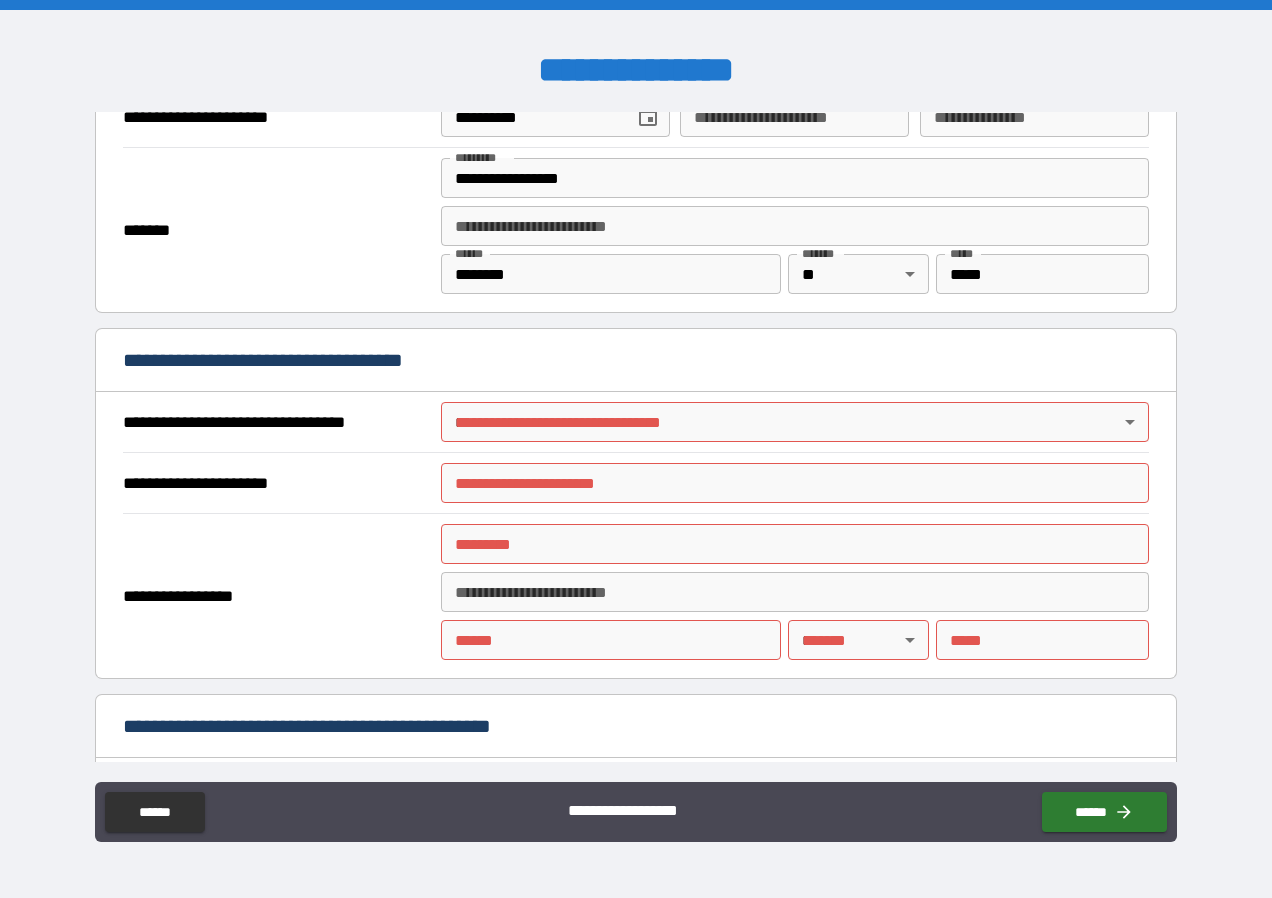 scroll, scrollTop: 961, scrollLeft: 0, axis: vertical 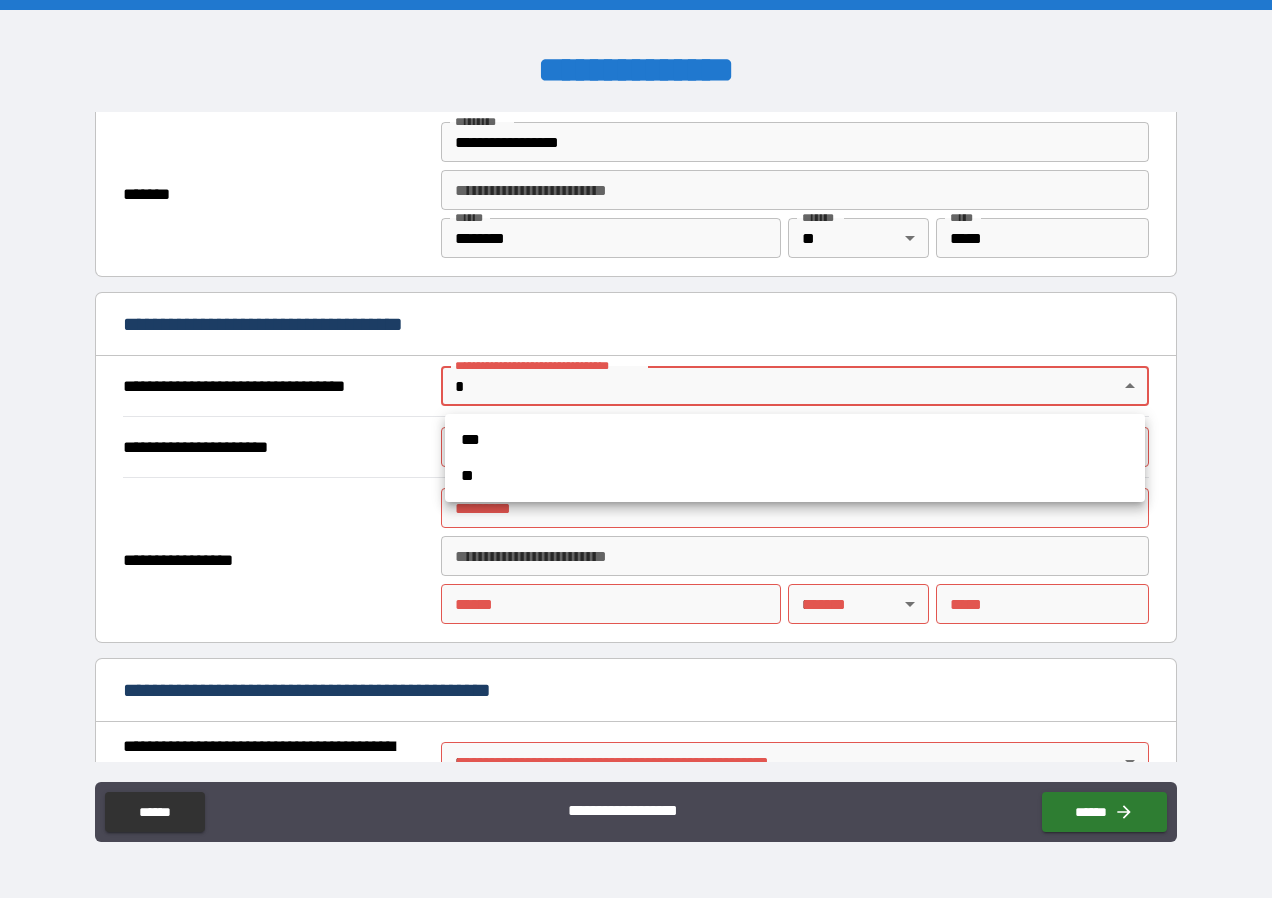 click on "**********" at bounding box center [636, 449] 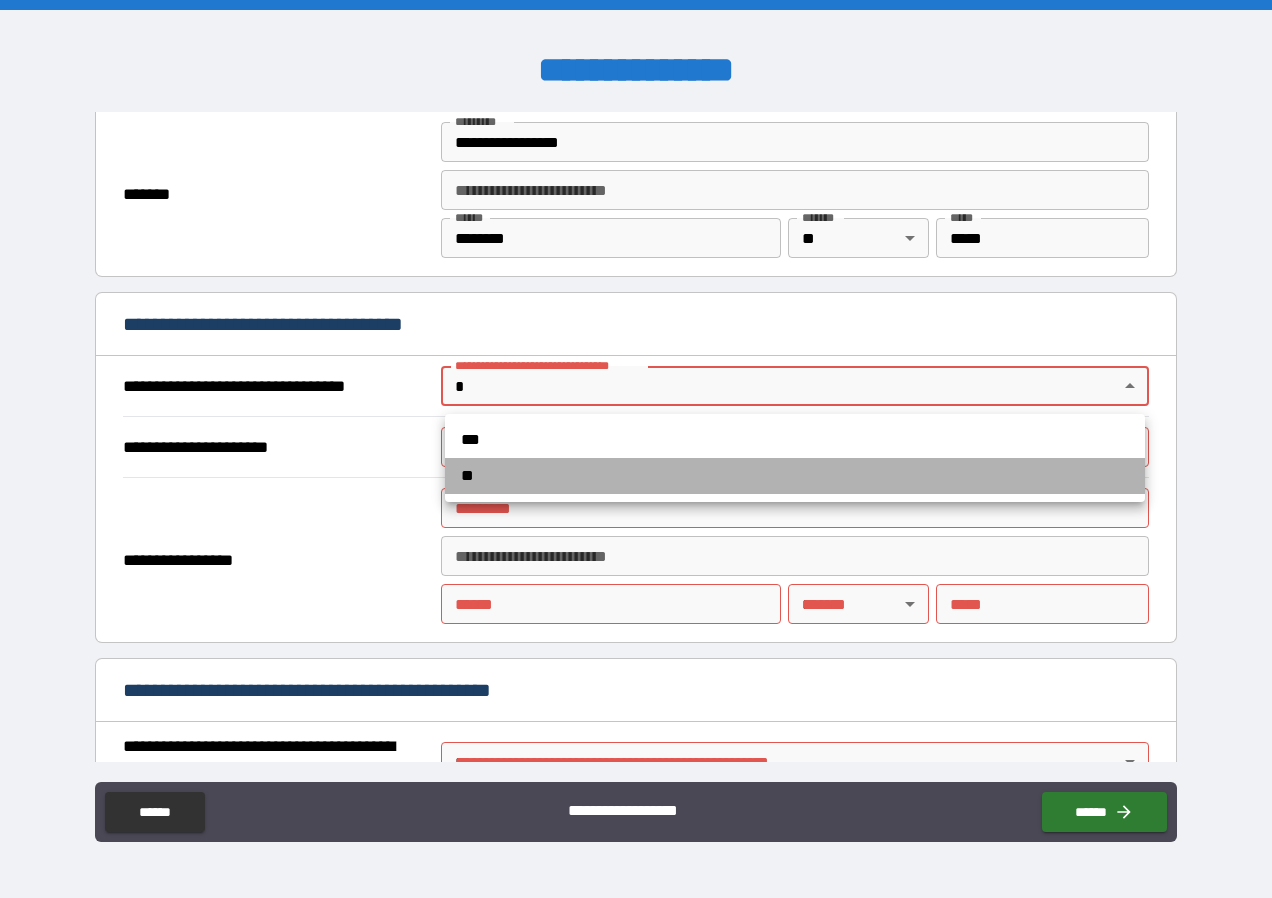 click on "**" at bounding box center (795, 476) 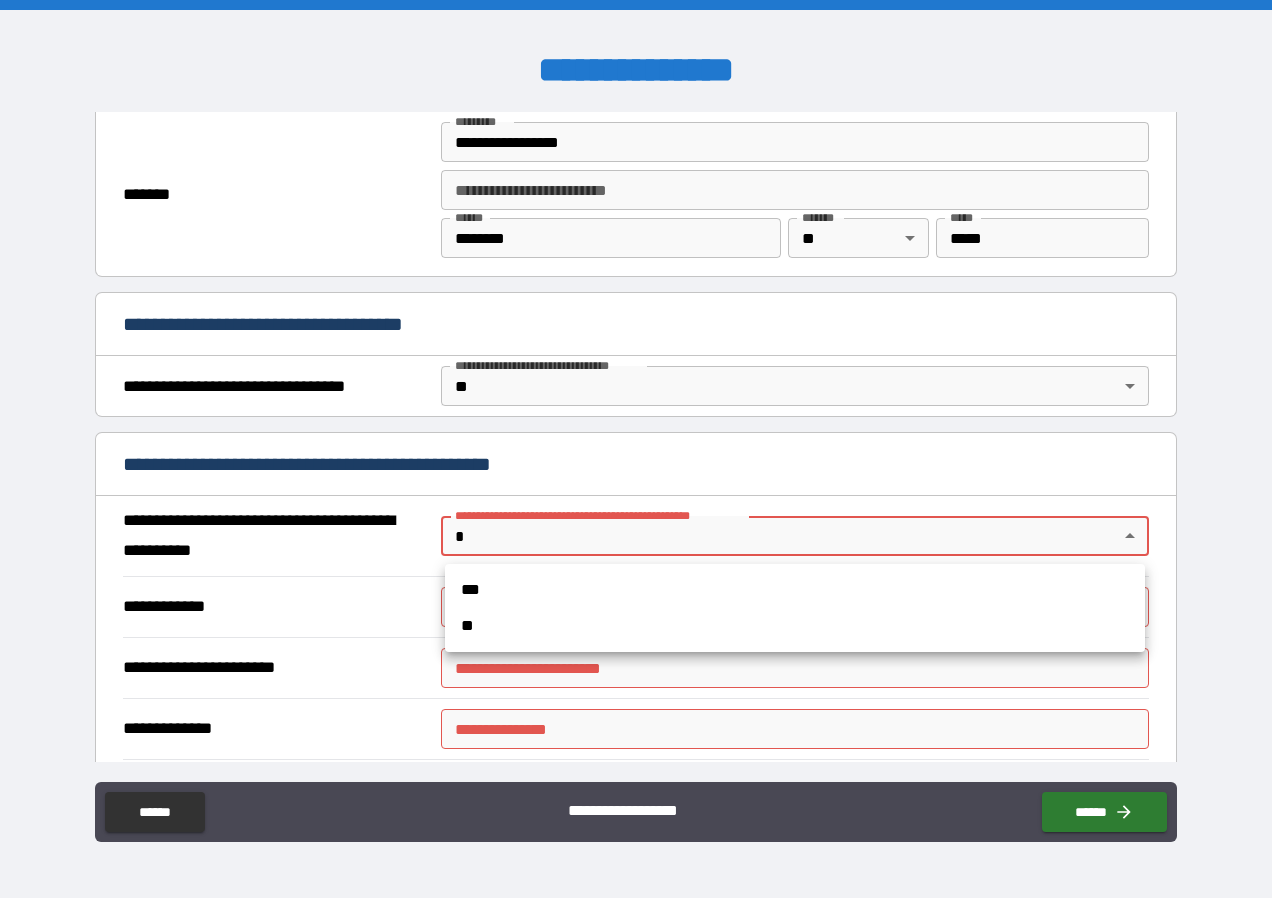 click on "**********" at bounding box center (636, 449) 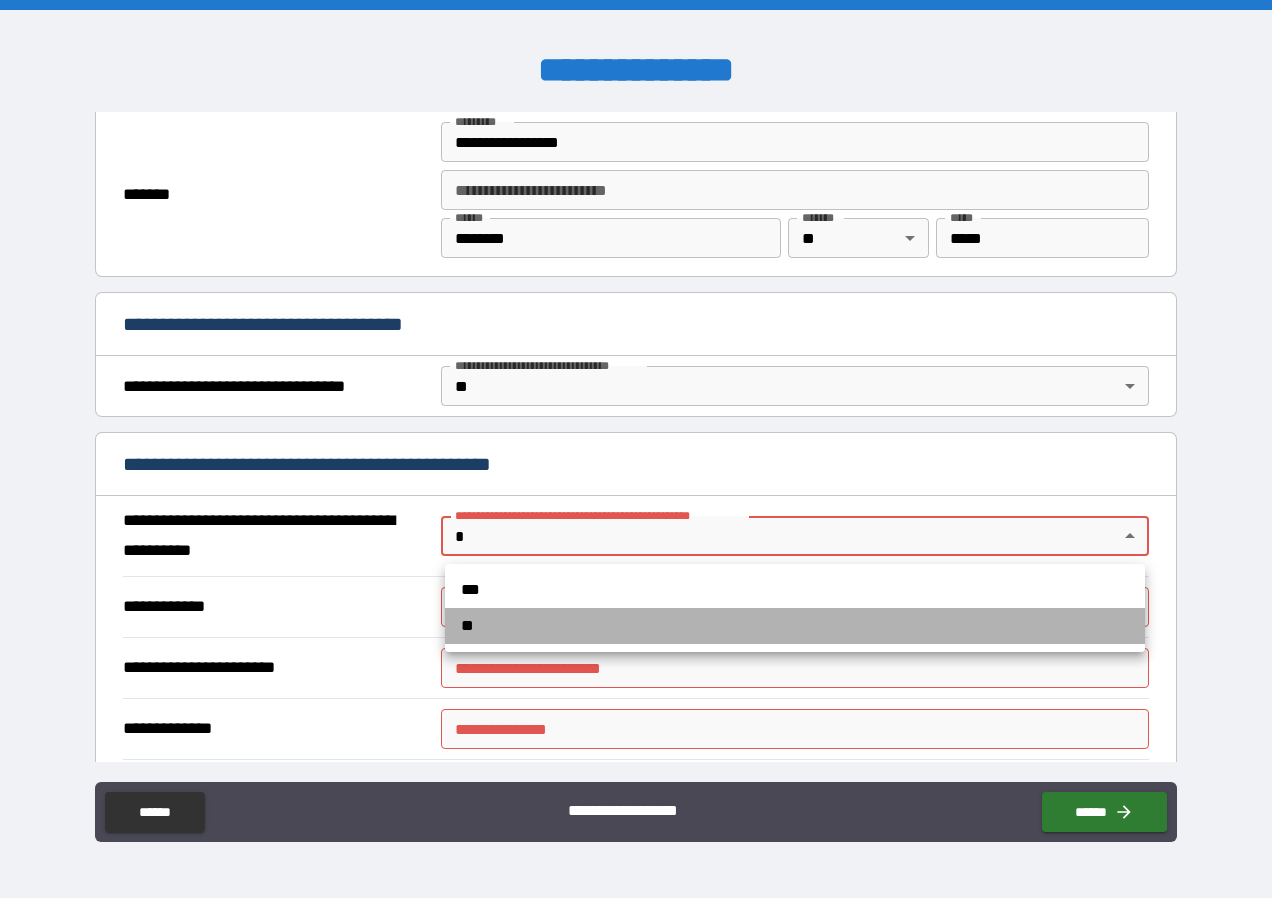click on "**" at bounding box center [795, 626] 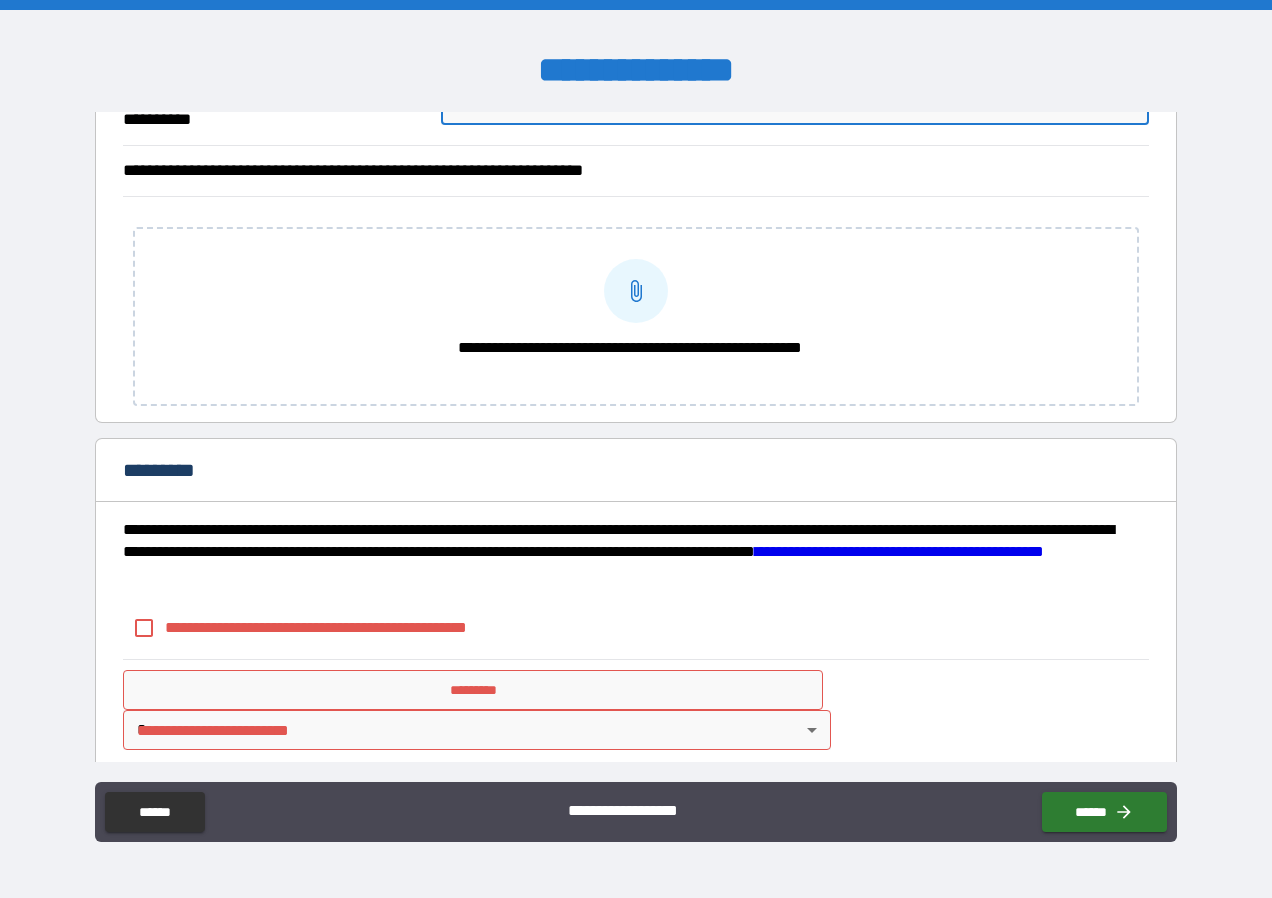 scroll, scrollTop: 1411, scrollLeft: 0, axis: vertical 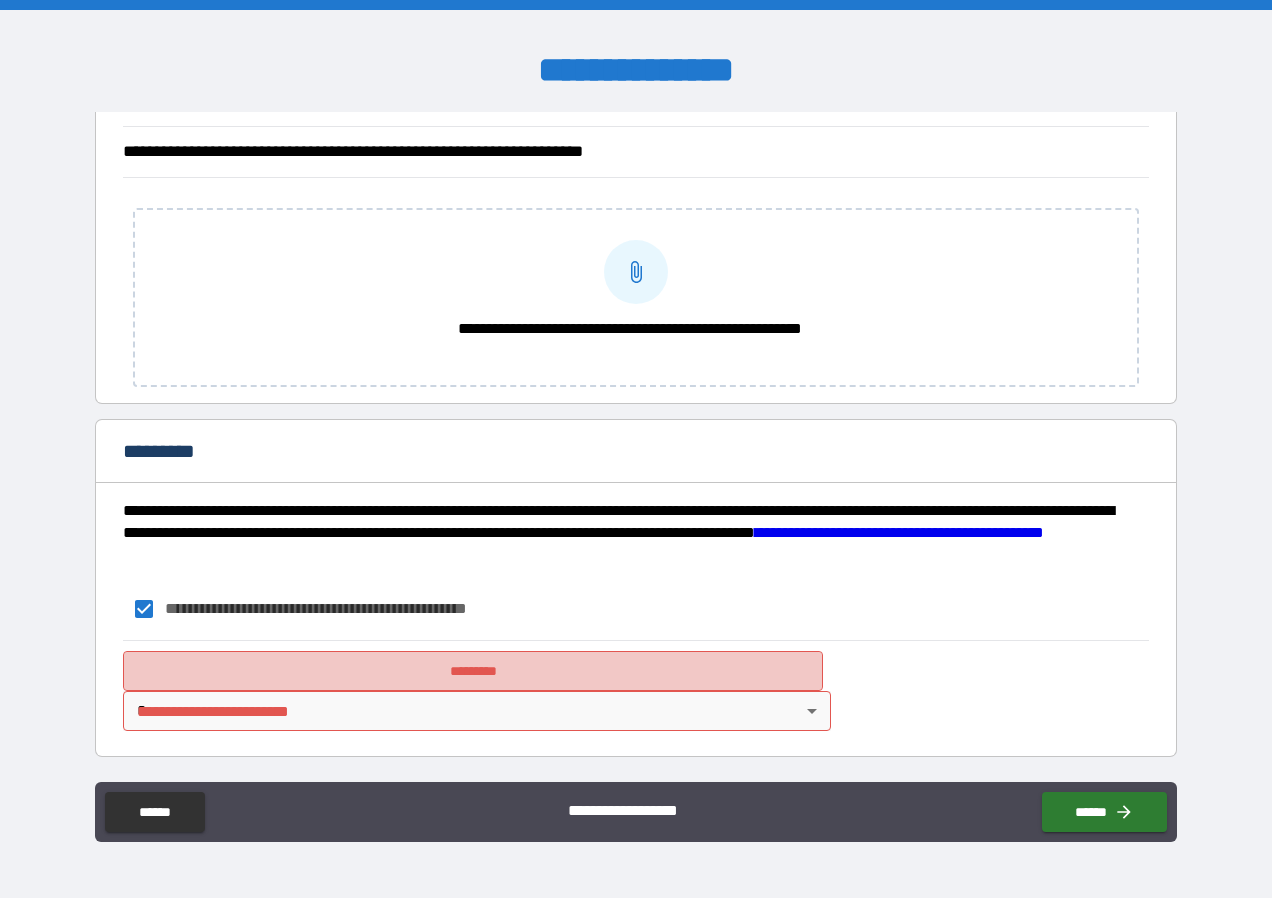click on "*********" at bounding box center (473, 671) 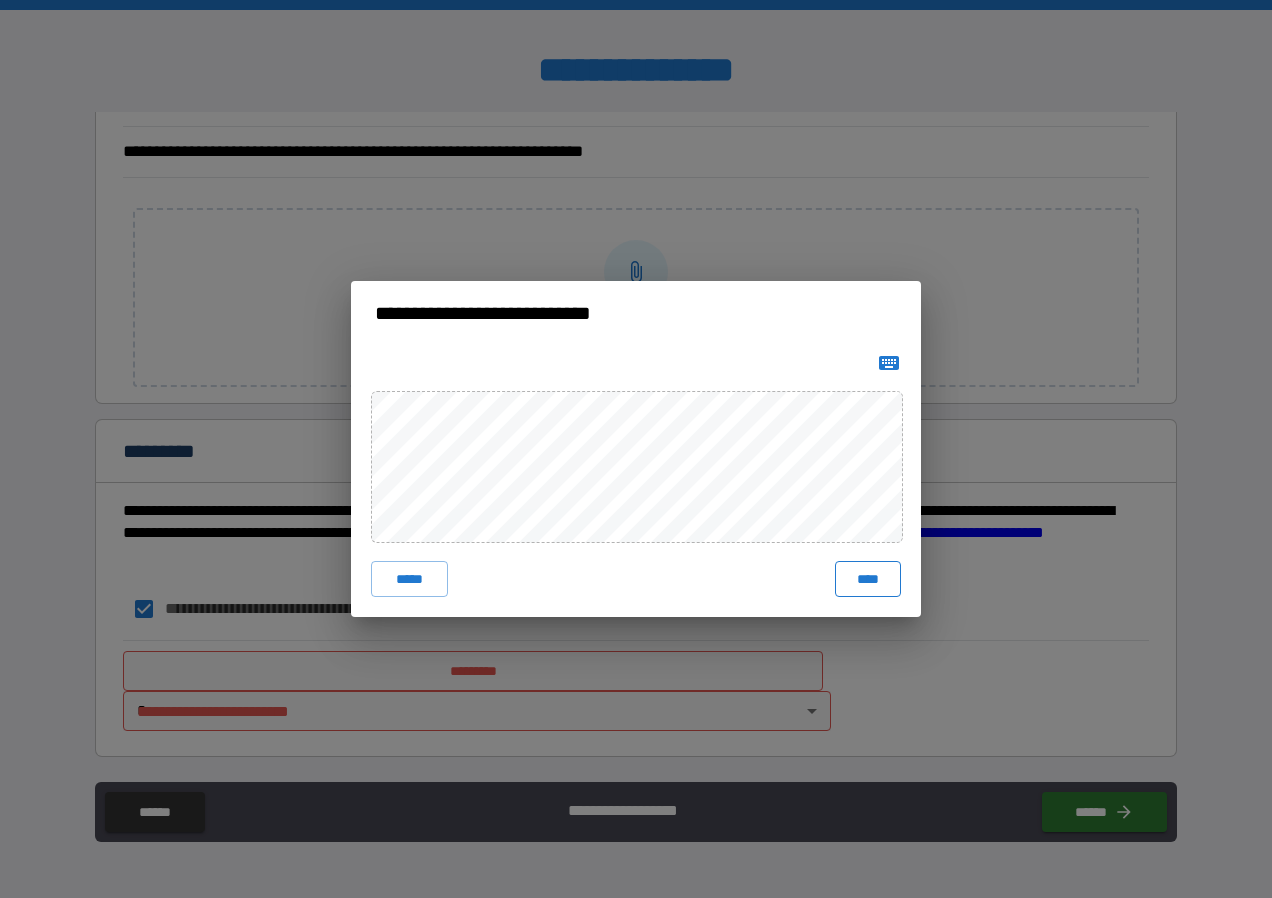 click on "****" at bounding box center [868, 579] 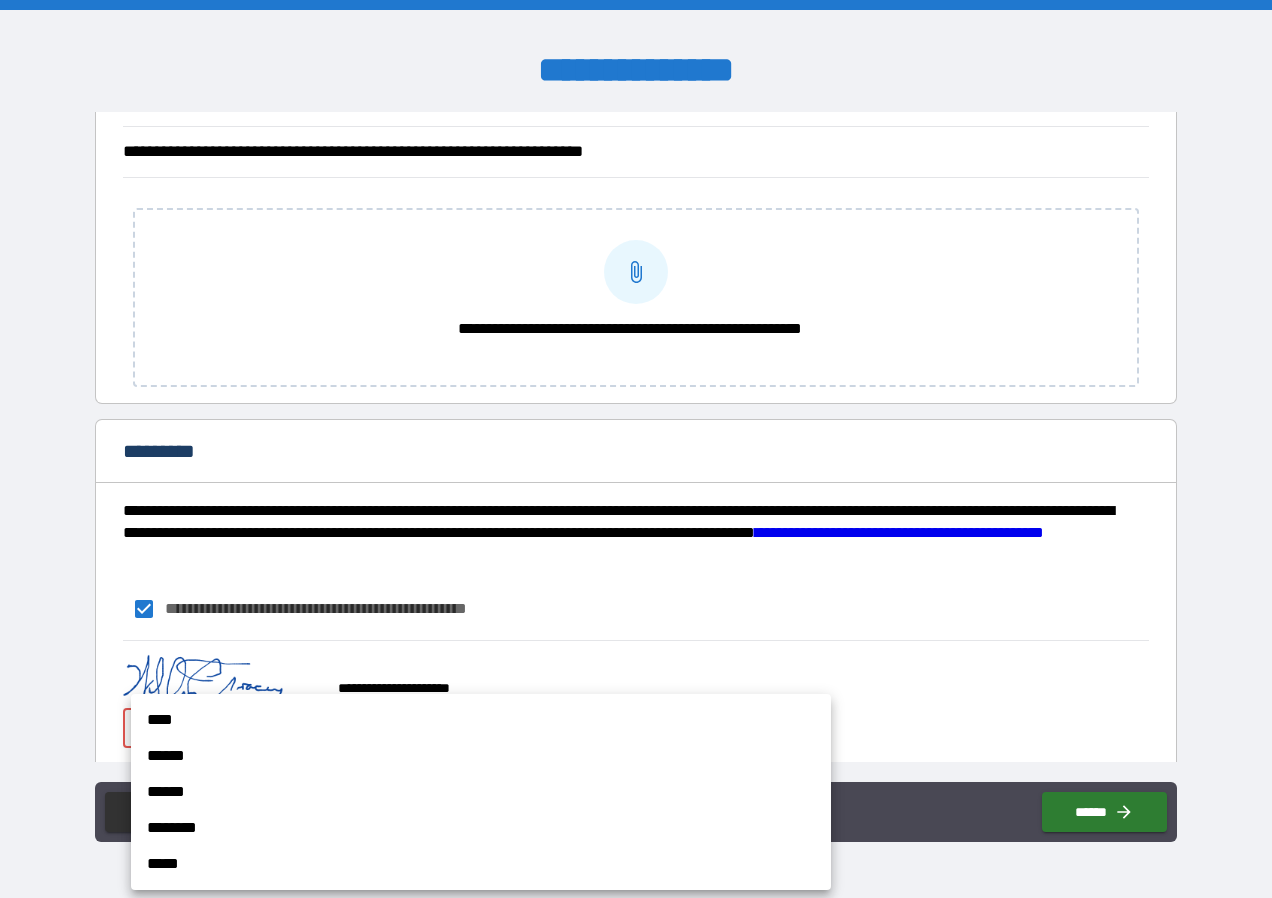 click on "**********" at bounding box center (636, 449) 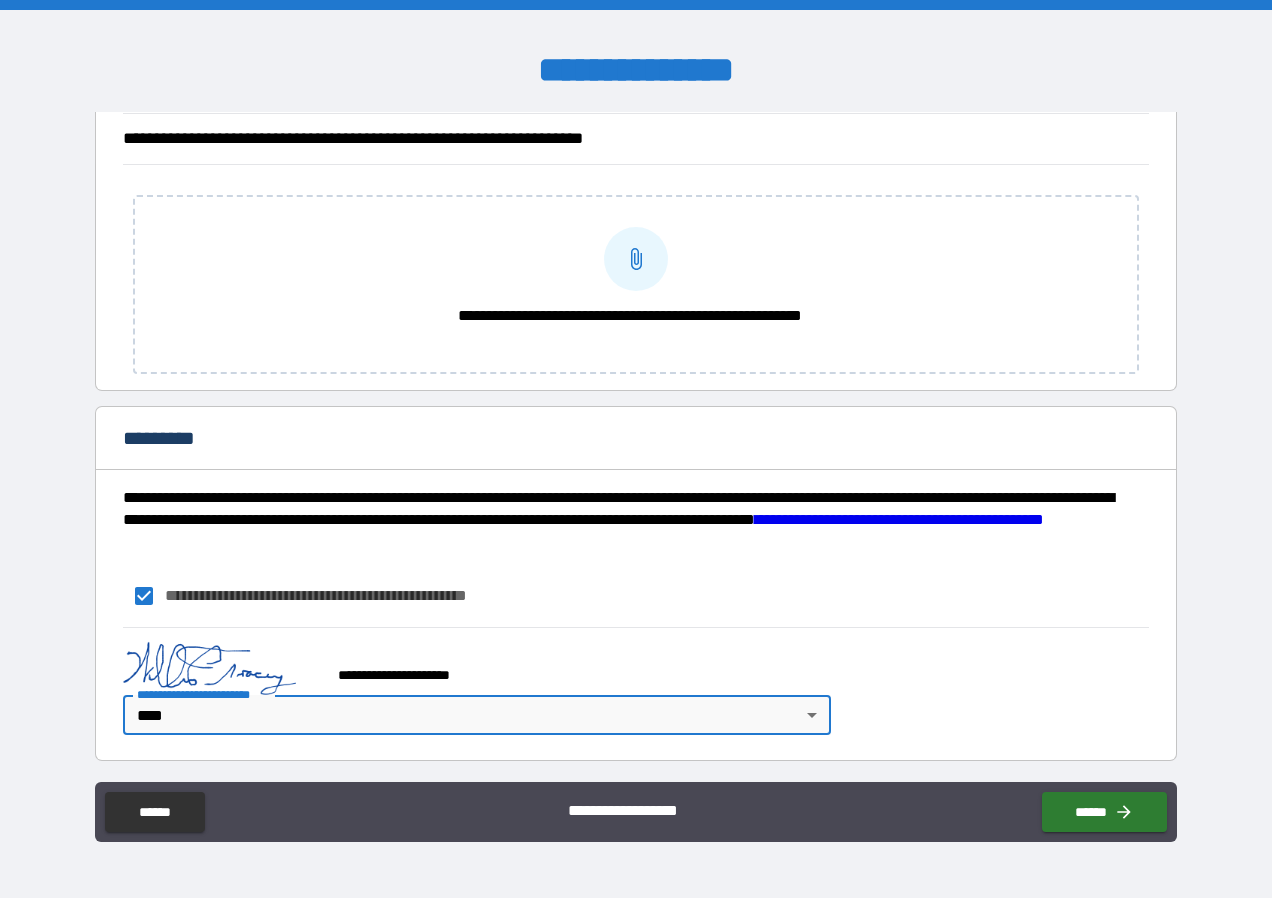 scroll, scrollTop: 1428, scrollLeft: 0, axis: vertical 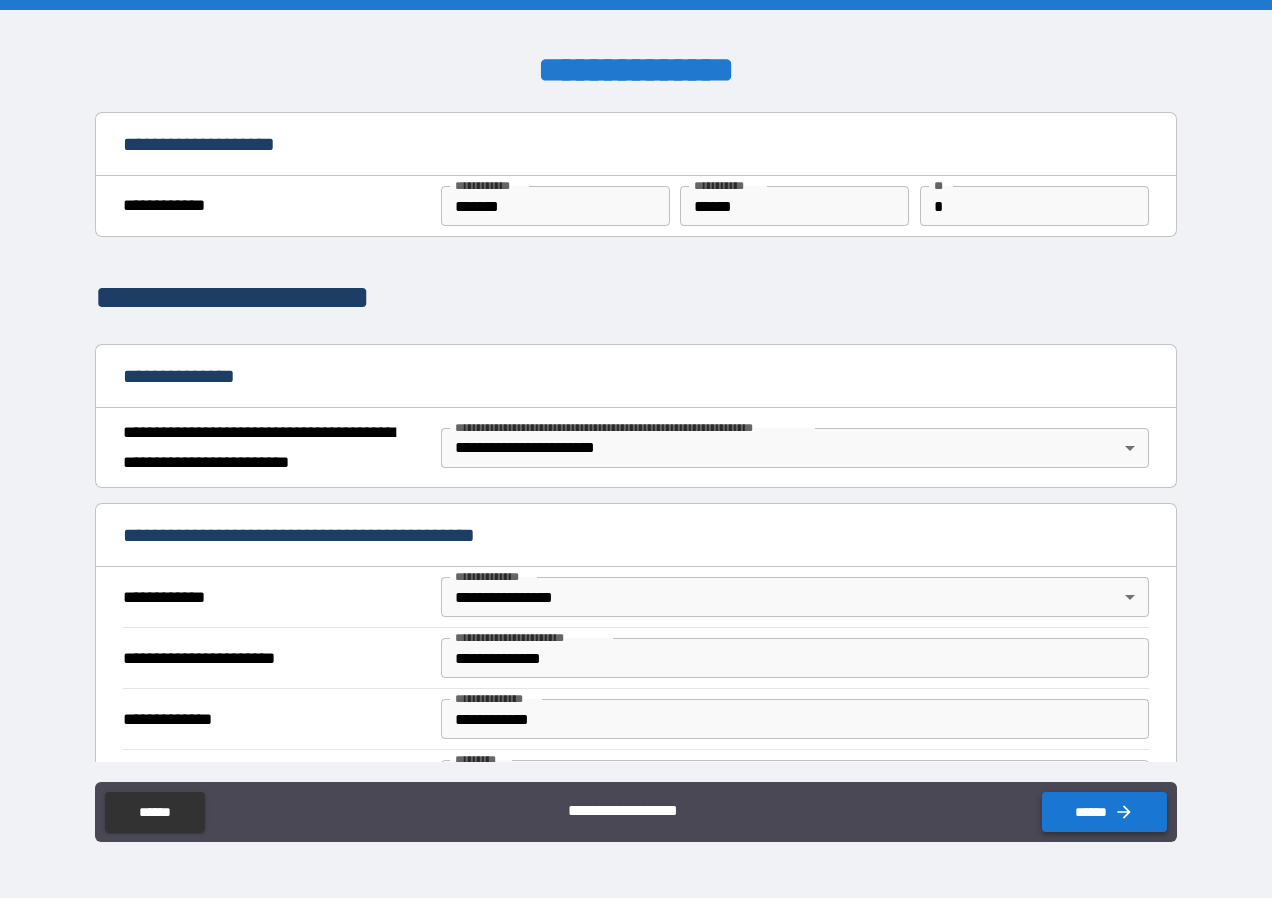 click on "******" at bounding box center (1104, 812) 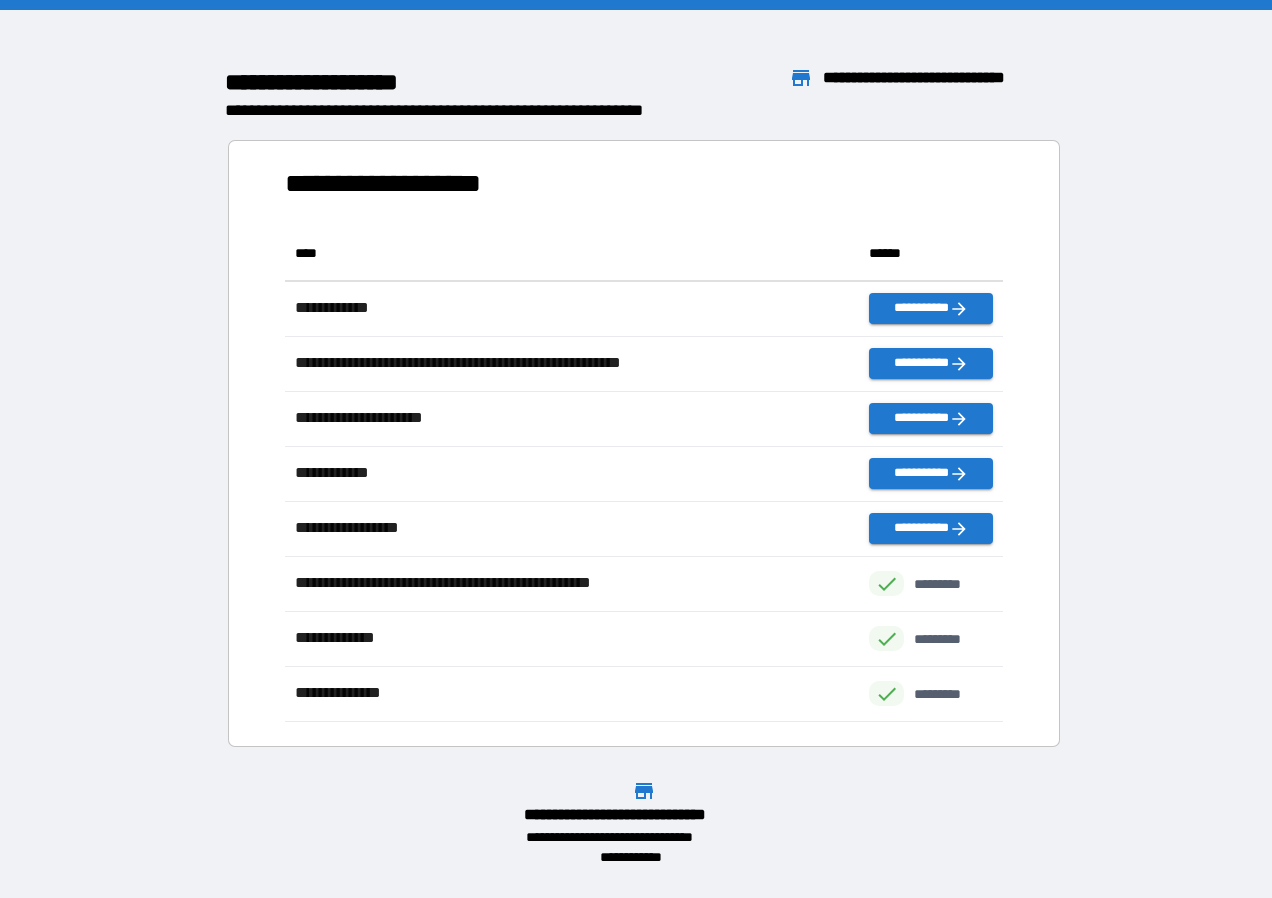 scroll, scrollTop: 16, scrollLeft: 16, axis: both 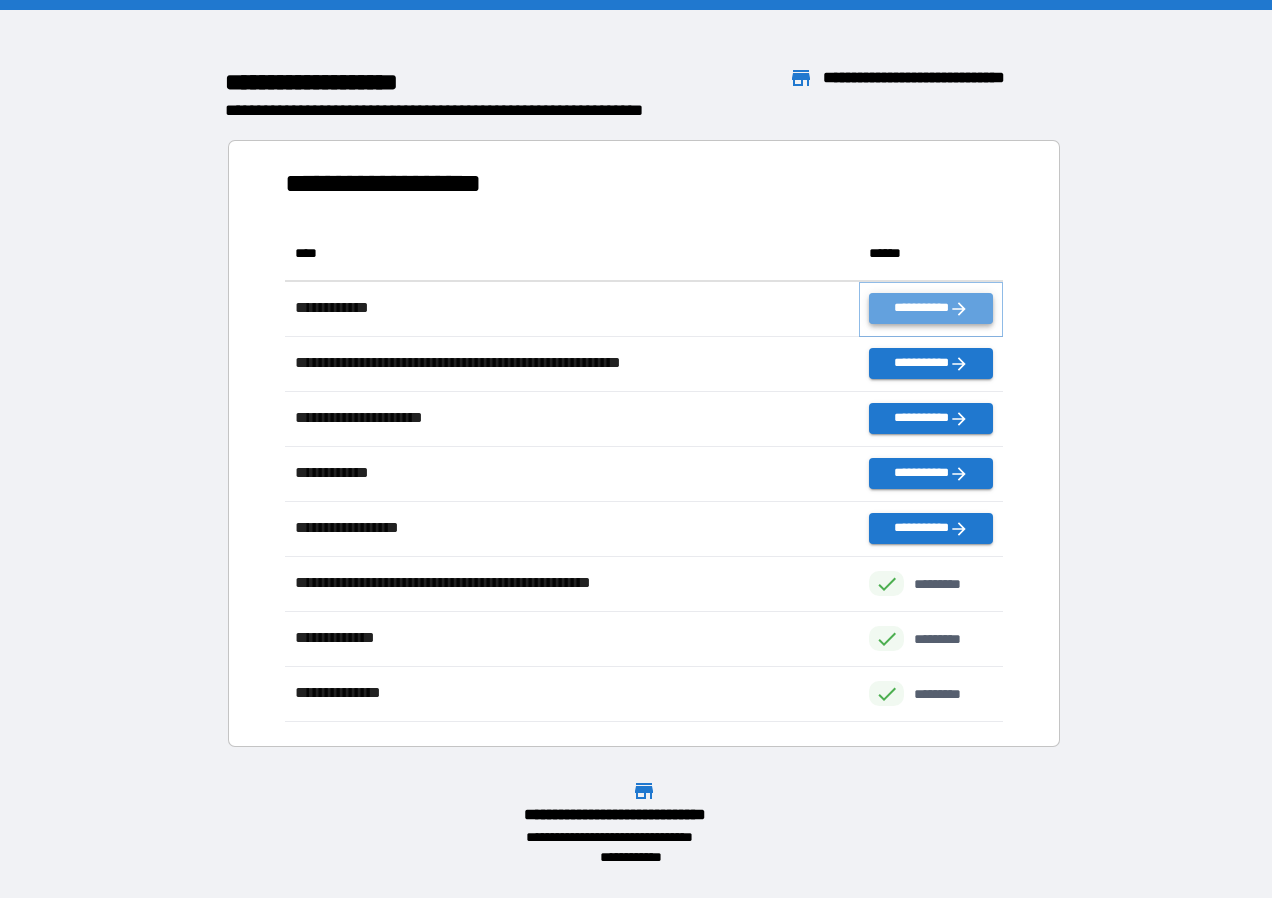 click on "**********" at bounding box center (931, 308) 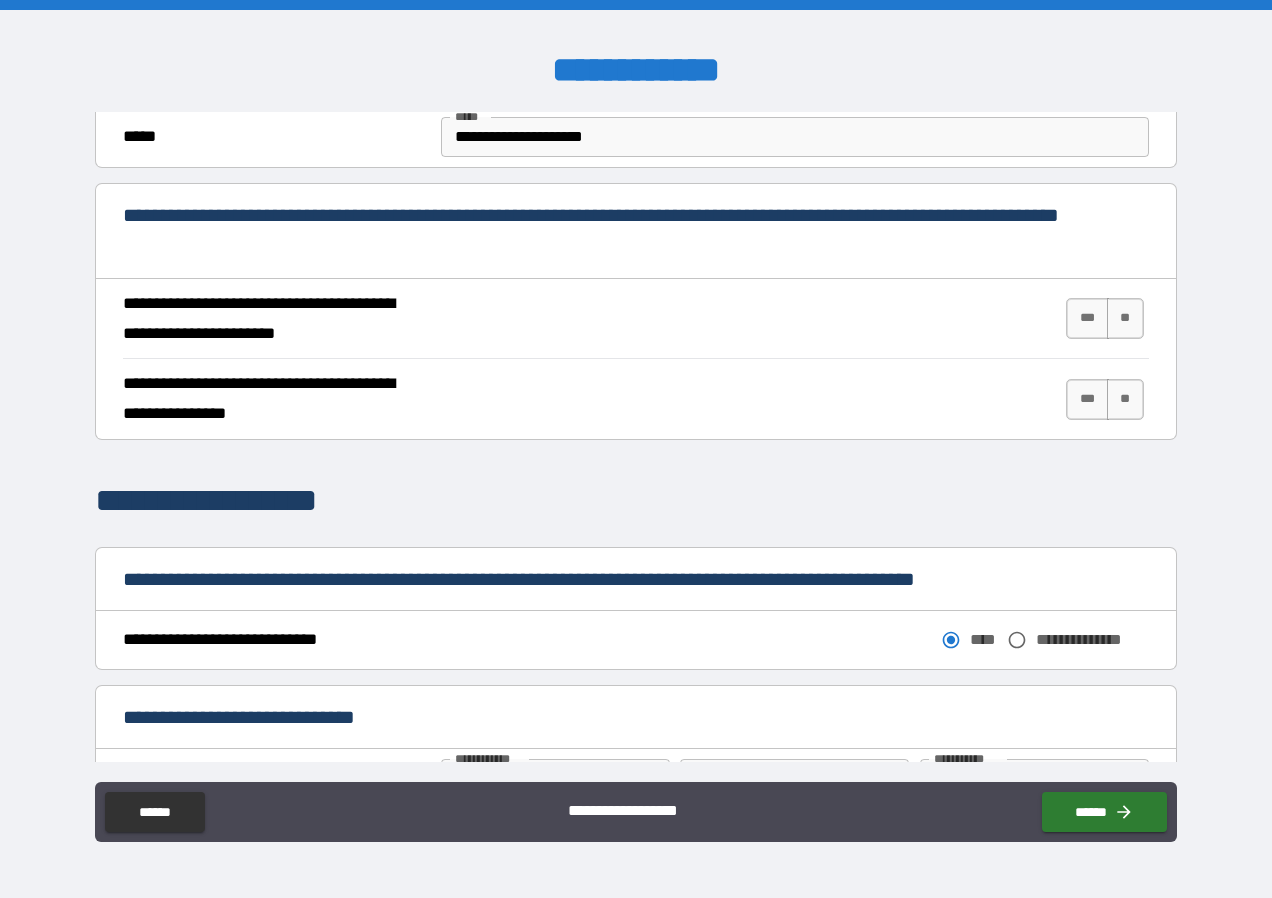scroll, scrollTop: 700, scrollLeft: 0, axis: vertical 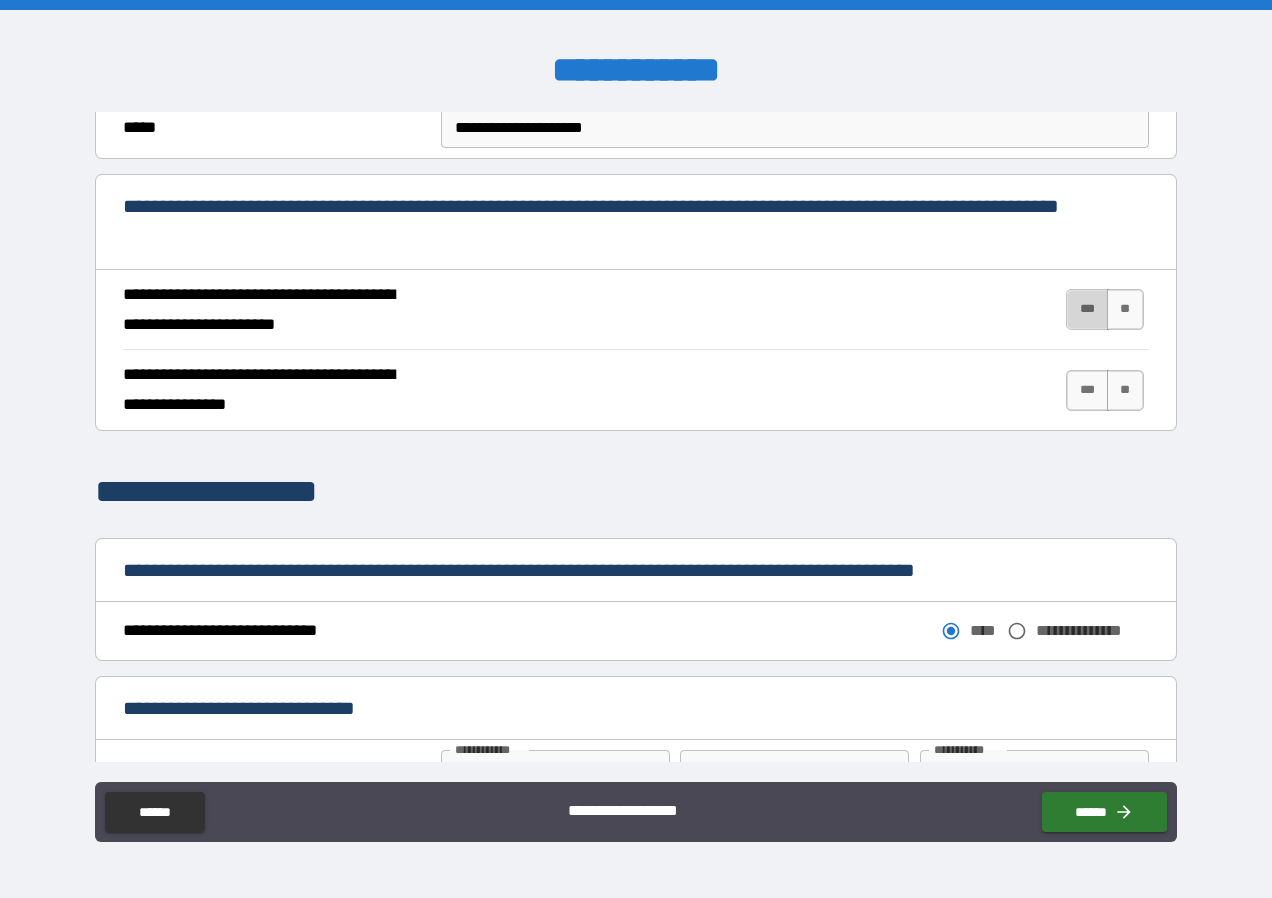 click on "***" at bounding box center [1087, 309] 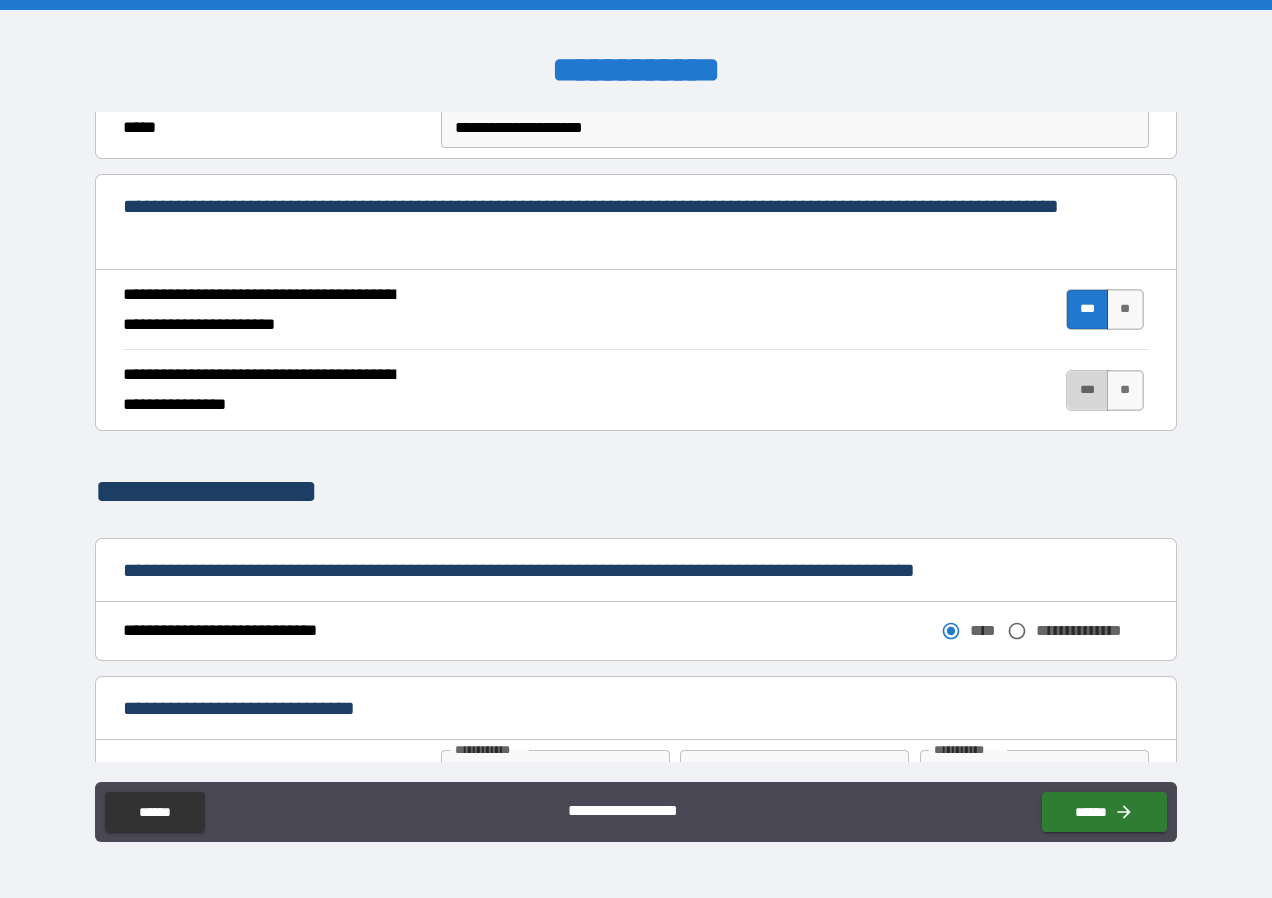 click on "***" at bounding box center (1087, 390) 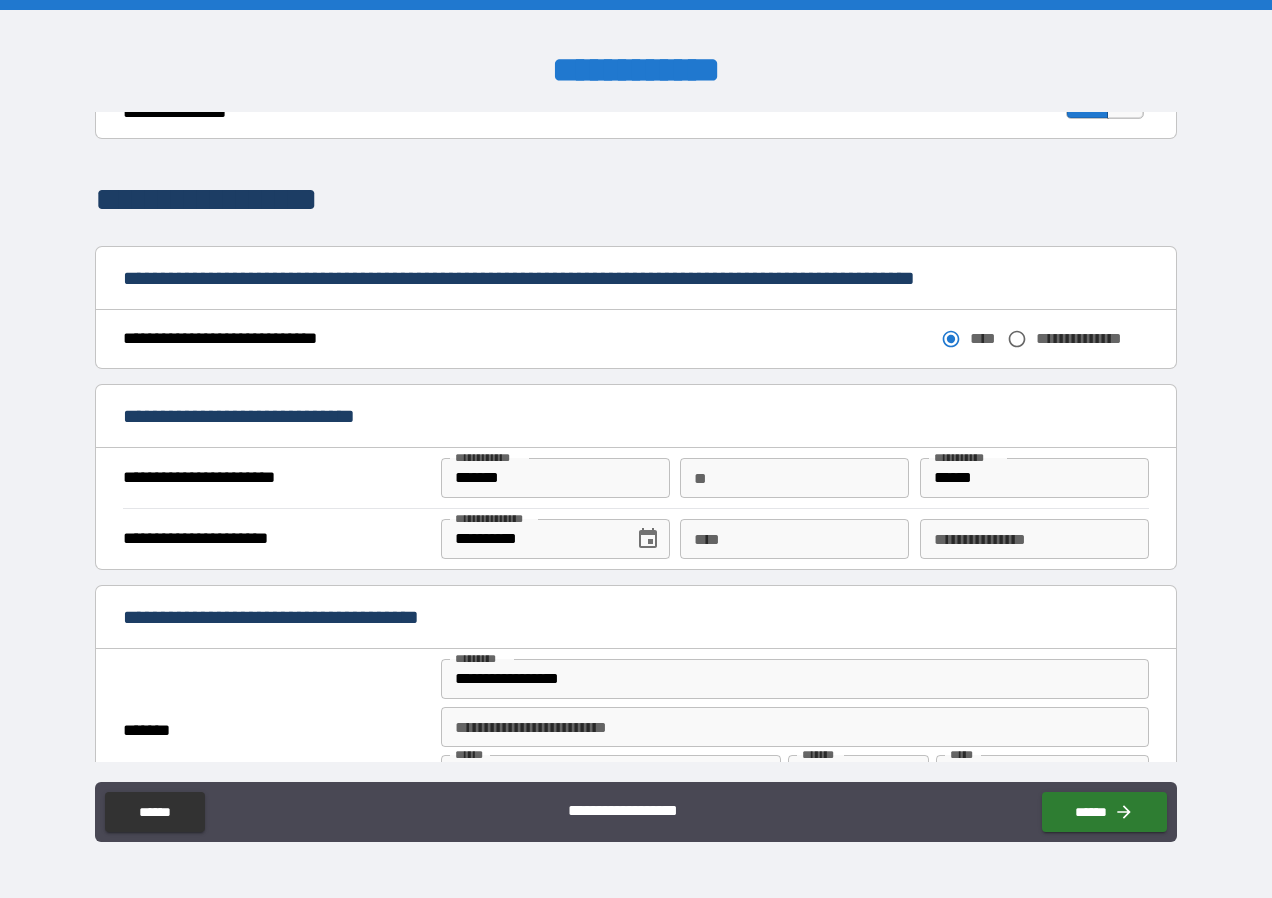 scroll, scrollTop: 1000, scrollLeft: 0, axis: vertical 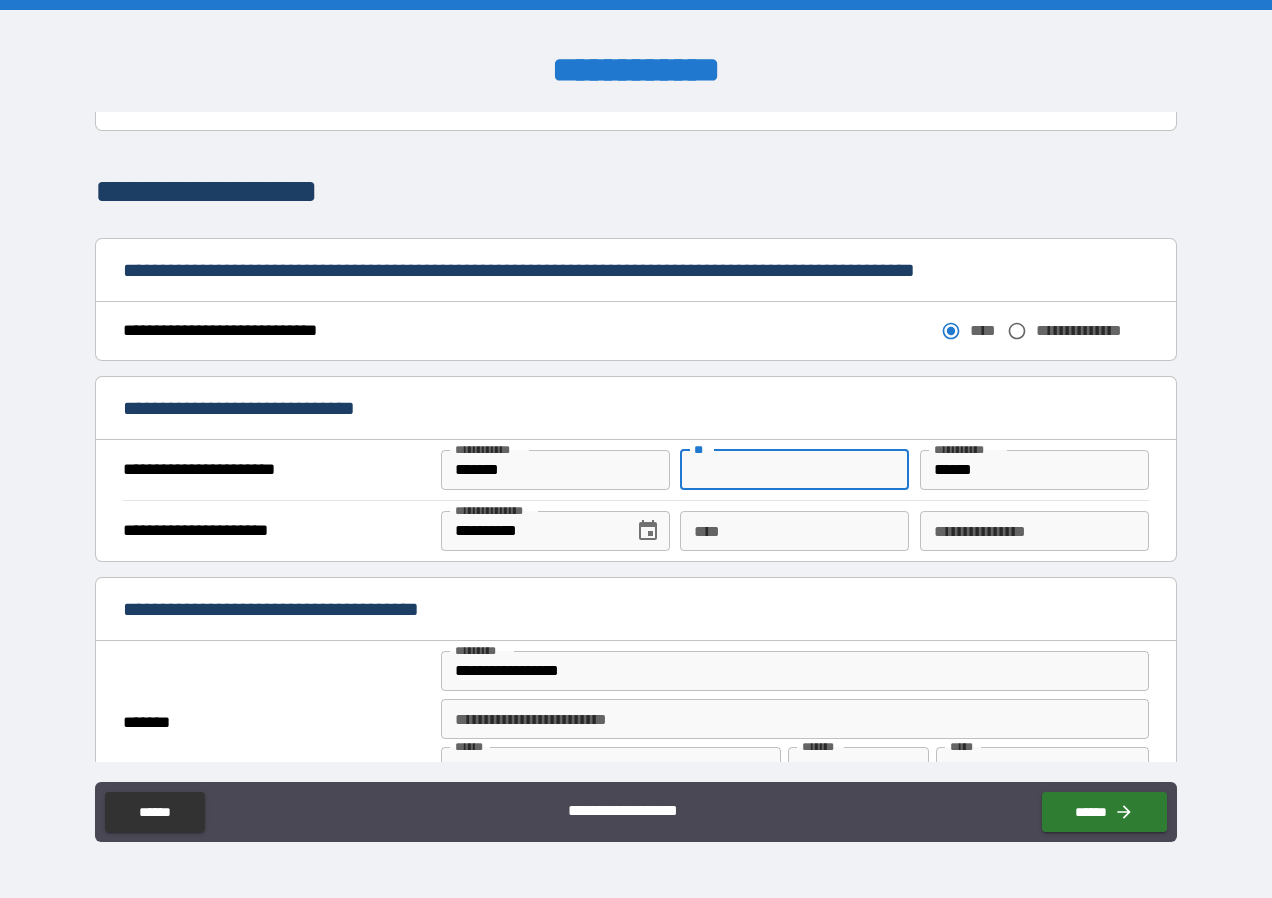 click on "**" at bounding box center (794, 470) 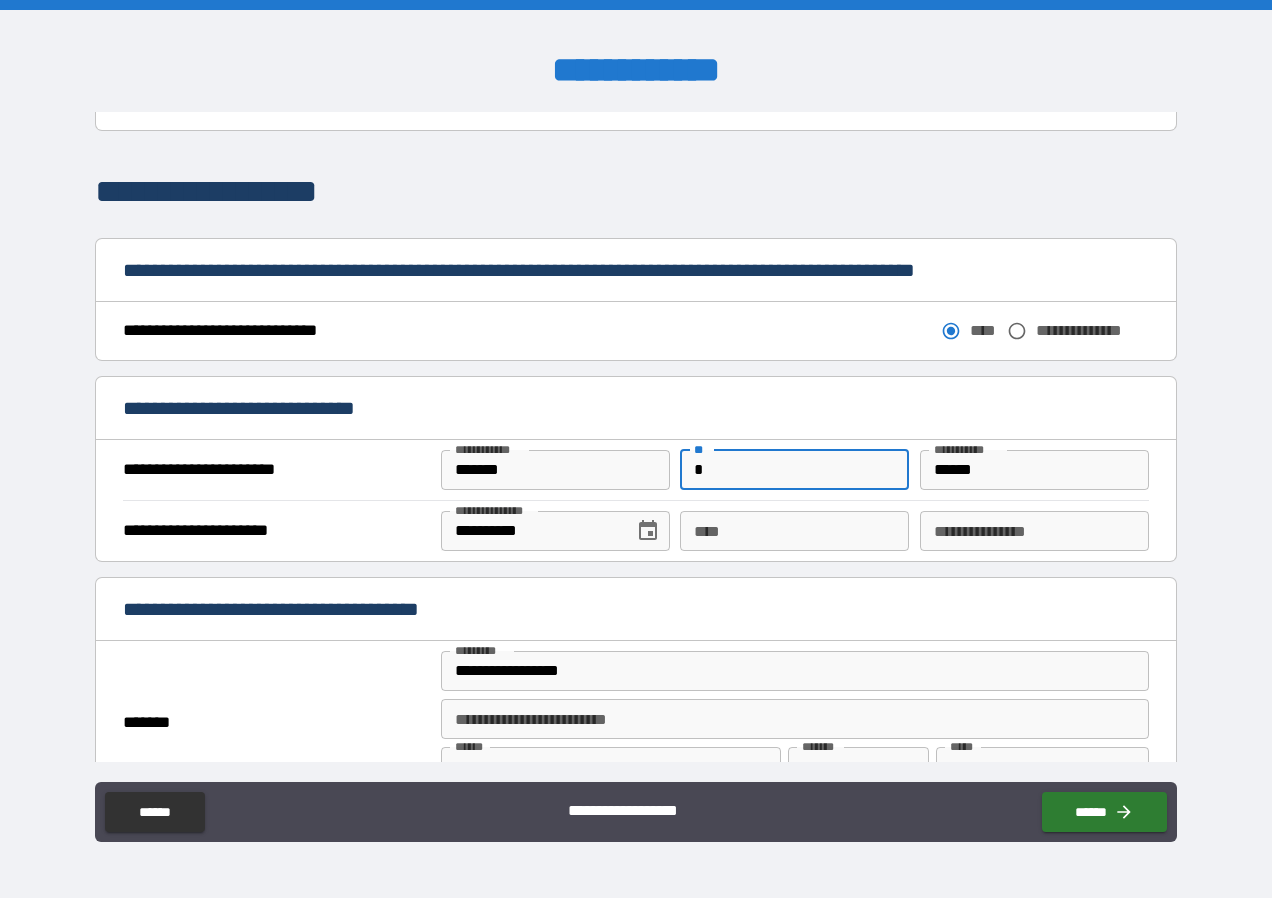 type on "*" 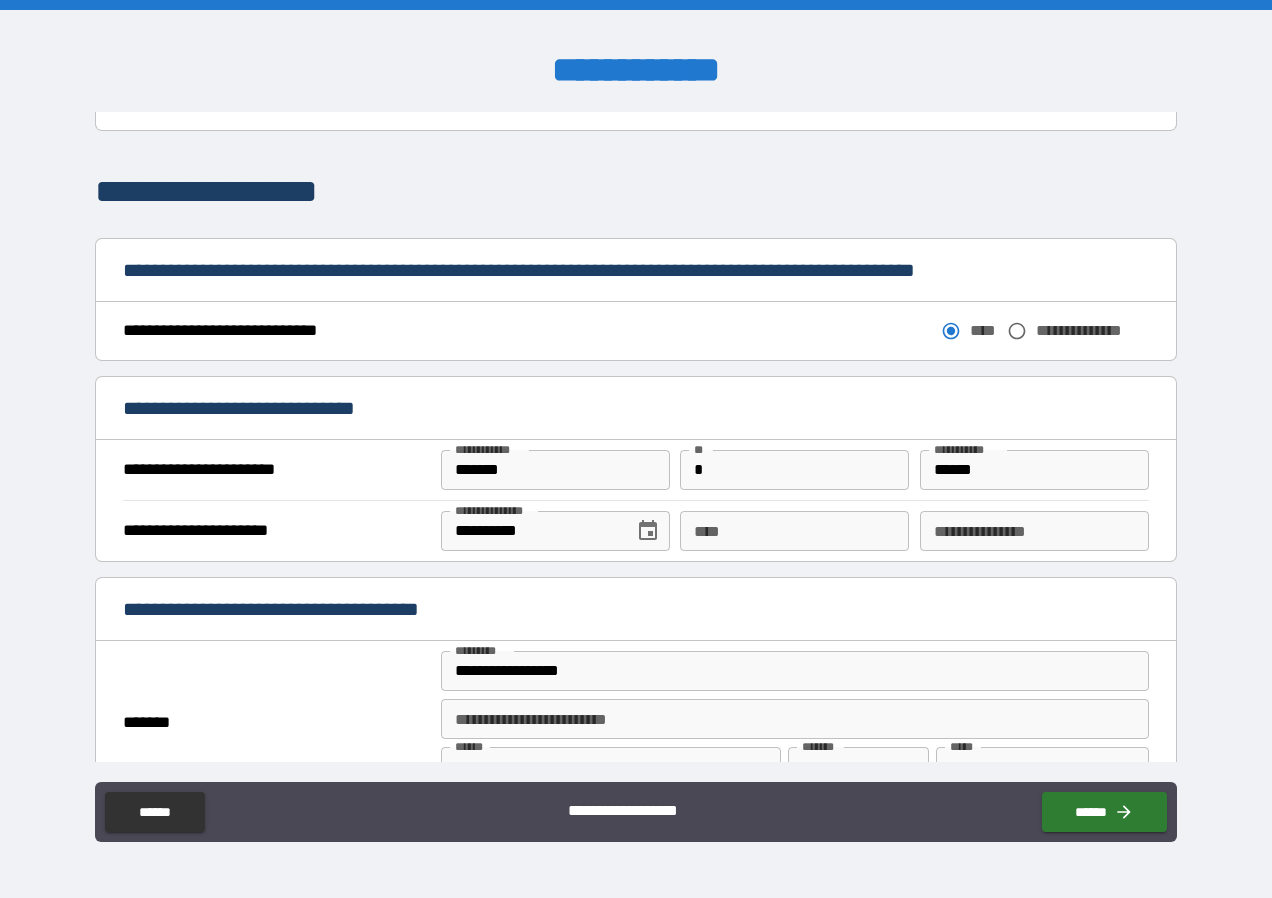 click on "**********" at bounding box center (635, 410) 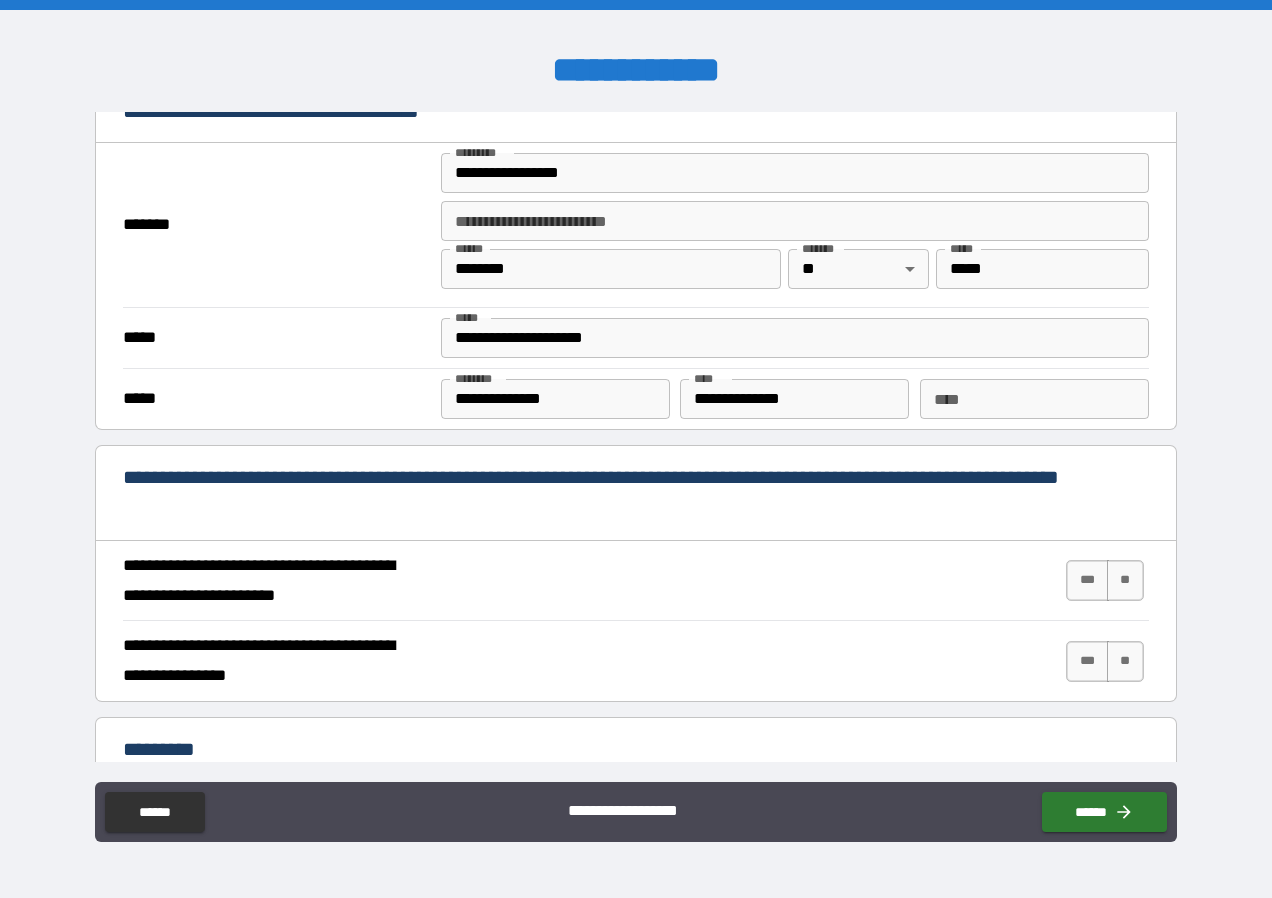 scroll, scrollTop: 1500, scrollLeft: 0, axis: vertical 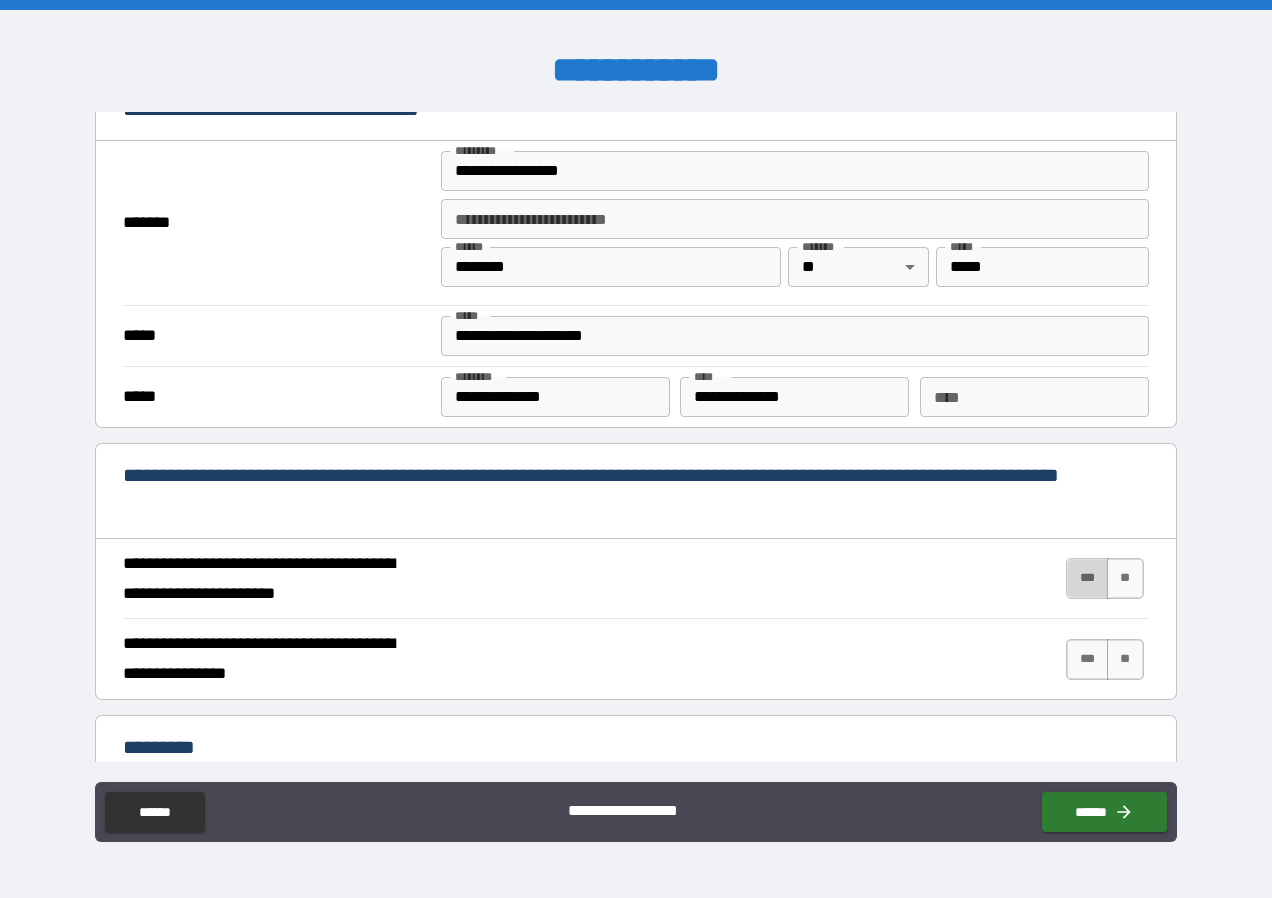 drag, startPoint x: 1082, startPoint y: 583, endPoint x: 1069, endPoint y: 590, distance: 14.764823 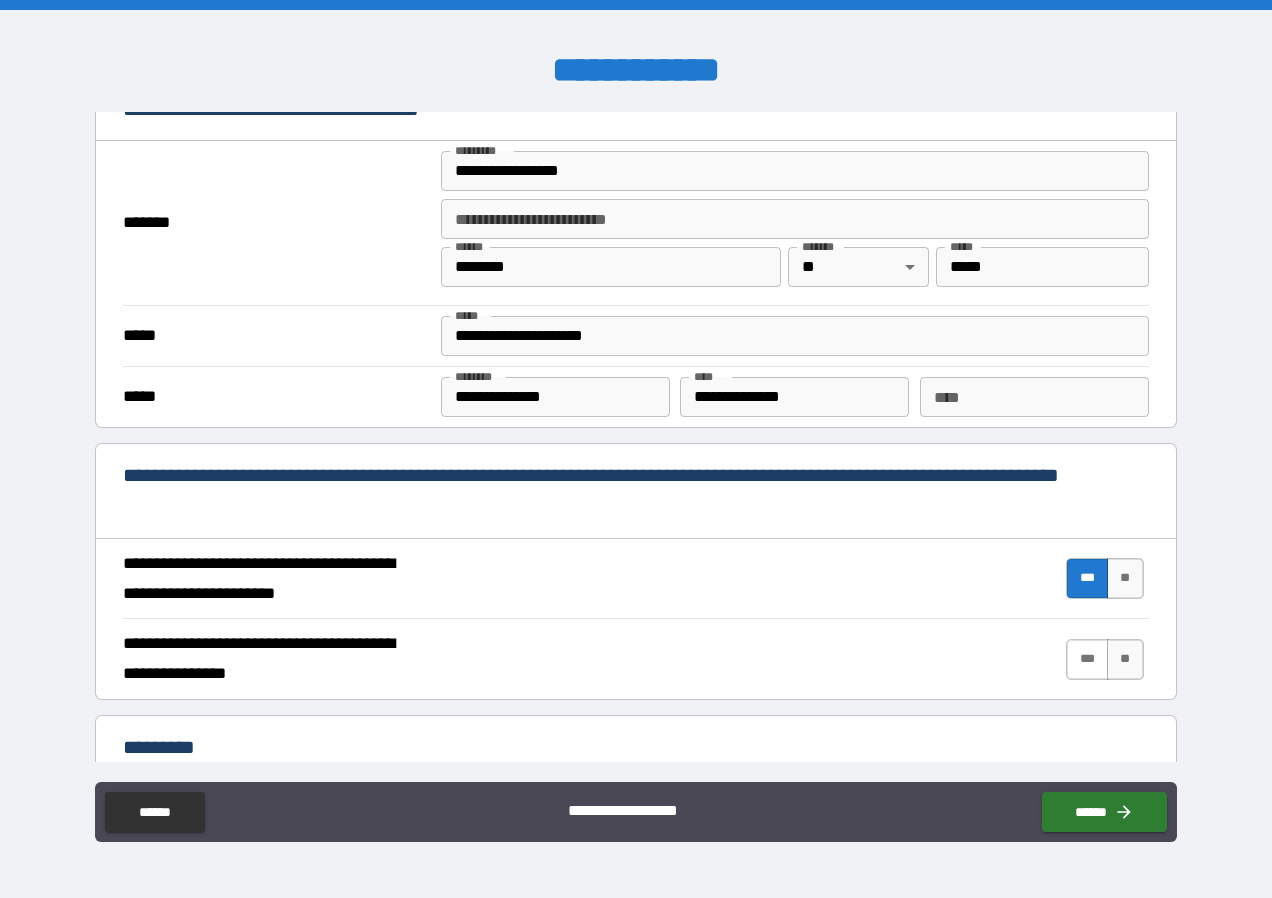 click on "***" at bounding box center [1087, 659] 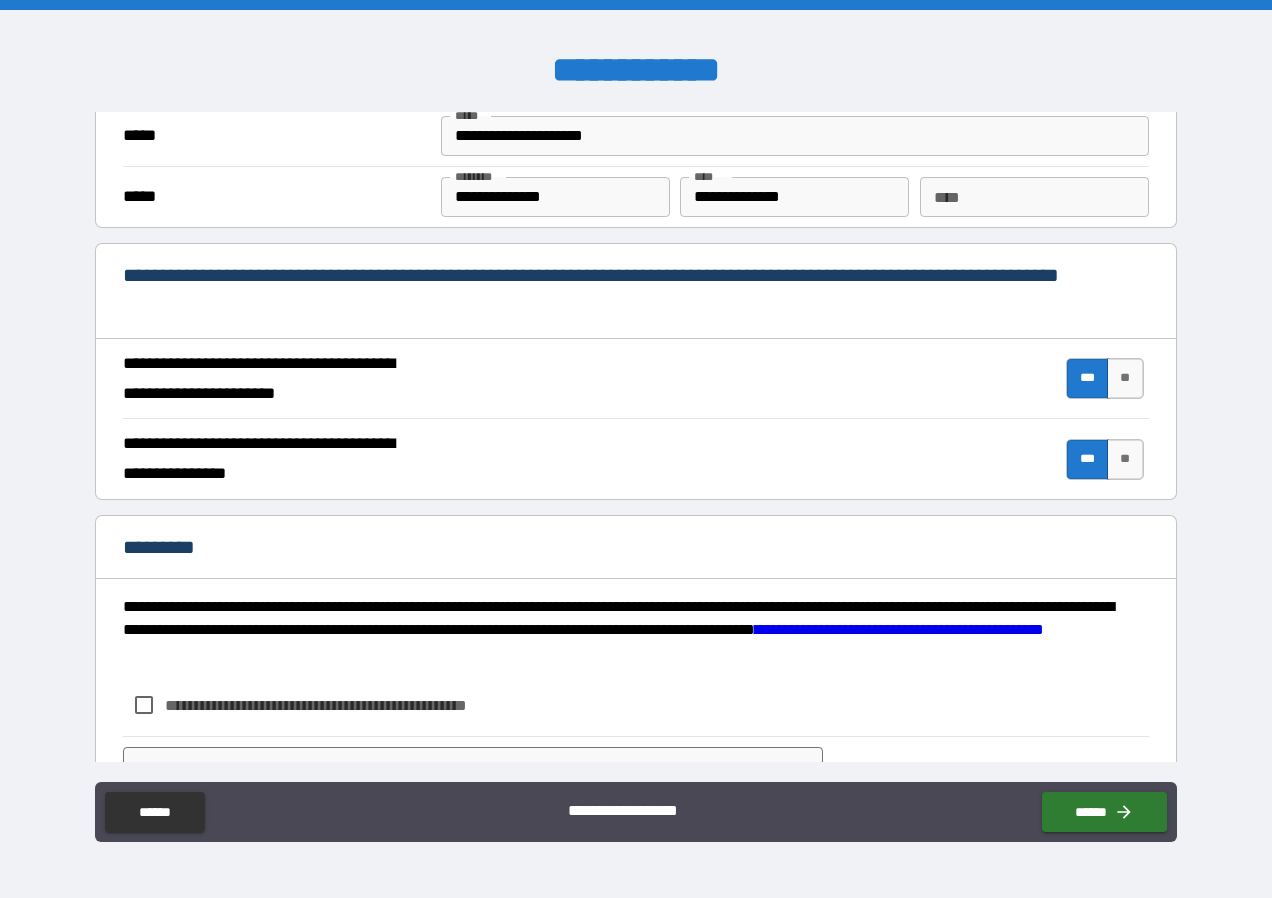 scroll, scrollTop: 1796, scrollLeft: 0, axis: vertical 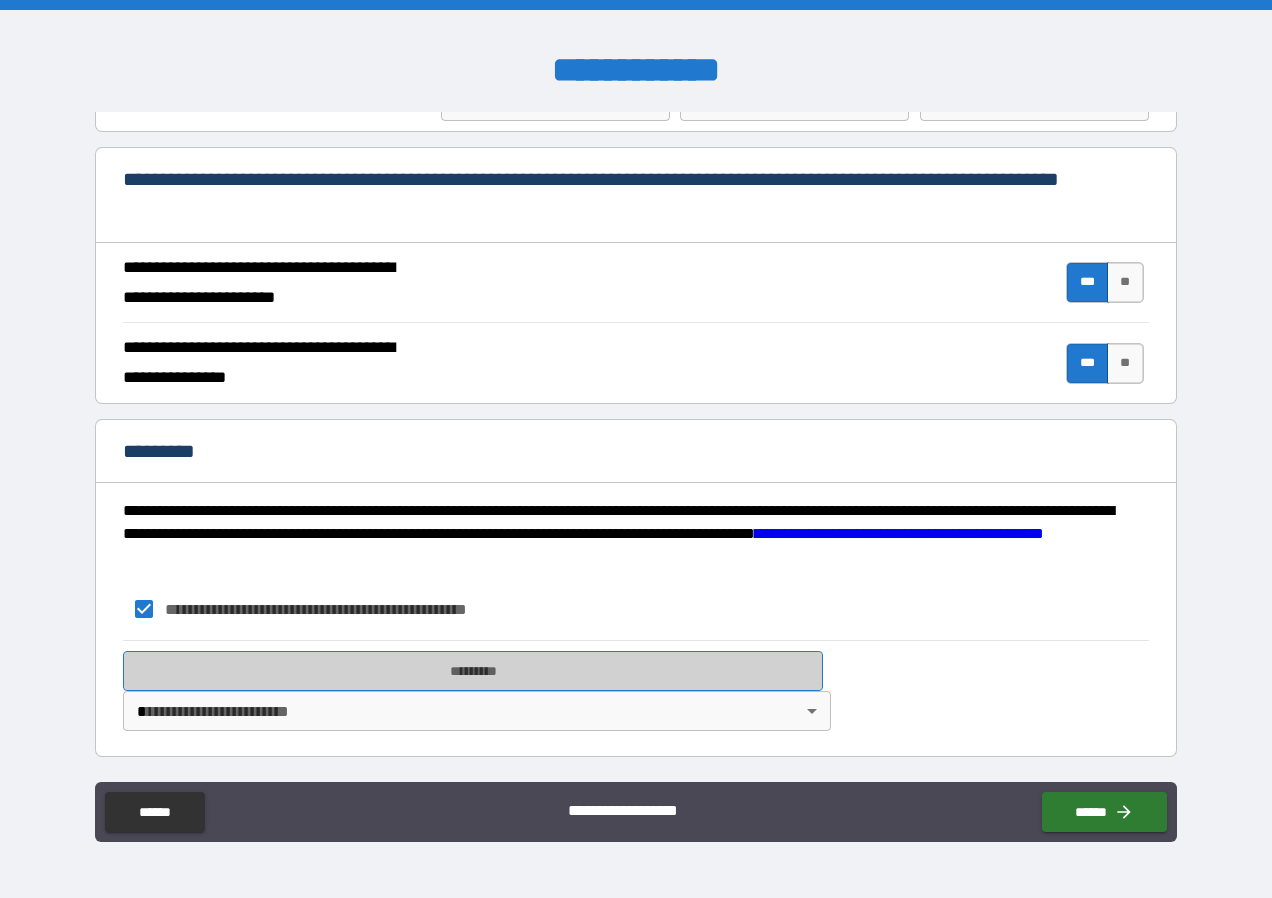 click on "*********" at bounding box center (473, 671) 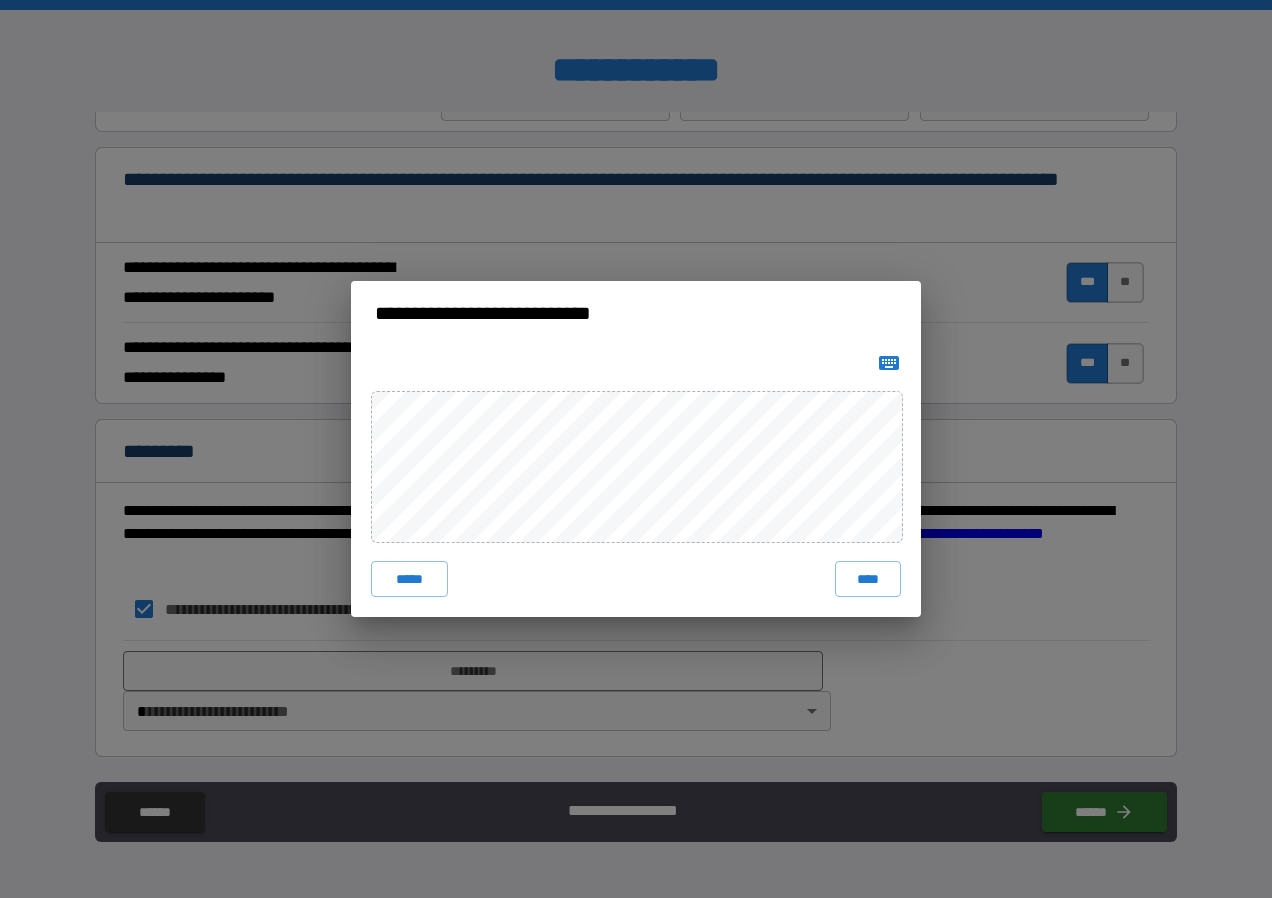 click on "****" at bounding box center [868, 579] 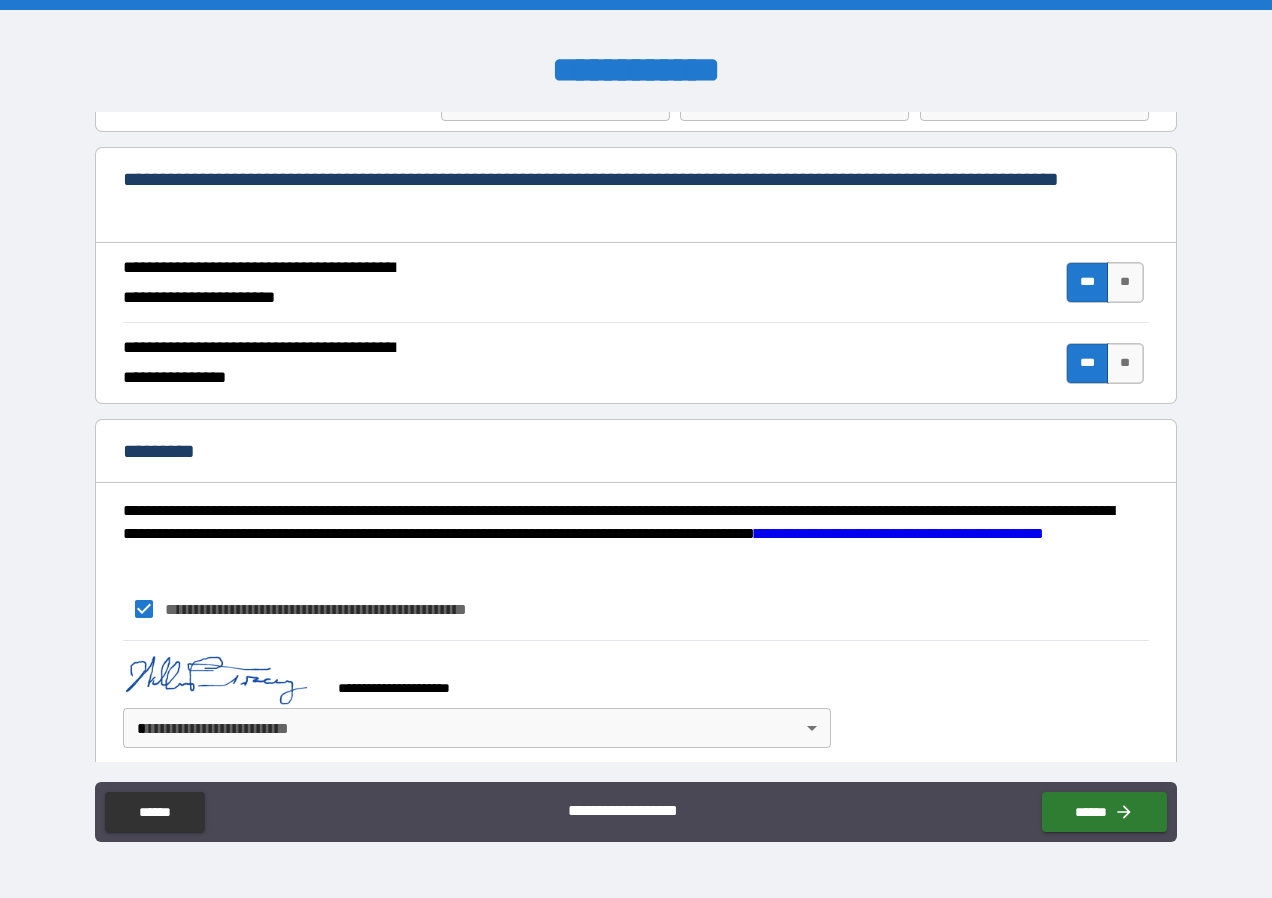 scroll, scrollTop: 1813, scrollLeft: 0, axis: vertical 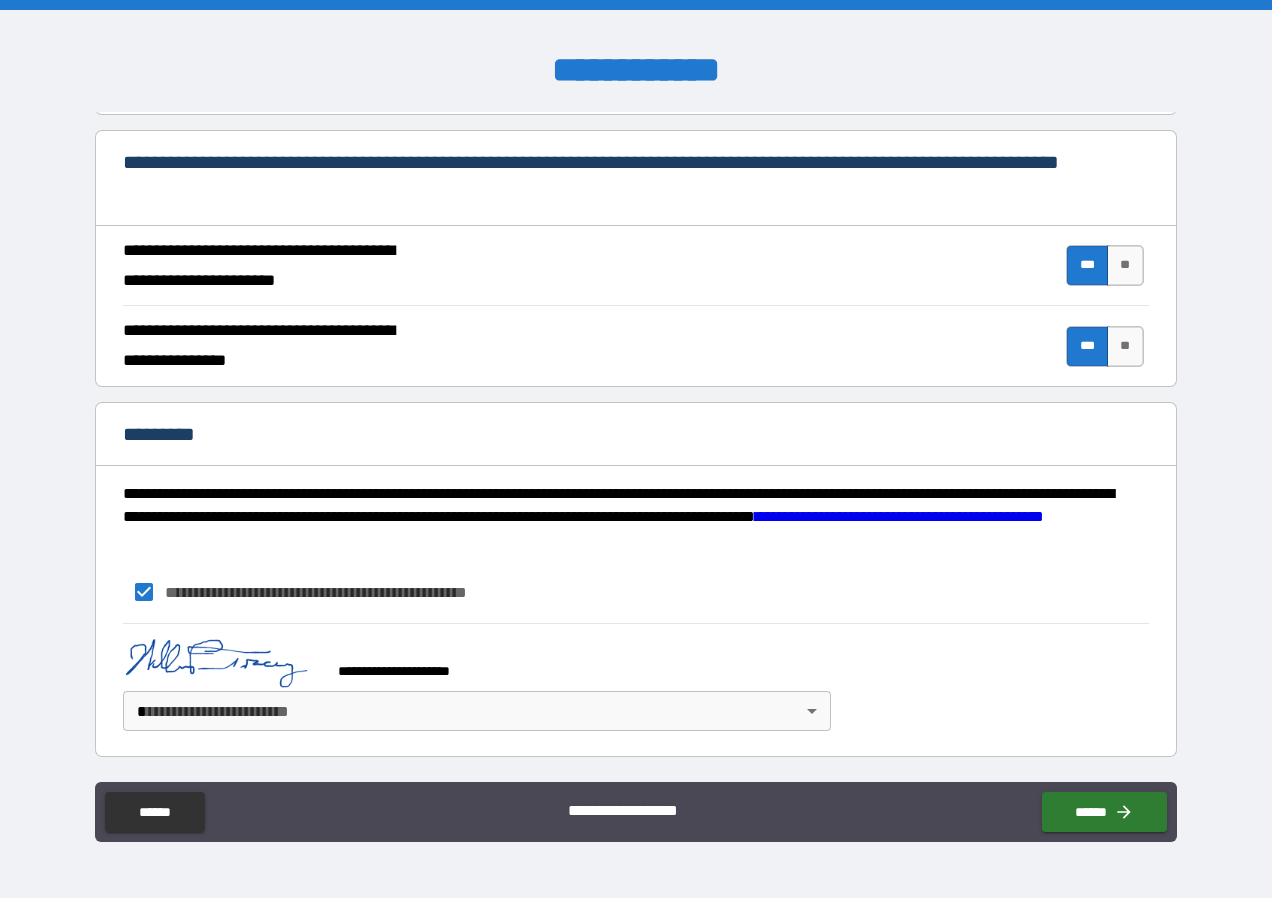 click on "**********" at bounding box center [636, 449] 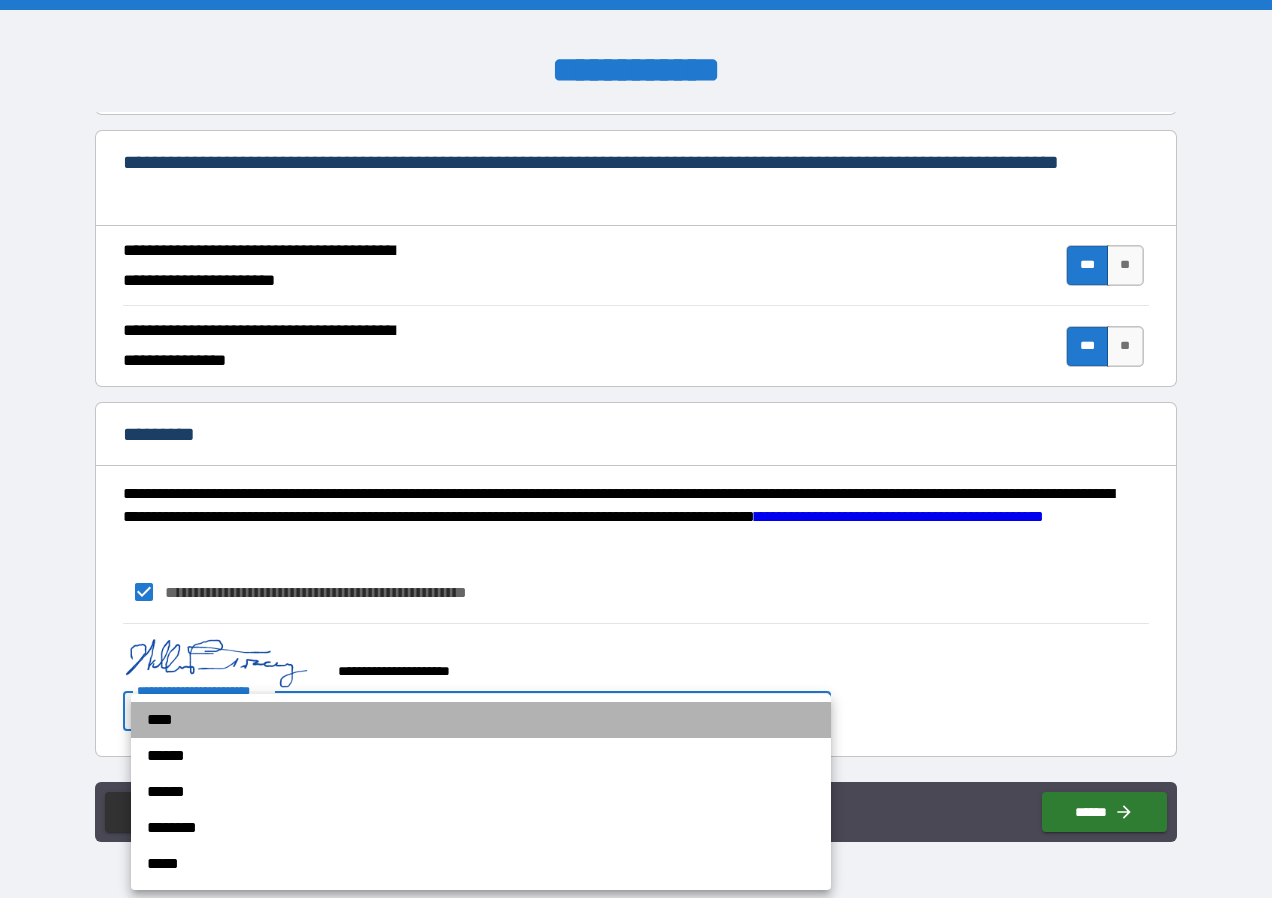 click on "****" at bounding box center (481, 720) 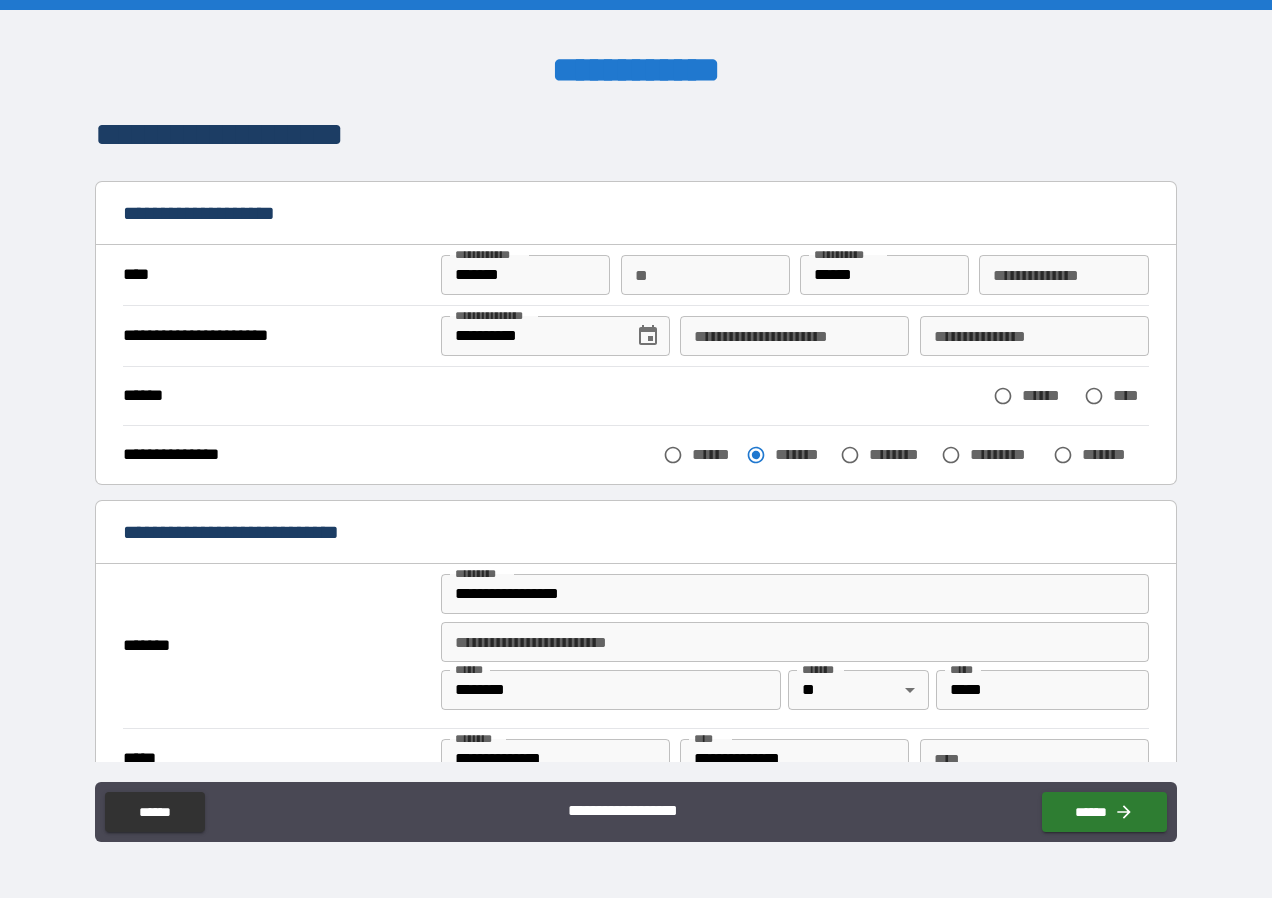 scroll, scrollTop: 0, scrollLeft: 0, axis: both 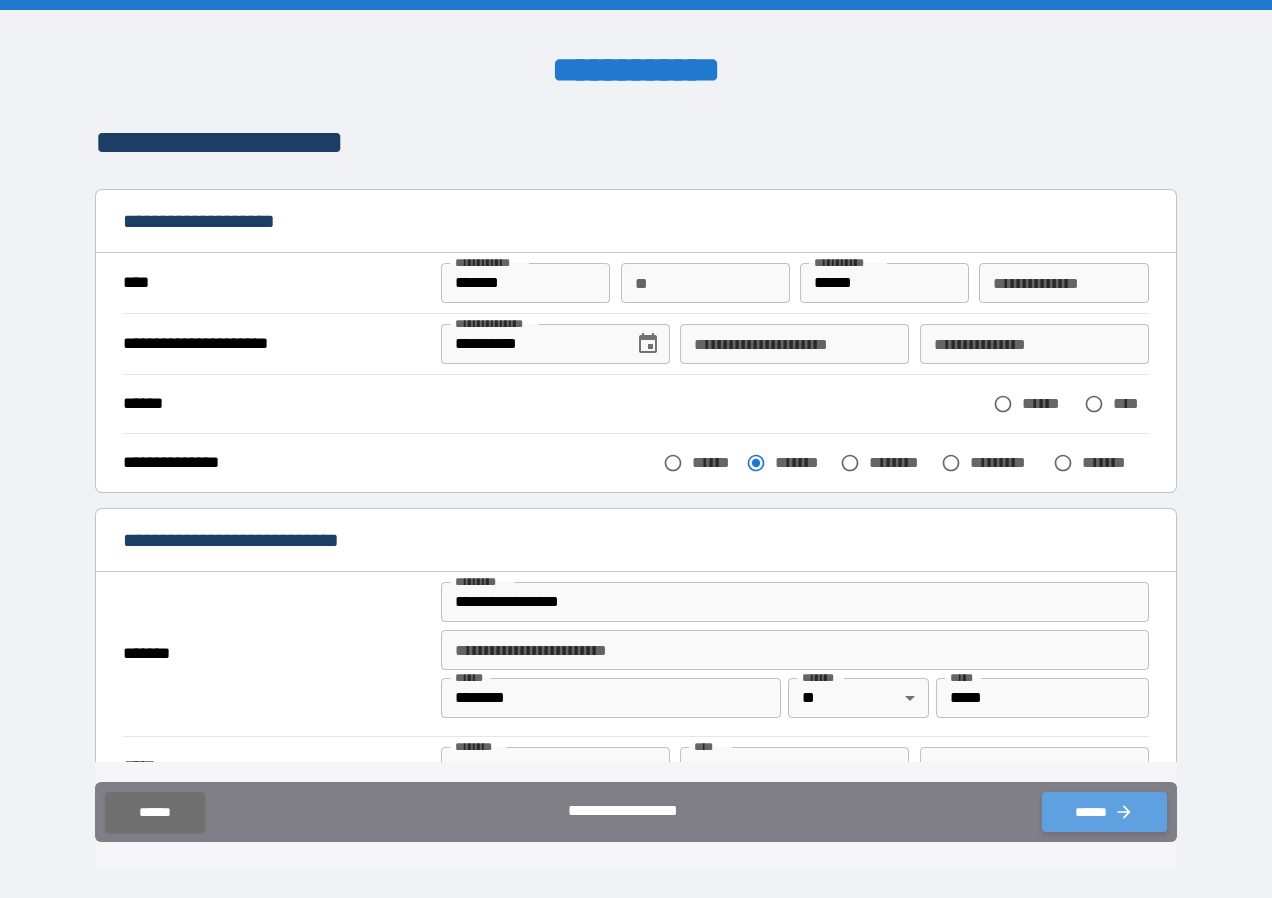 click on "******" at bounding box center (1104, 812) 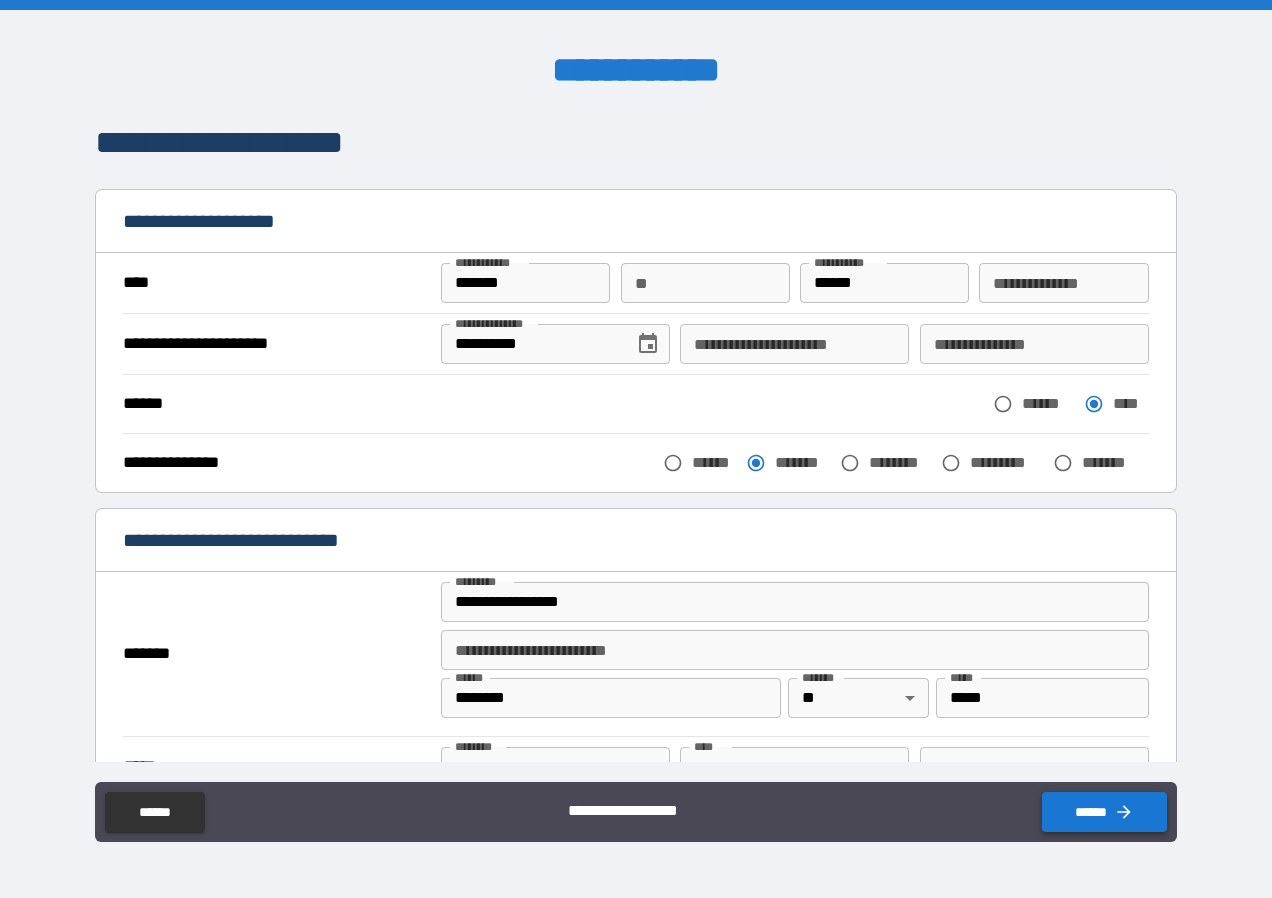 click on "******" at bounding box center (1104, 812) 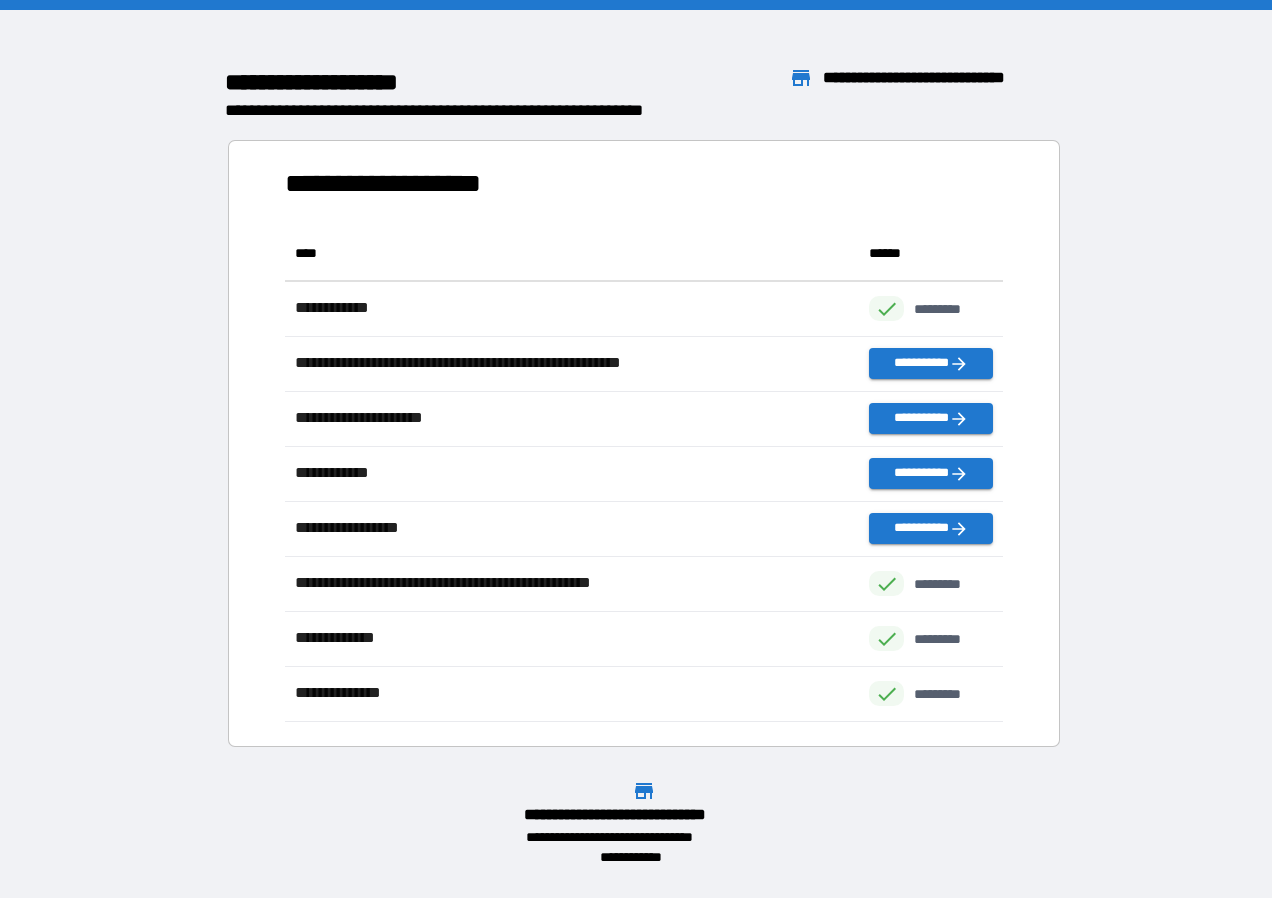 scroll, scrollTop: 16, scrollLeft: 16, axis: both 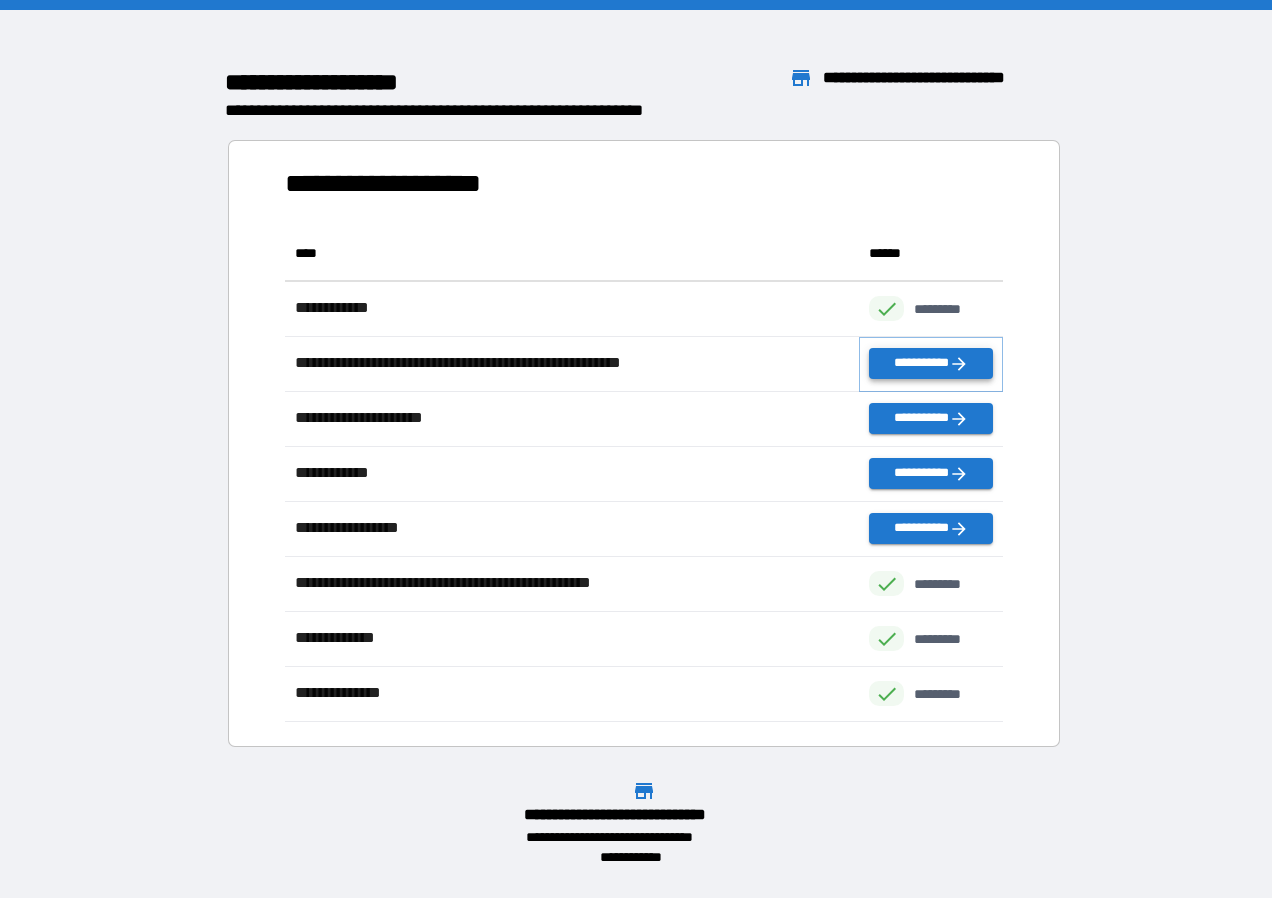 click on "**********" at bounding box center (931, 363) 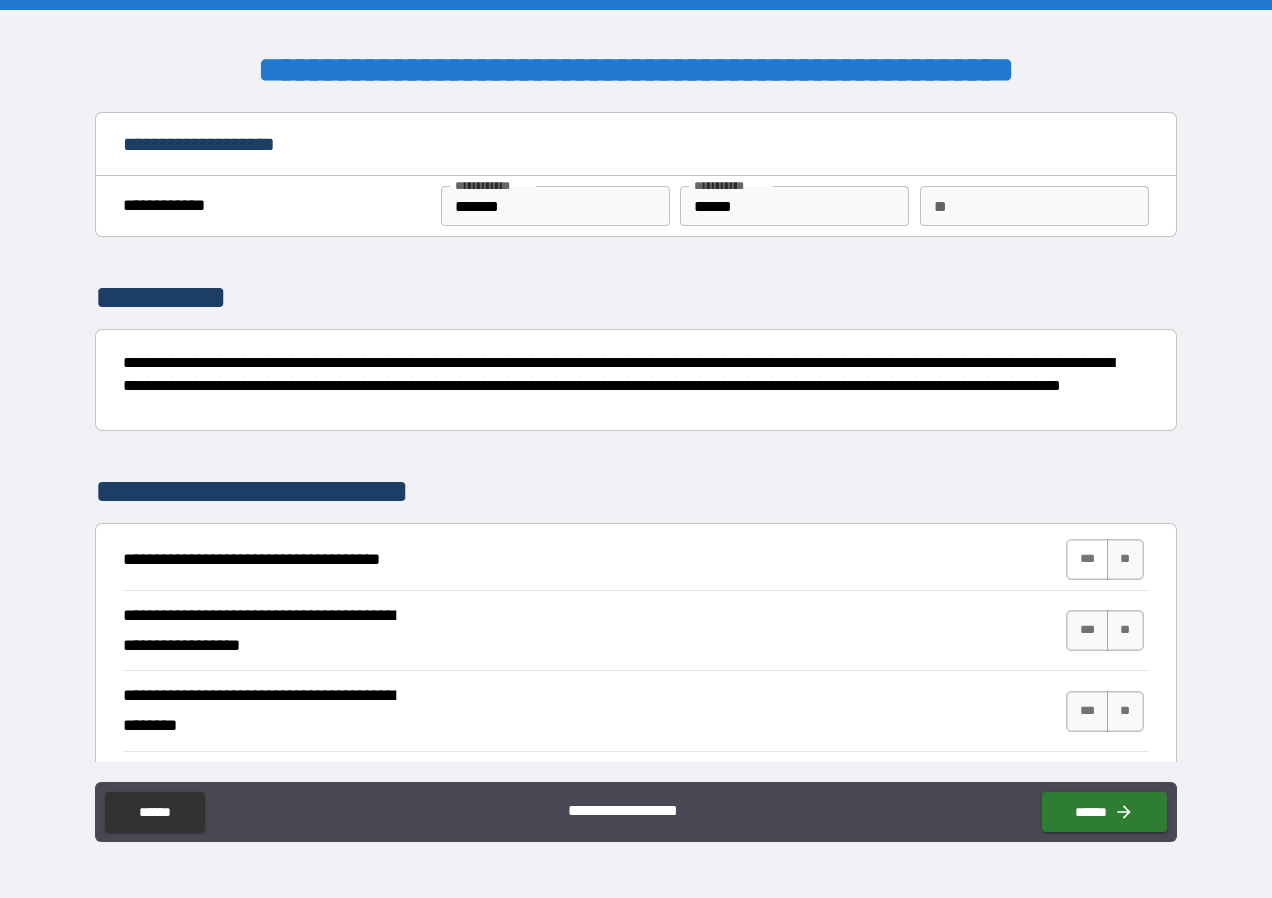 click on "***" at bounding box center (1087, 559) 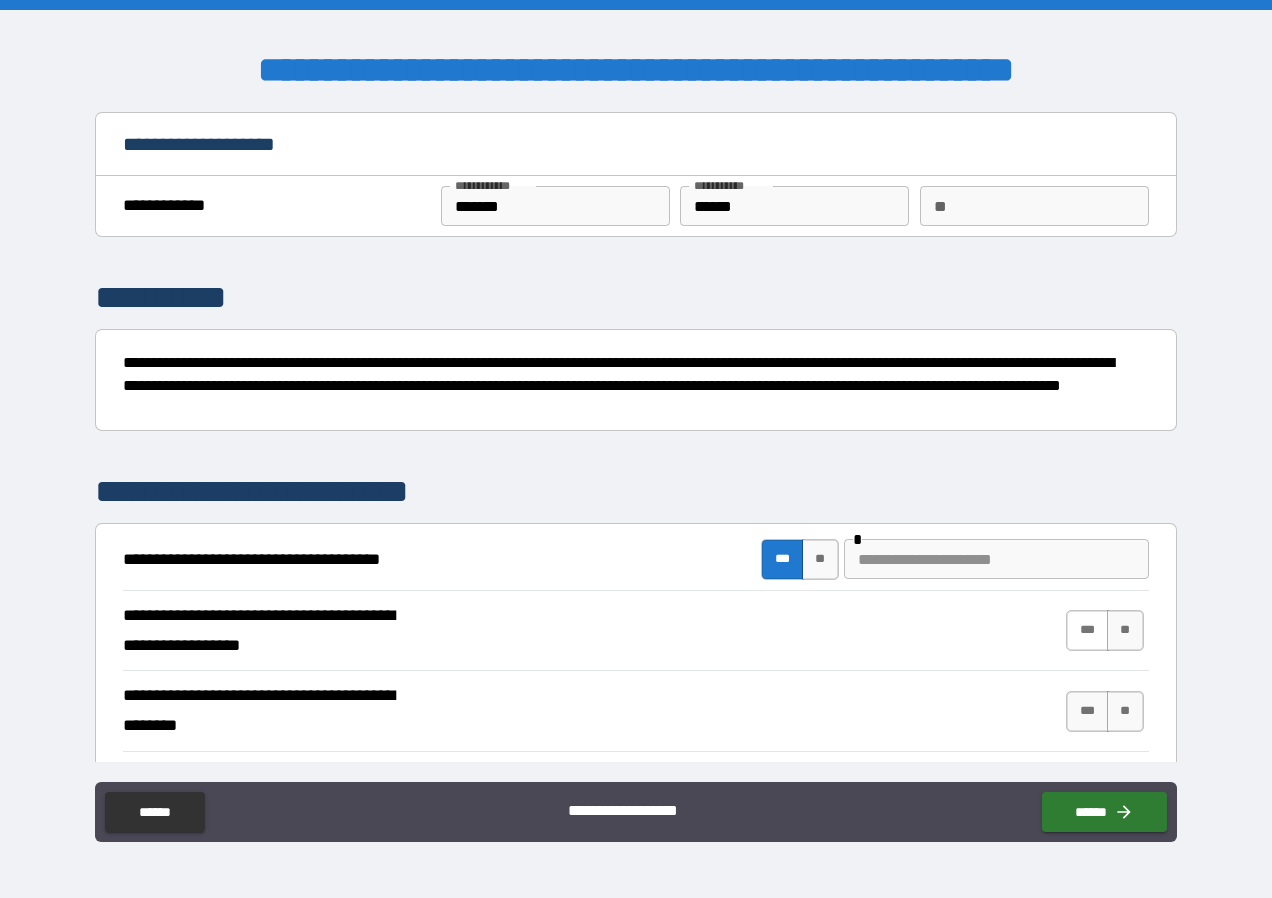 click on "***" at bounding box center [1087, 630] 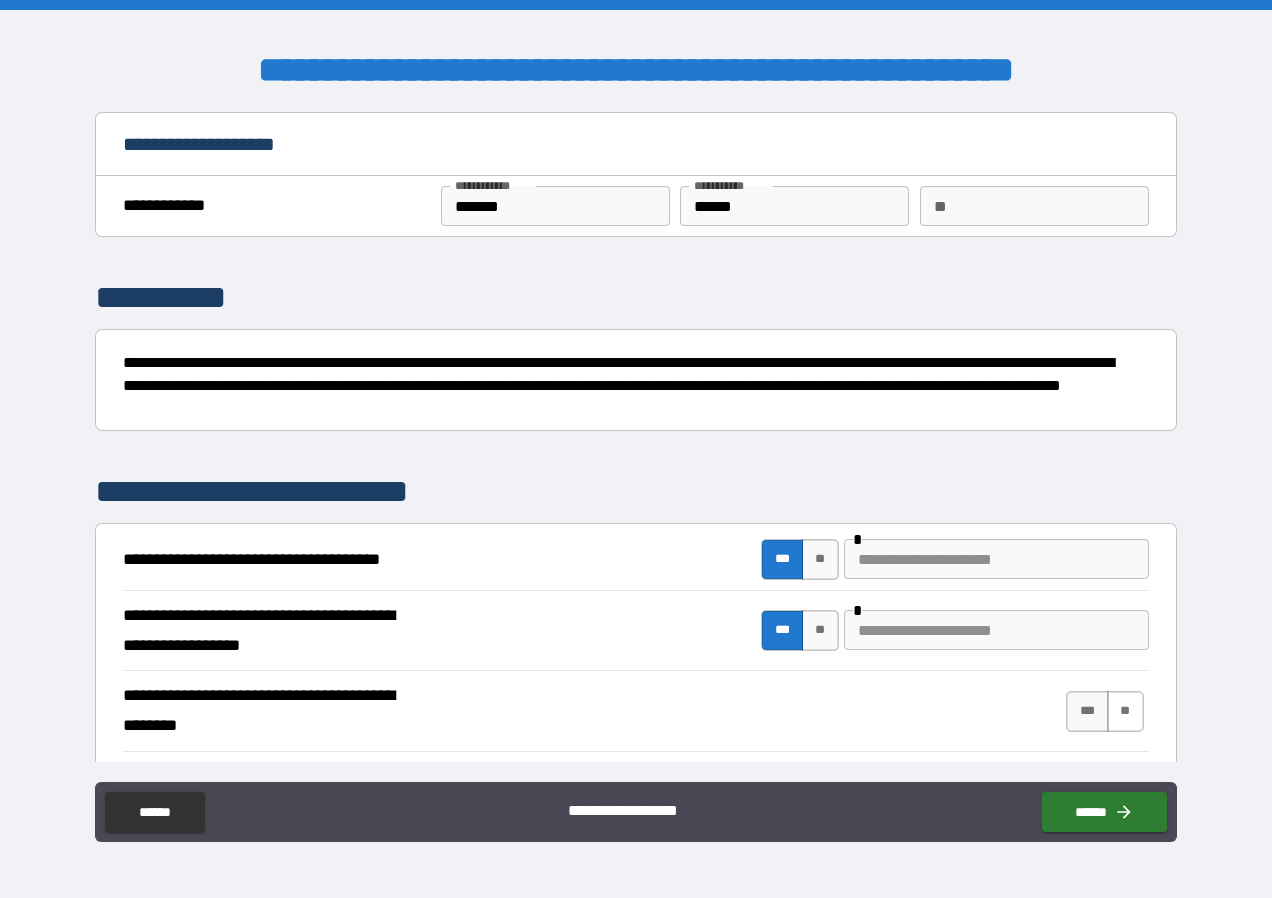 drag, startPoint x: 1113, startPoint y: 710, endPoint x: 1096, endPoint y: 713, distance: 17.262676 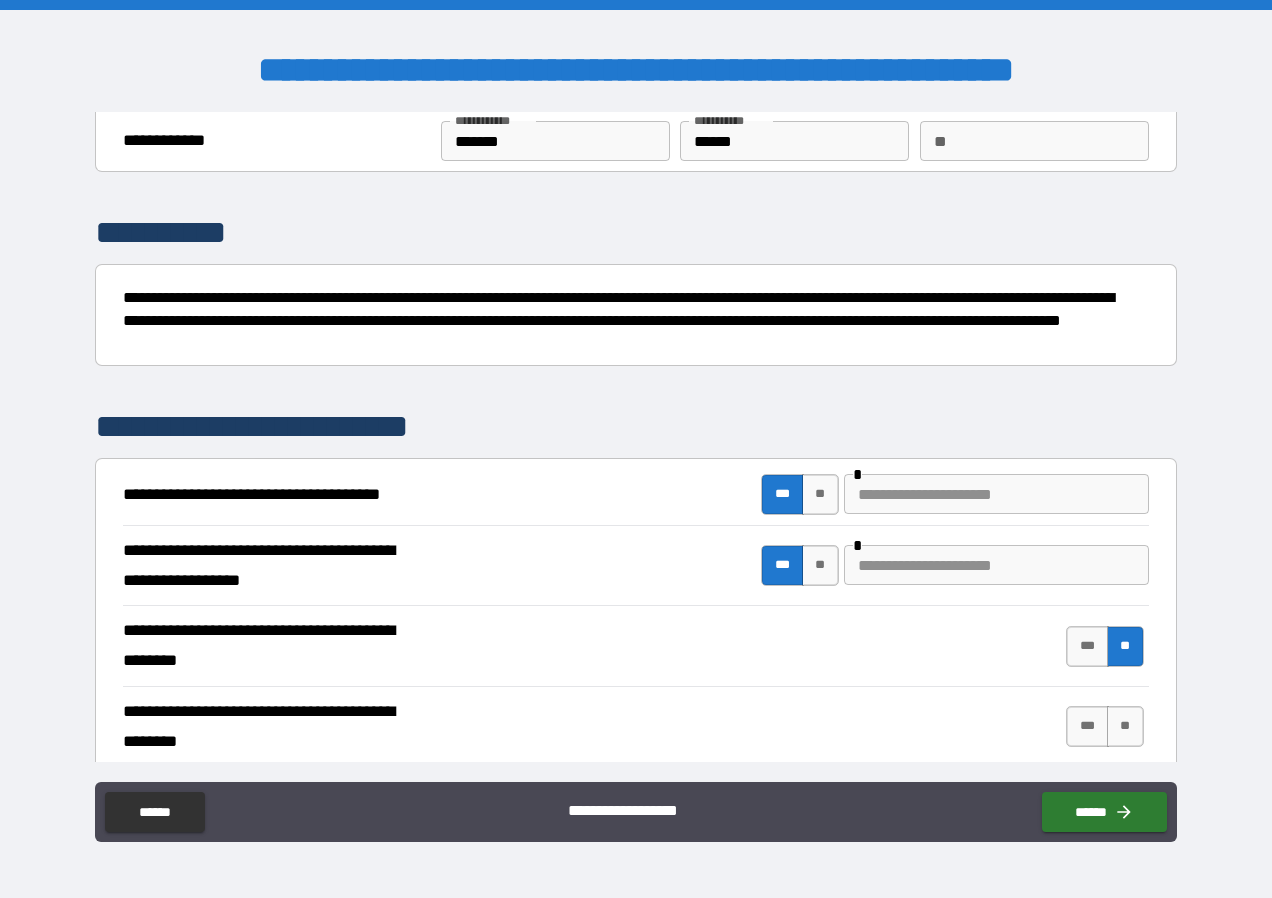 scroll, scrollTop: 100, scrollLeft: 0, axis: vertical 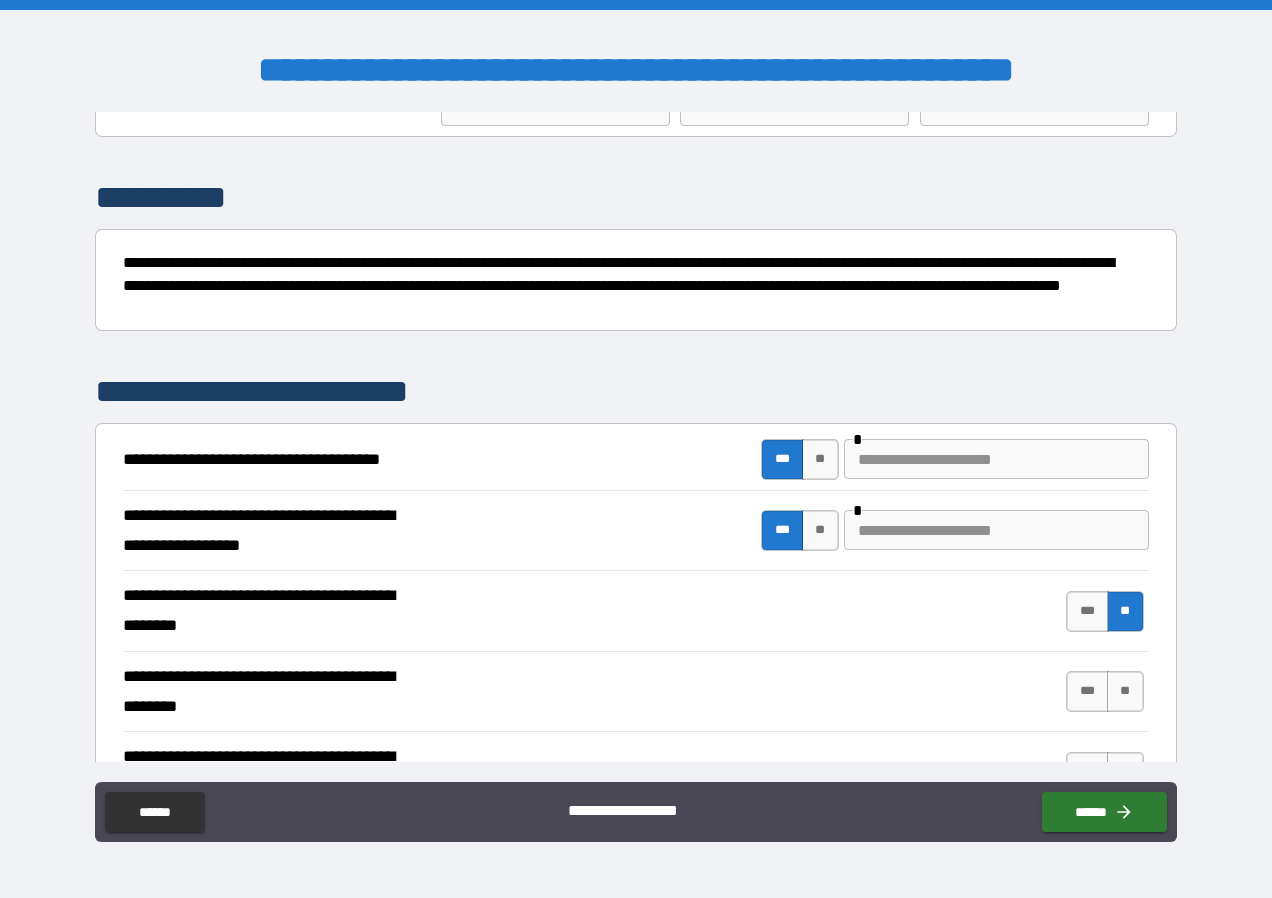 click at bounding box center (996, 459) 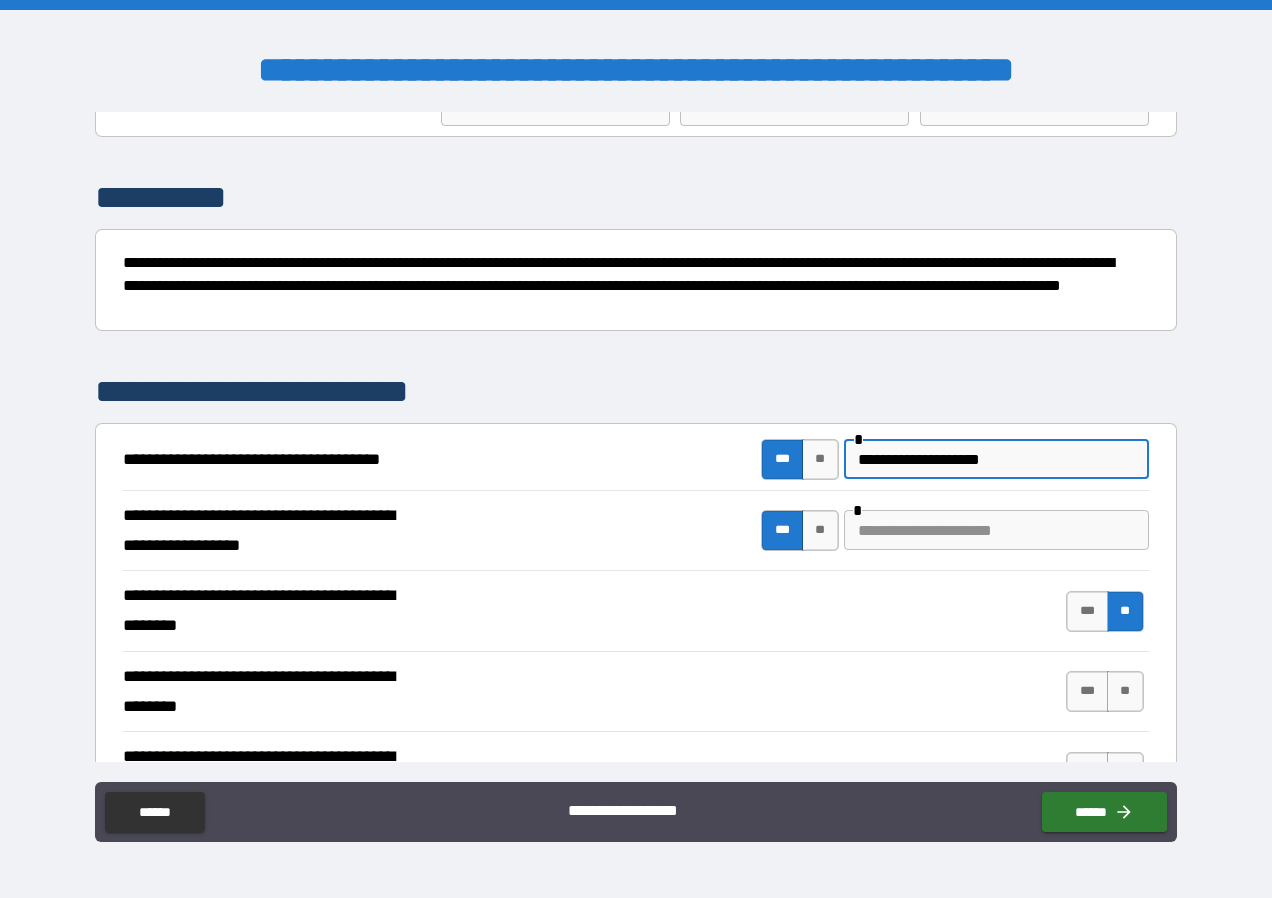 type on "**********" 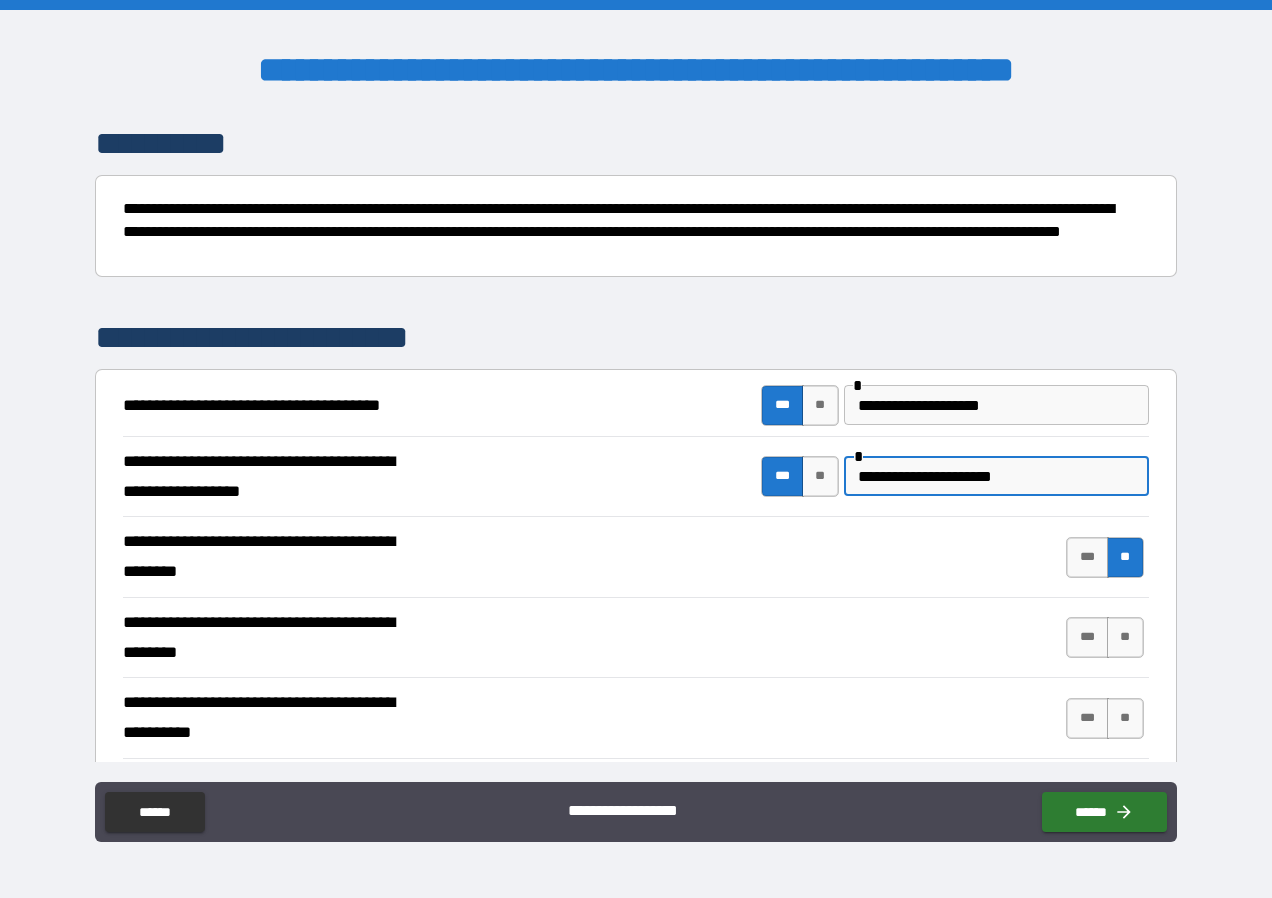 scroll, scrollTop: 300, scrollLeft: 0, axis: vertical 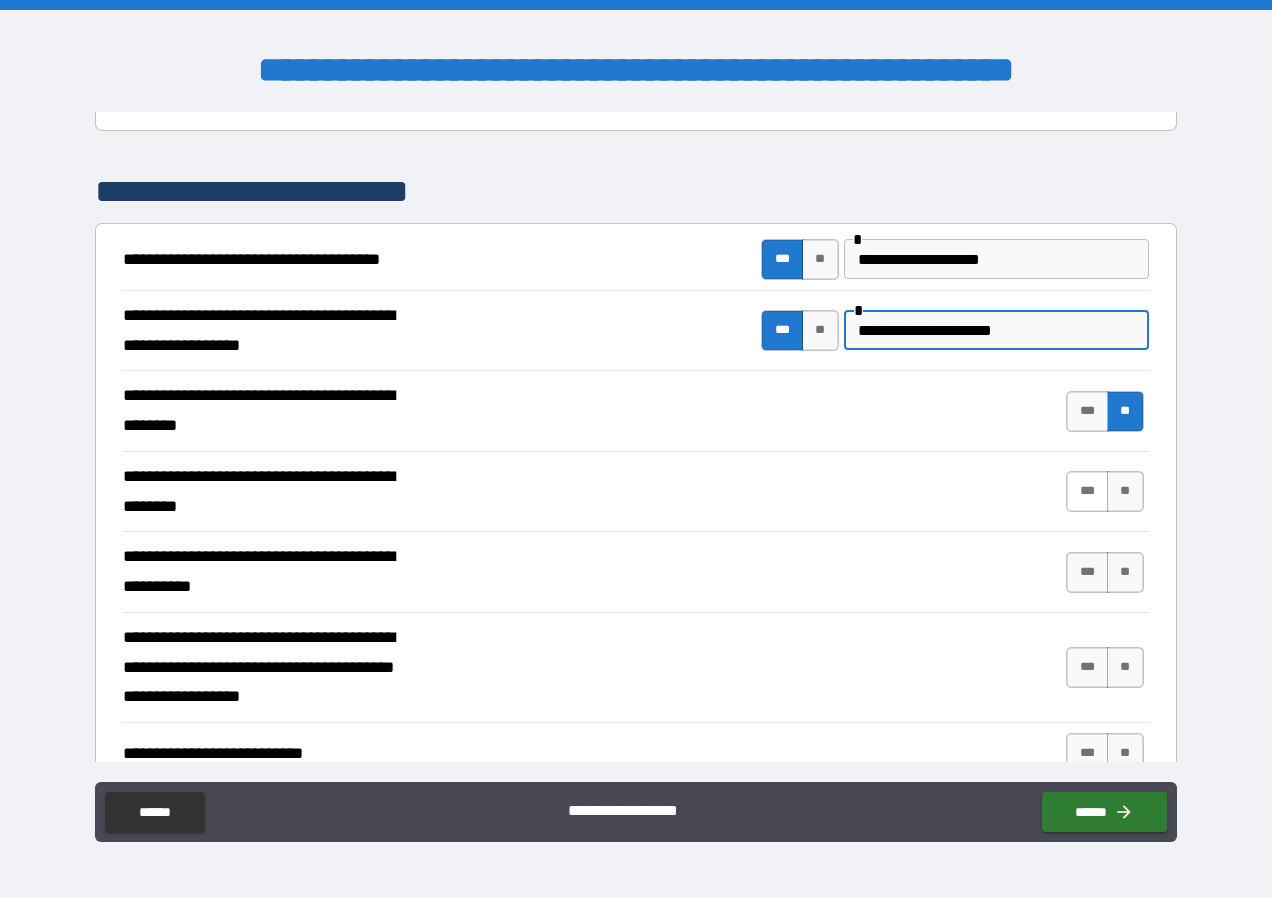 type on "**********" 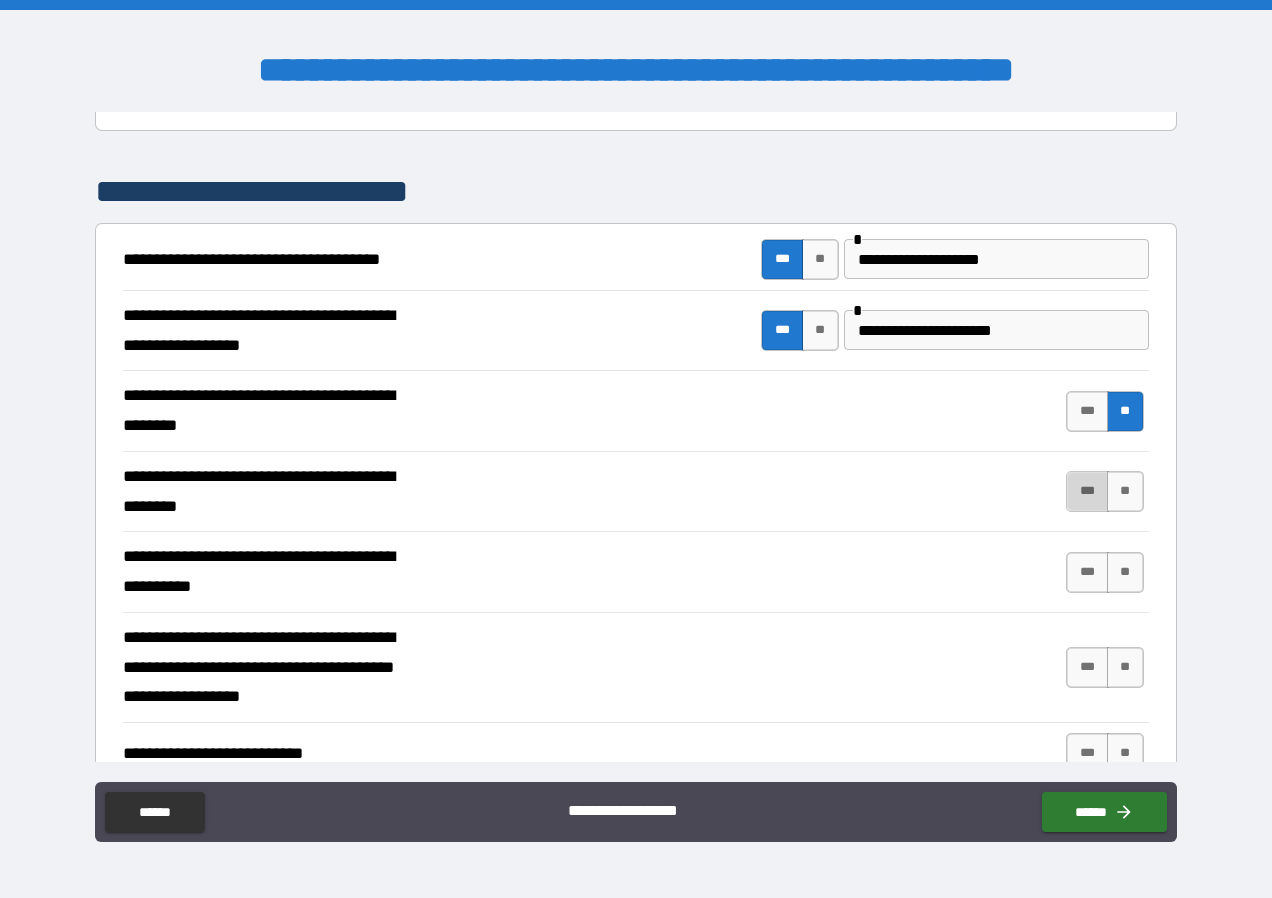 click on "***" at bounding box center (1087, 491) 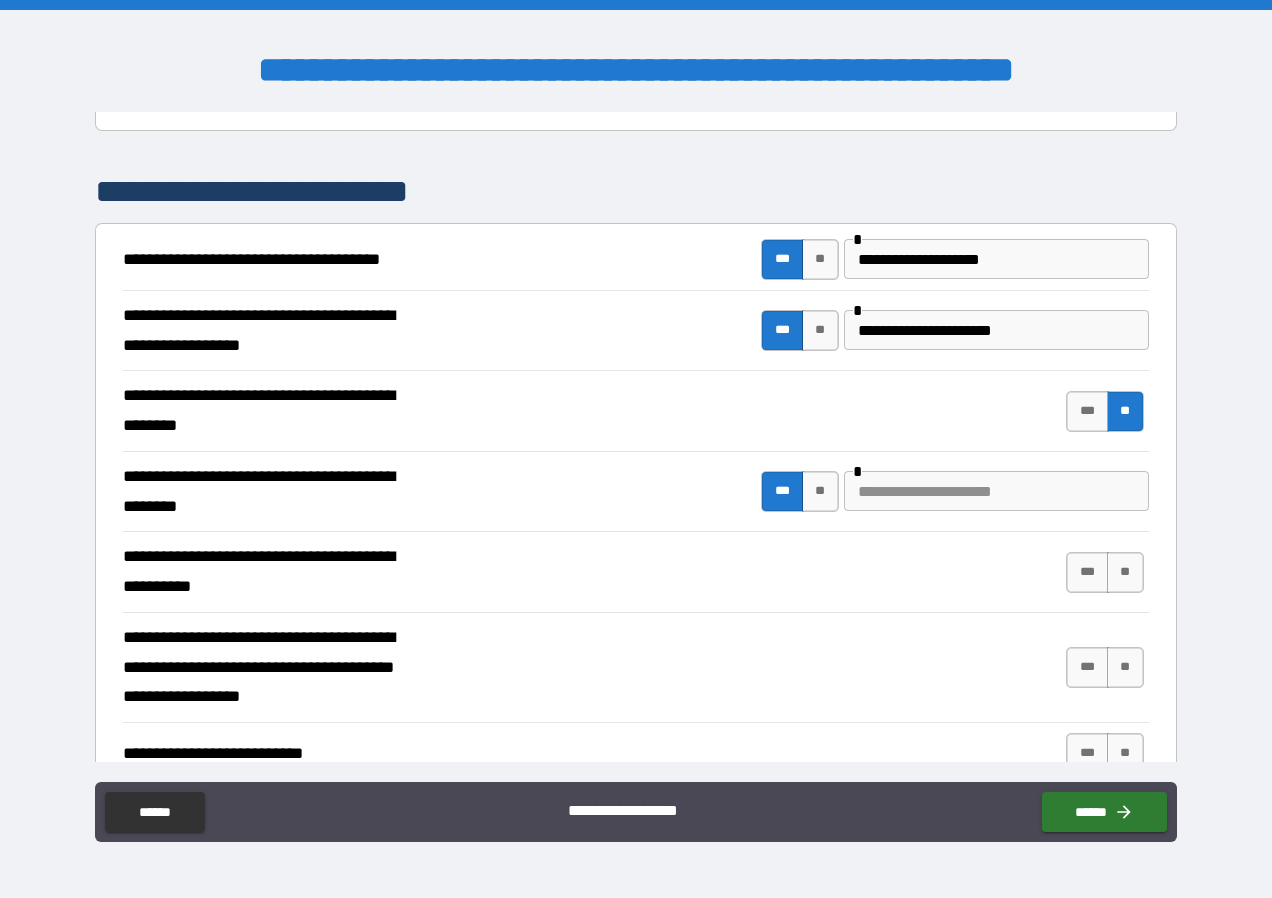 click at bounding box center [996, 491] 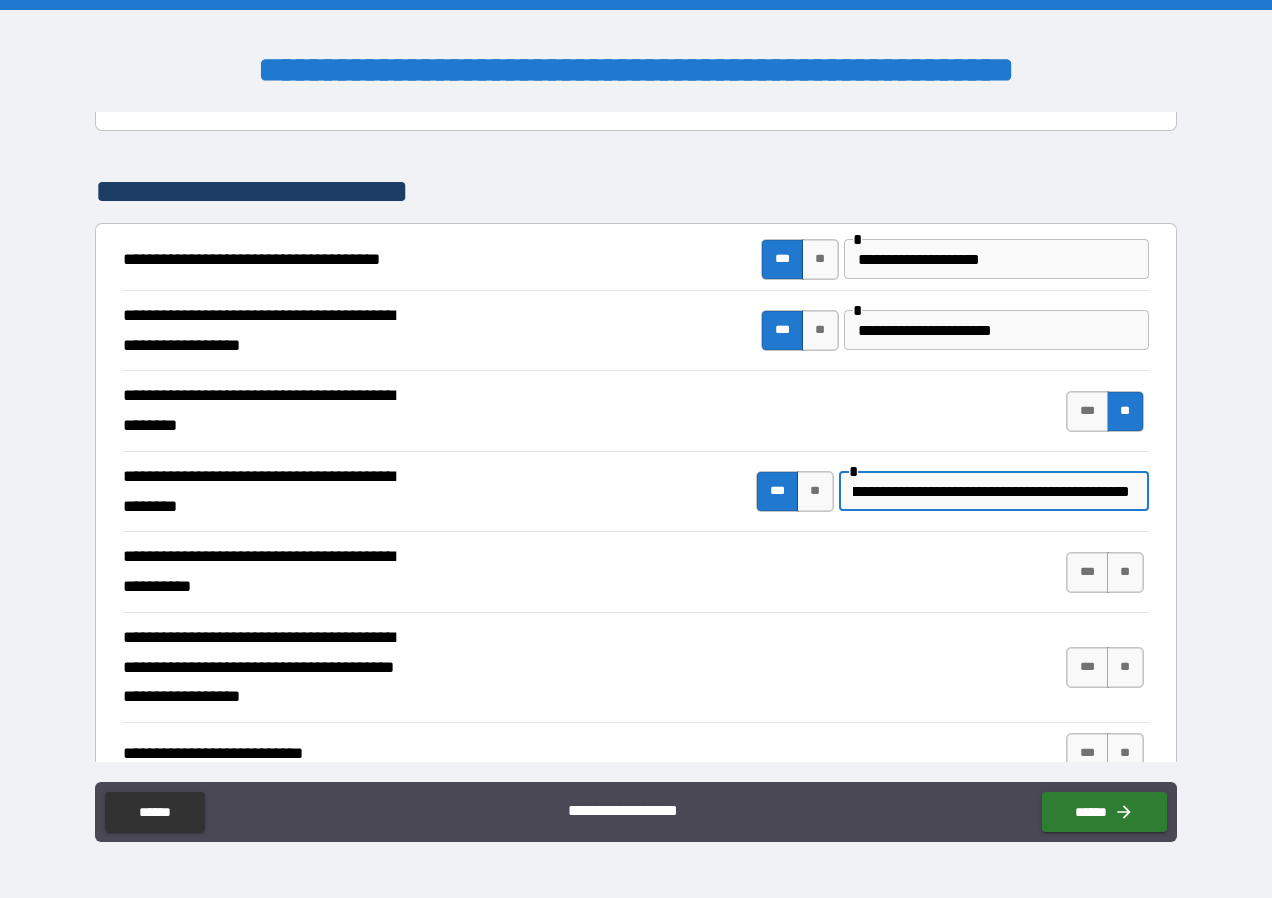 scroll, scrollTop: 0, scrollLeft: 41, axis: horizontal 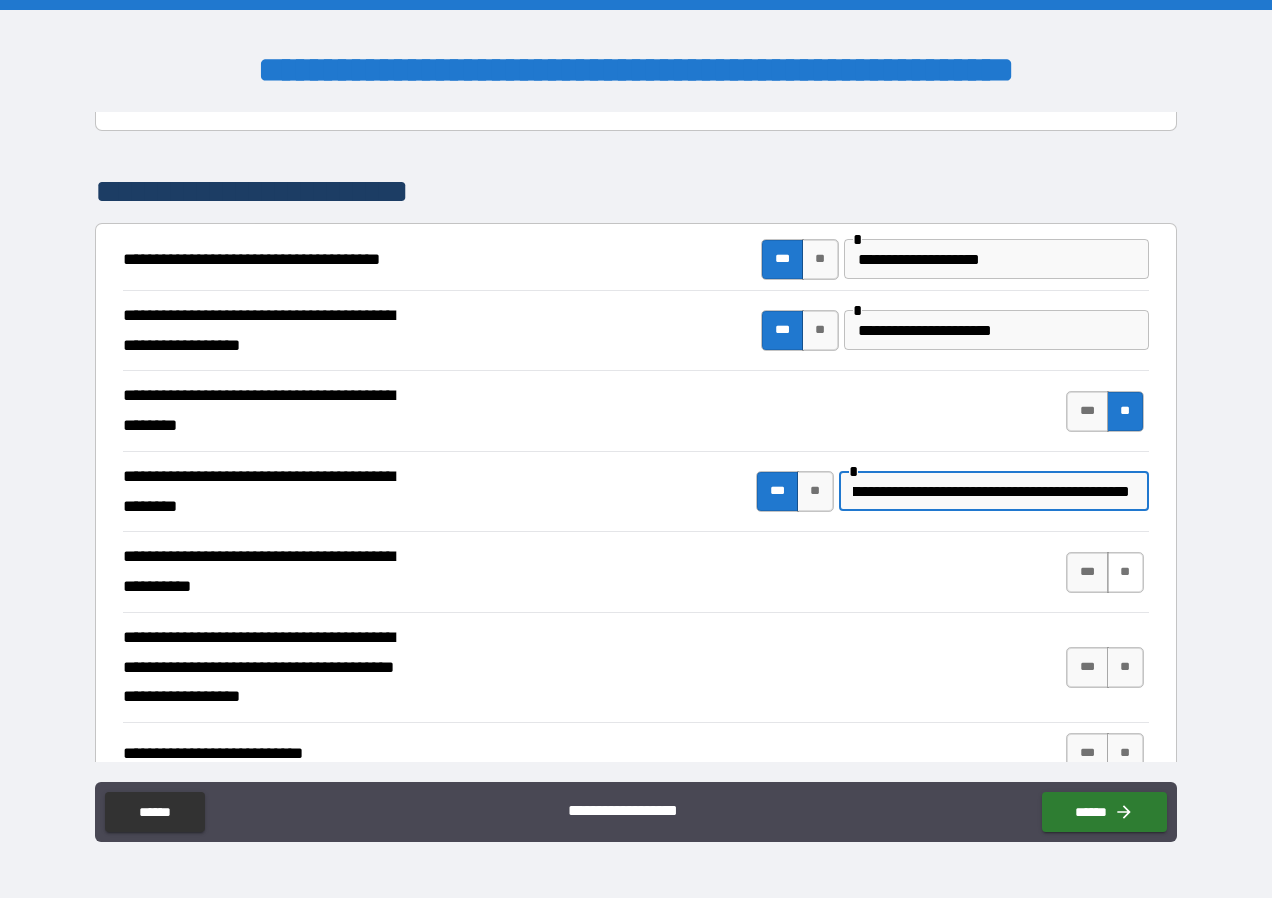 type 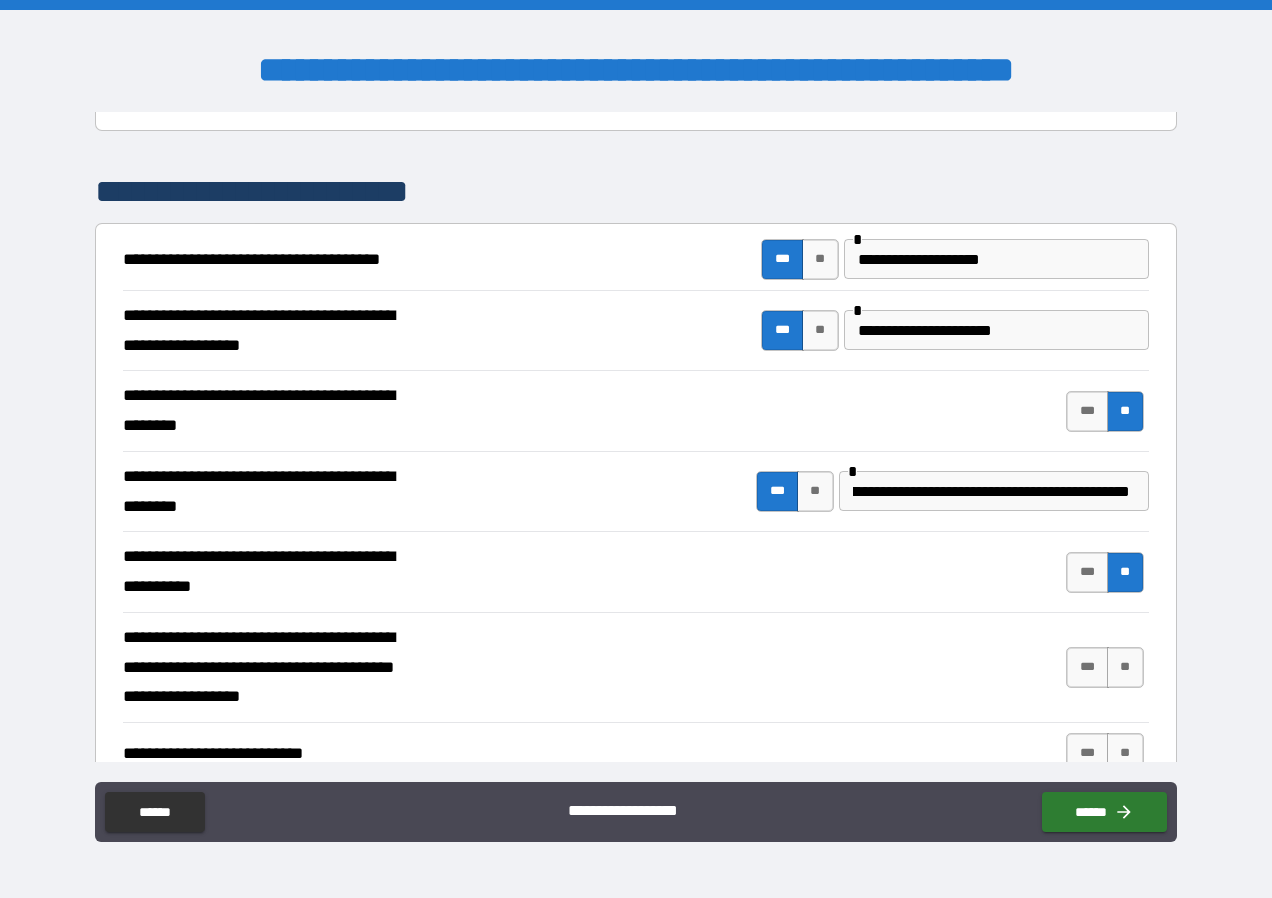 scroll, scrollTop: 0, scrollLeft: 0, axis: both 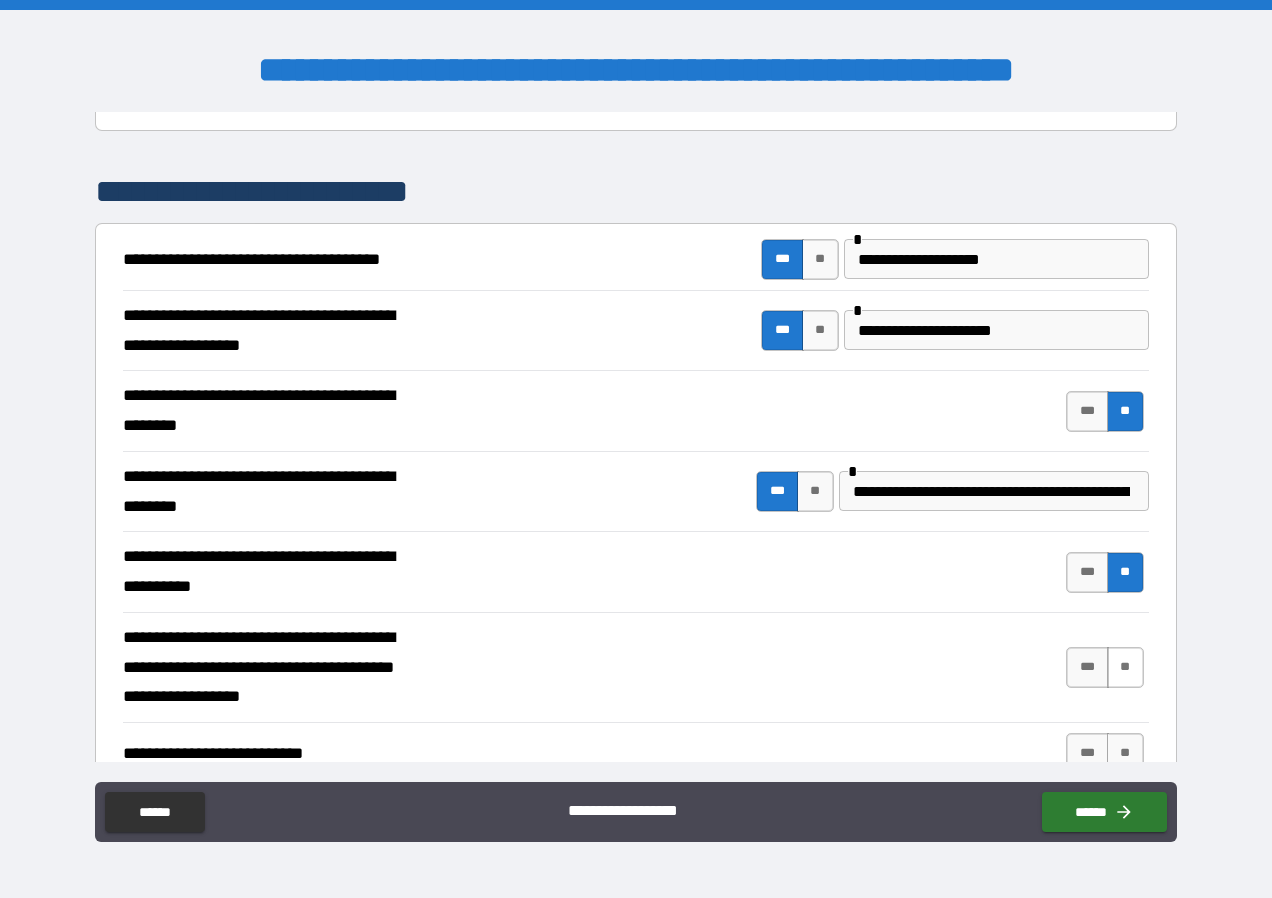 click on "**" at bounding box center [1125, 667] 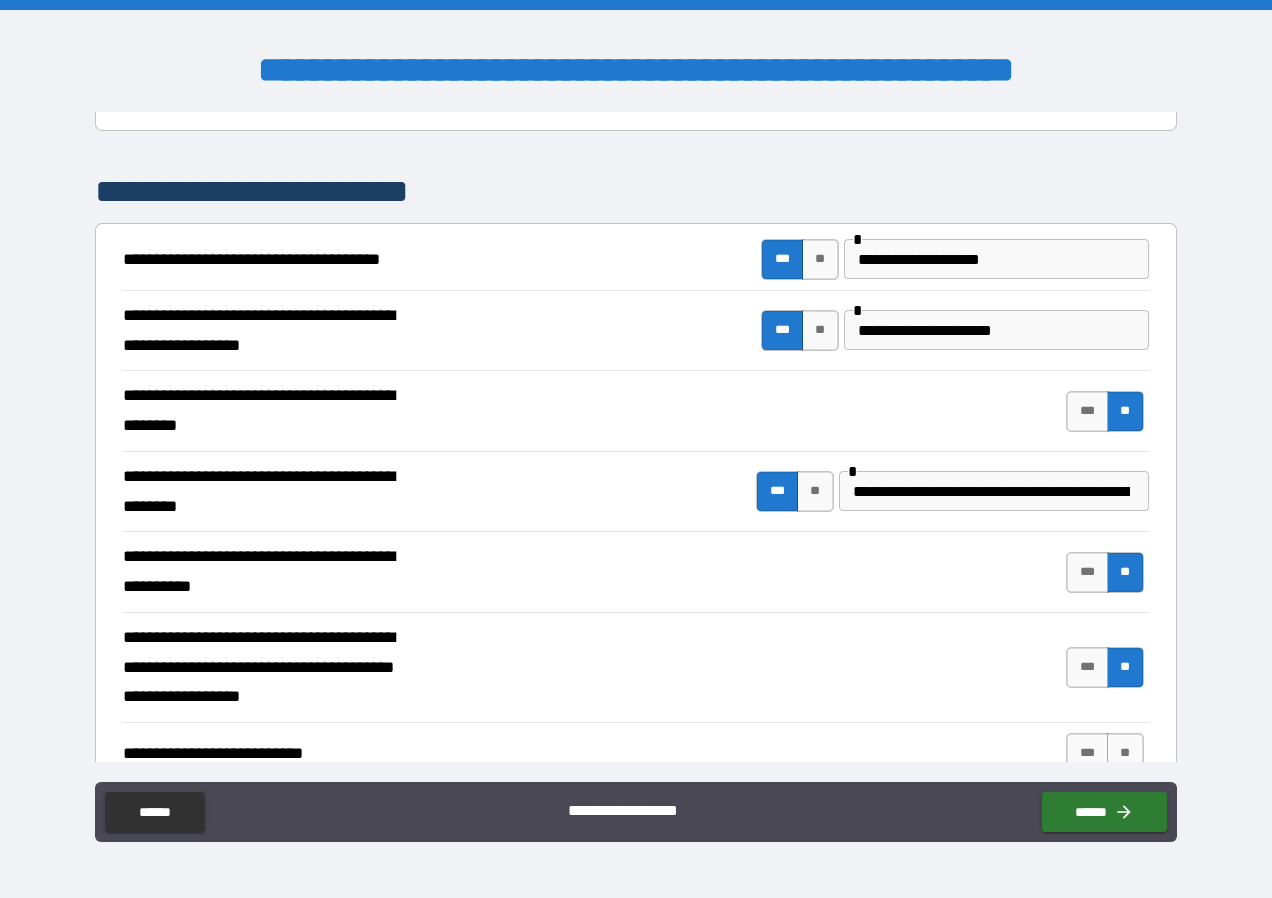 scroll, scrollTop: 500, scrollLeft: 0, axis: vertical 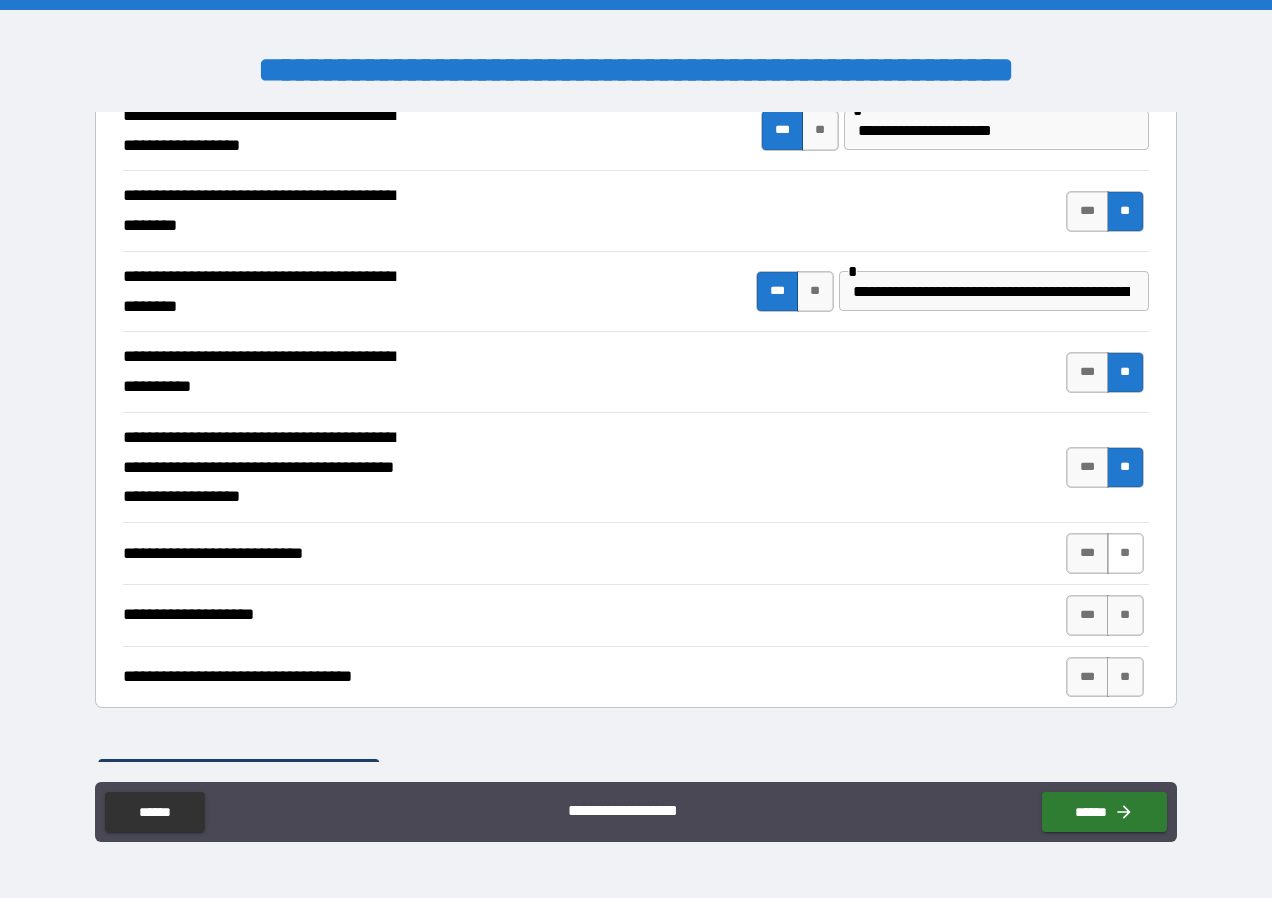 click on "**" at bounding box center (1125, 553) 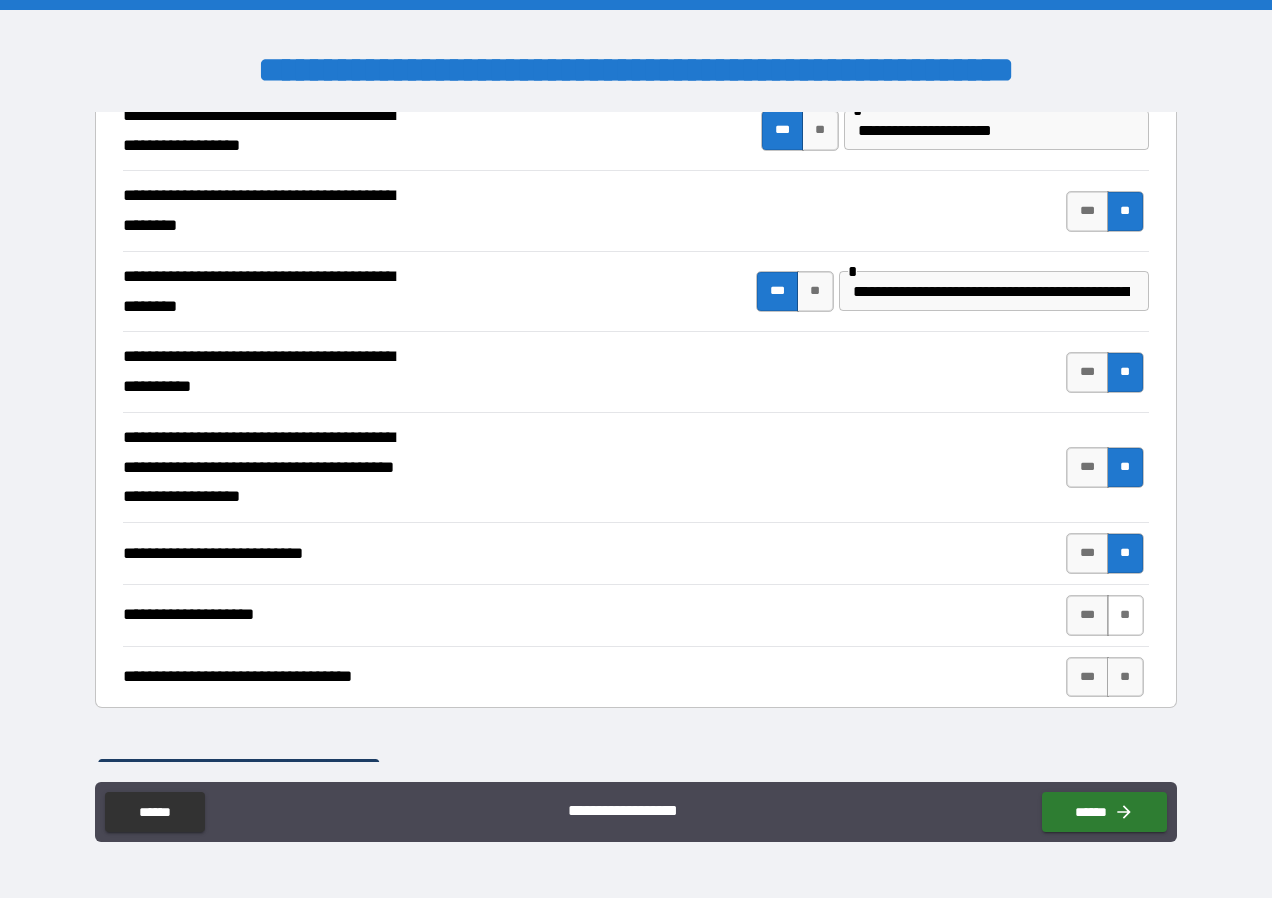click on "**" at bounding box center (1125, 615) 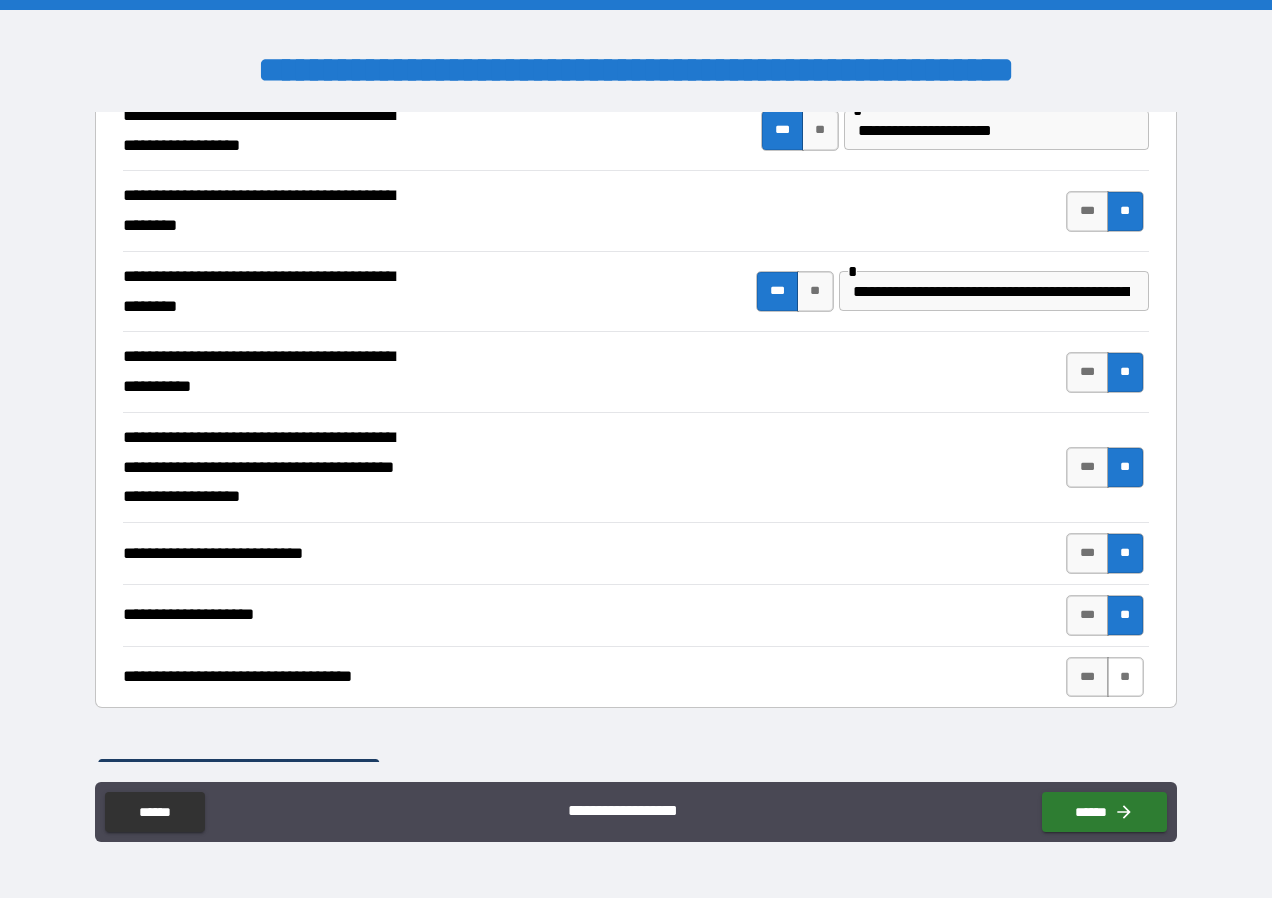 click on "**" at bounding box center [1125, 677] 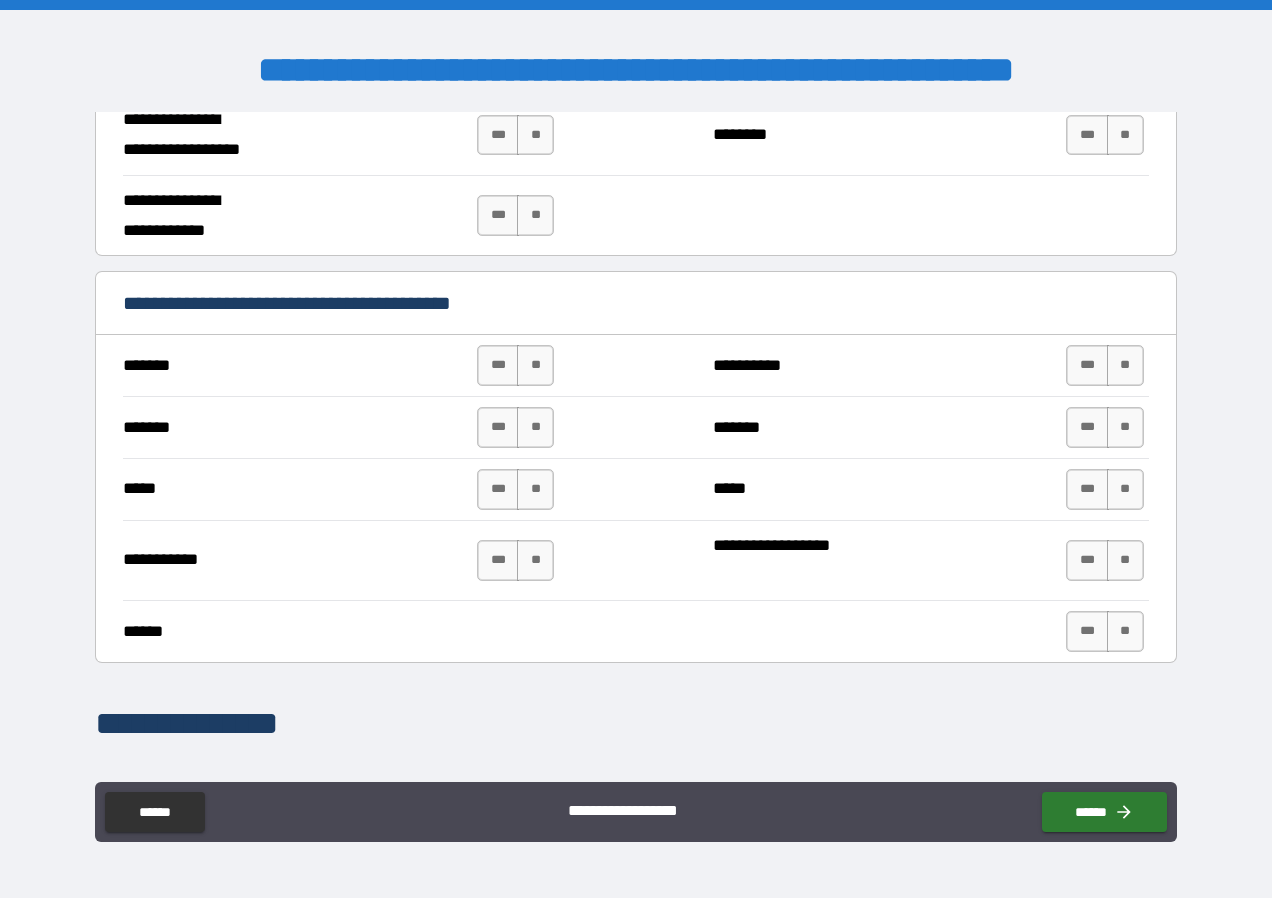scroll, scrollTop: 1300, scrollLeft: 0, axis: vertical 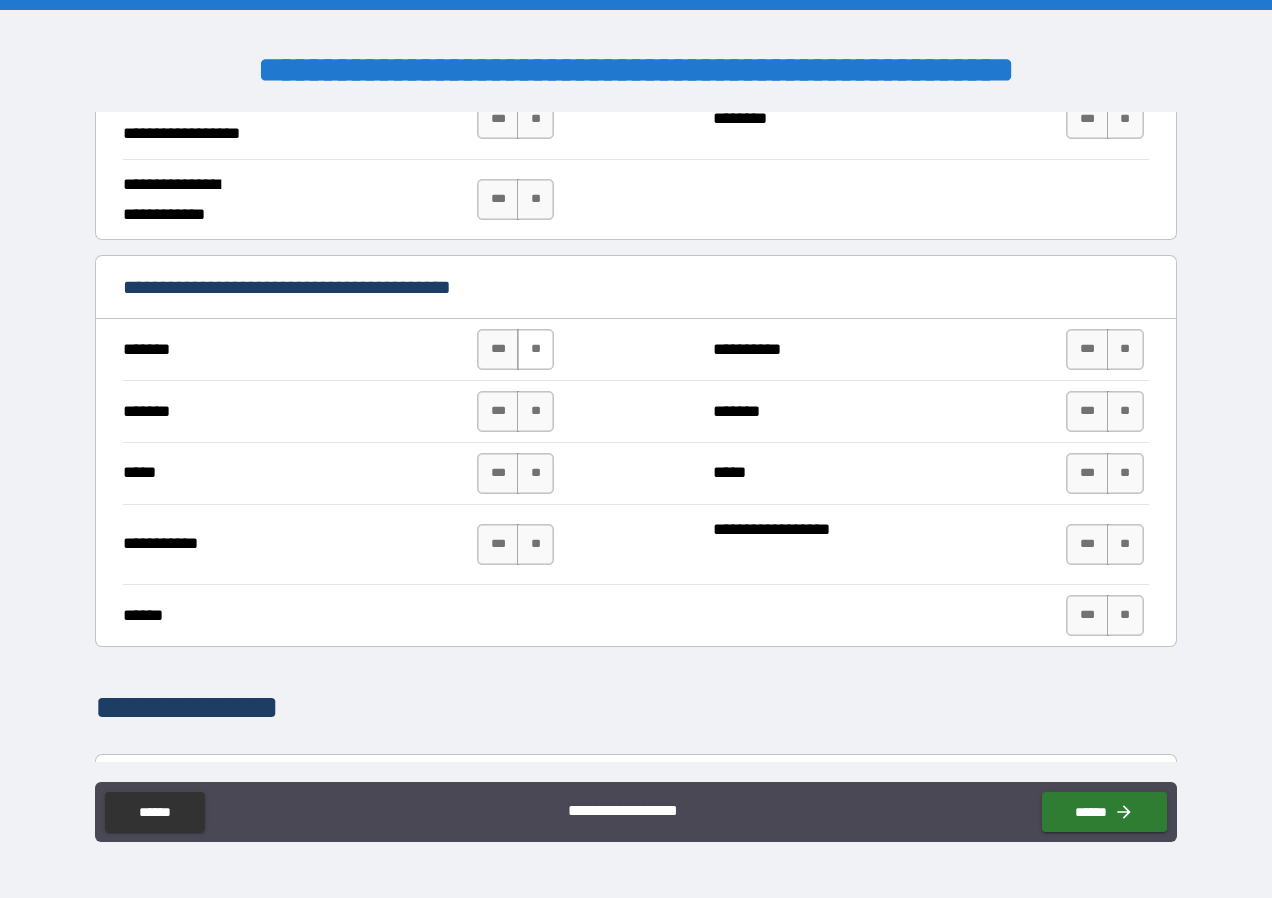 click on "**" at bounding box center (535, 349) 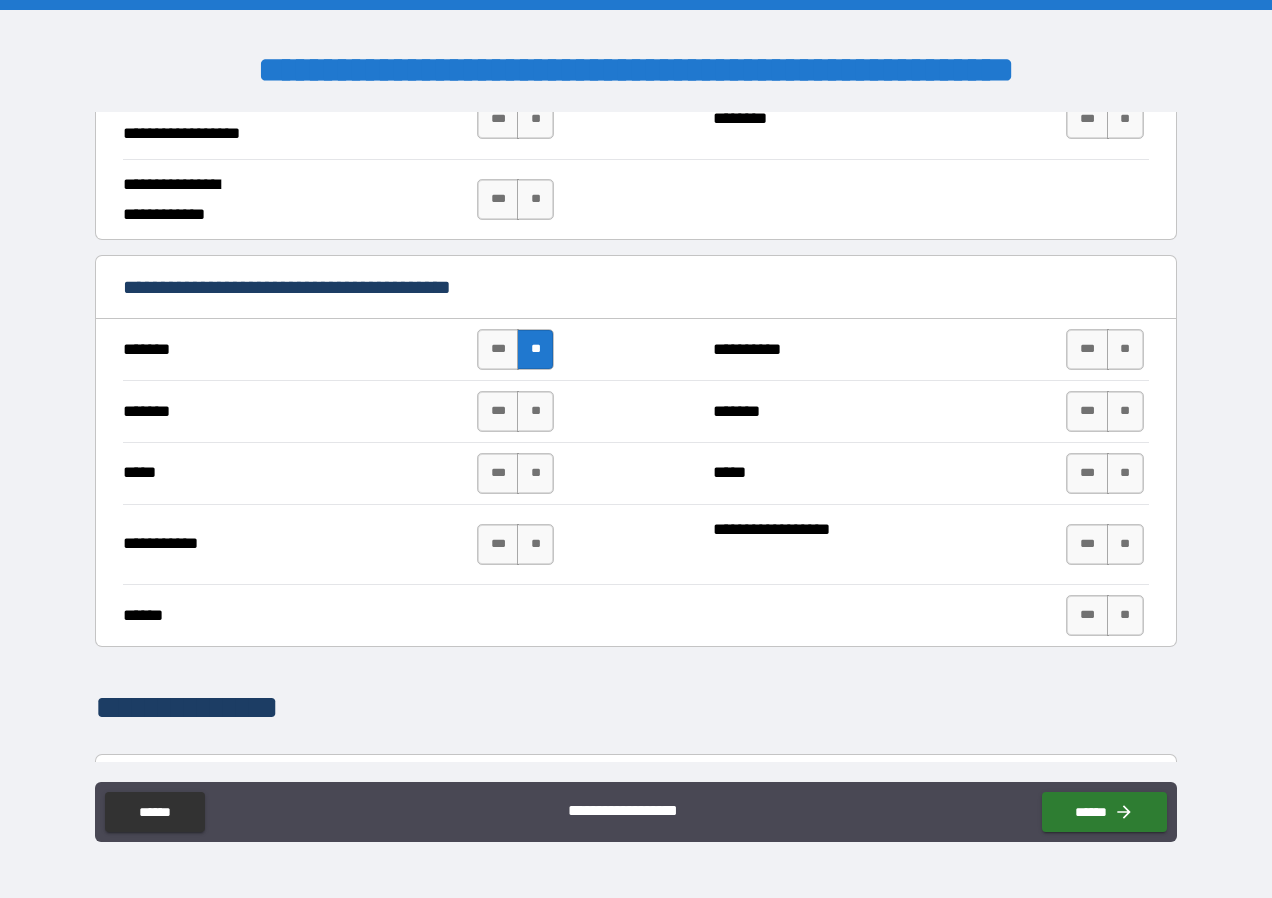 click on "**" at bounding box center (535, 411) 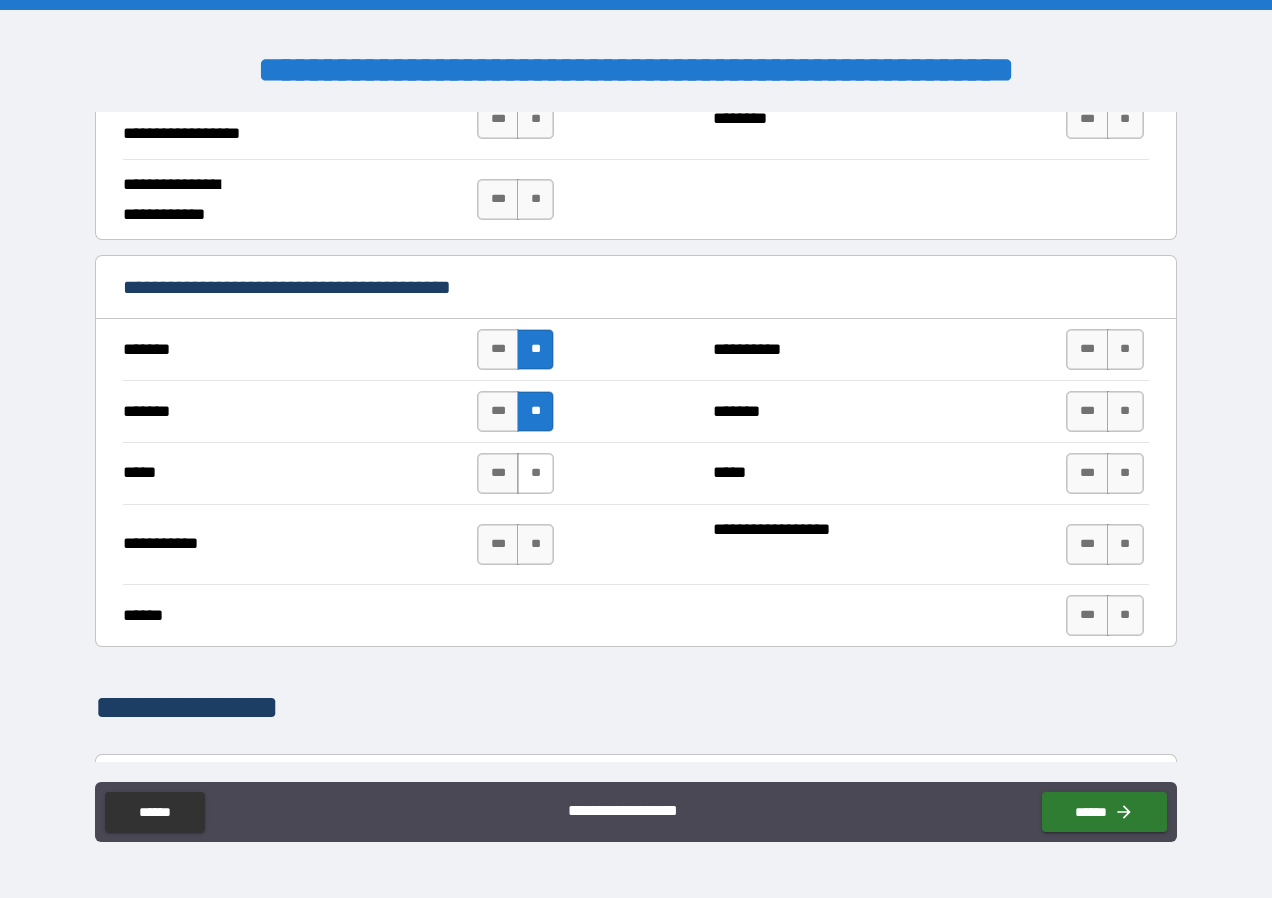 click on "**" at bounding box center (535, 473) 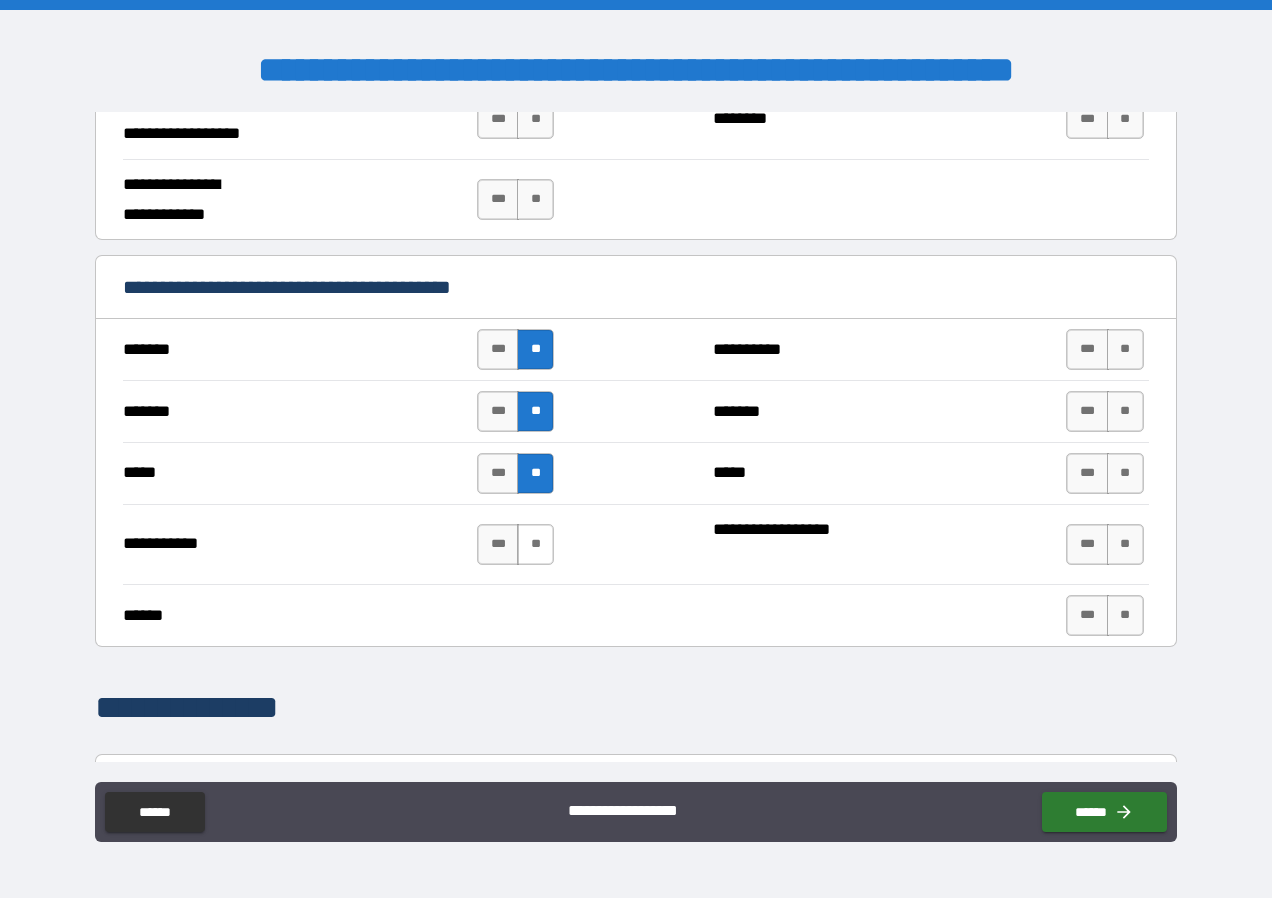 click on "**" at bounding box center (535, 544) 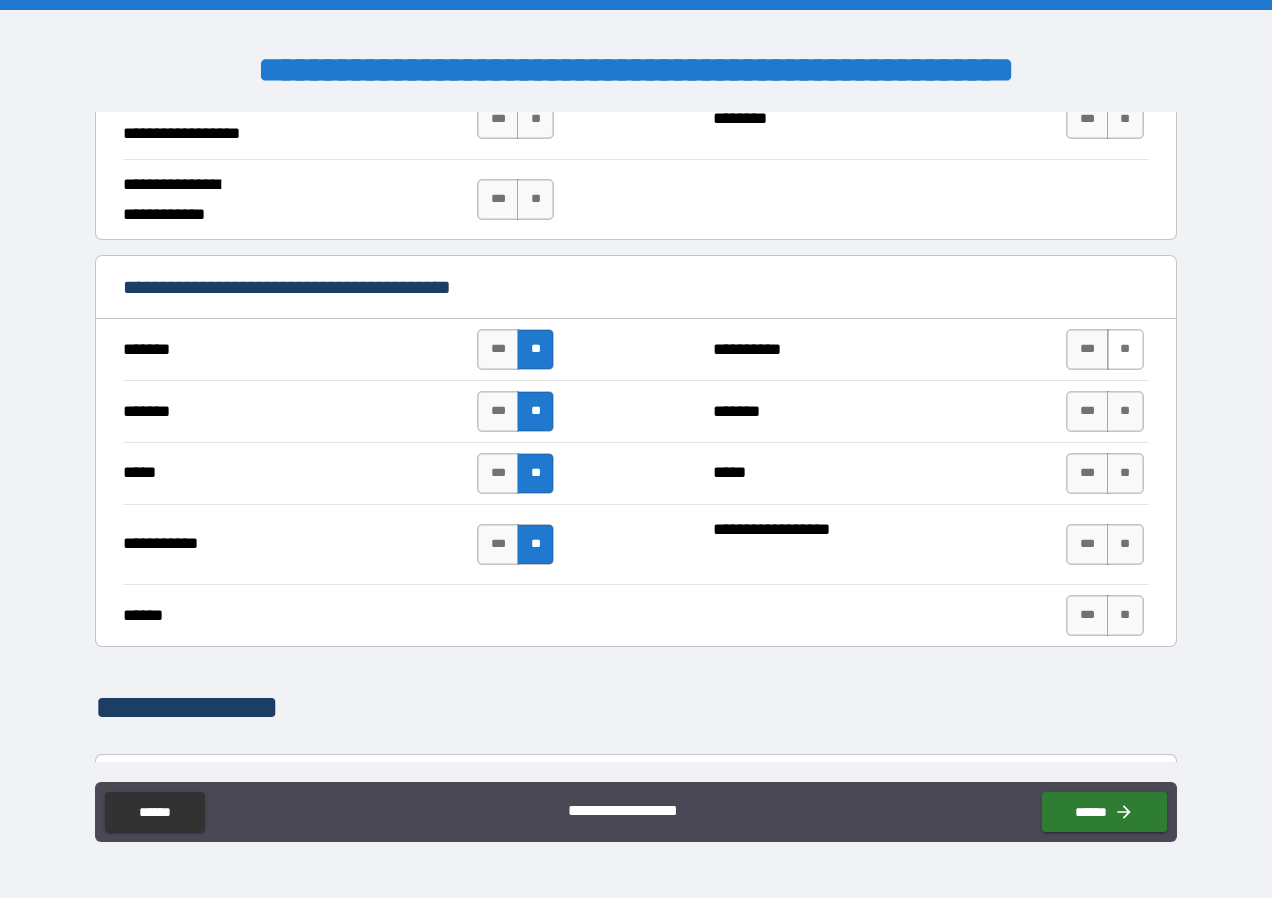 click on "**" at bounding box center (1125, 349) 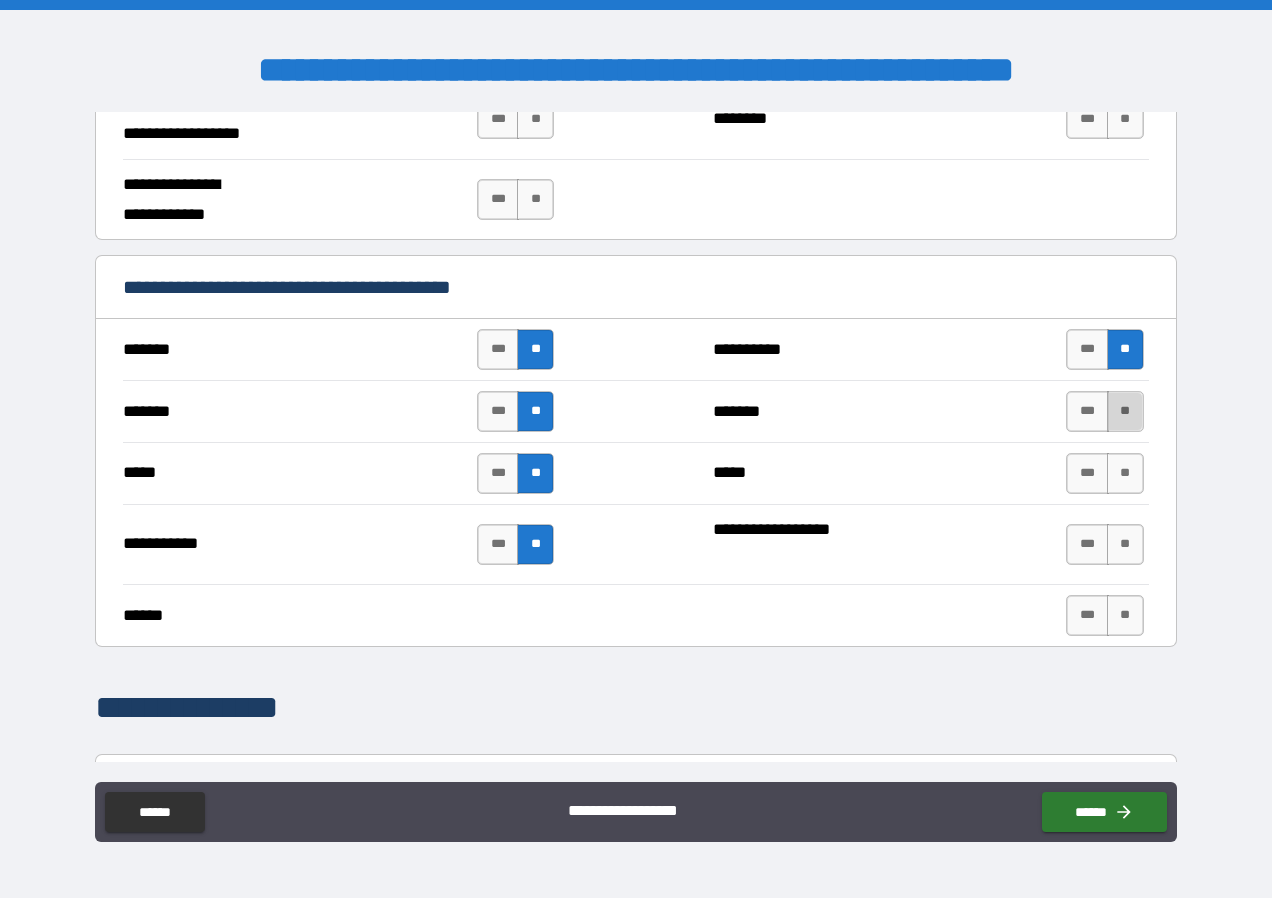 click on "**" at bounding box center [1125, 411] 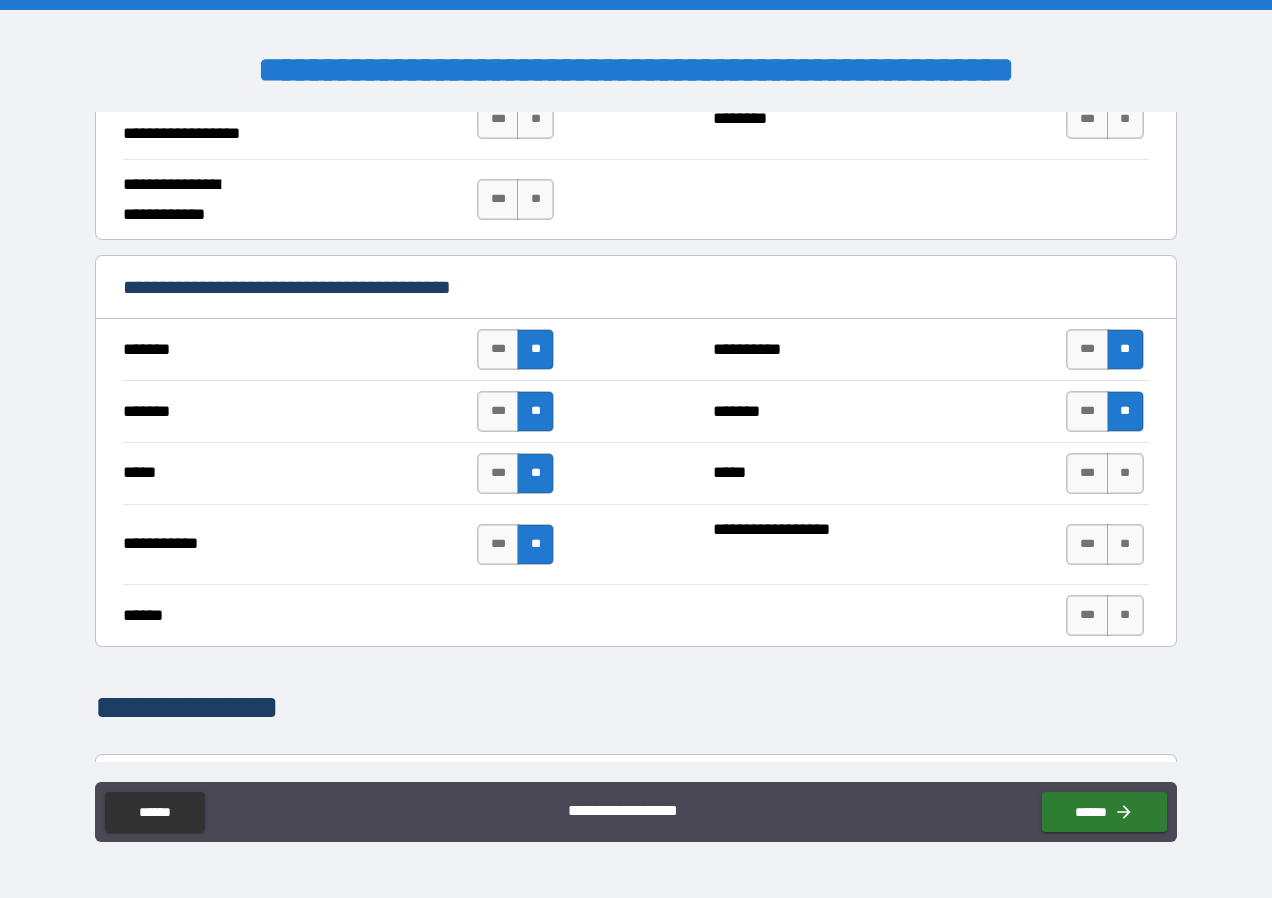 drag, startPoint x: 1108, startPoint y: 473, endPoint x: 1117, endPoint y: 506, distance: 34.20526 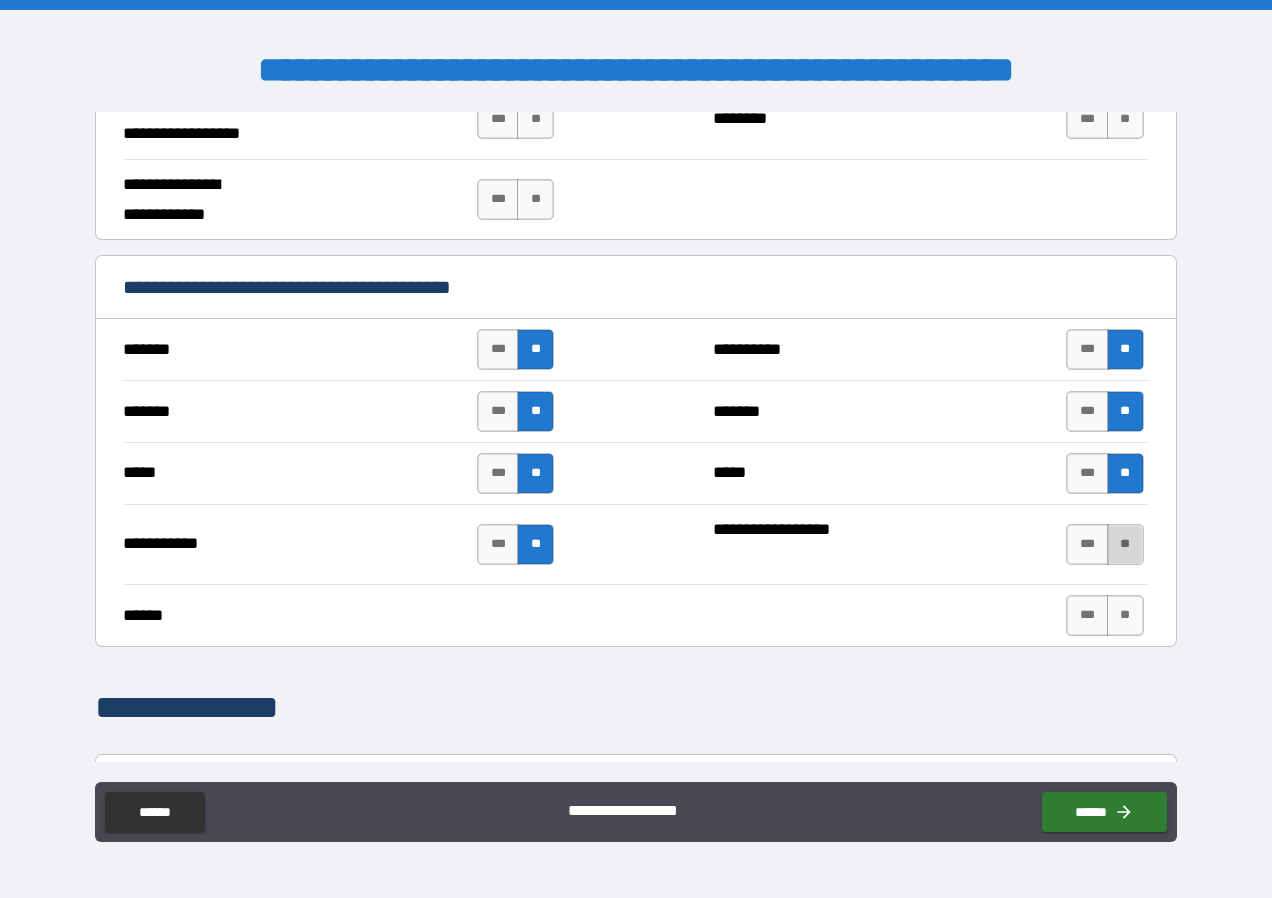 drag, startPoint x: 1108, startPoint y: 543, endPoint x: 1114, endPoint y: 556, distance: 14.3178215 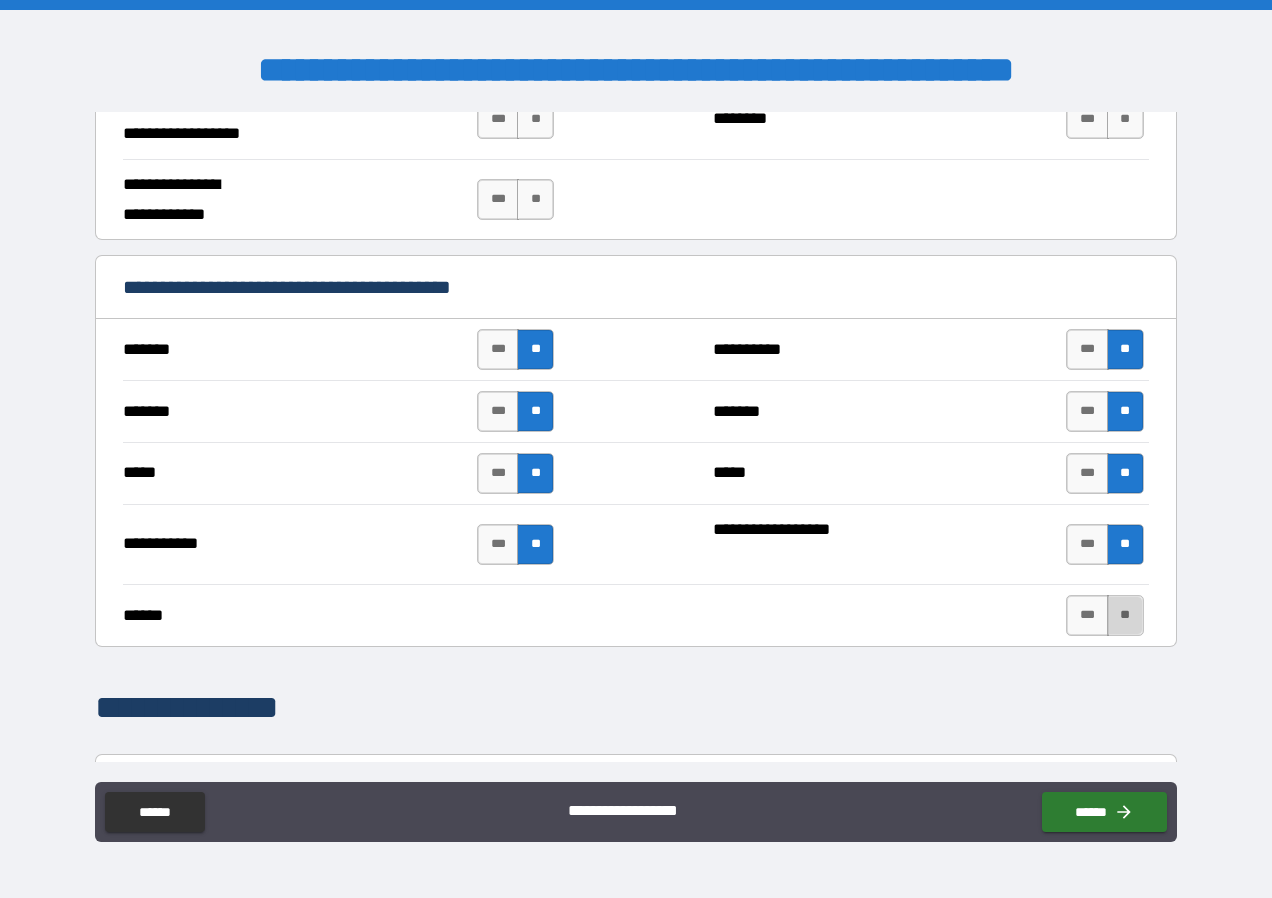 click on "**" at bounding box center [1125, 615] 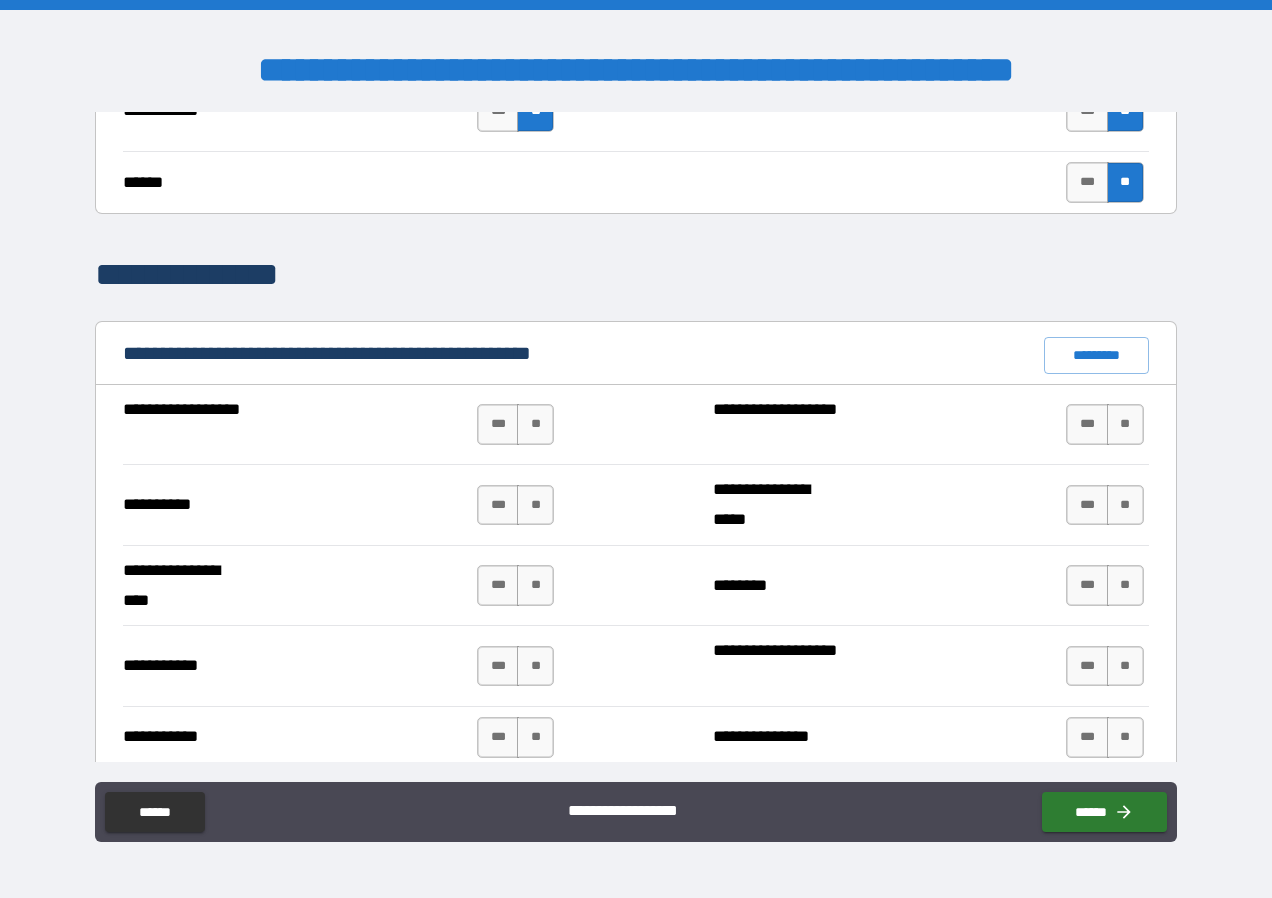 scroll, scrollTop: 1808, scrollLeft: 0, axis: vertical 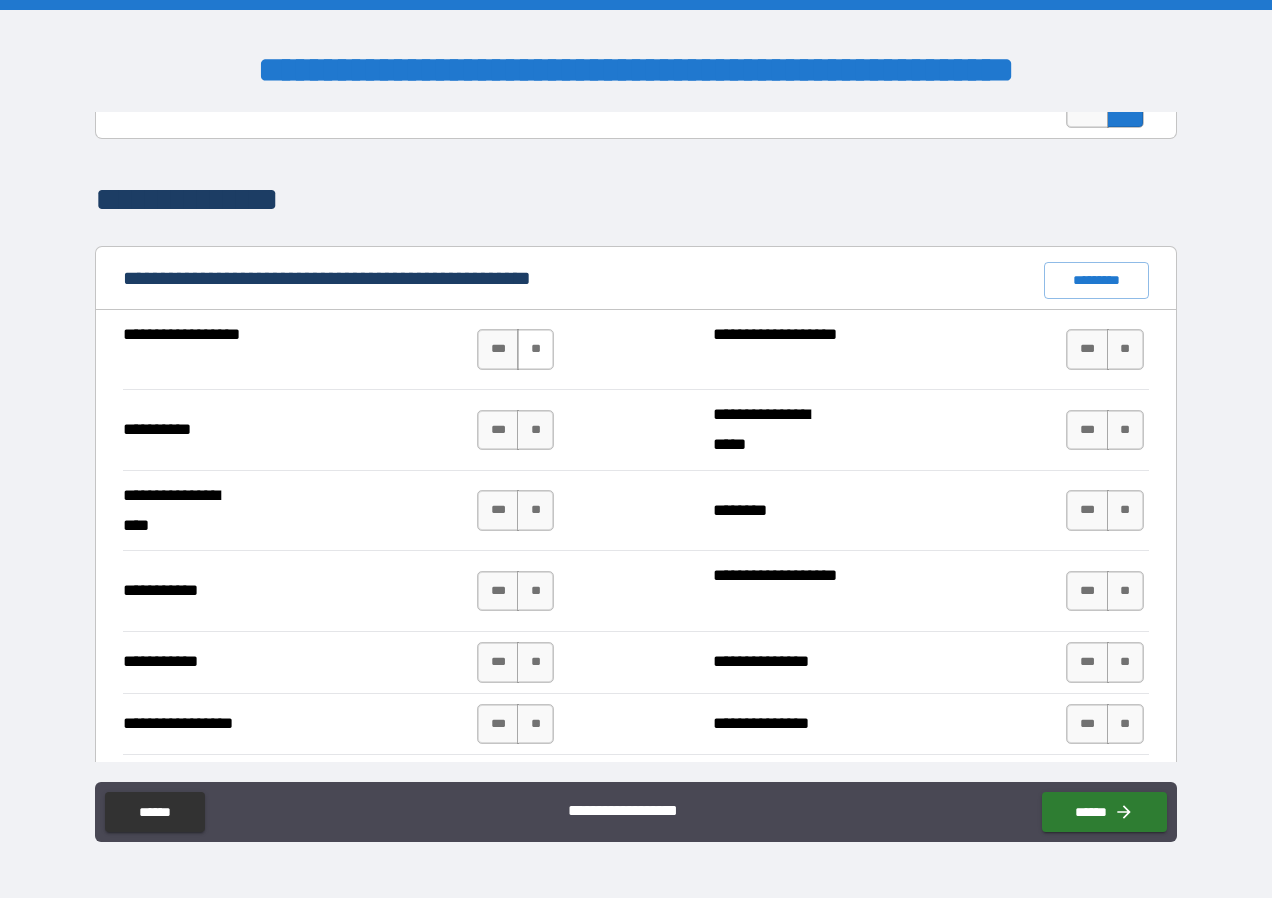 click on "**" at bounding box center [535, 349] 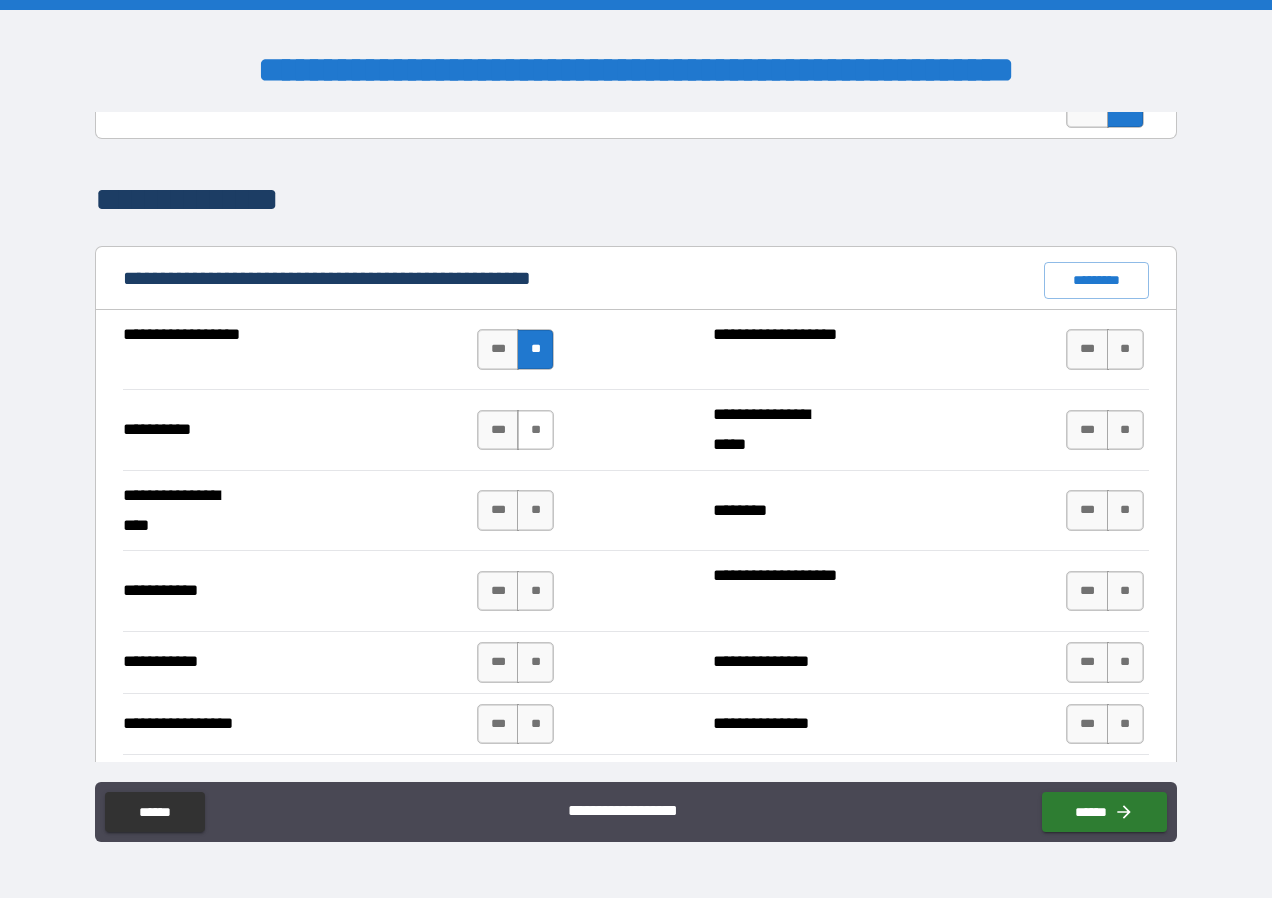 click on "**" at bounding box center [535, 430] 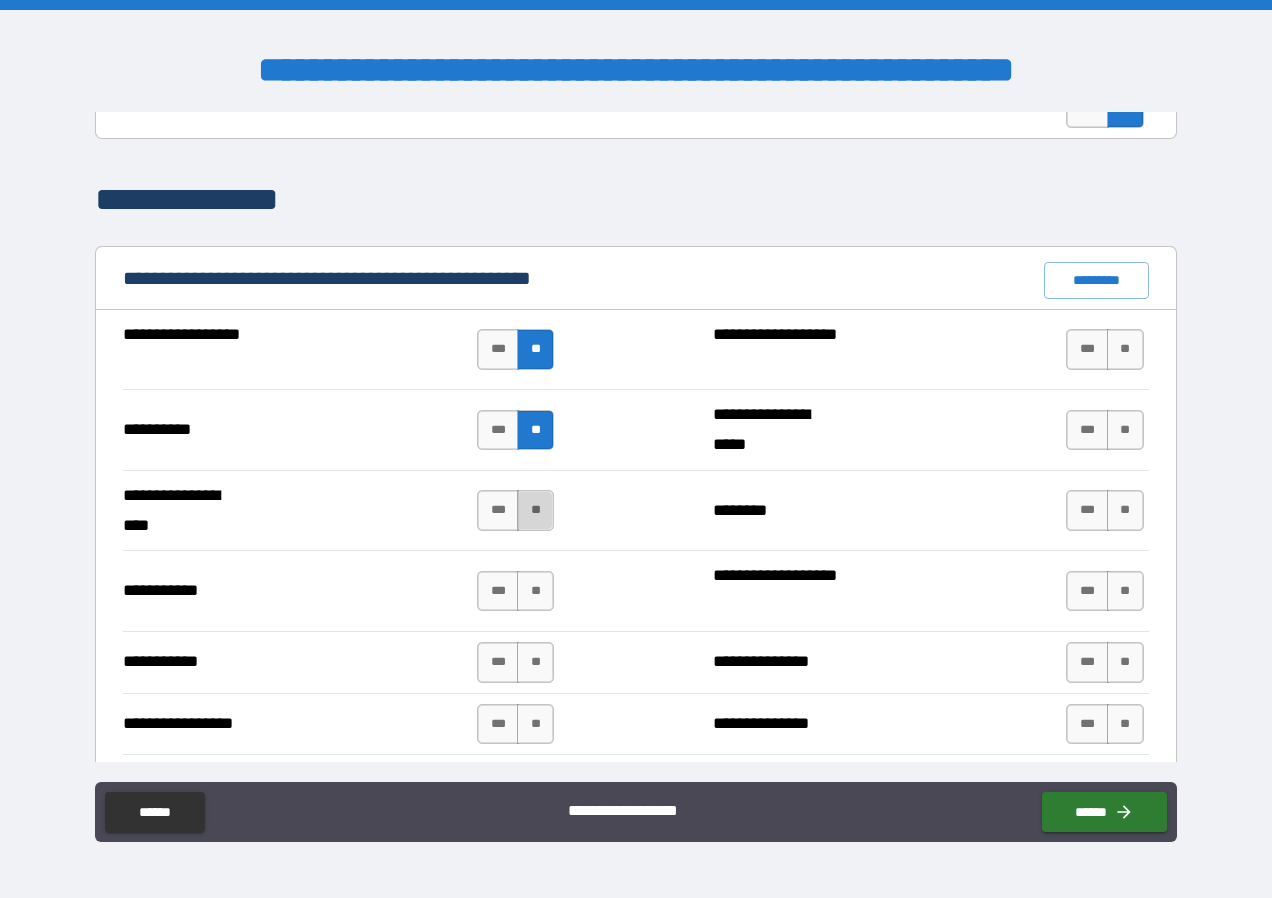 click on "**" at bounding box center (535, 510) 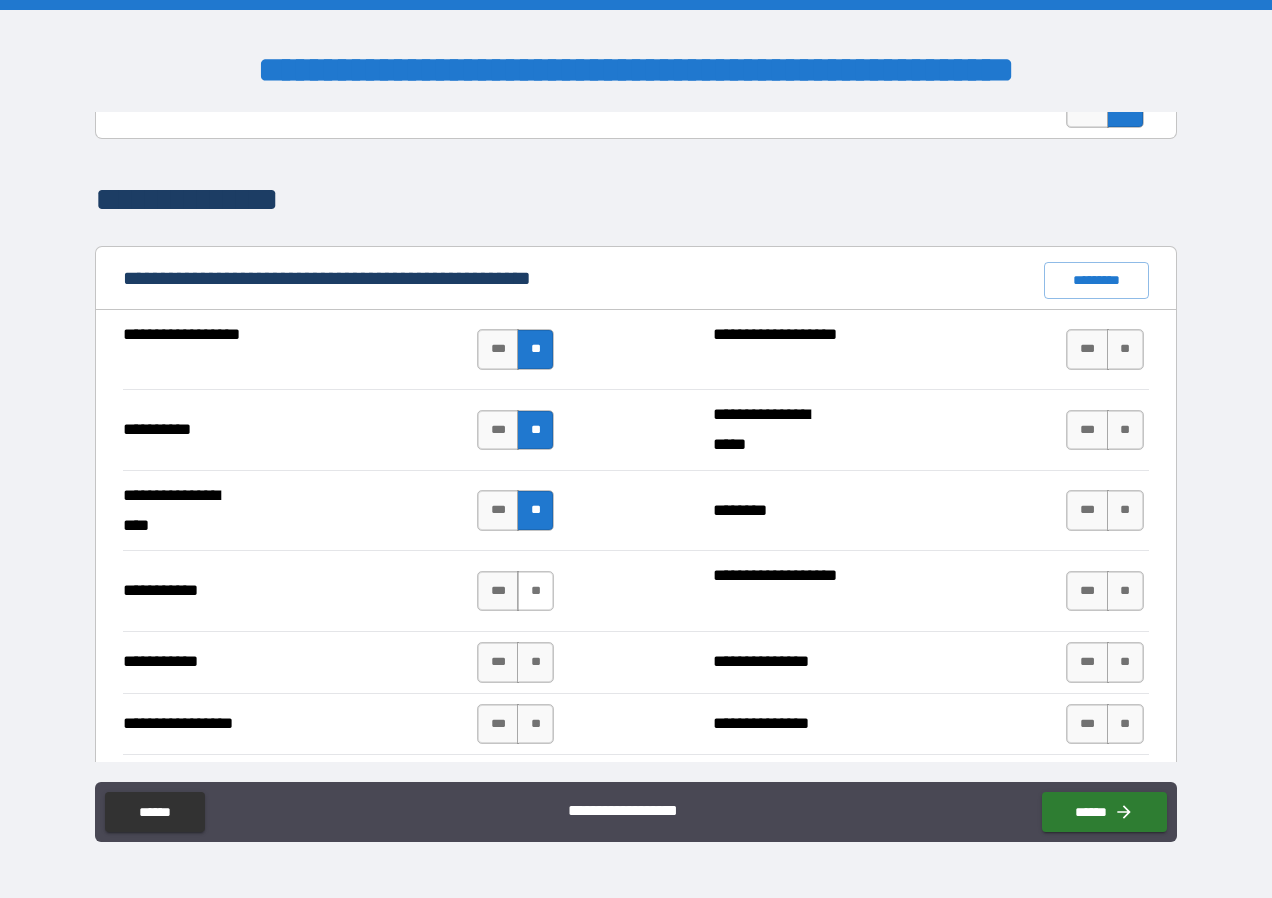 click on "**" at bounding box center [535, 591] 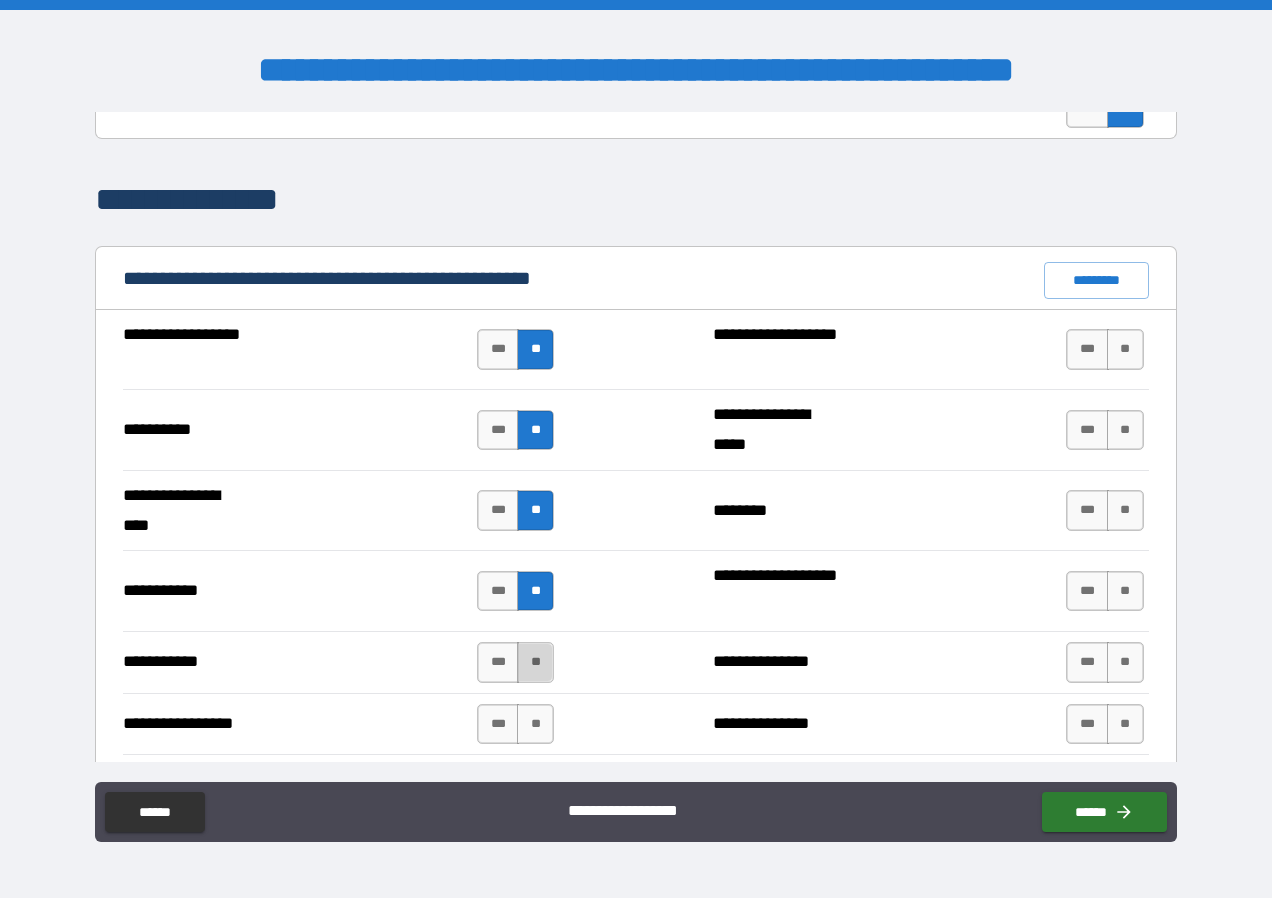 click on "**" at bounding box center (535, 662) 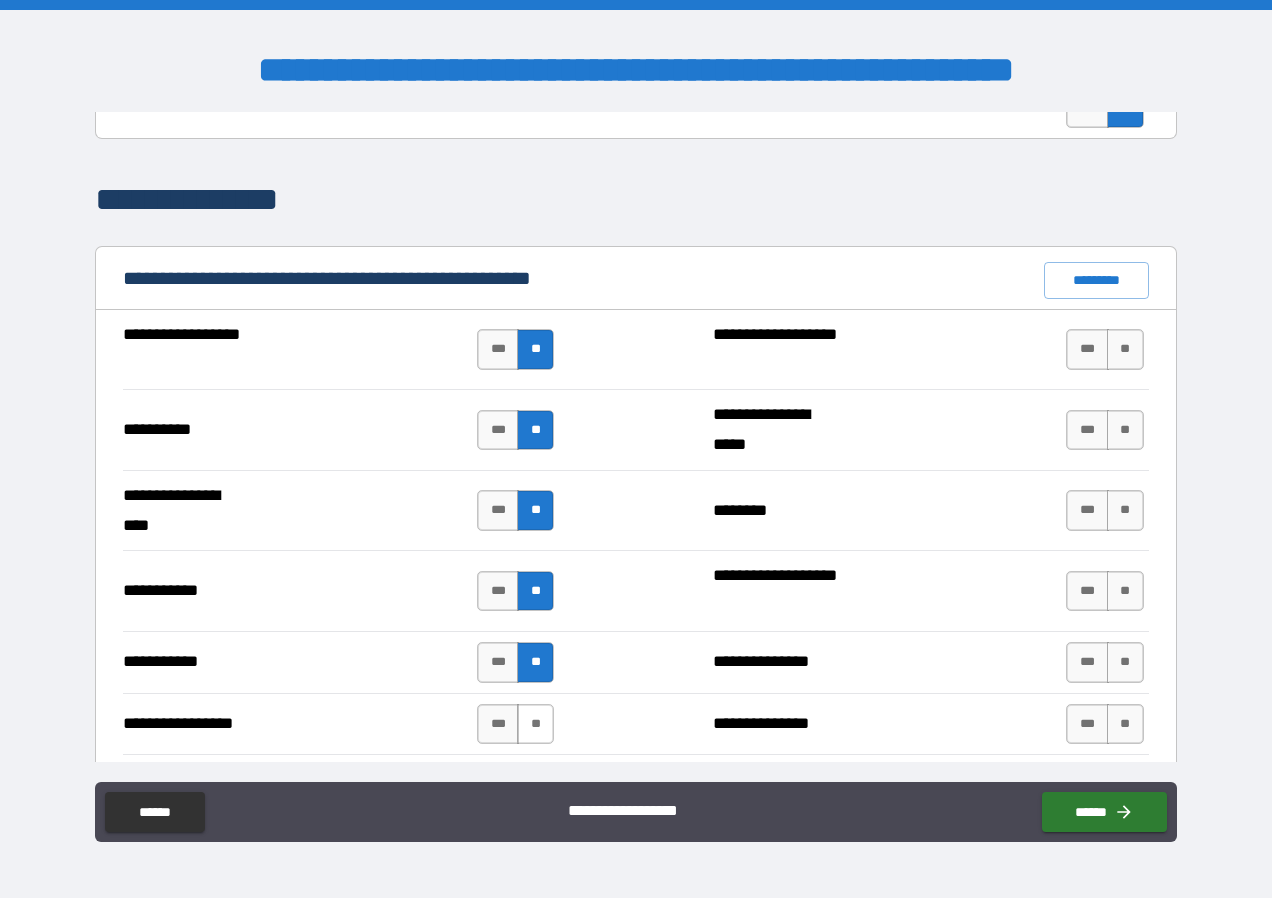 click on "**" at bounding box center (535, 724) 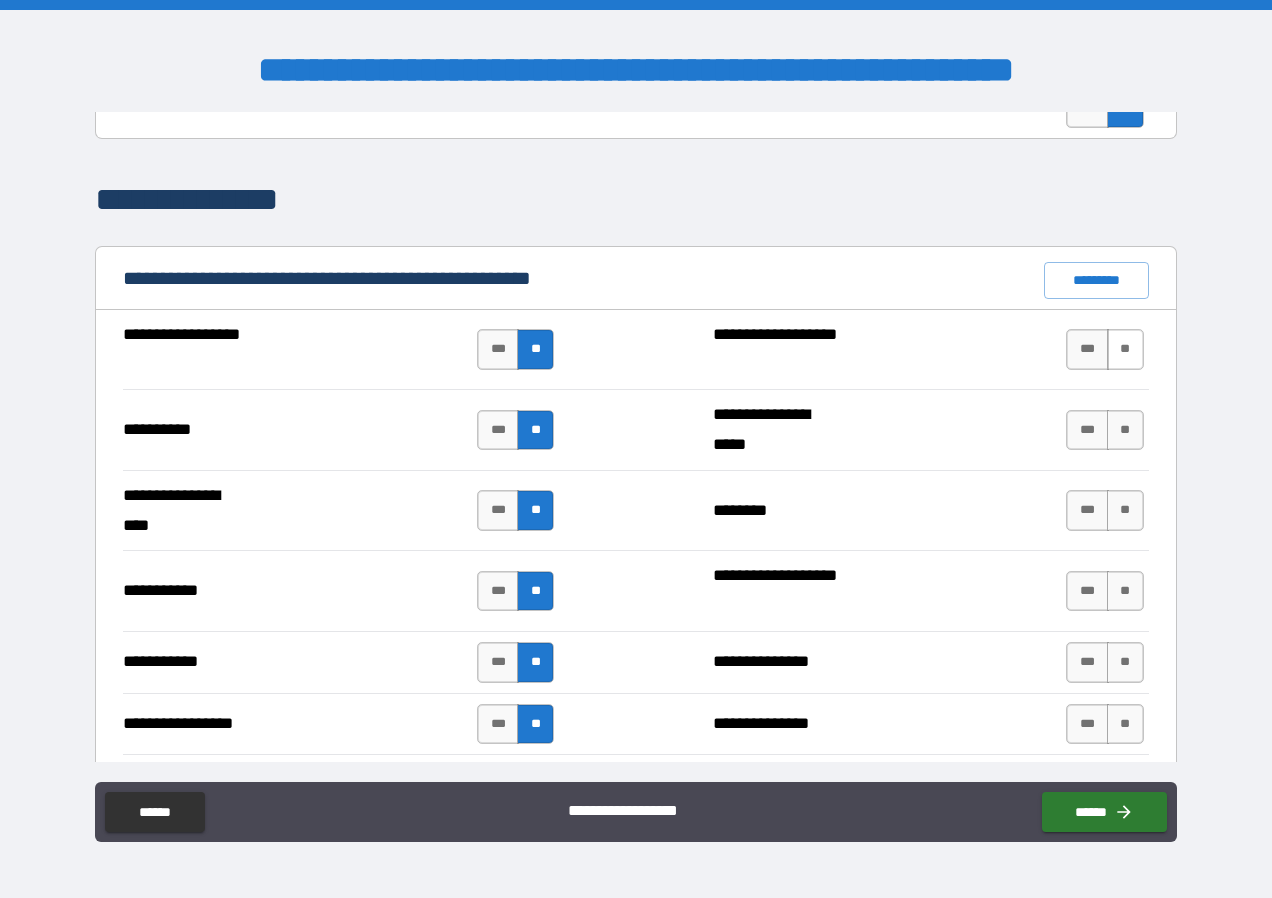 click on "**" at bounding box center (1125, 349) 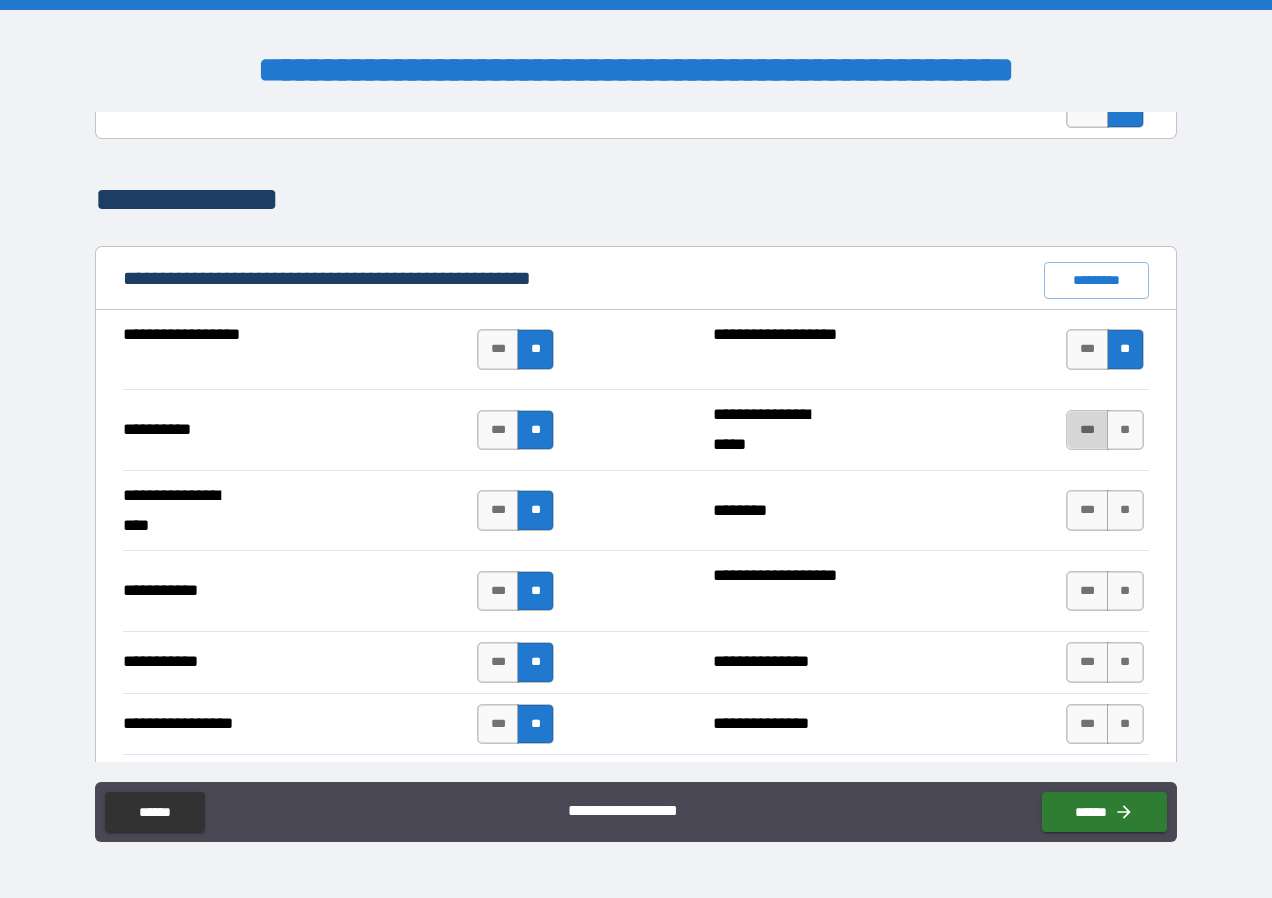 click on "***" at bounding box center (1087, 430) 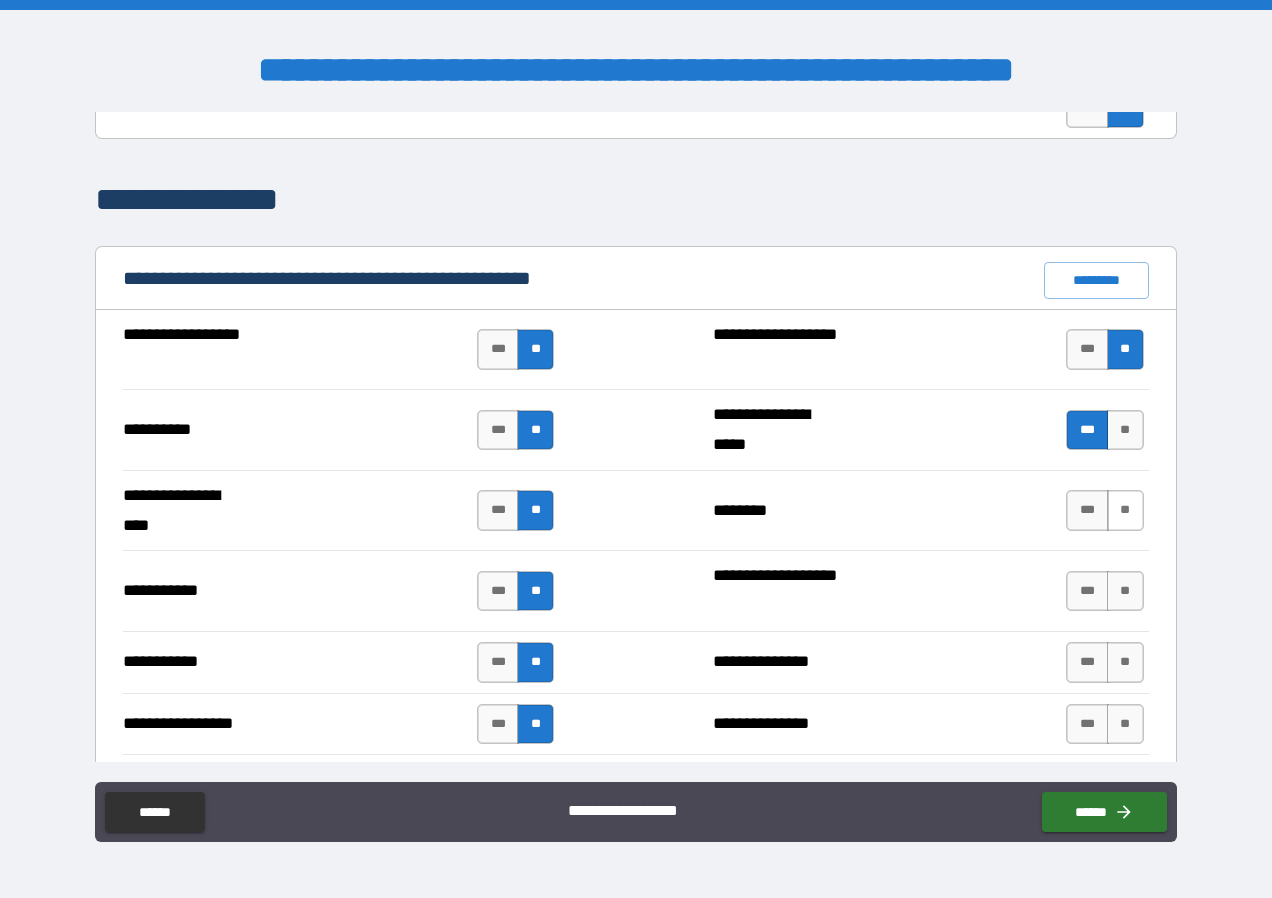 click on "**" at bounding box center (1125, 510) 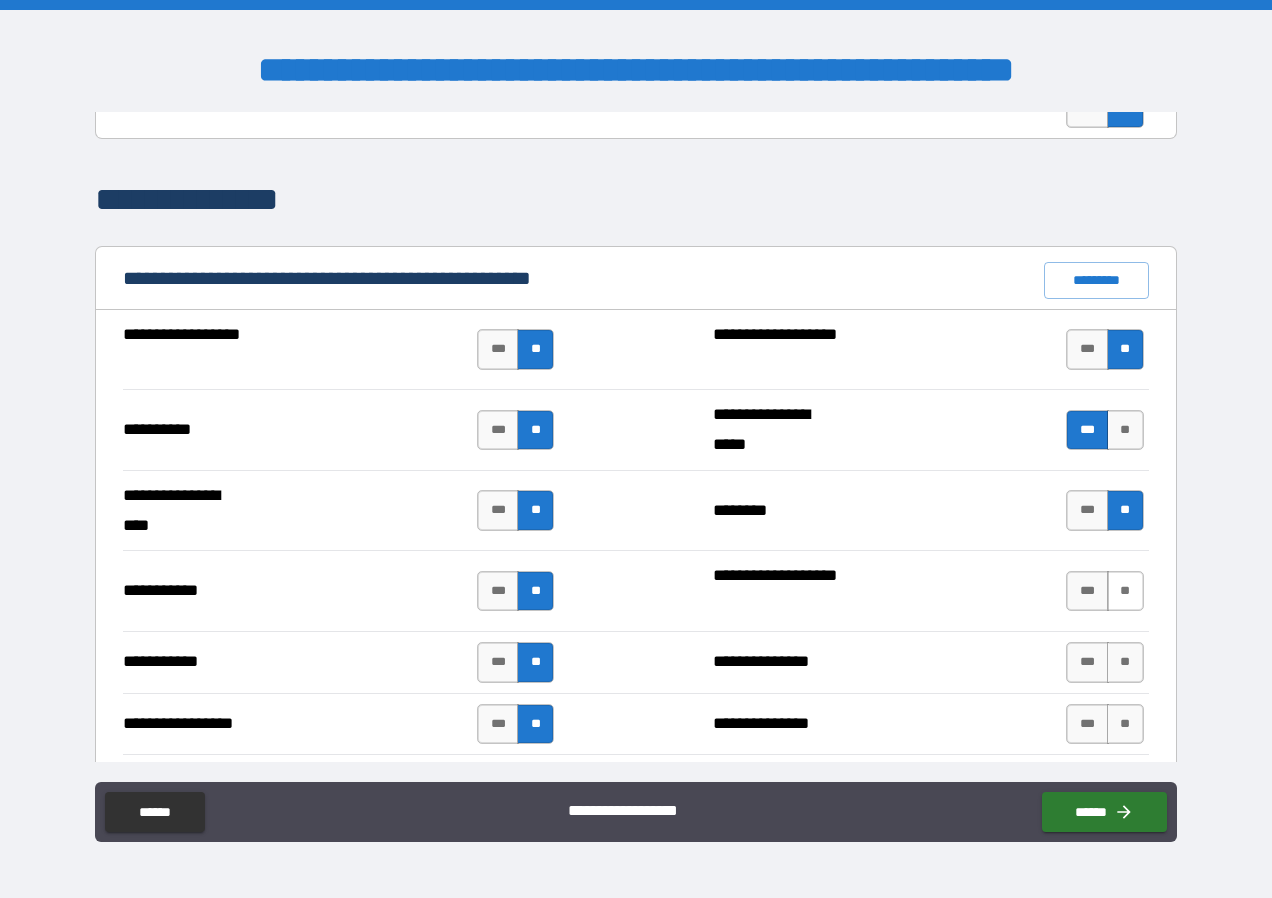 click on "**" at bounding box center (1125, 591) 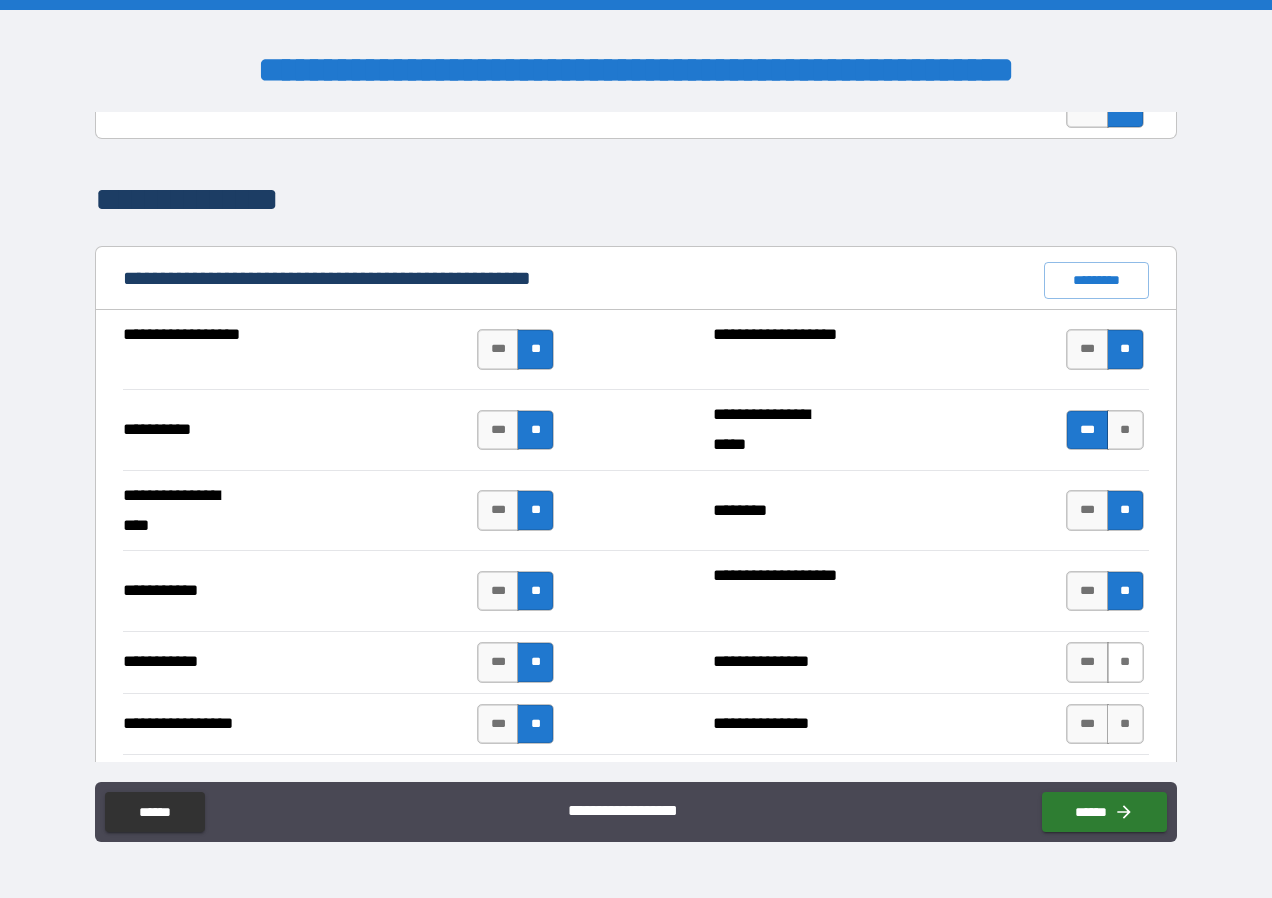 click on "**" at bounding box center [1125, 662] 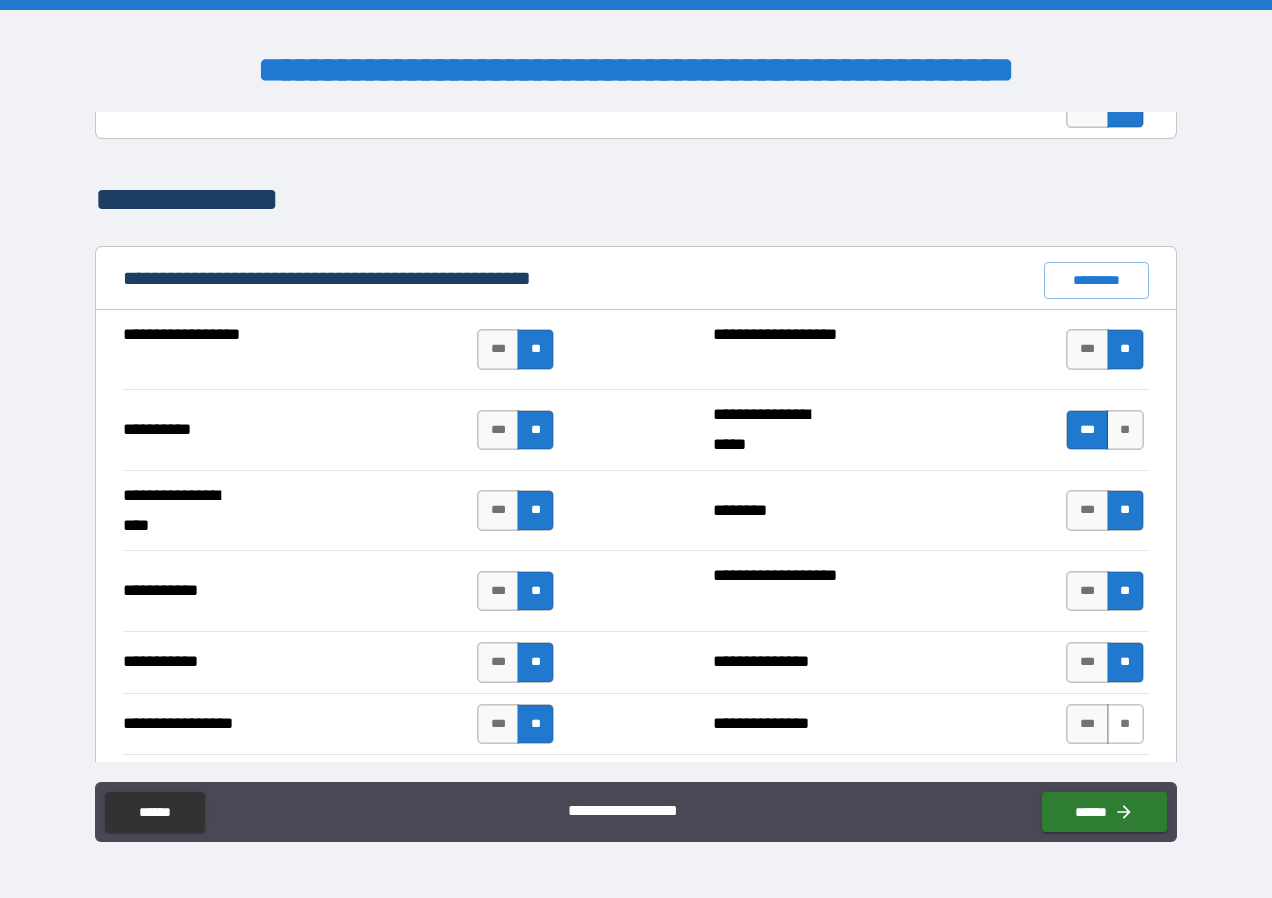 click on "**" at bounding box center [1125, 724] 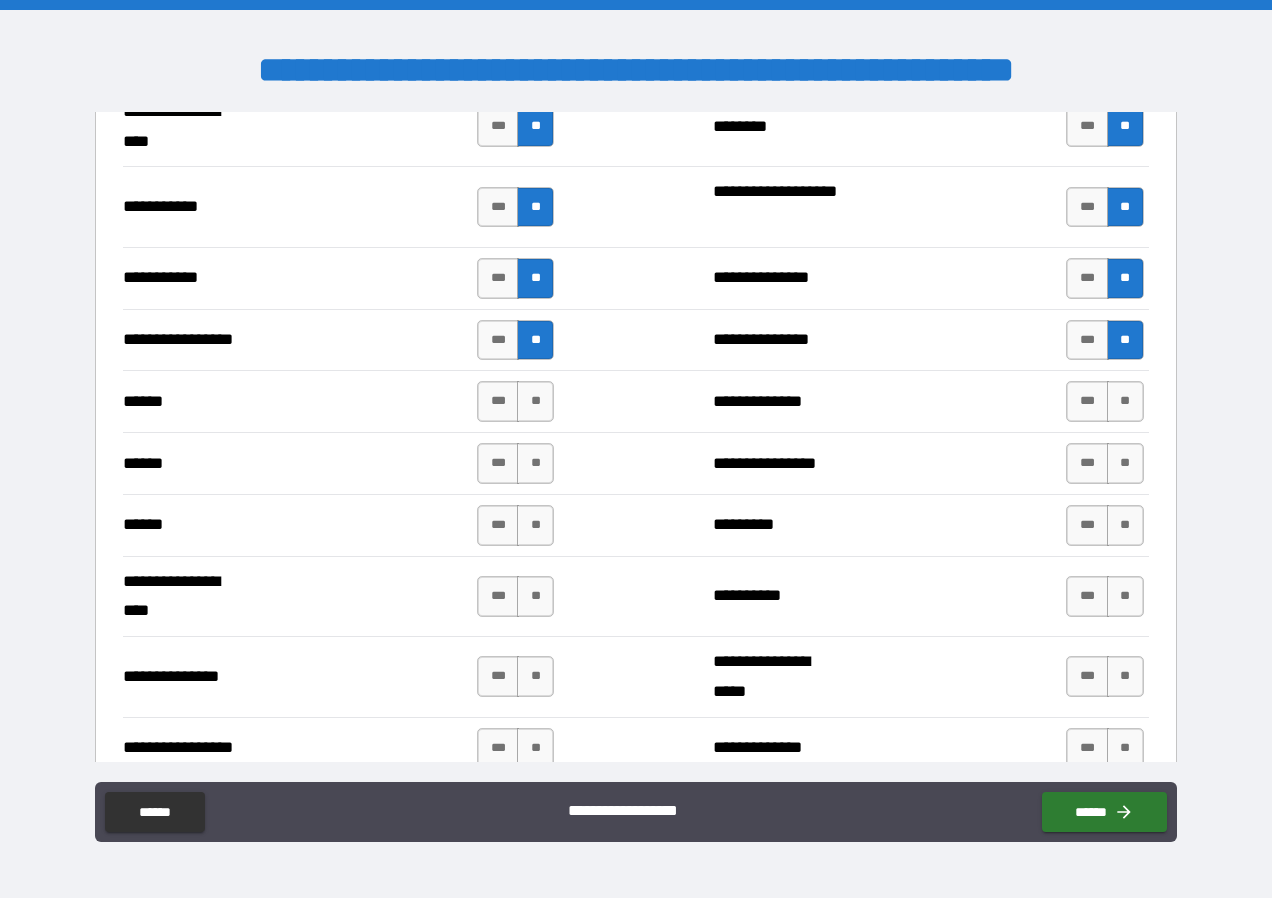 scroll, scrollTop: 2291, scrollLeft: 0, axis: vertical 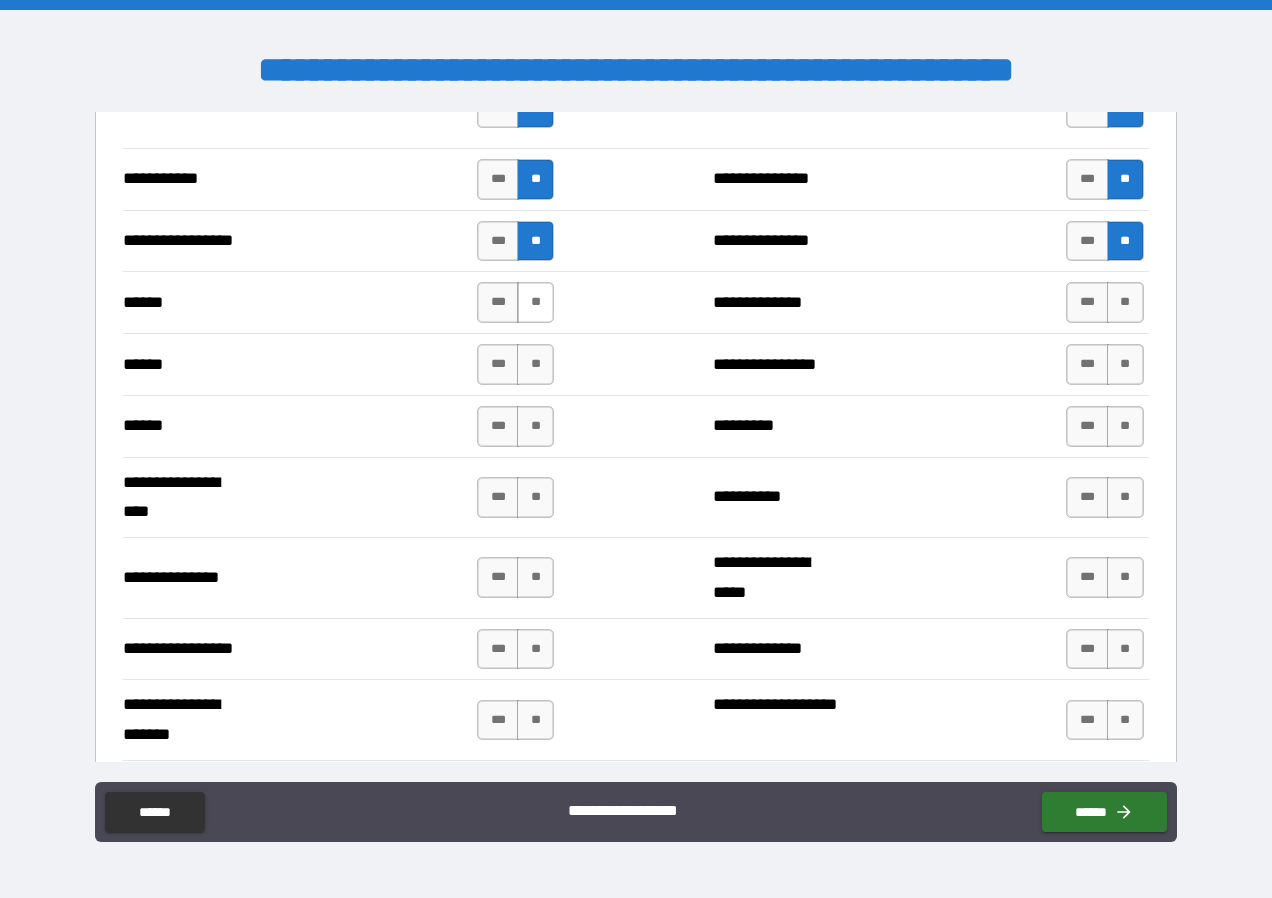 click on "**" at bounding box center [535, 302] 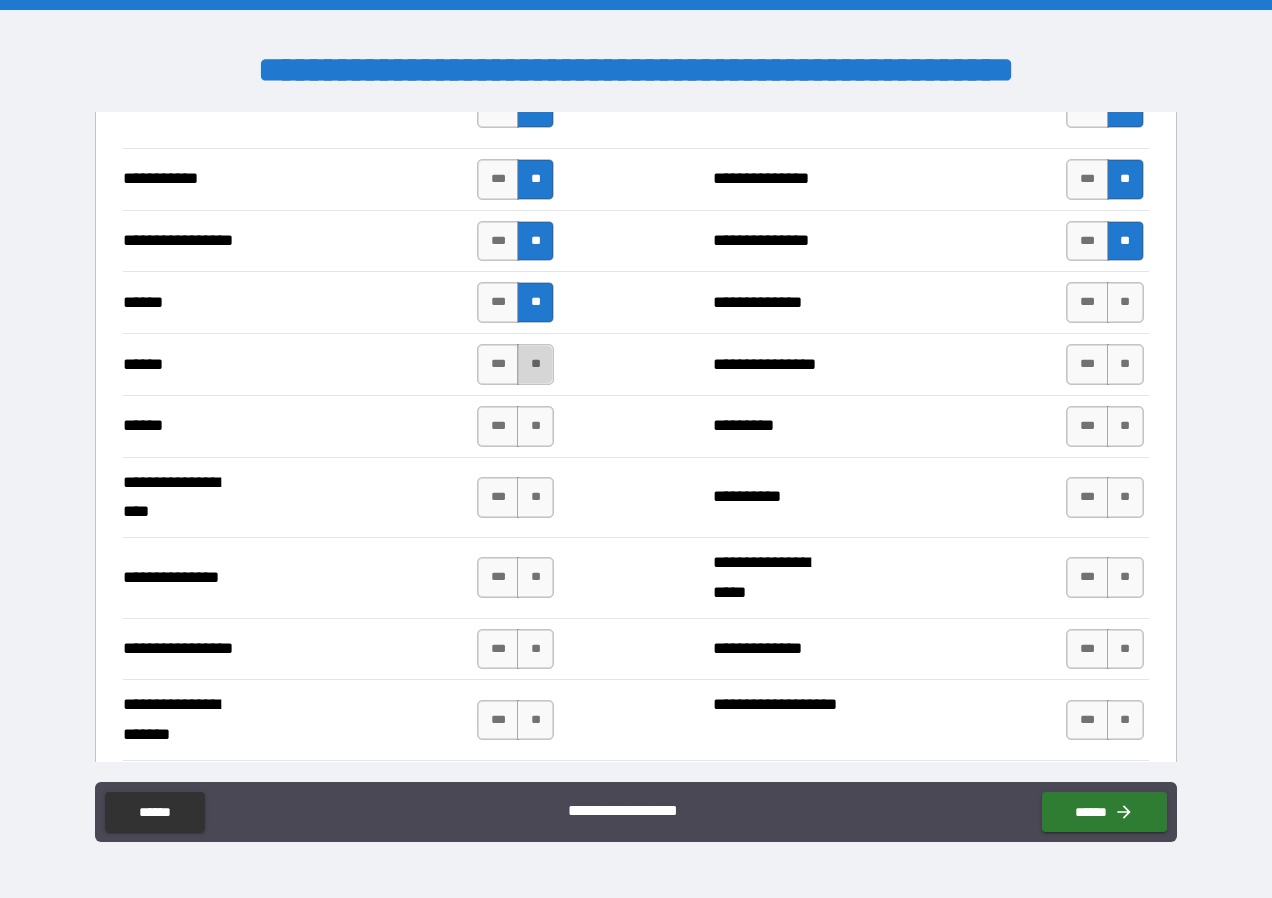 click on "**" at bounding box center [535, 364] 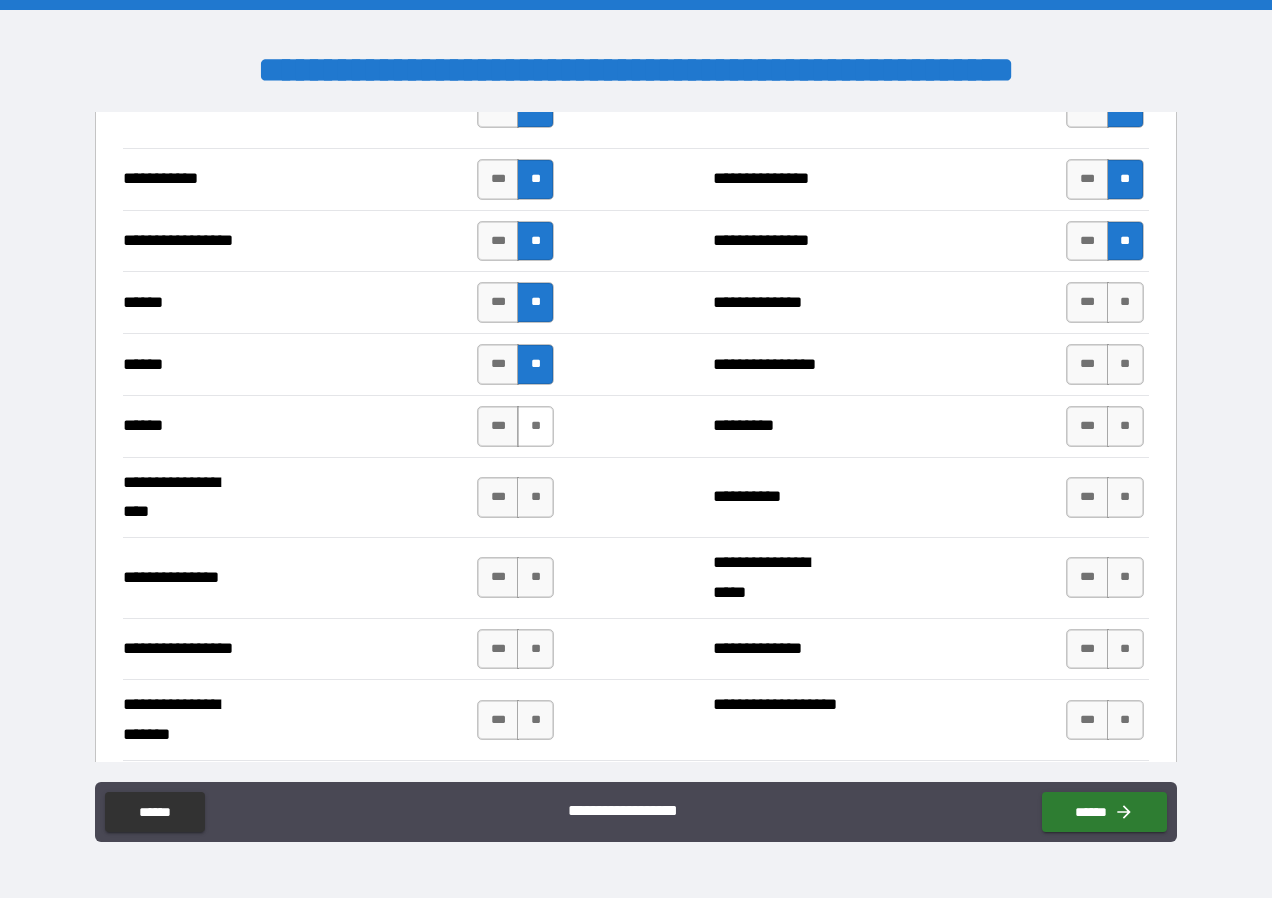 click on "**" at bounding box center (535, 426) 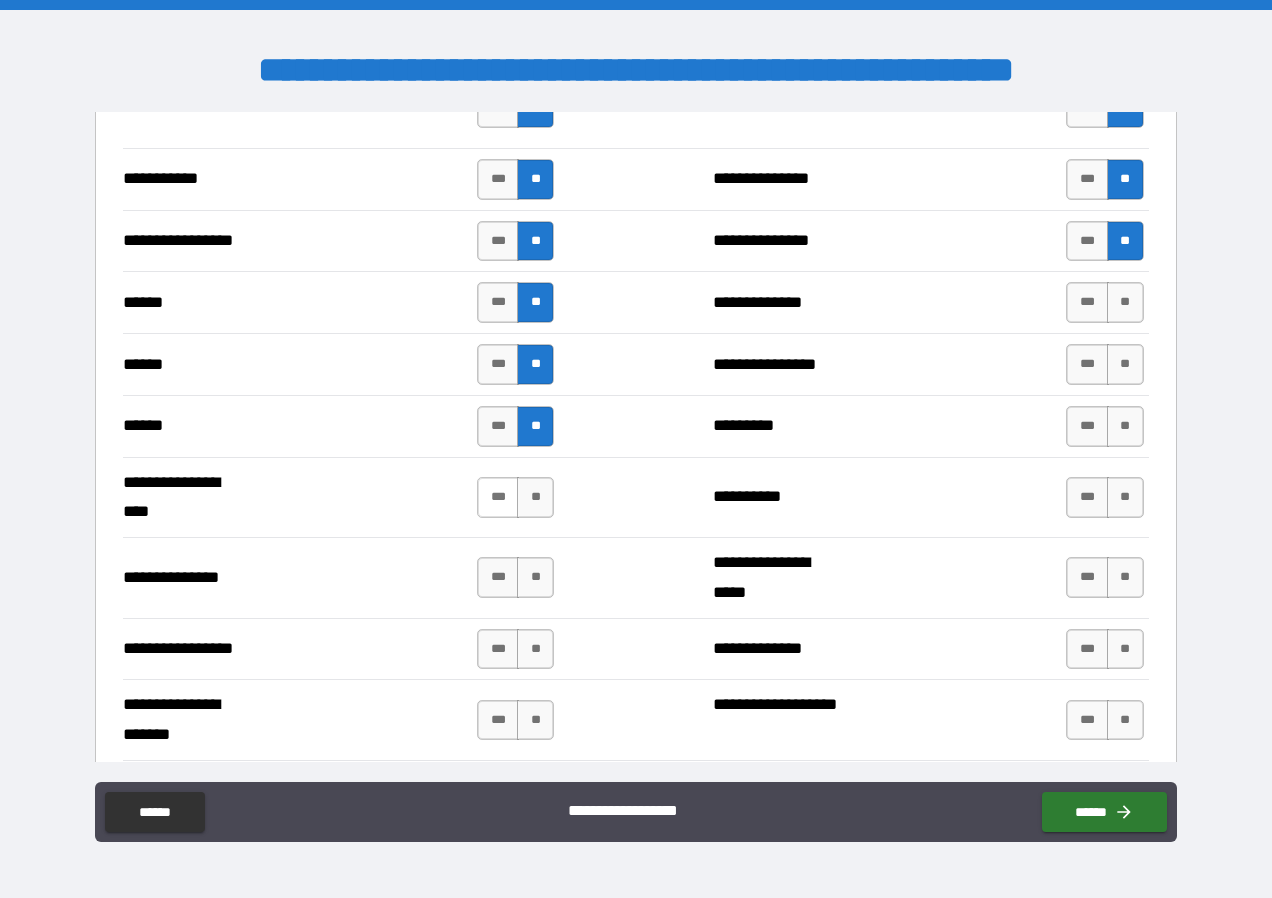 click on "***" at bounding box center [498, 497] 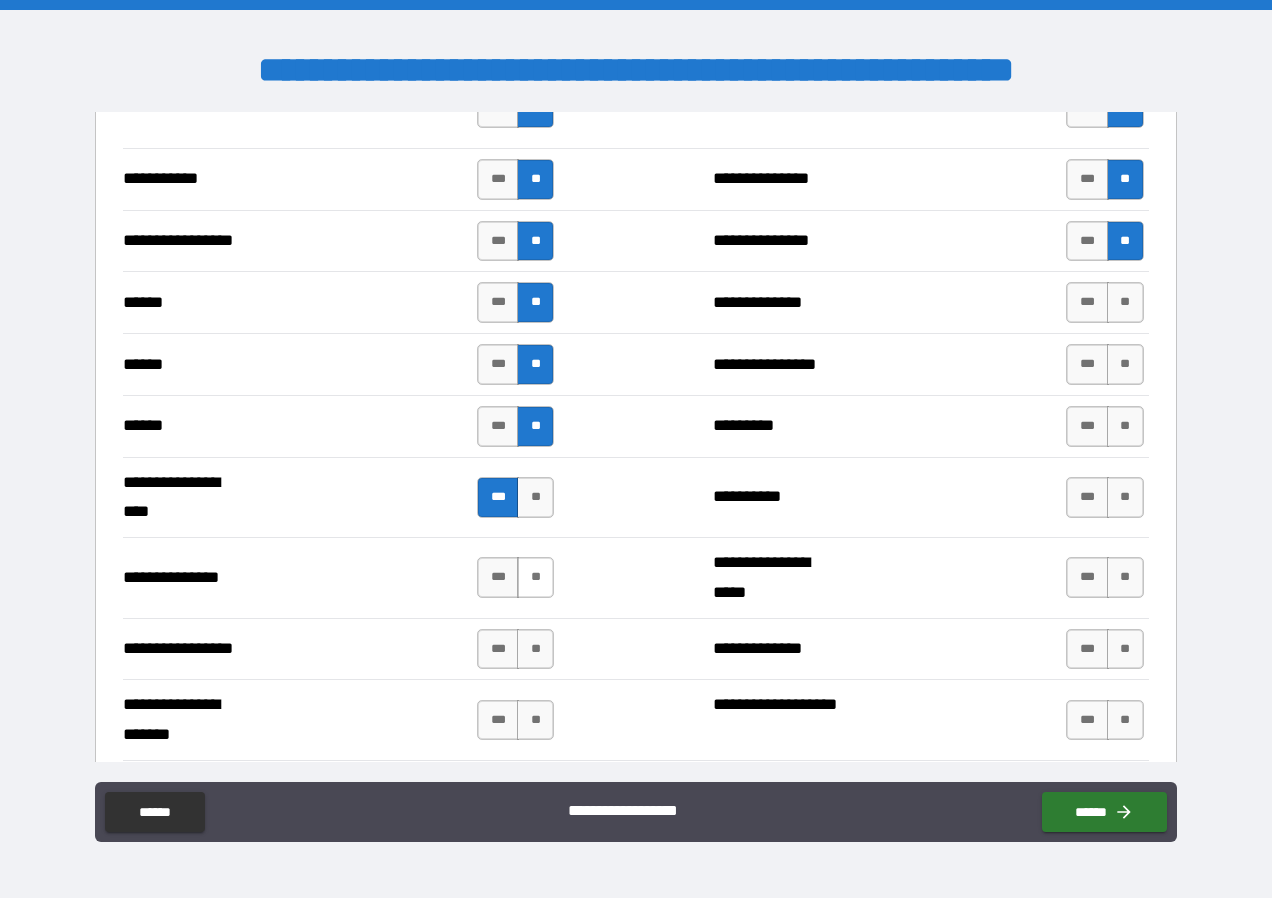 click on "**" at bounding box center (535, 577) 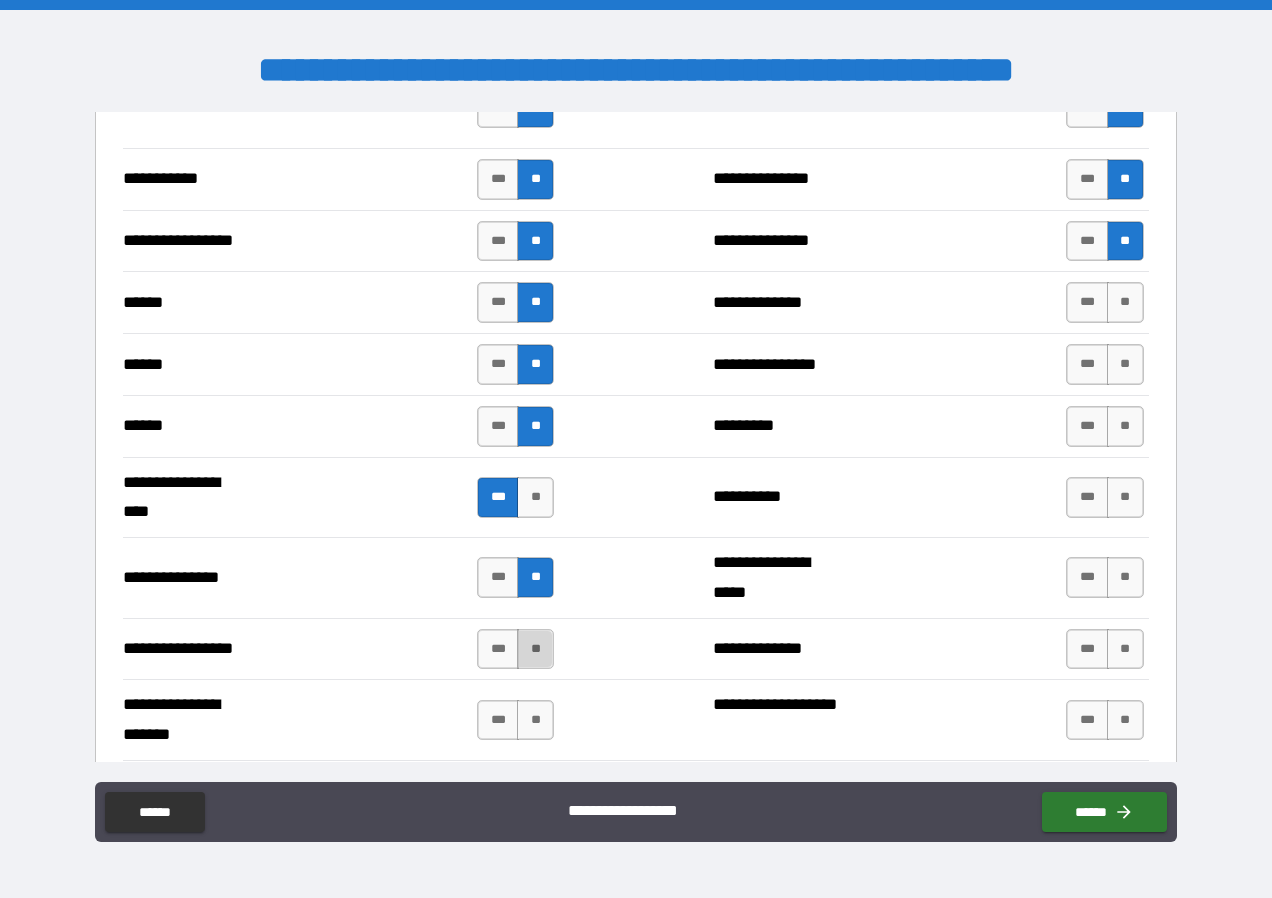 click on "**" at bounding box center [535, 649] 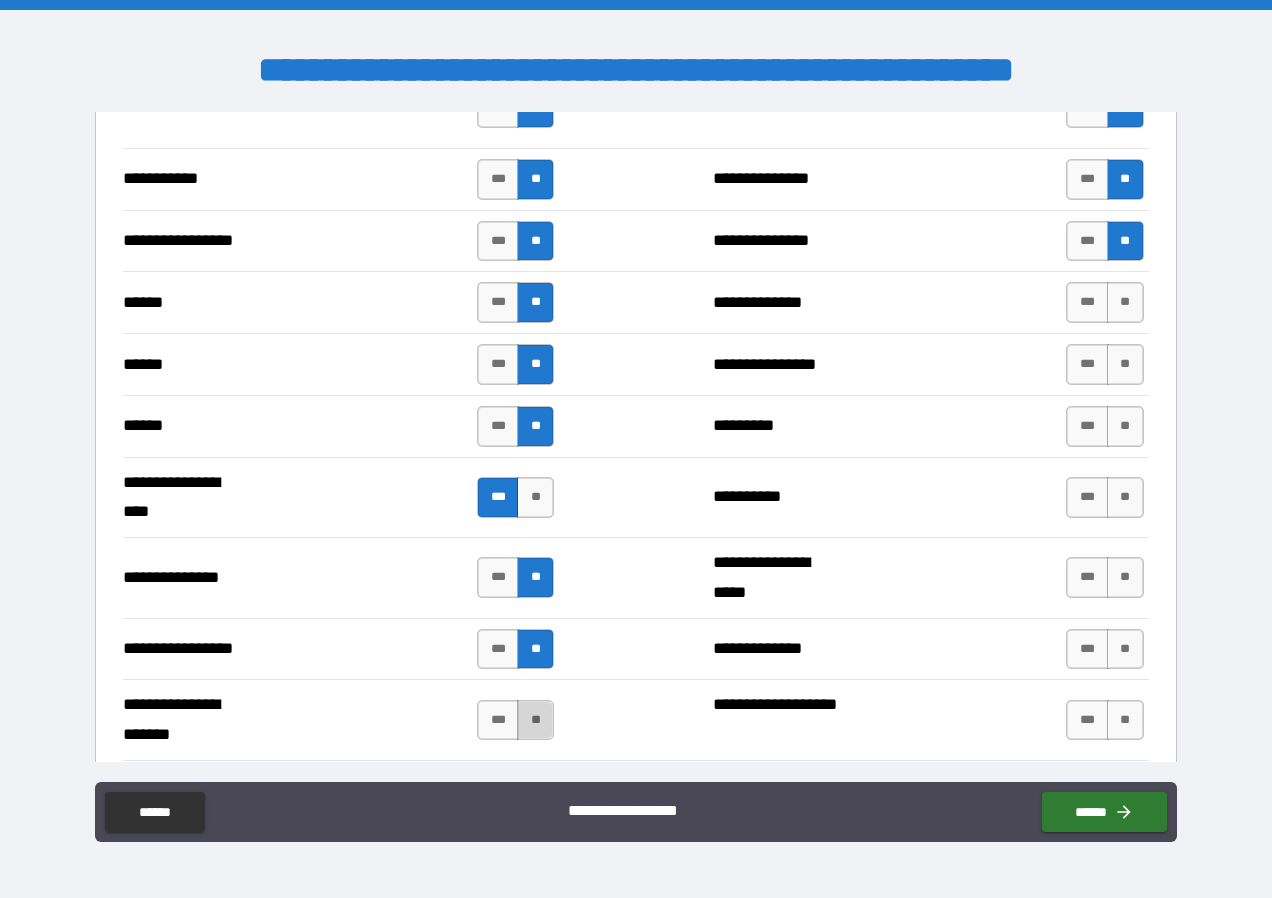 click on "**" at bounding box center (535, 720) 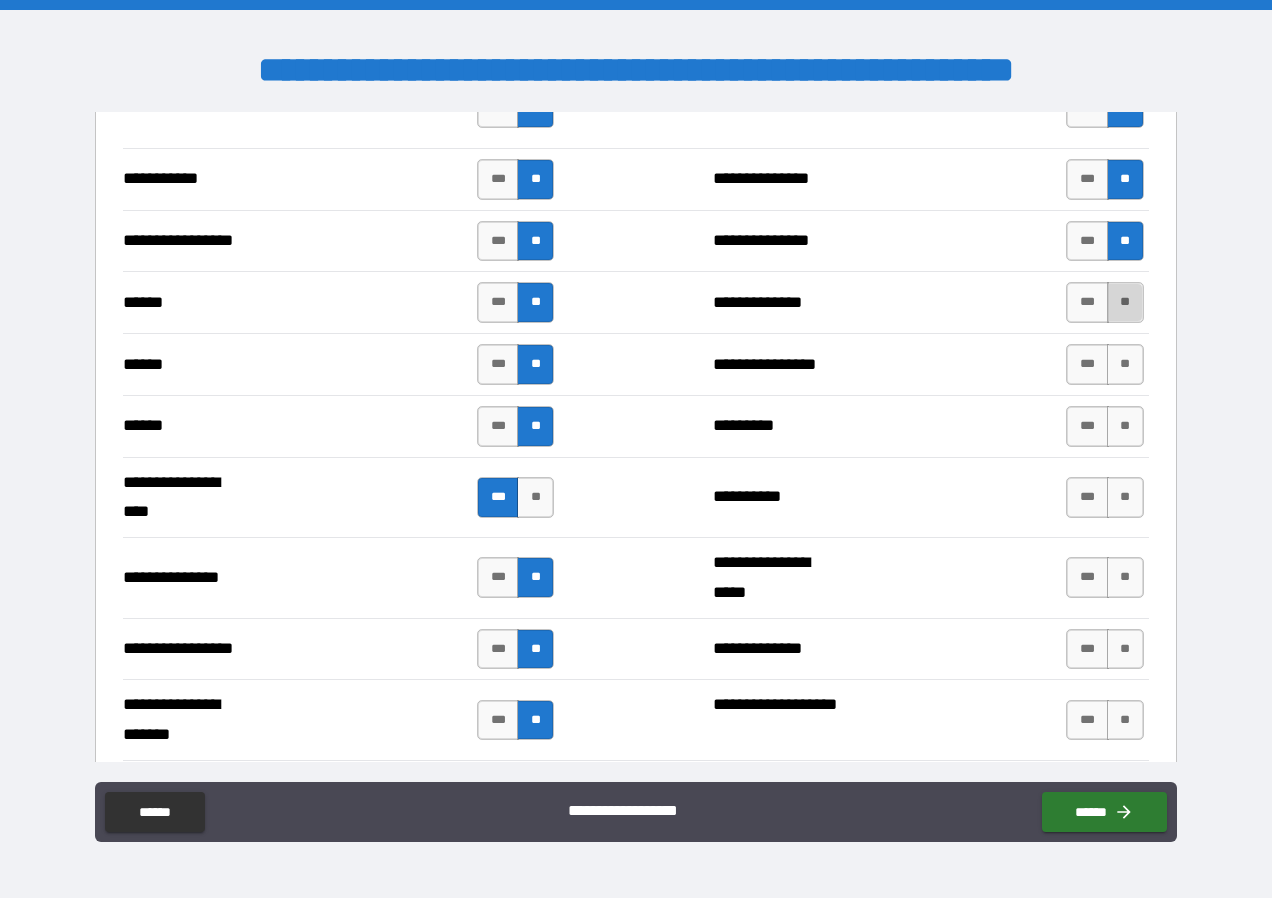 click on "**" at bounding box center (1125, 302) 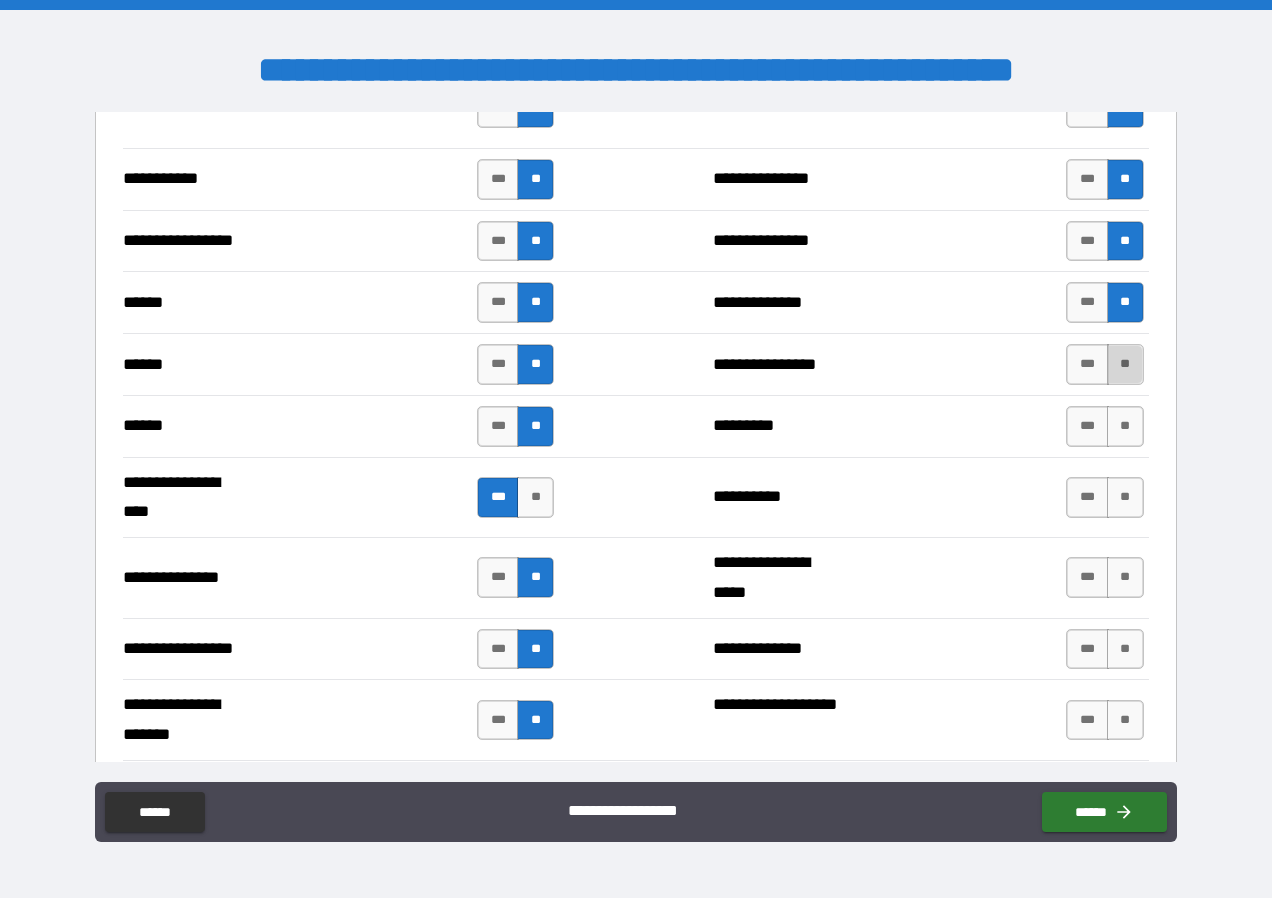 click on "**" at bounding box center (1125, 364) 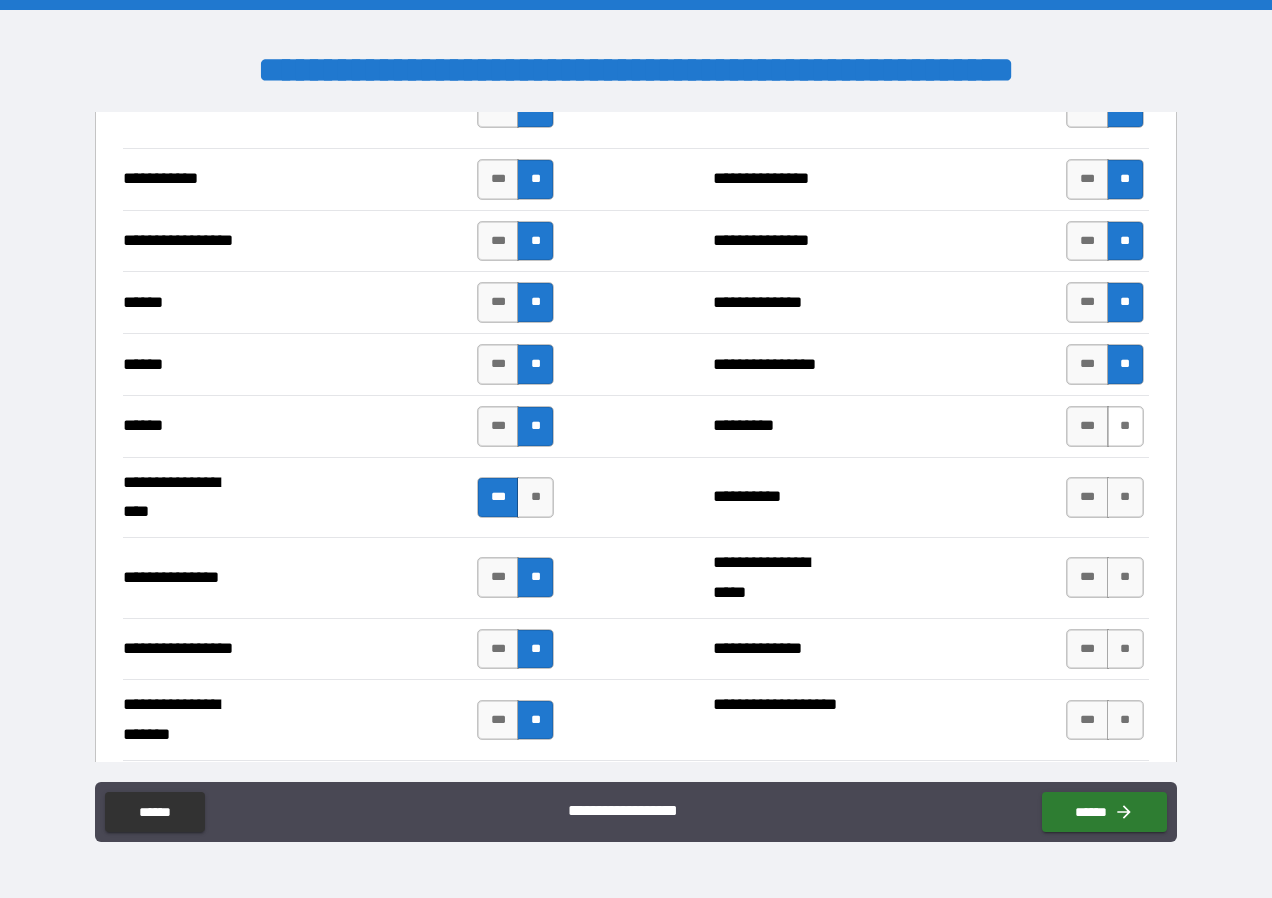 click on "**" at bounding box center (1125, 426) 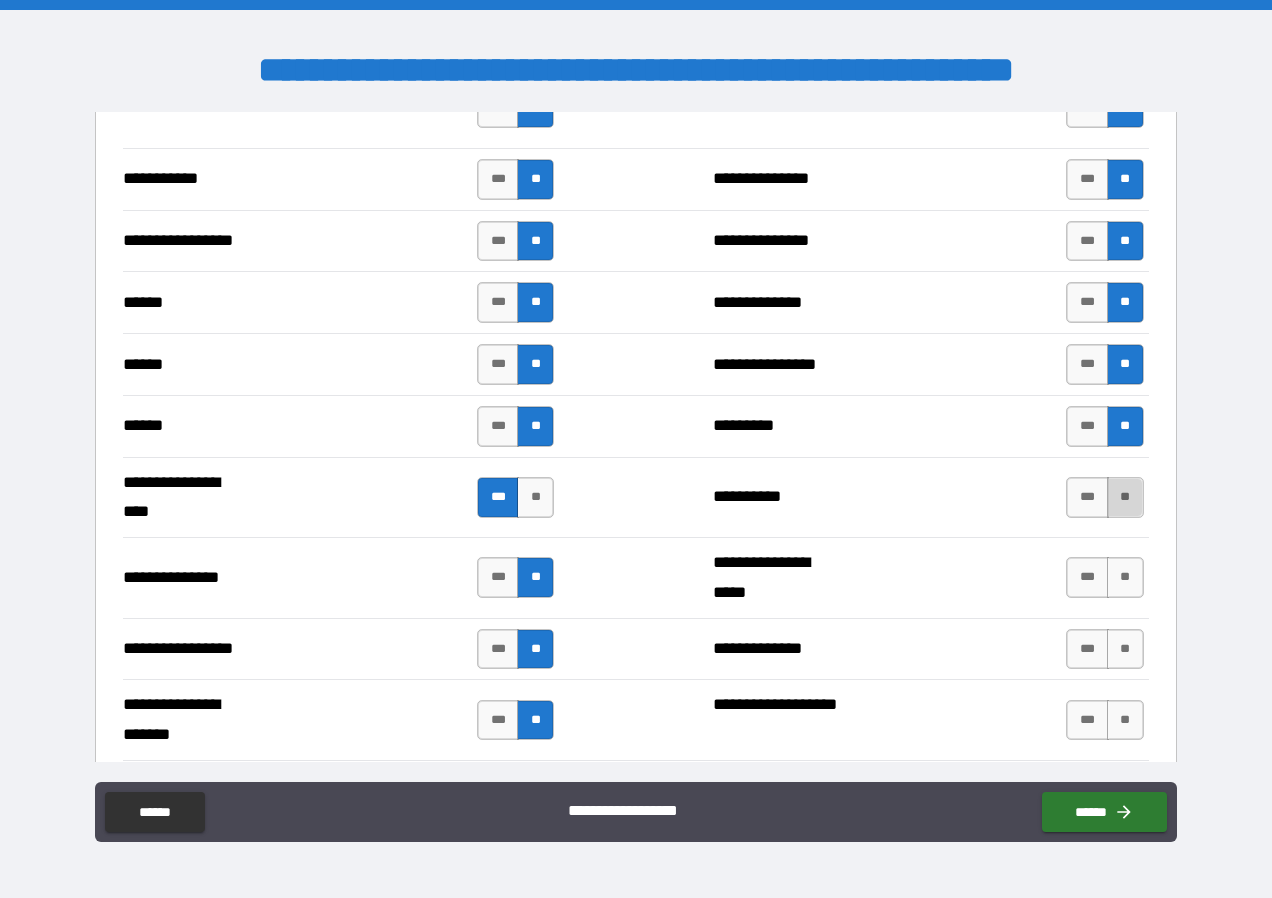 click on "**" at bounding box center [1125, 497] 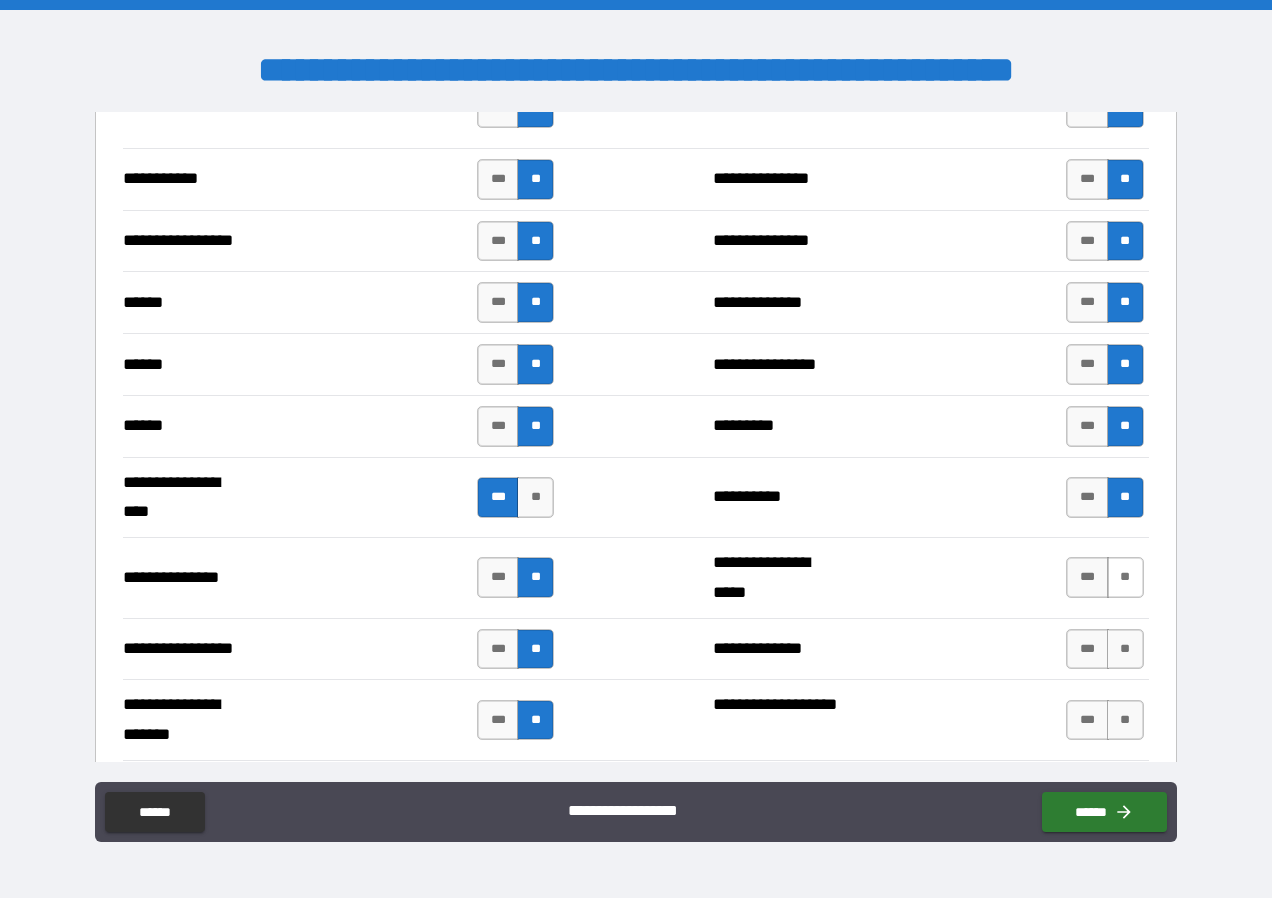 click on "**" at bounding box center (1125, 577) 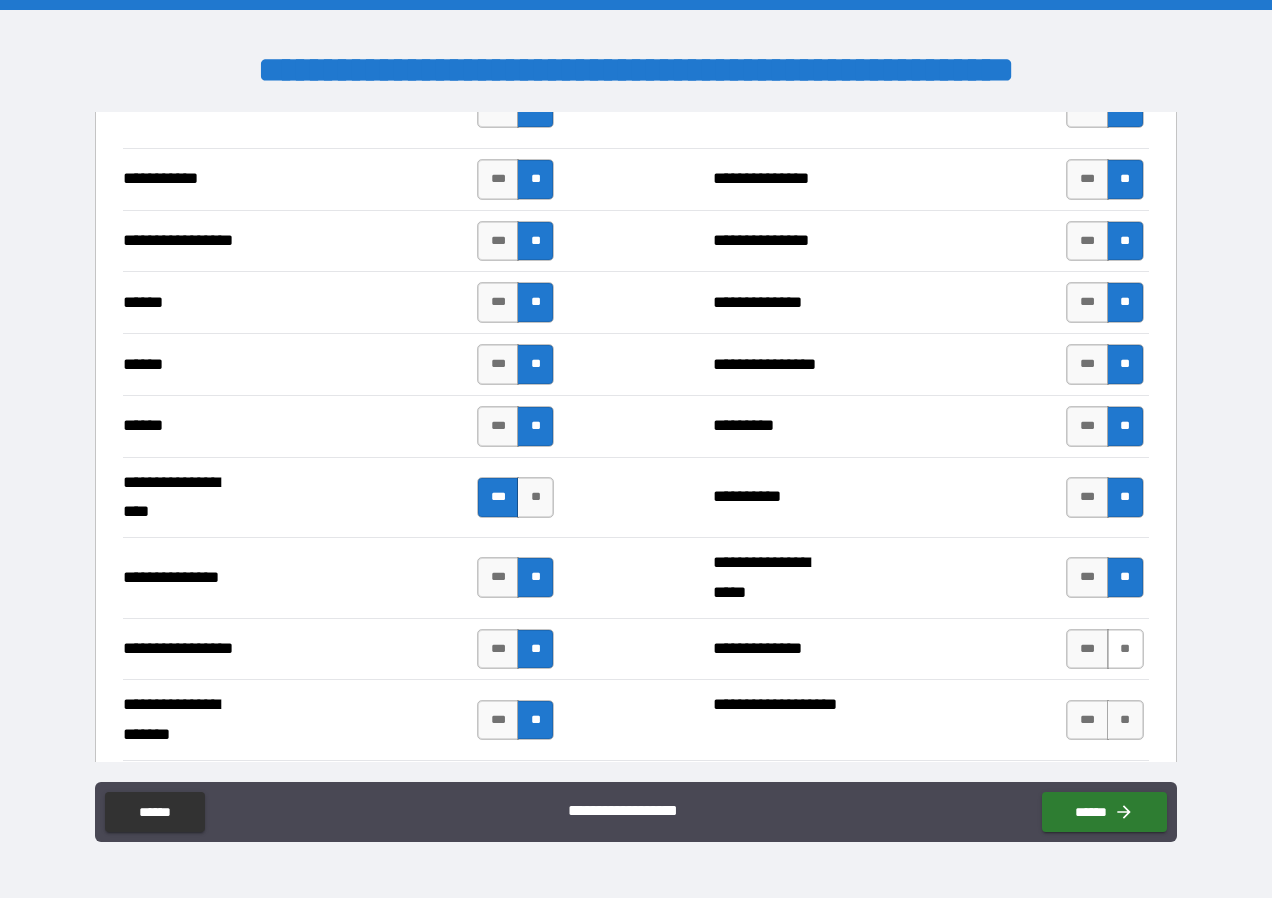 click on "**" at bounding box center [1125, 649] 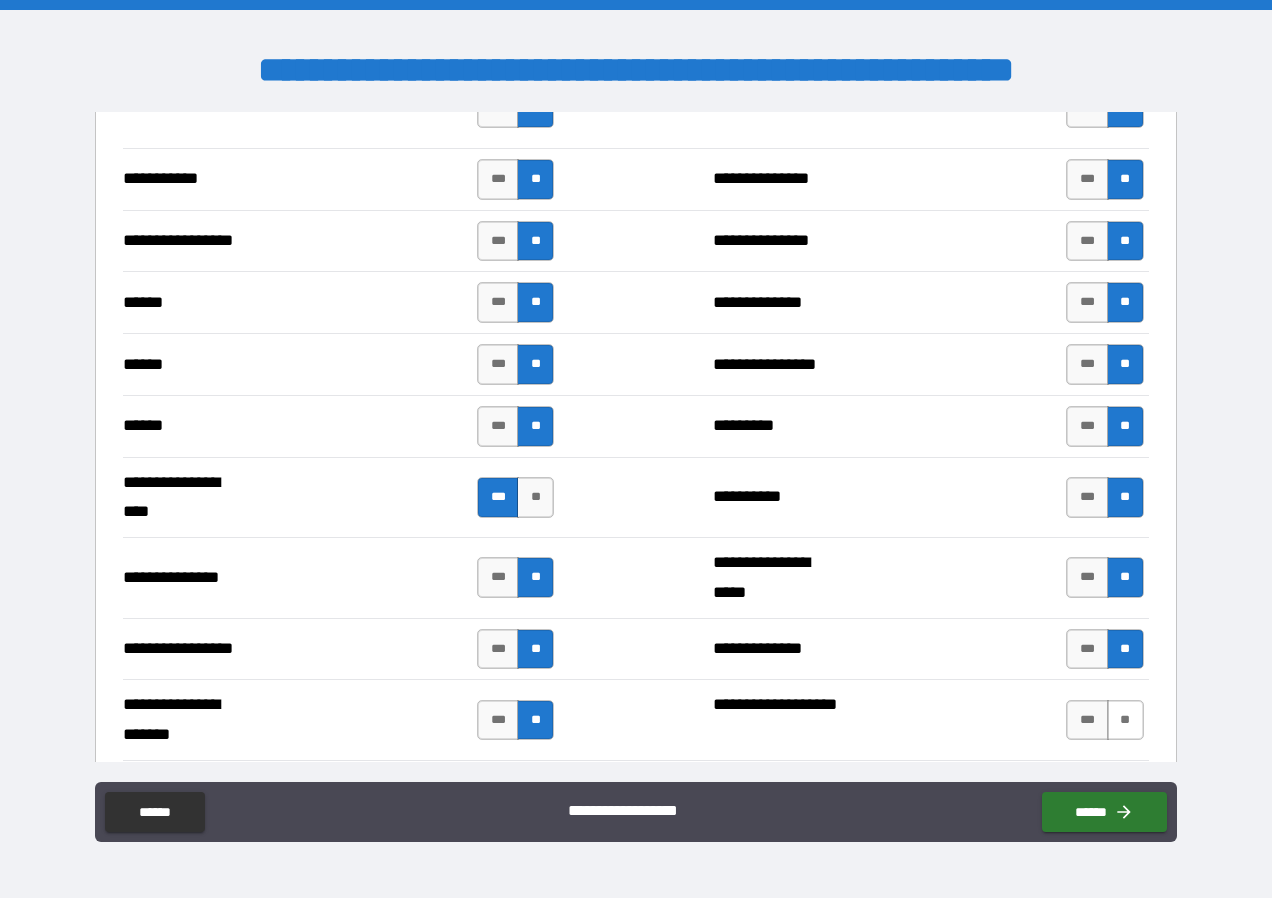 click on "**" at bounding box center [1125, 720] 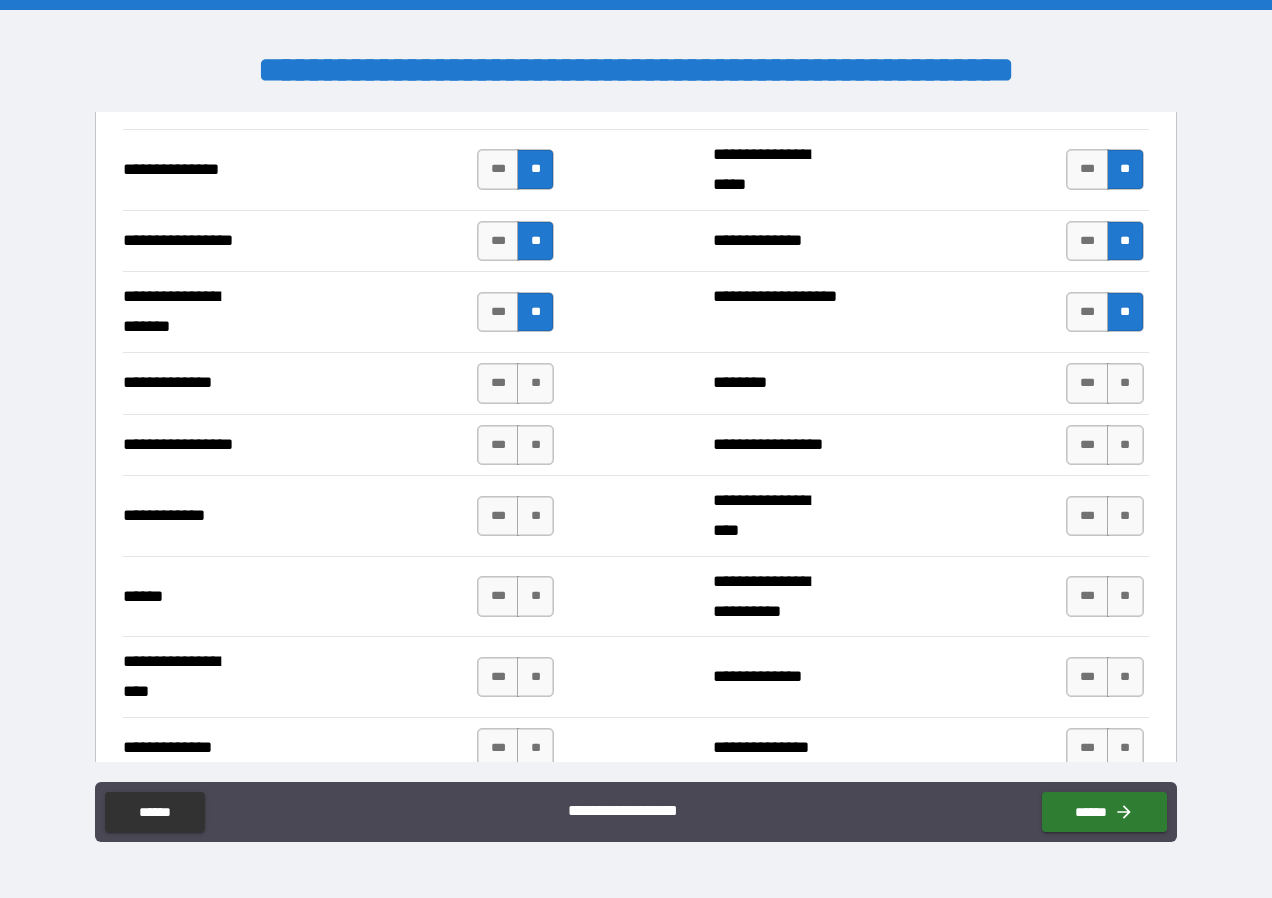 scroll, scrollTop: 2867, scrollLeft: 0, axis: vertical 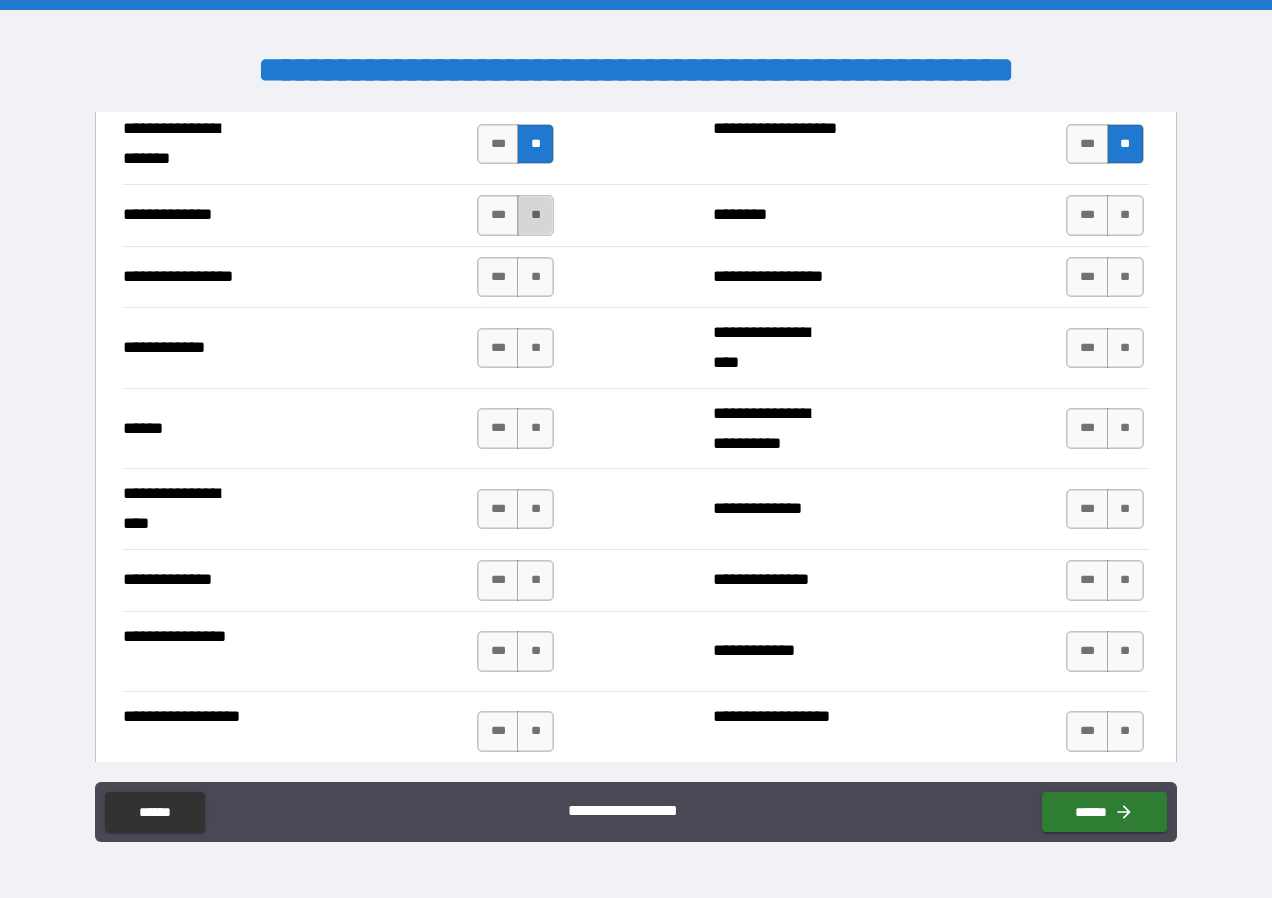click on "**" at bounding box center [535, 215] 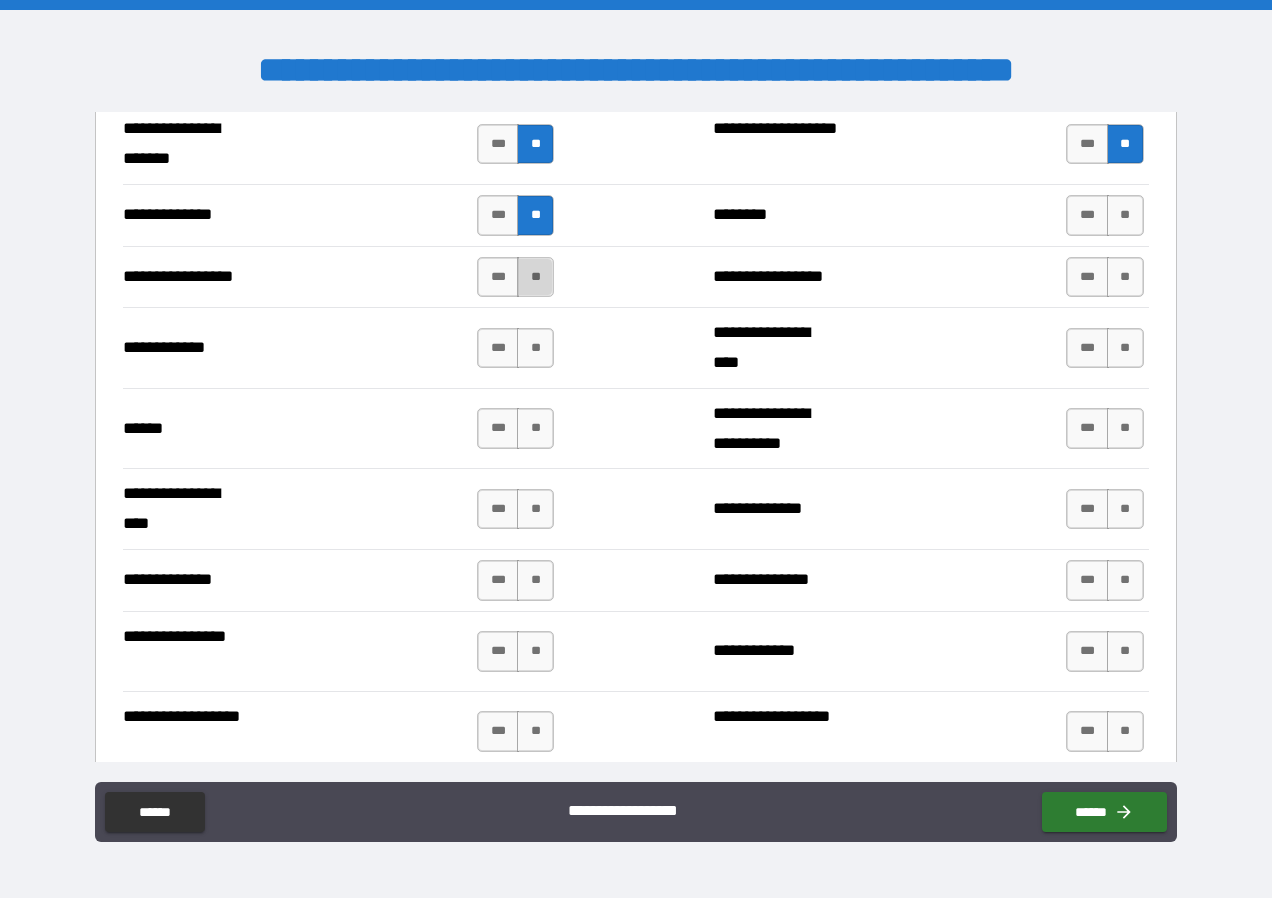 drag, startPoint x: 538, startPoint y: 276, endPoint x: 536, endPoint y: 314, distance: 38.052597 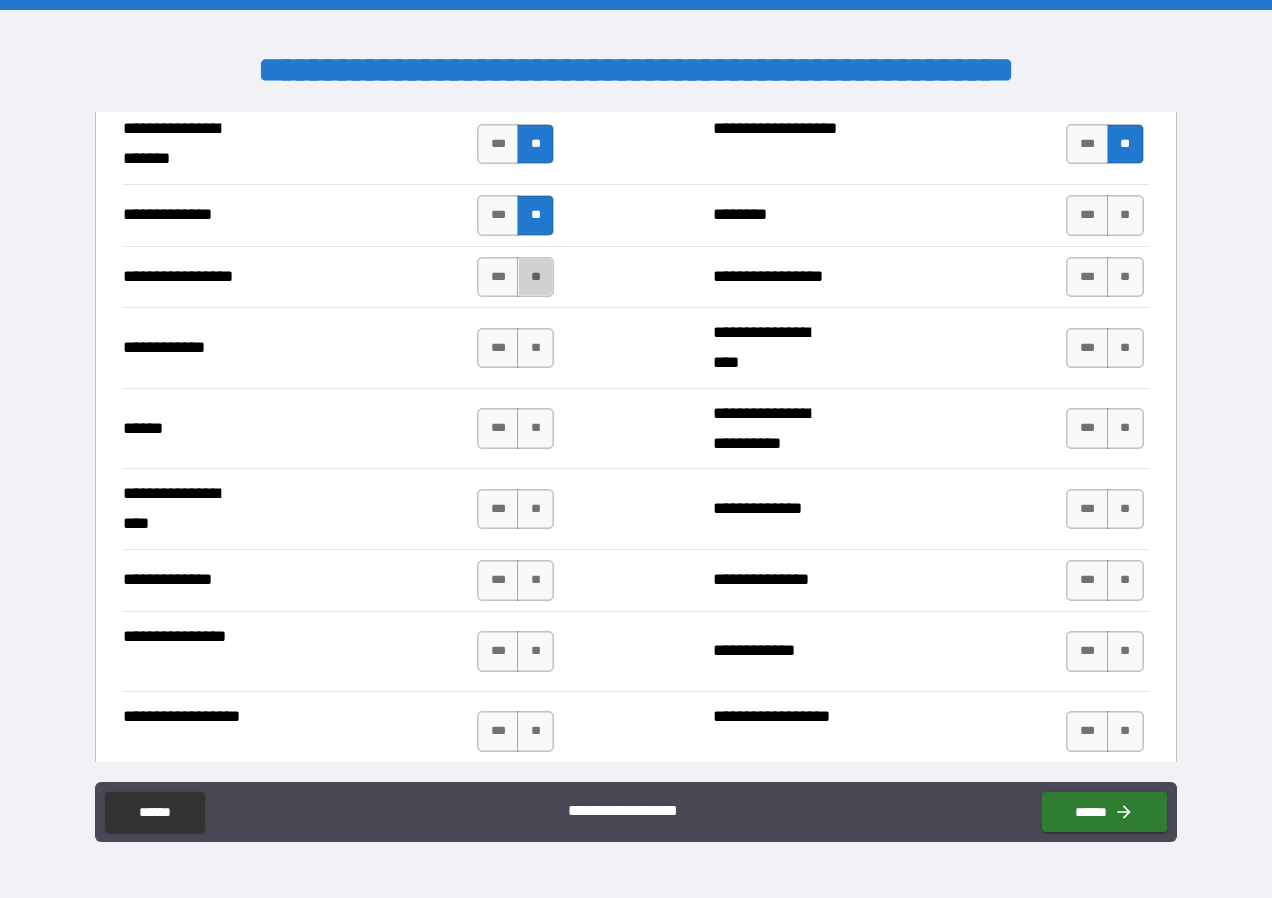 click on "**" at bounding box center [535, 277] 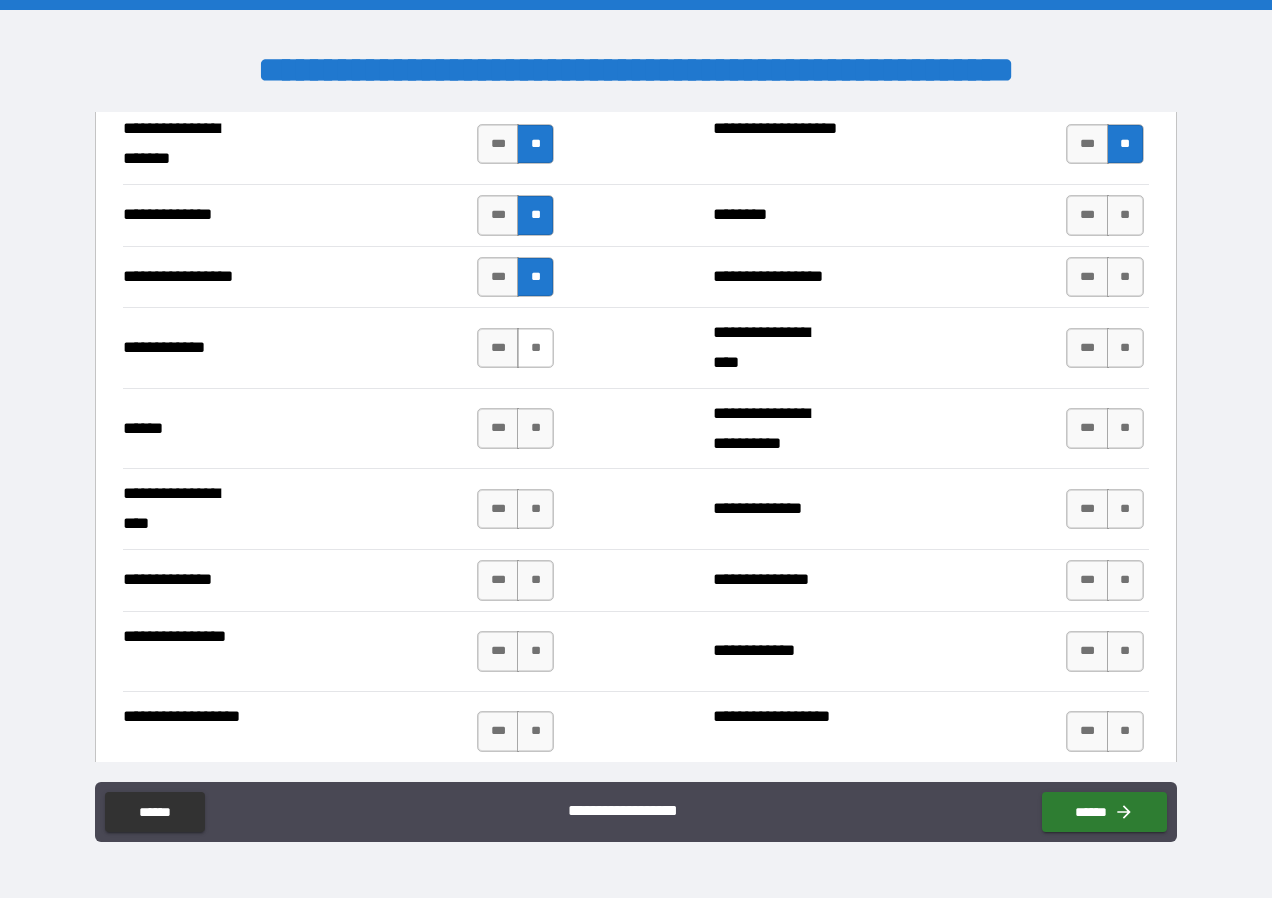 drag, startPoint x: 534, startPoint y: 345, endPoint x: 536, endPoint y: 361, distance: 16.124516 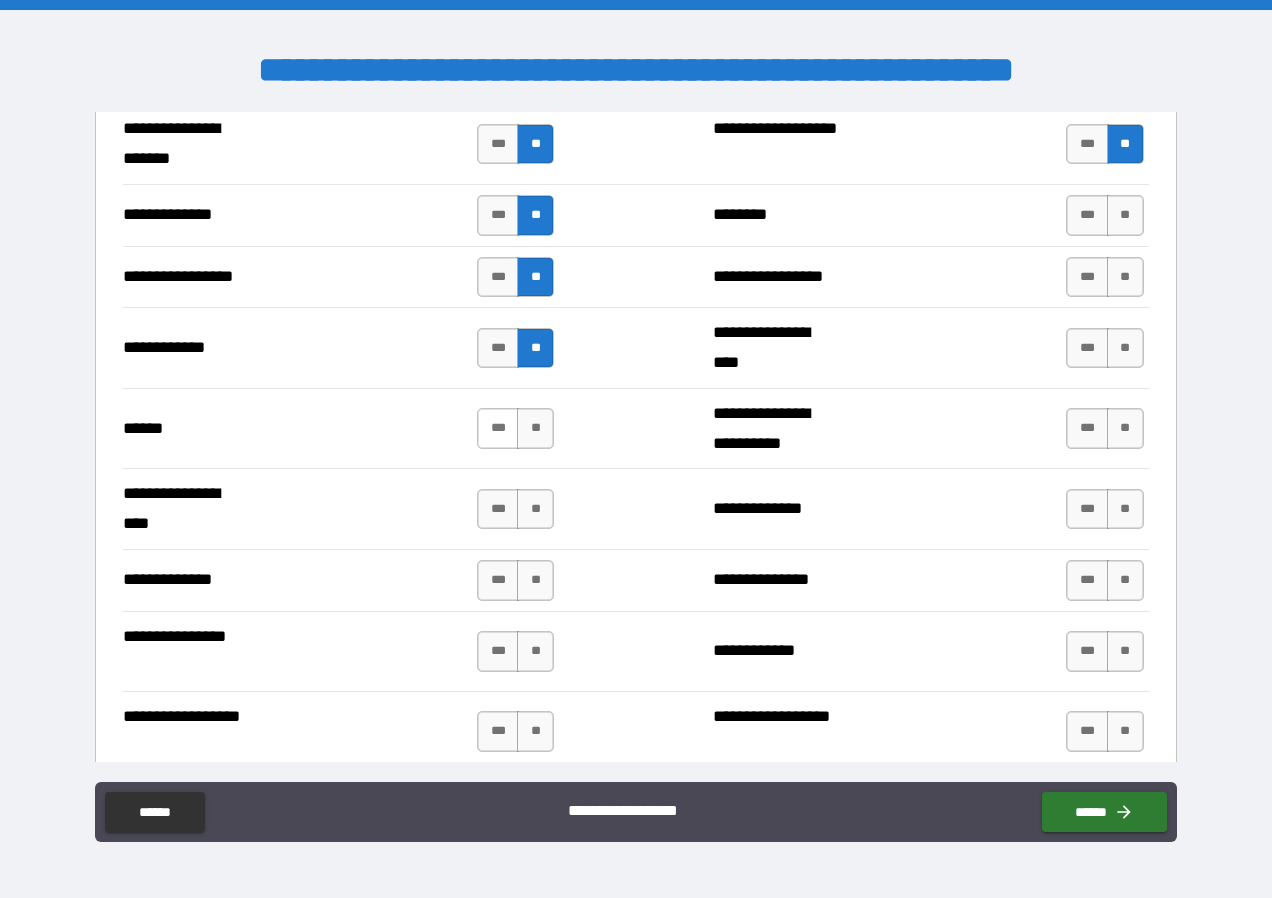 click on "***" at bounding box center [498, 428] 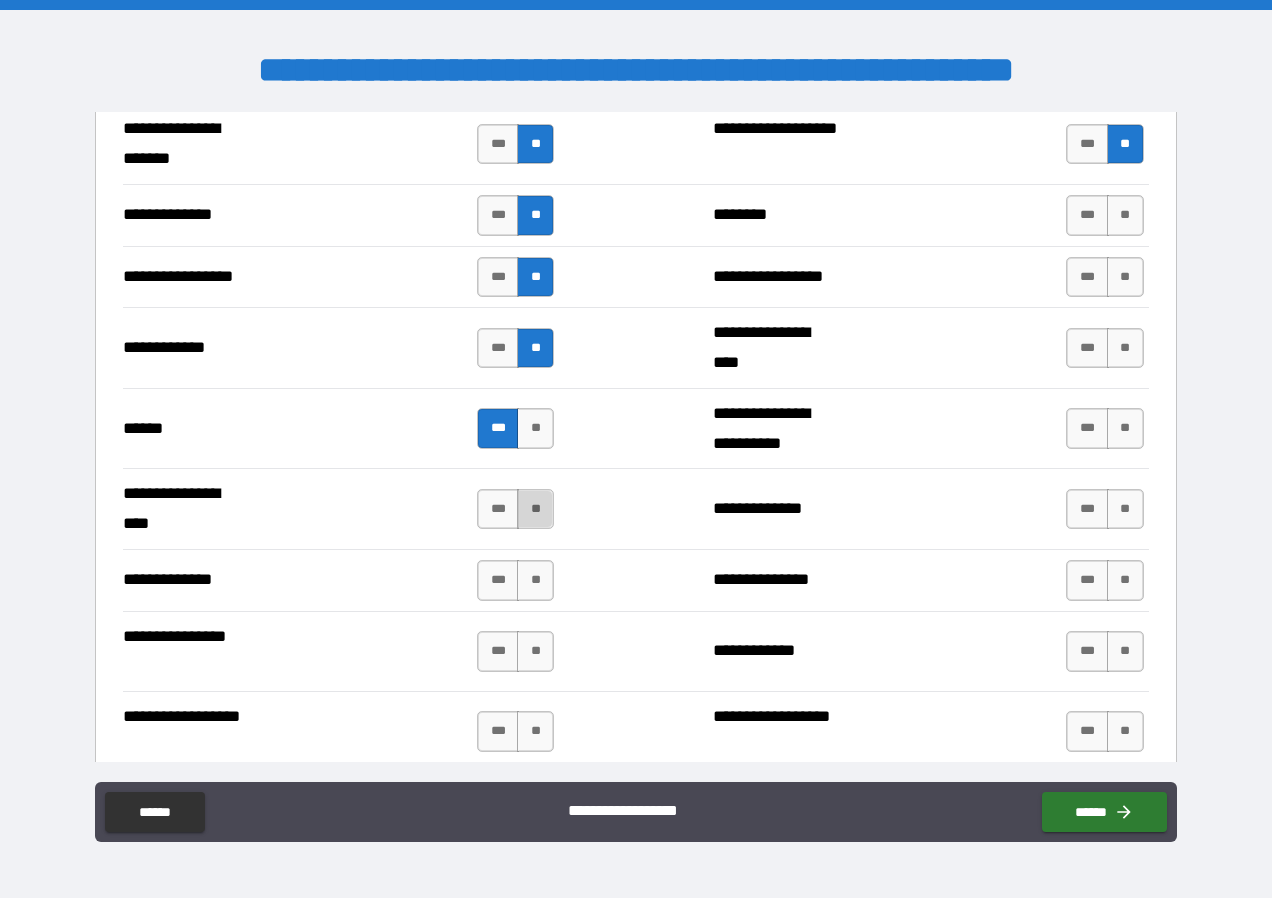click on "**" at bounding box center [535, 509] 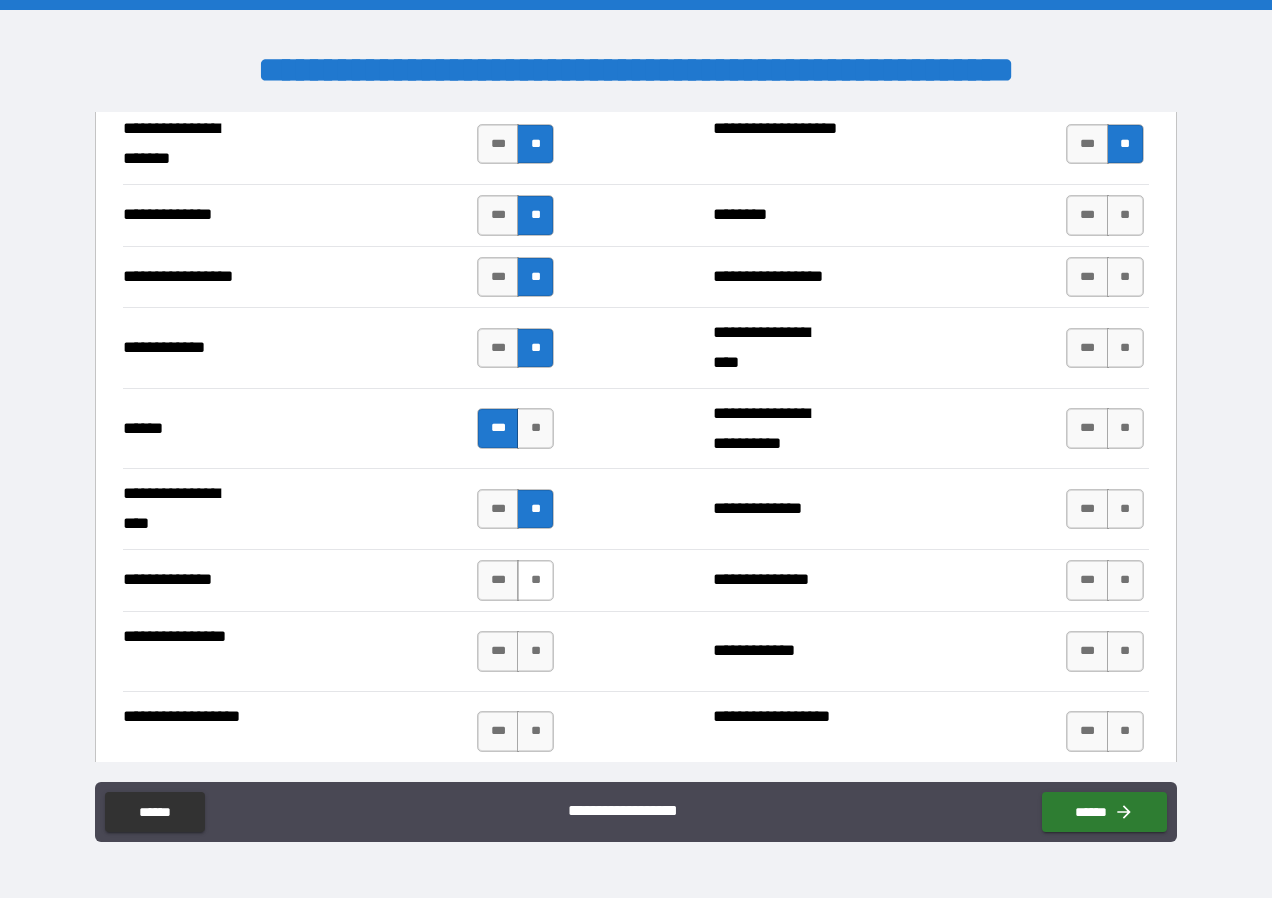 click on "**" at bounding box center [535, 580] 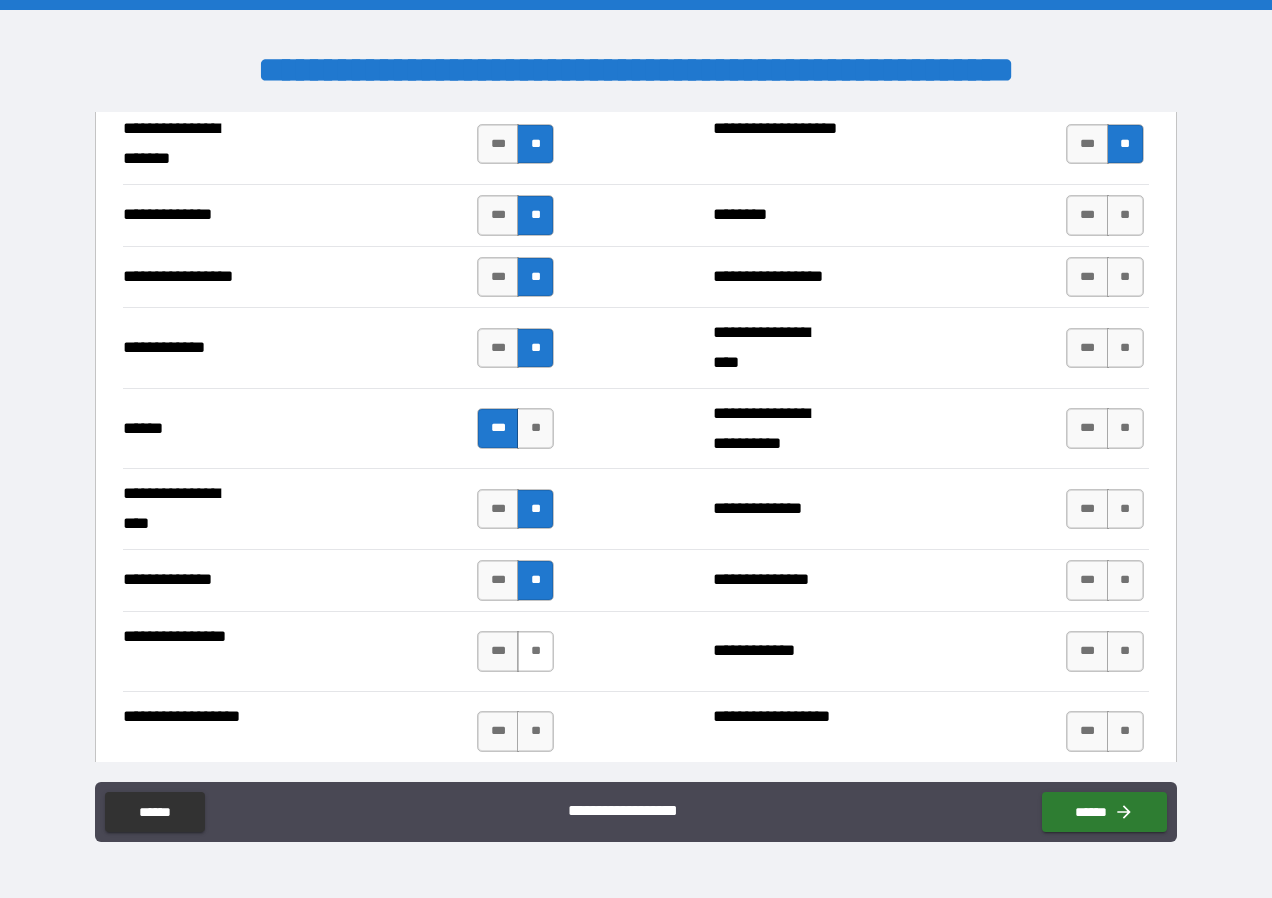 click on "**" at bounding box center (535, 651) 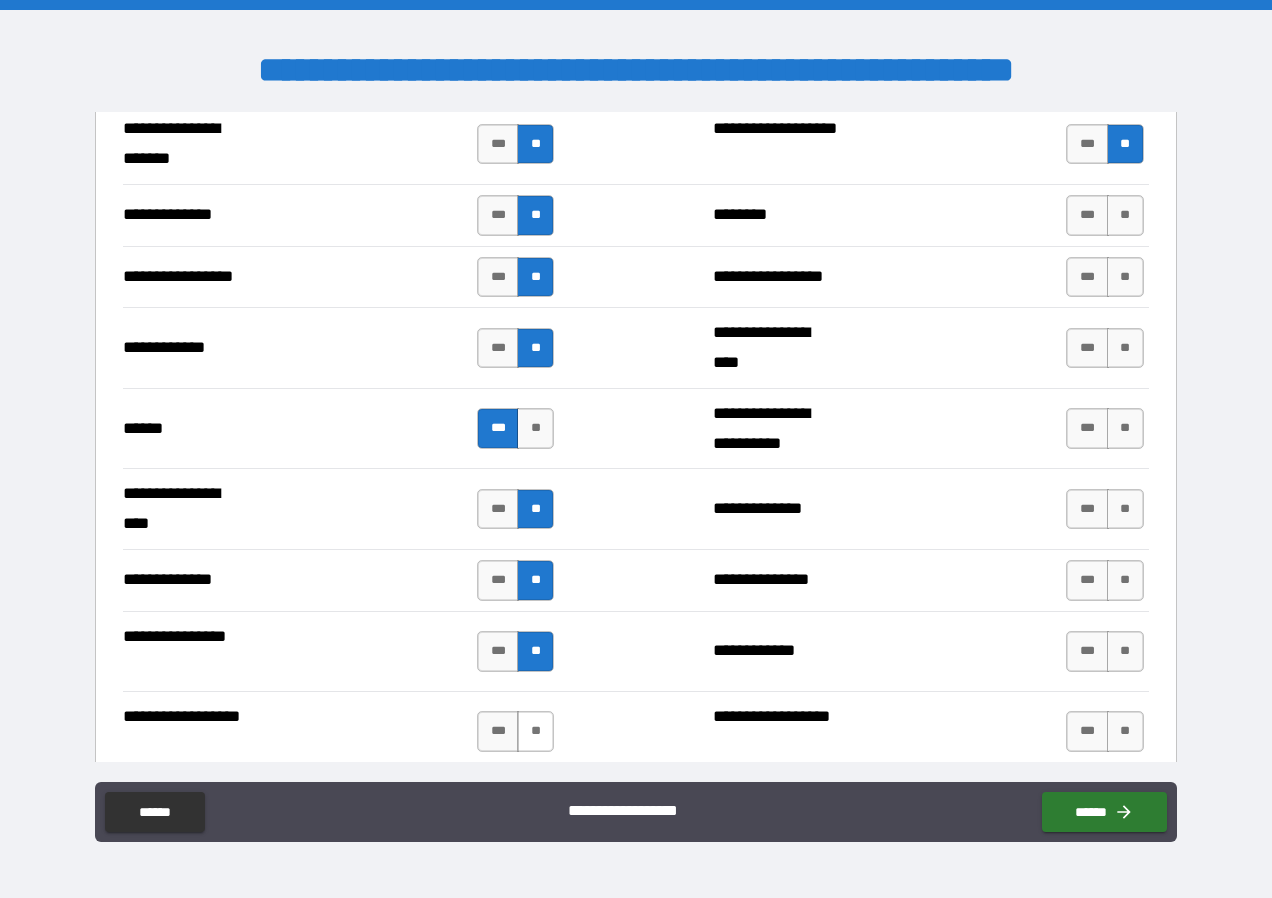 click on "**" at bounding box center (535, 731) 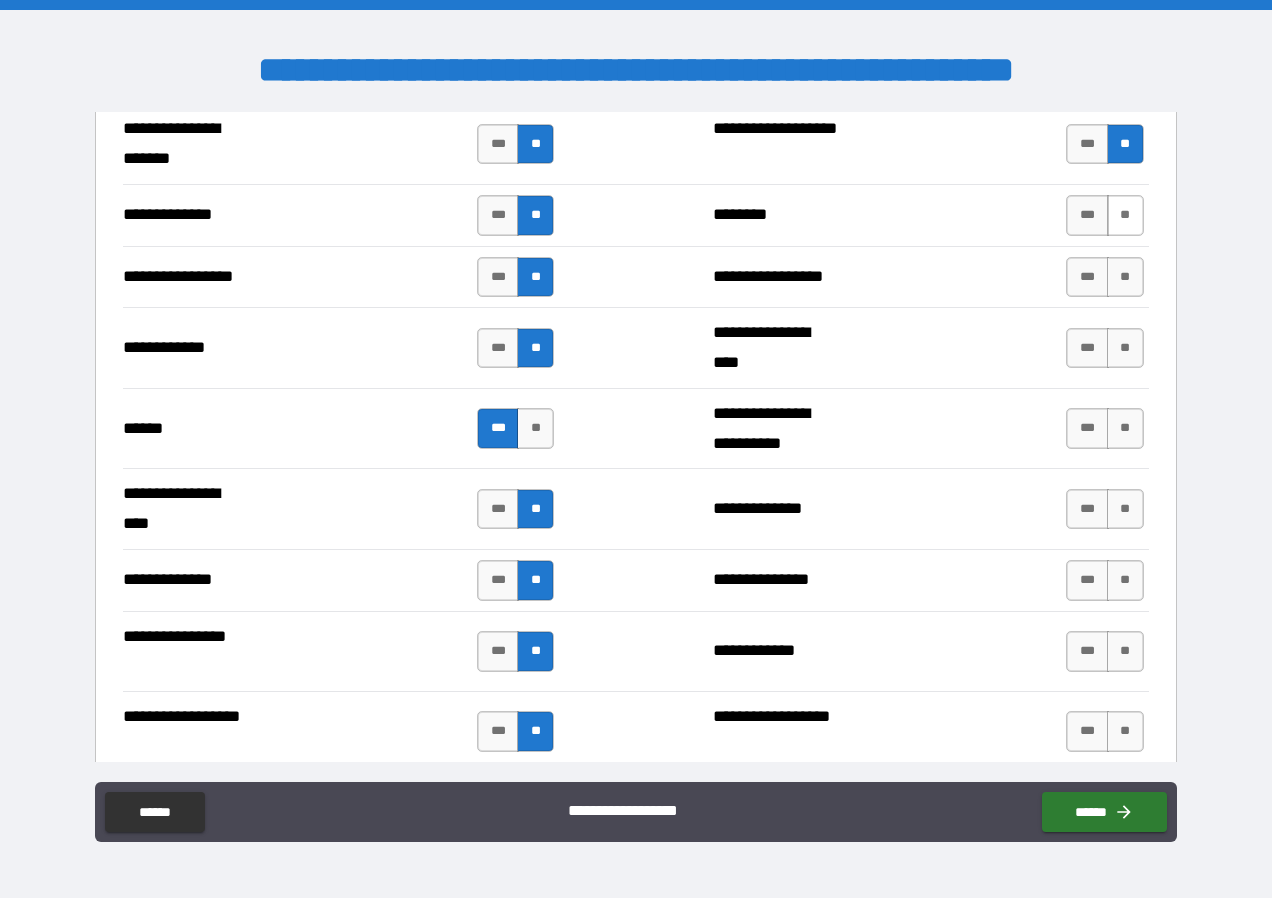 click on "**" at bounding box center [1125, 215] 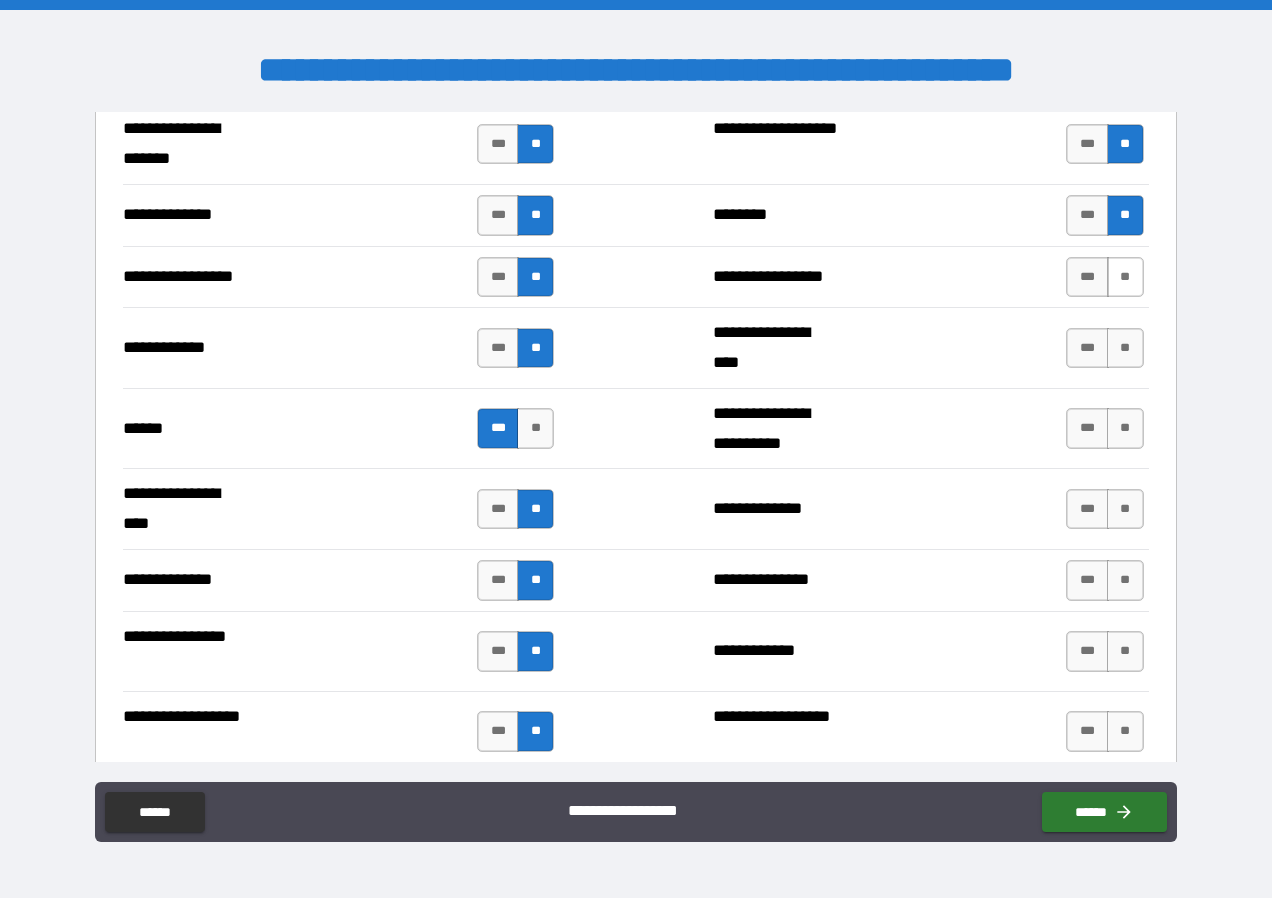 drag, startPoint x: 1108, startPoint y: 272, endPoint x: 1108, endPoint y: 296, distance: 24 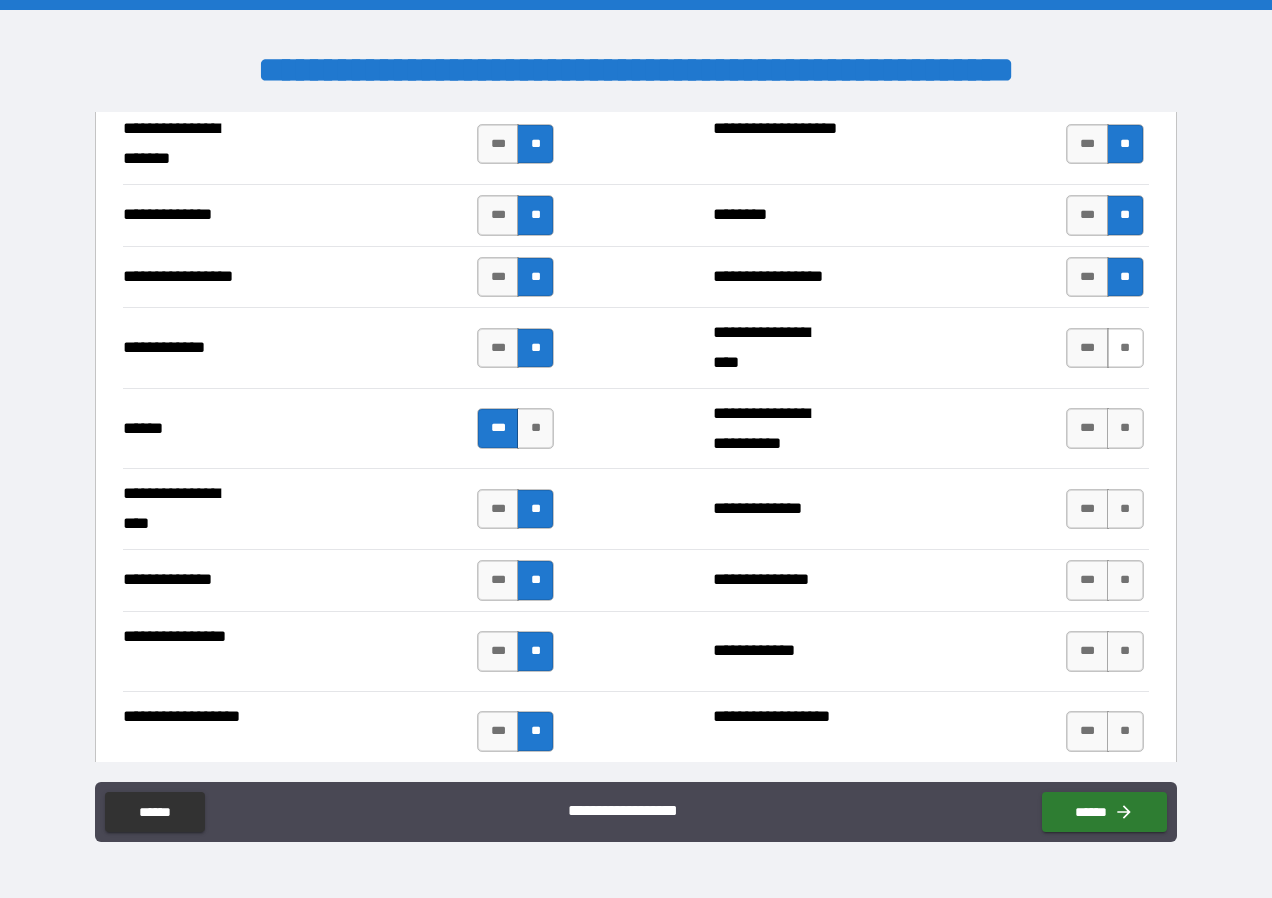 click on "**" at bounding box center (1125, 348) 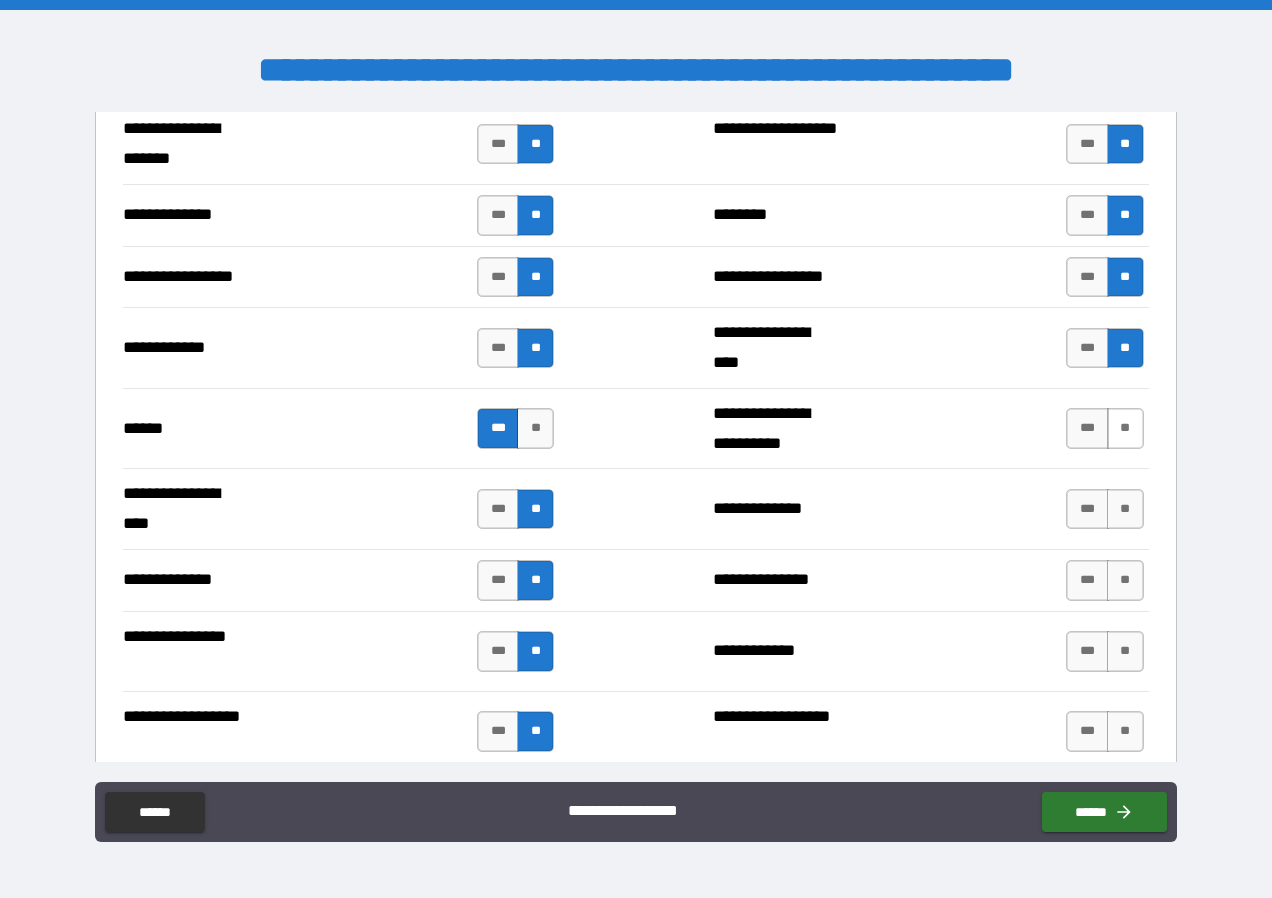 click on "**" at bounding box center (1125, 428) 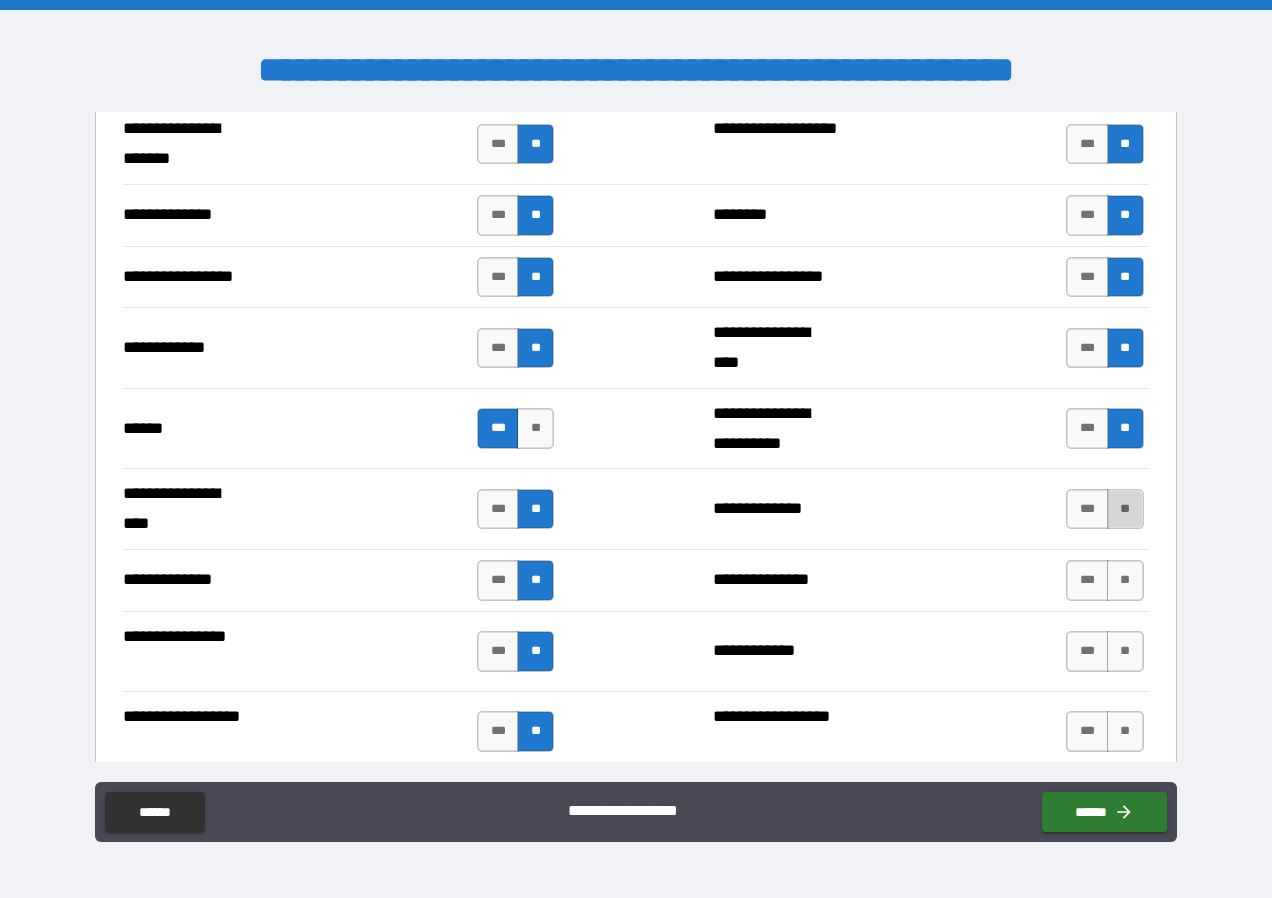 drag, startPoint x: 1106, startPoint y: 514, endPoint x: 1110, endPoint y: 498, distance: 16.492422 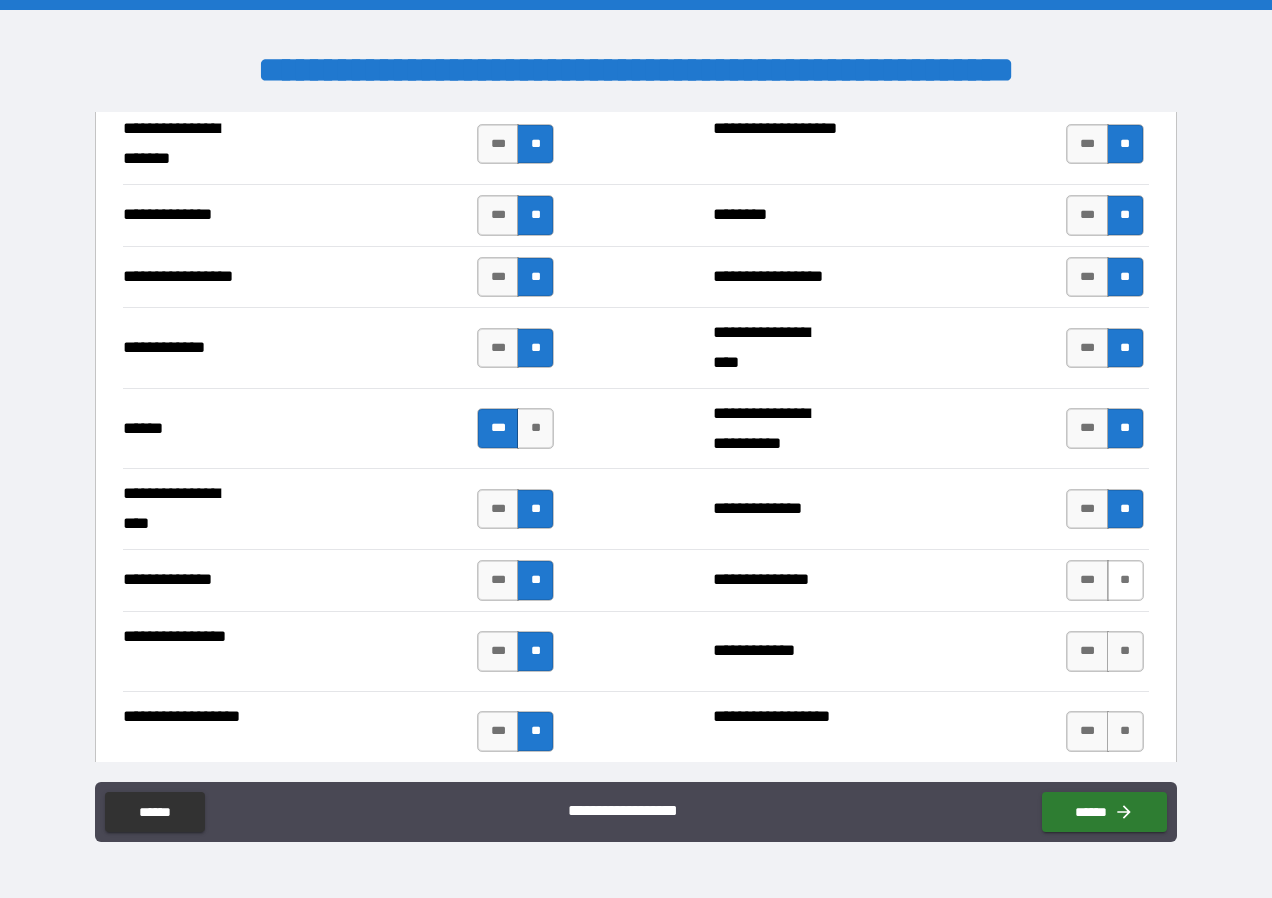 click on "**" at bounding box center (1125, 580) 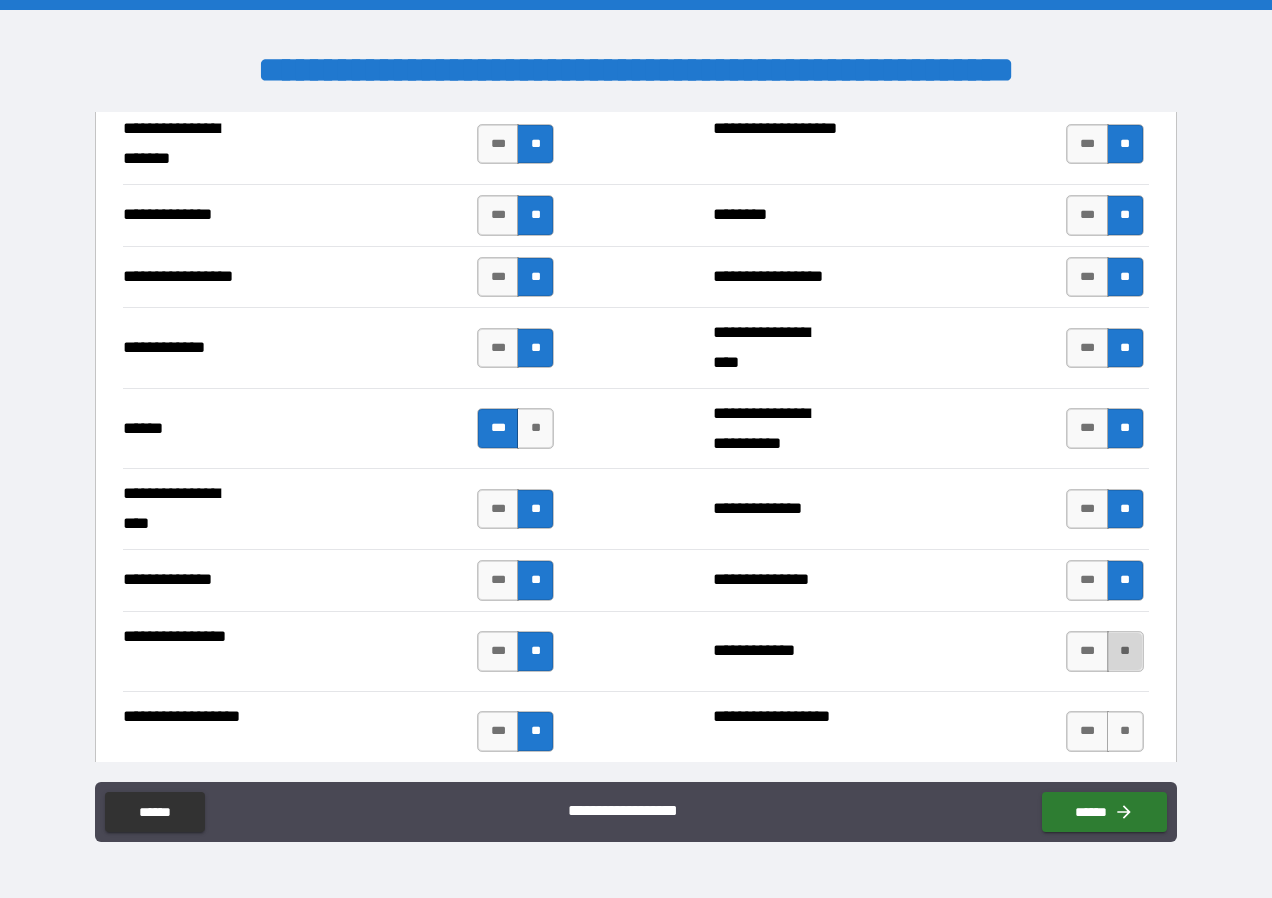 drag, startPoint x: 1111, startPoint y: 646, endPoint x: 1110, endPoint y: 660, distance: 14.035668 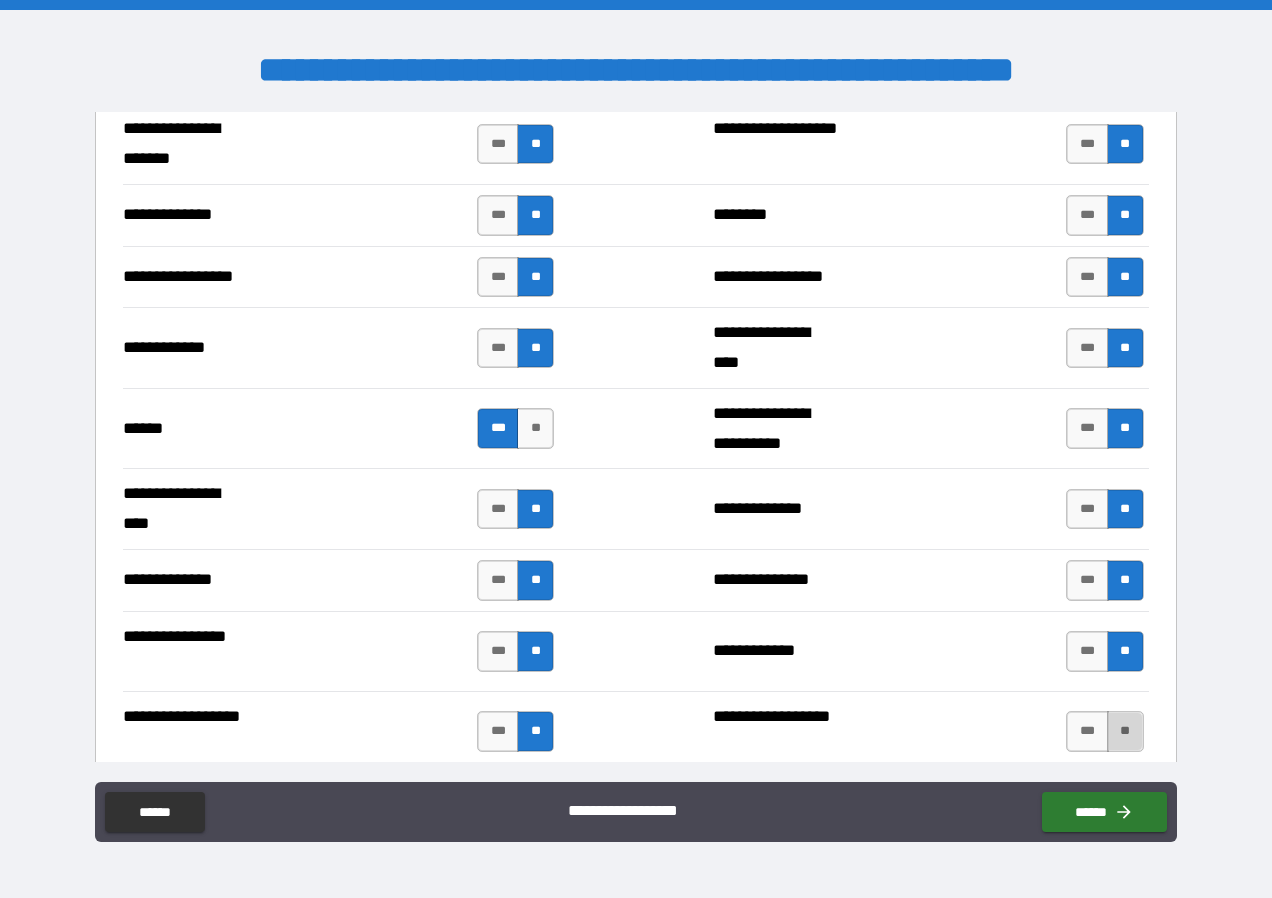 click on "**" at bounding box center (1125, 731) 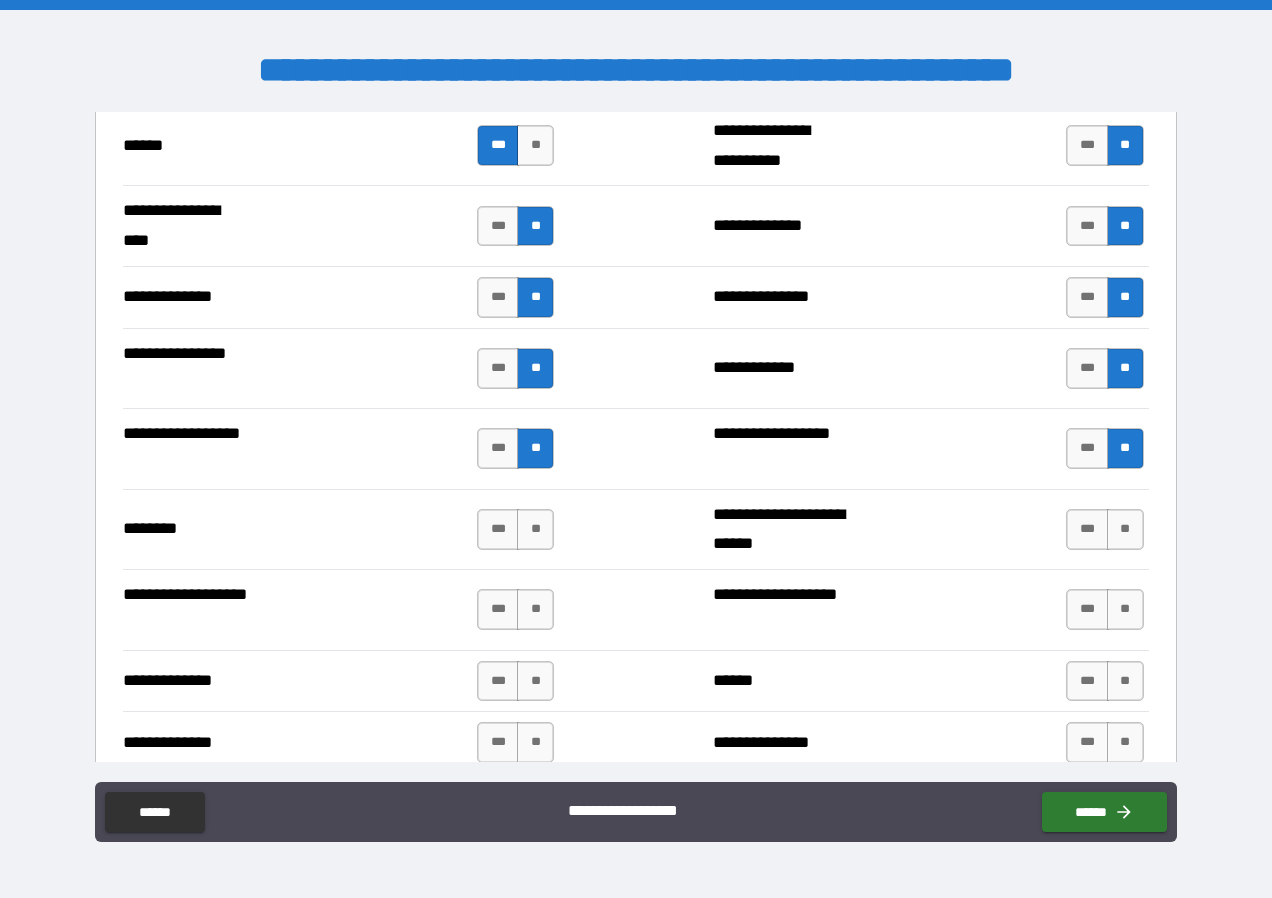 scroll, scrollTop: 3166, scrollLeft: 0, axis: vertical 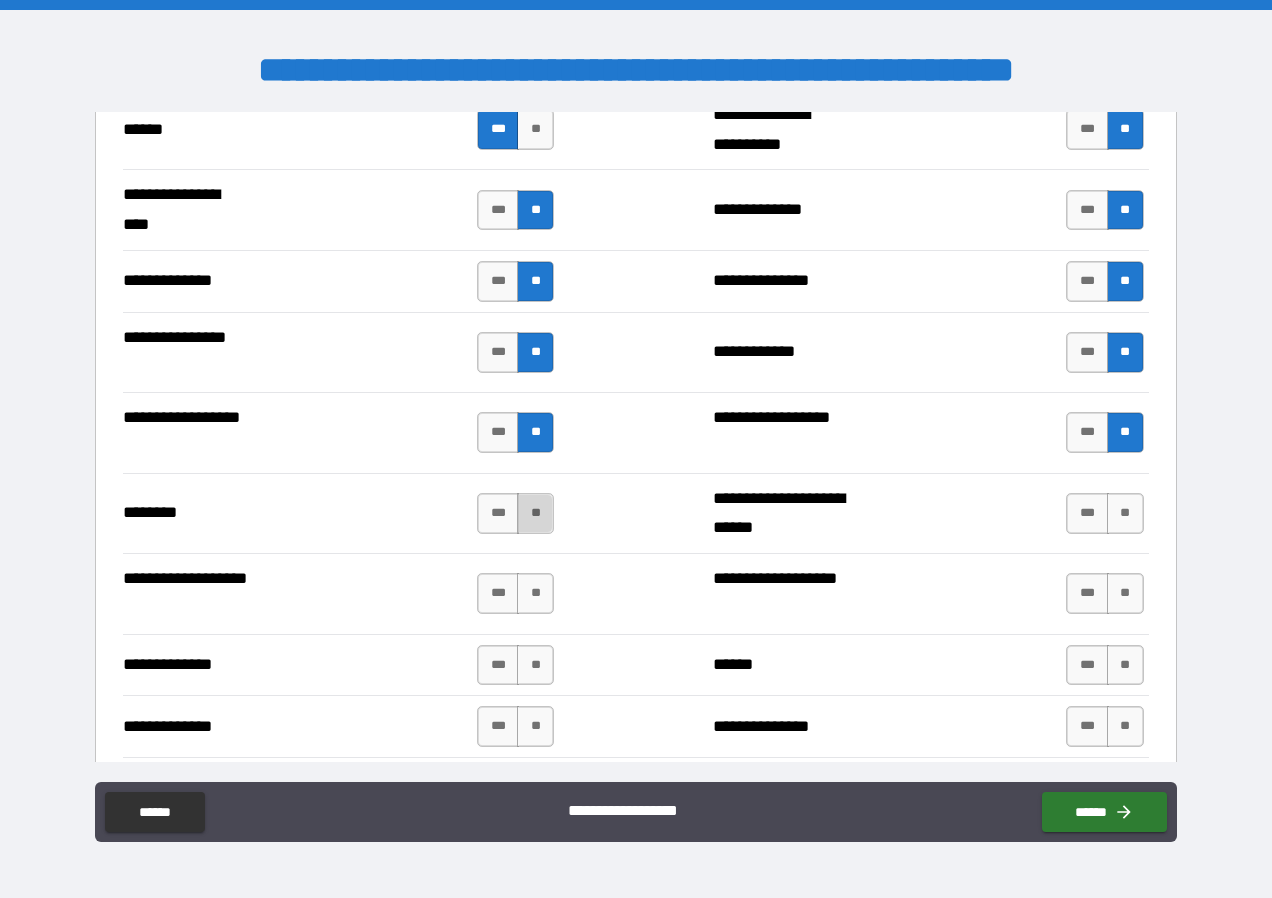 click on "**" at bounding box center [535, 513] 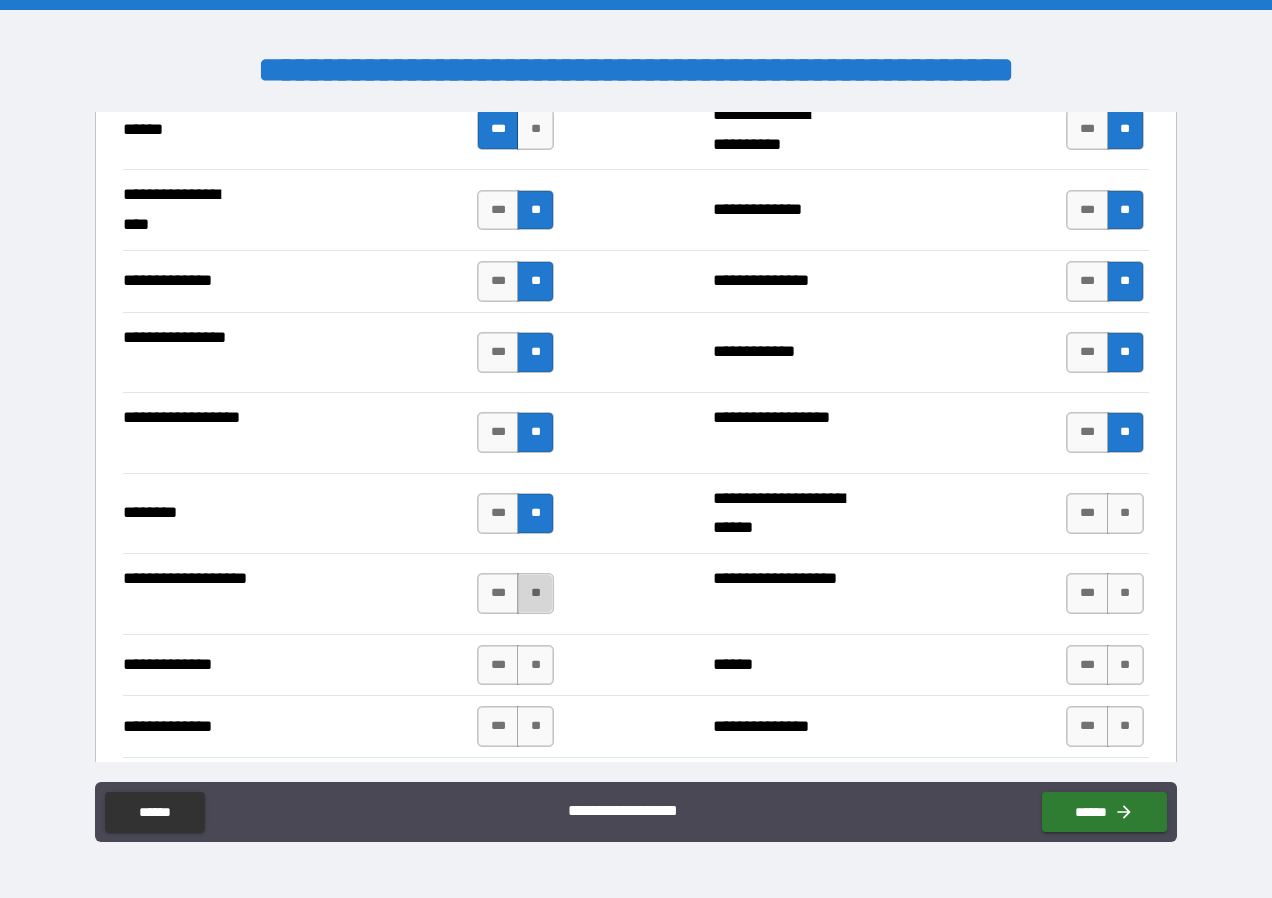 click on "**" at bounding box center [535, 593] 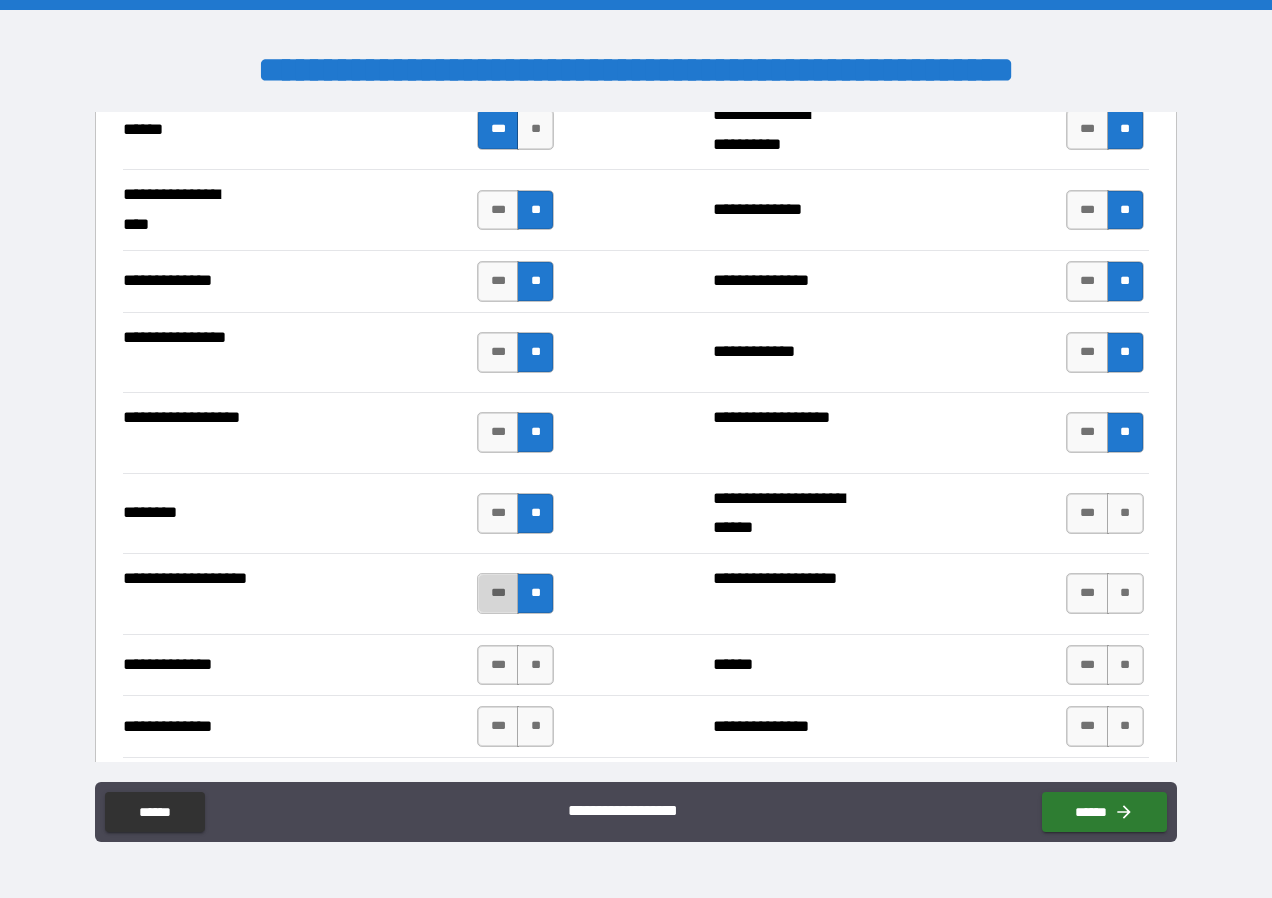 click on "***" at bounding box center (498, 593) 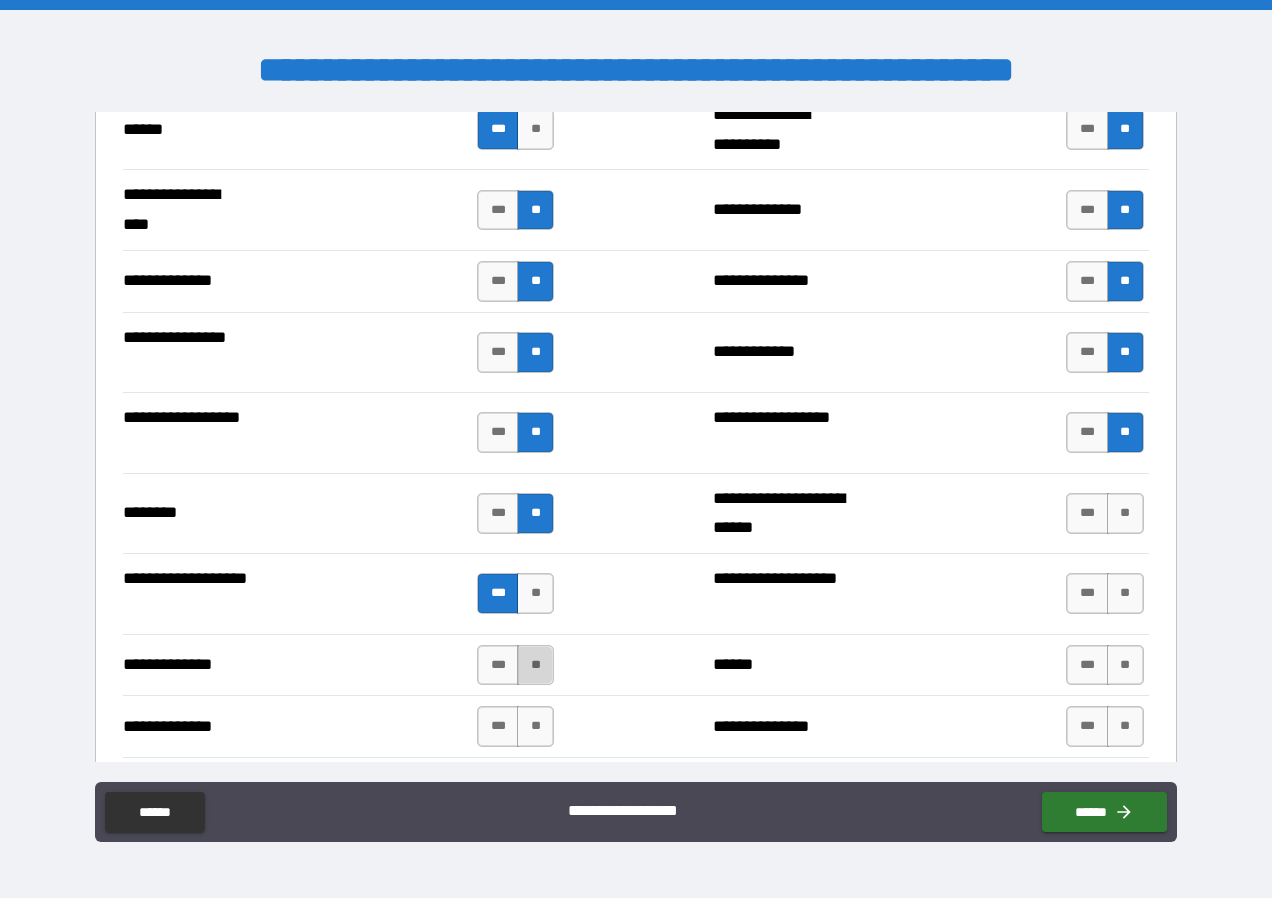 click on "**" at bounding box center (535, 665) 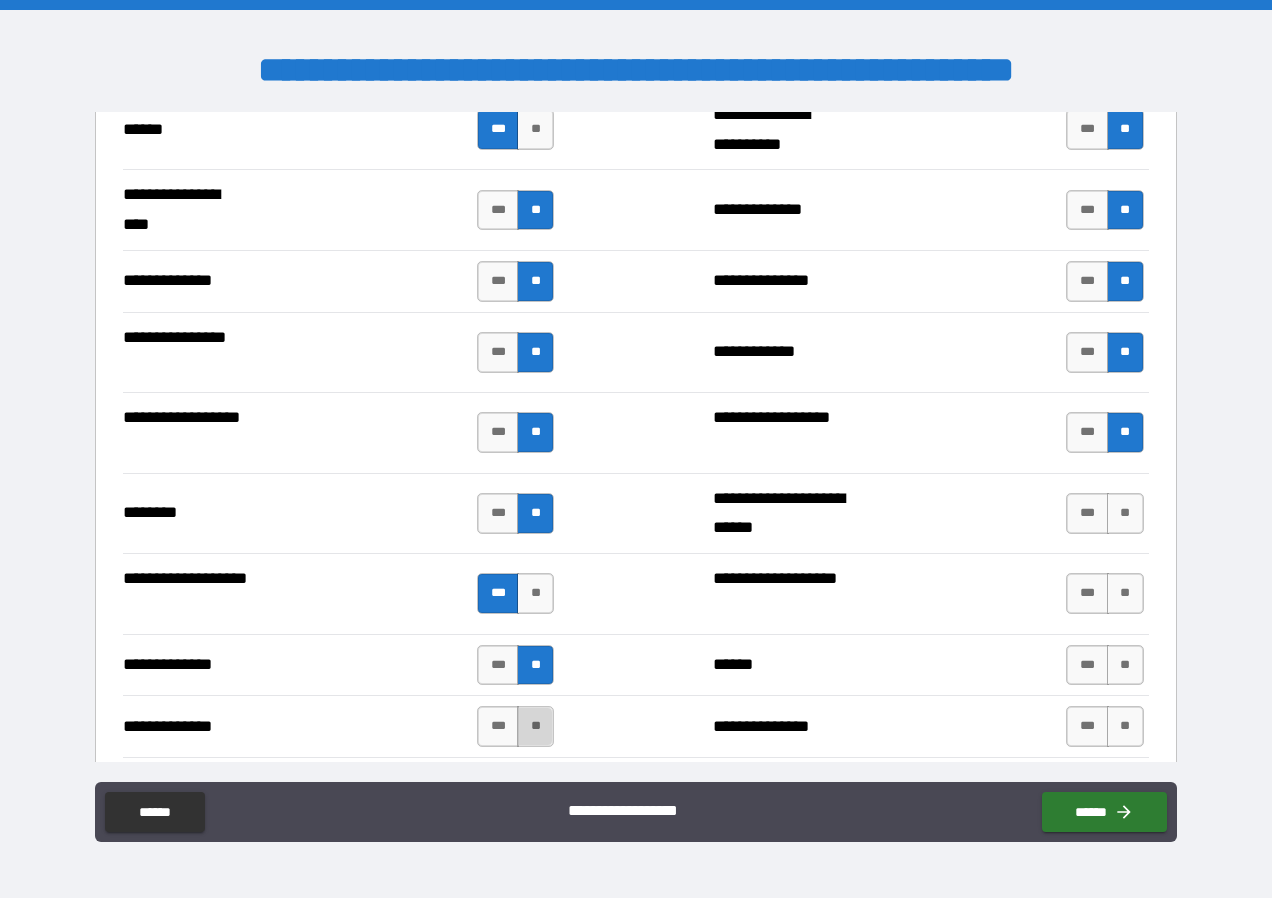 click on "**" at bounding box center (535, 726) 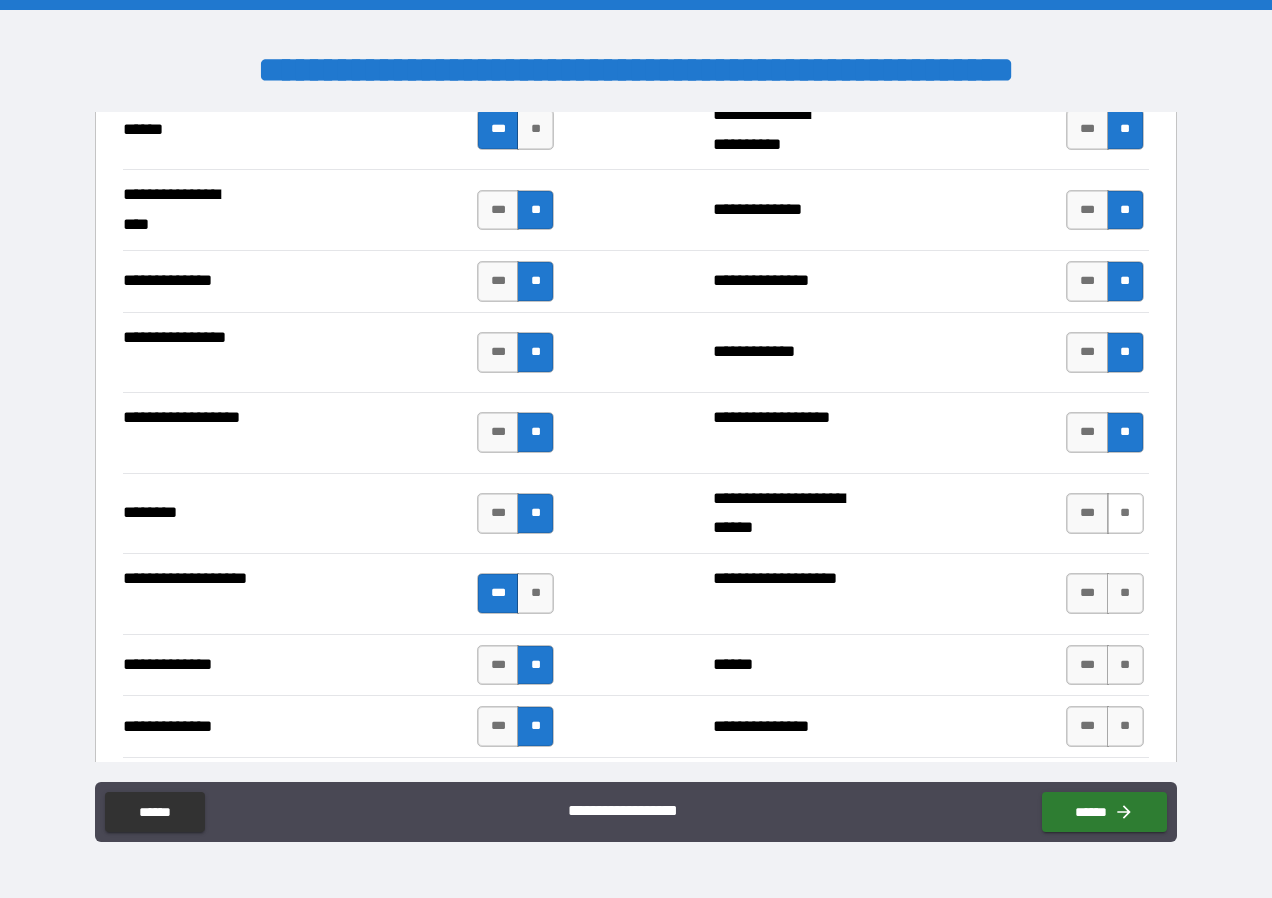 click on "**" at bounding box center (1125, 513) 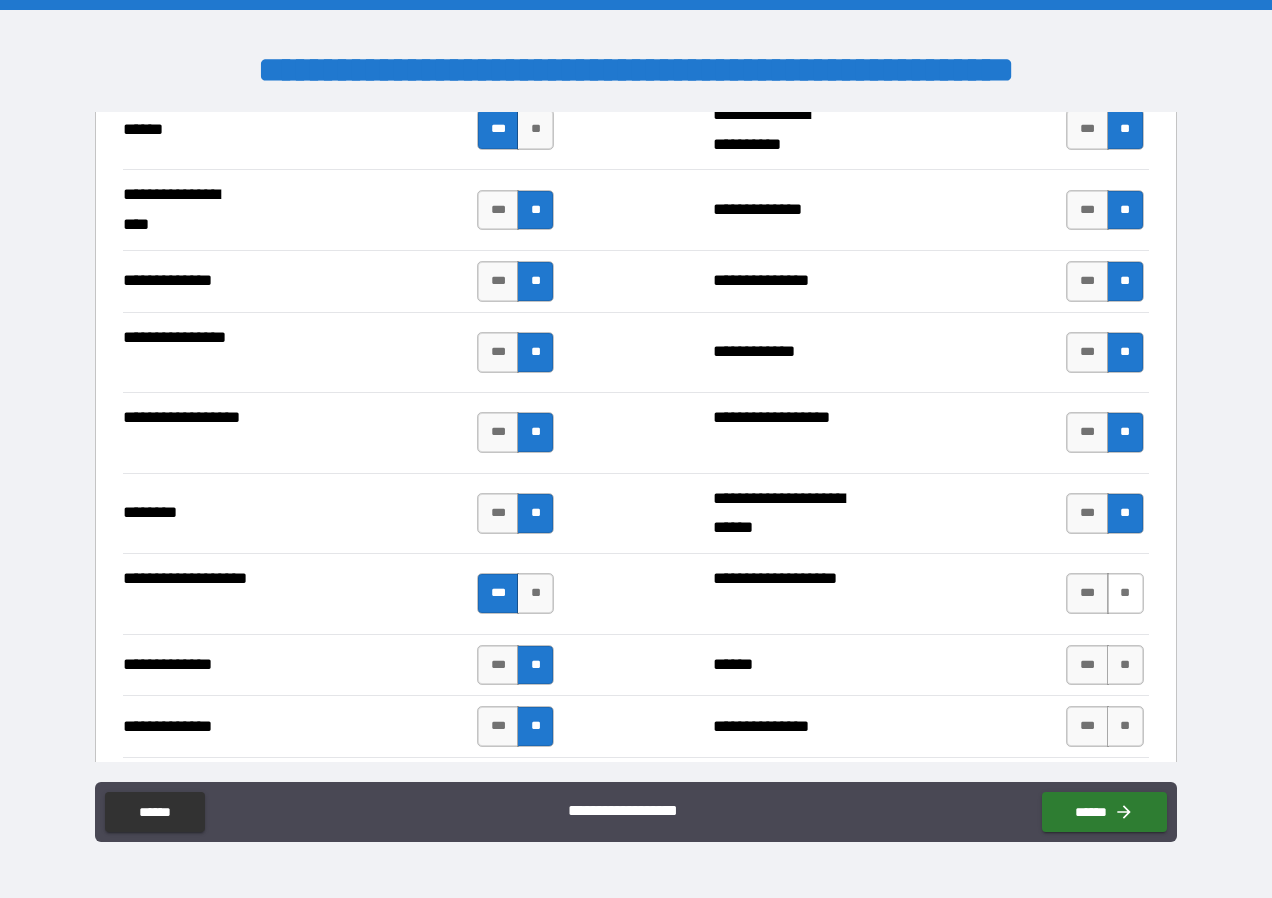 click on "**" at bounding box center [1125, 593] 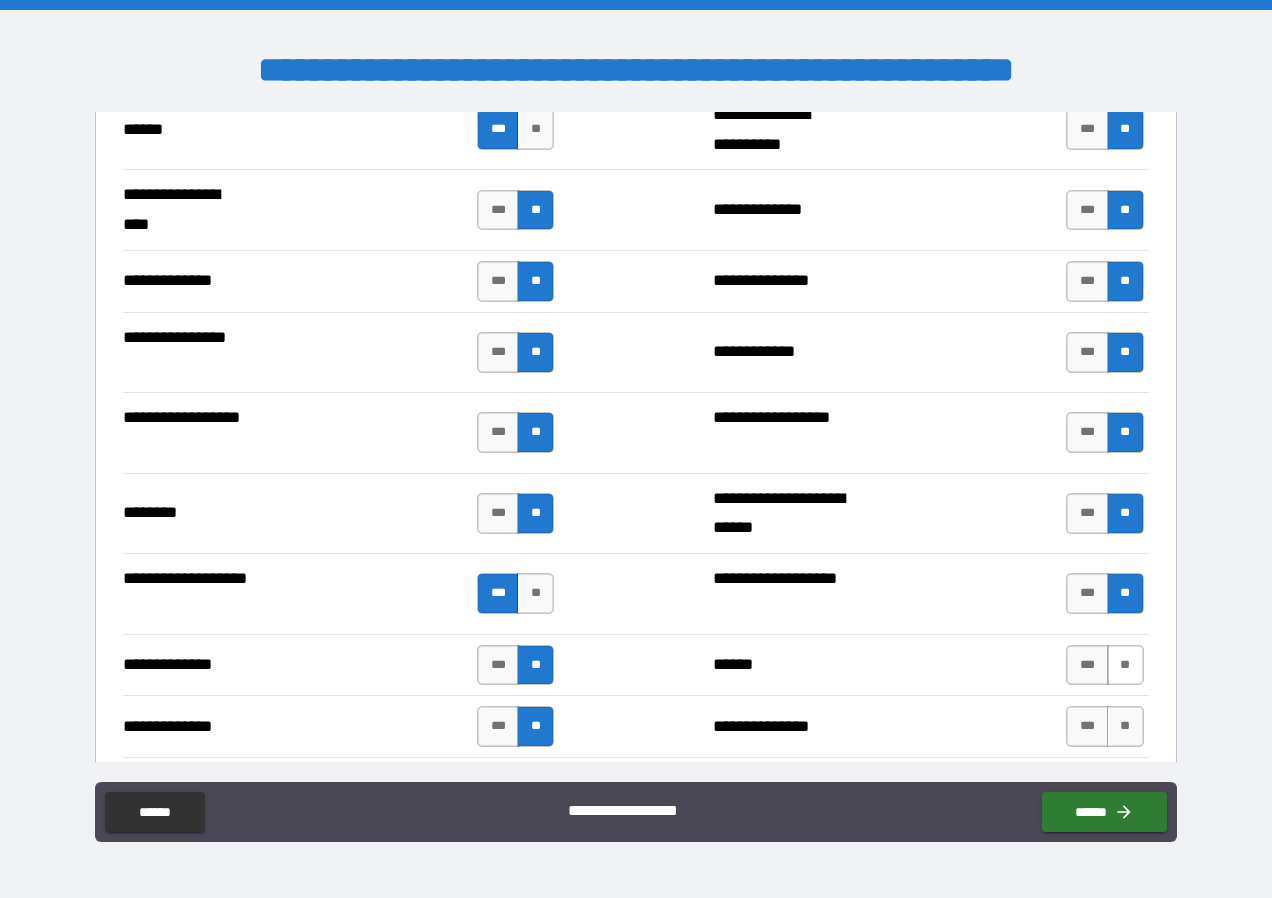 drag, startPoint x: 1111, startPoint y: 663, endPoint x: 1111, endPoint y: 674, distance: 11 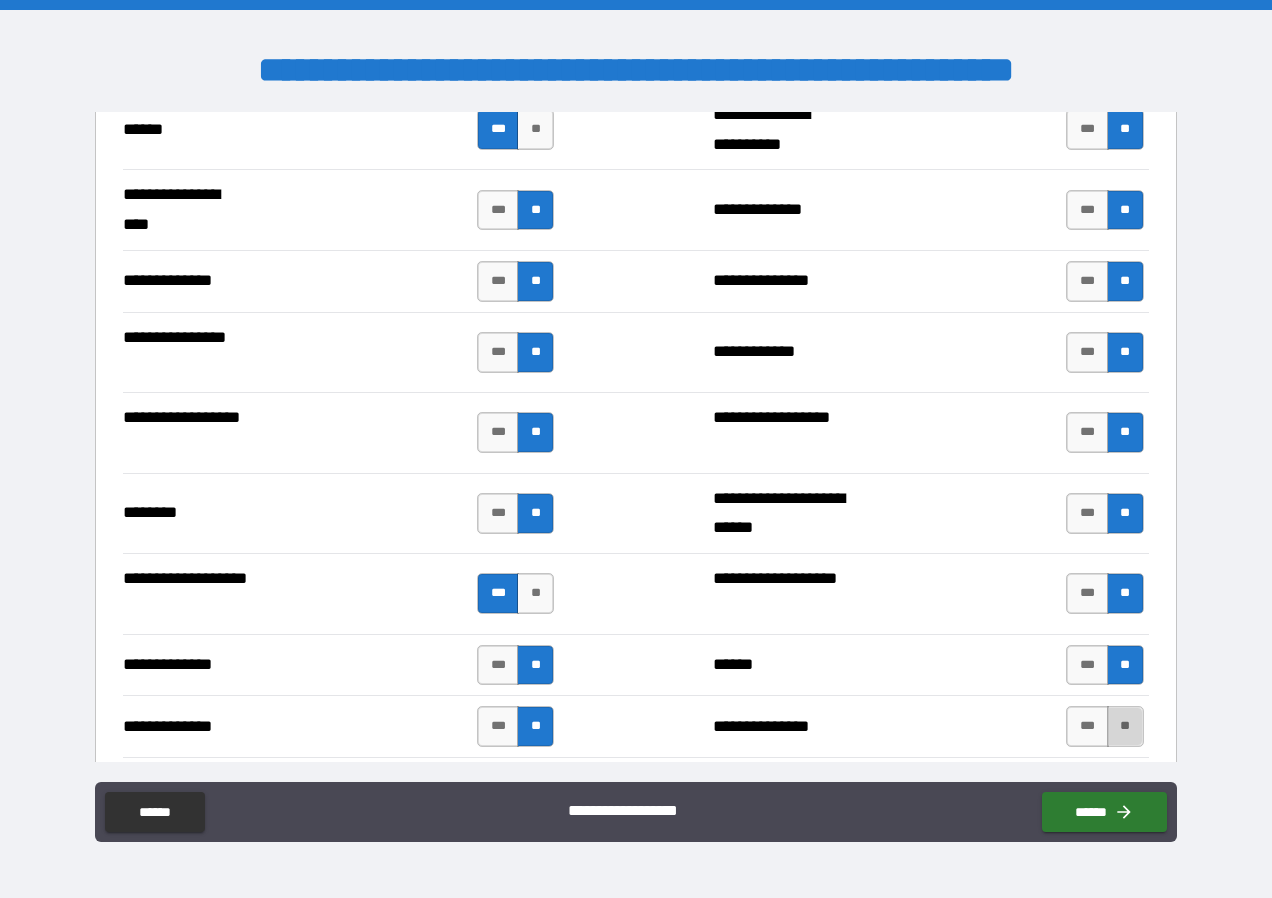 drag, startPoint x: 1107, startPoint y: 726, endPoint x: 1112, endPoint y: 717, distance: 10.29563 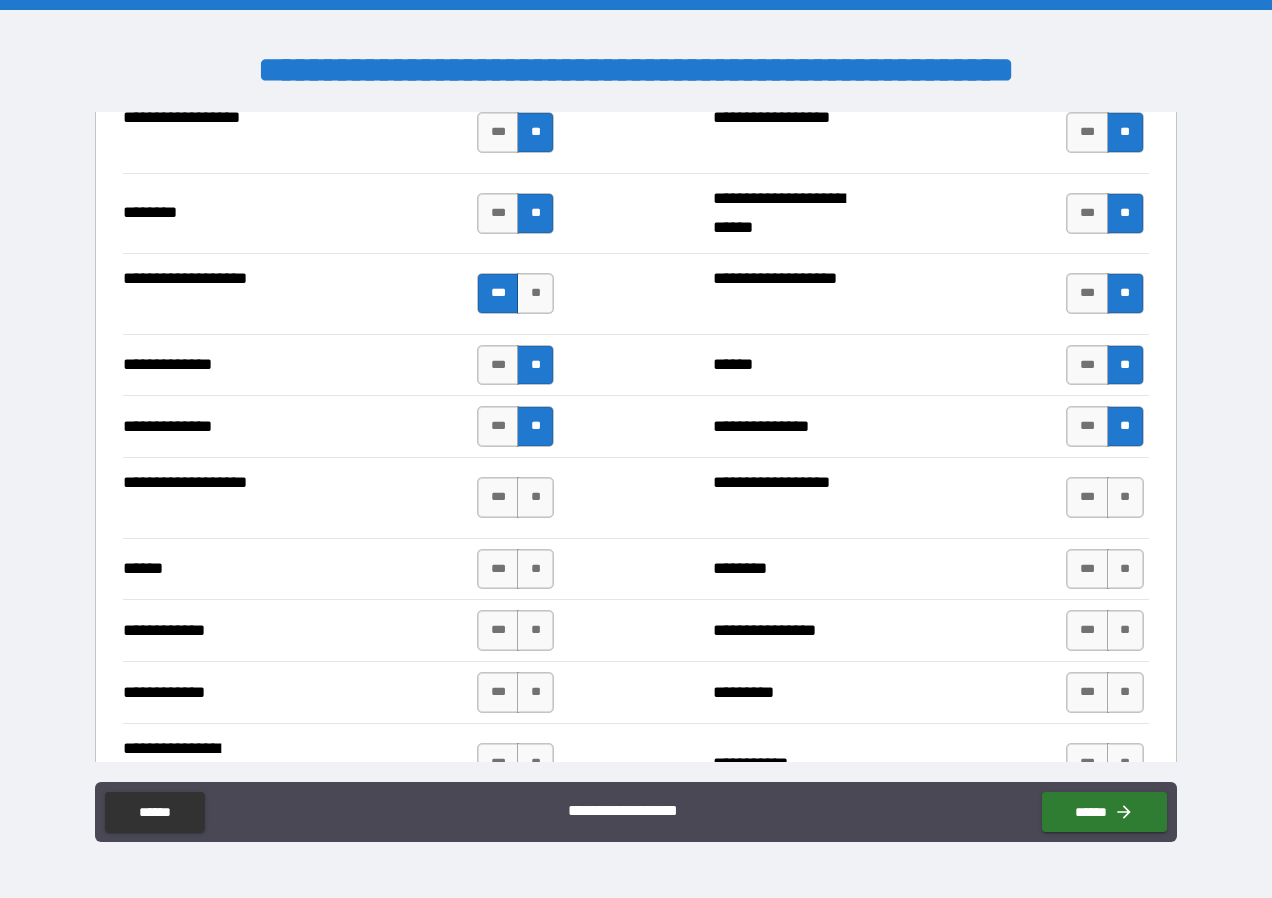 scroll, scrollTop: 3483, scrollLeft: 0, axis: vertical 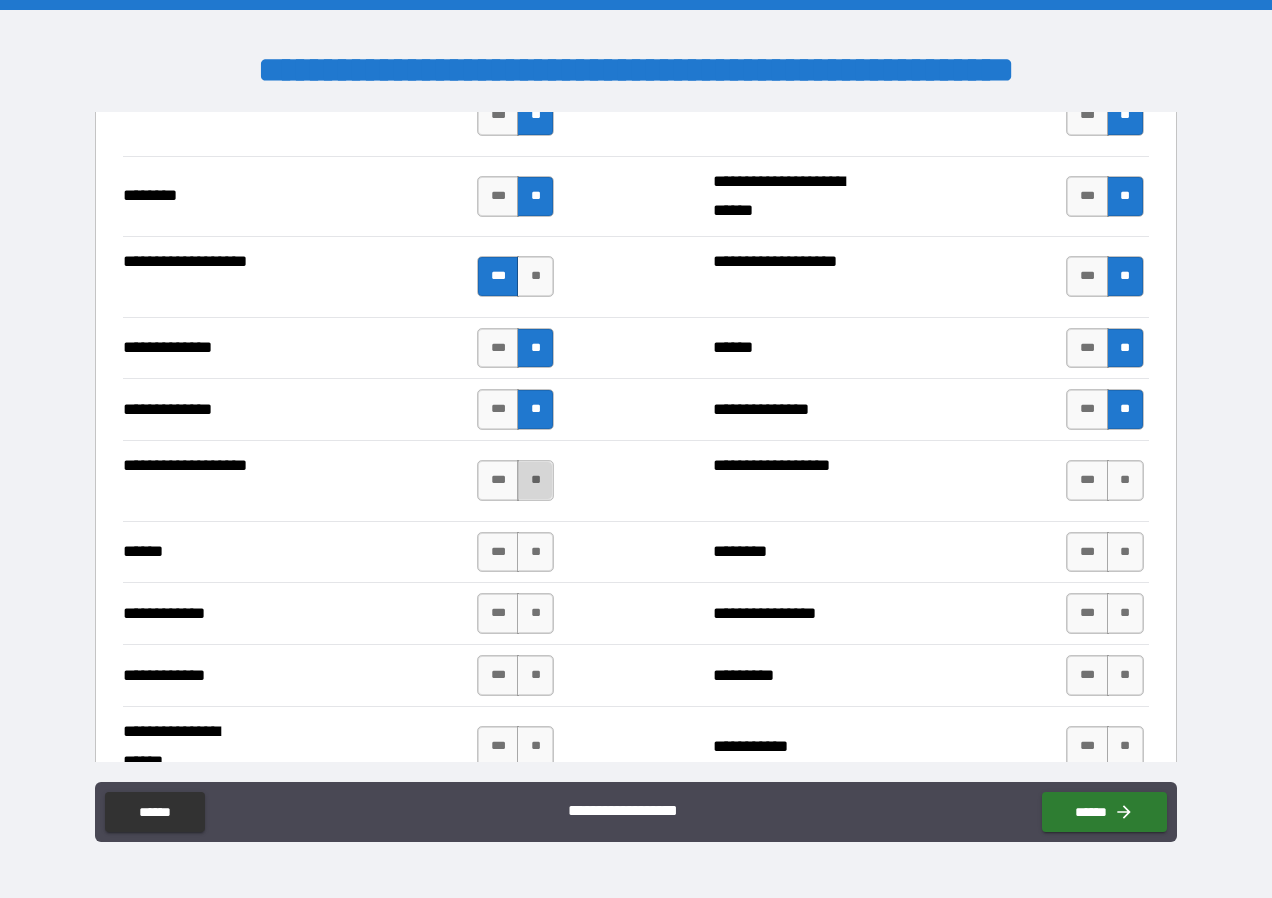 click on "**" at bounding box center (535, 480) 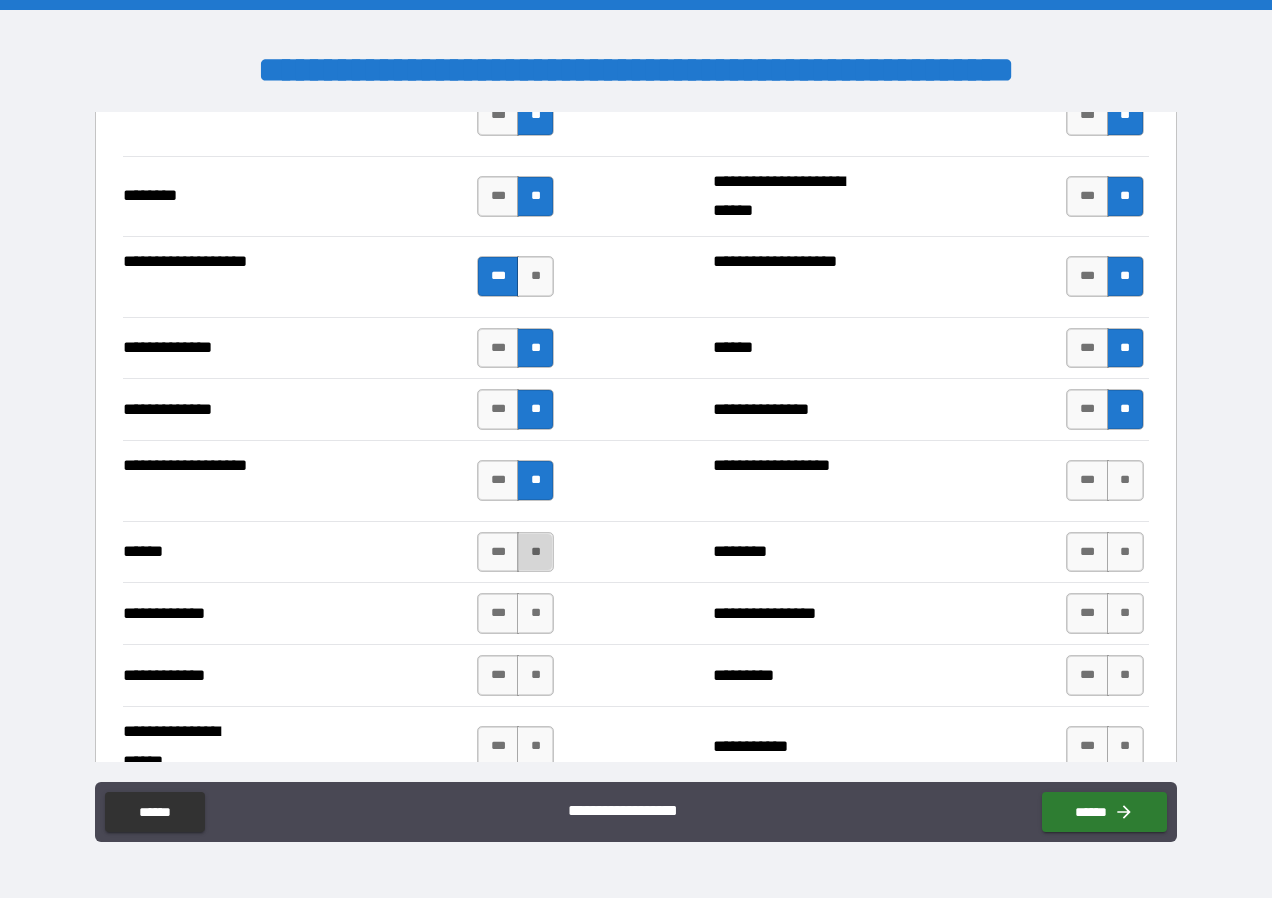 click on "**" at bounding box center (535, 552) 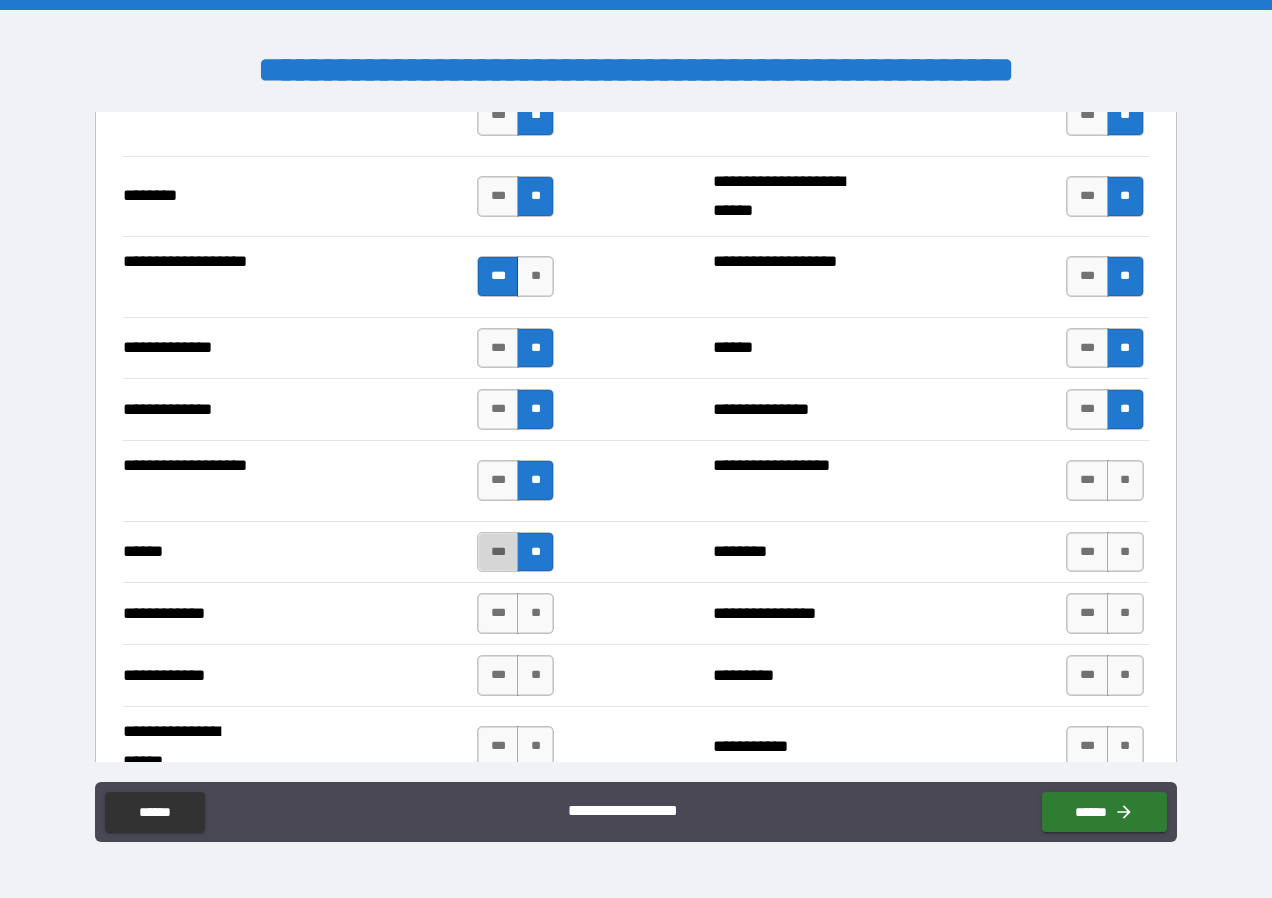 click on "***" at bounding box center (498, 552) 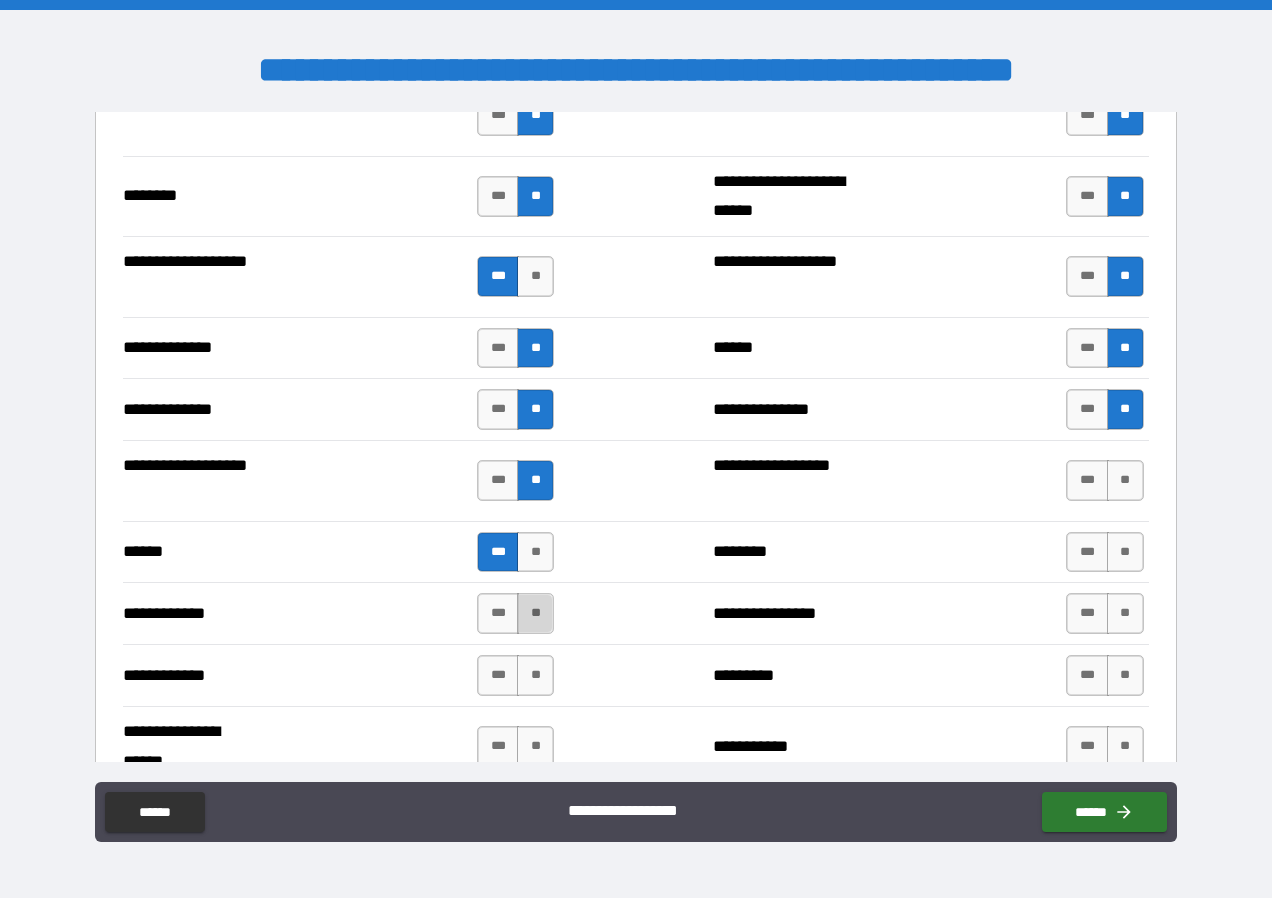click on "**" at bounding box center [535, 613] 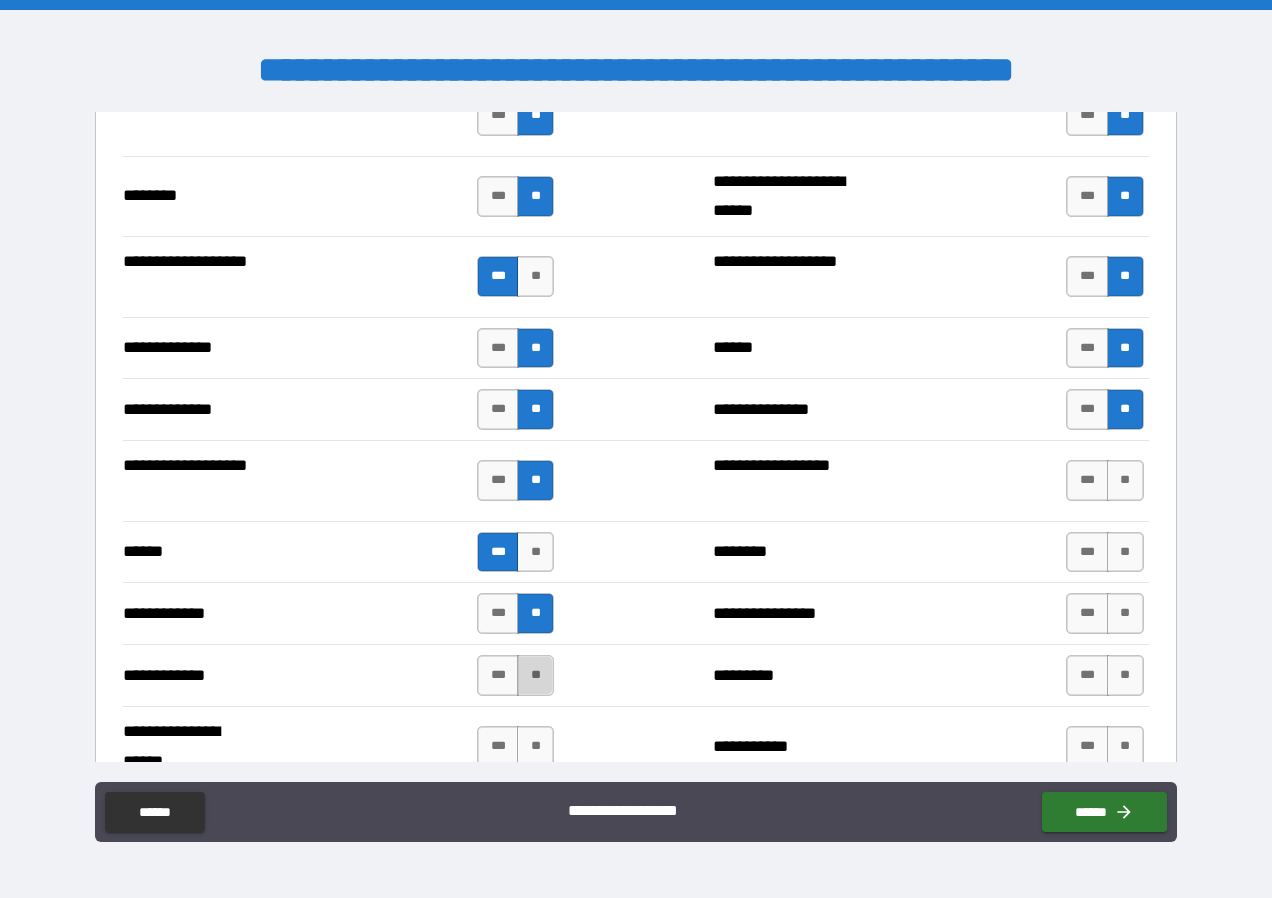 click on "**" at bounding box center (535, 675) 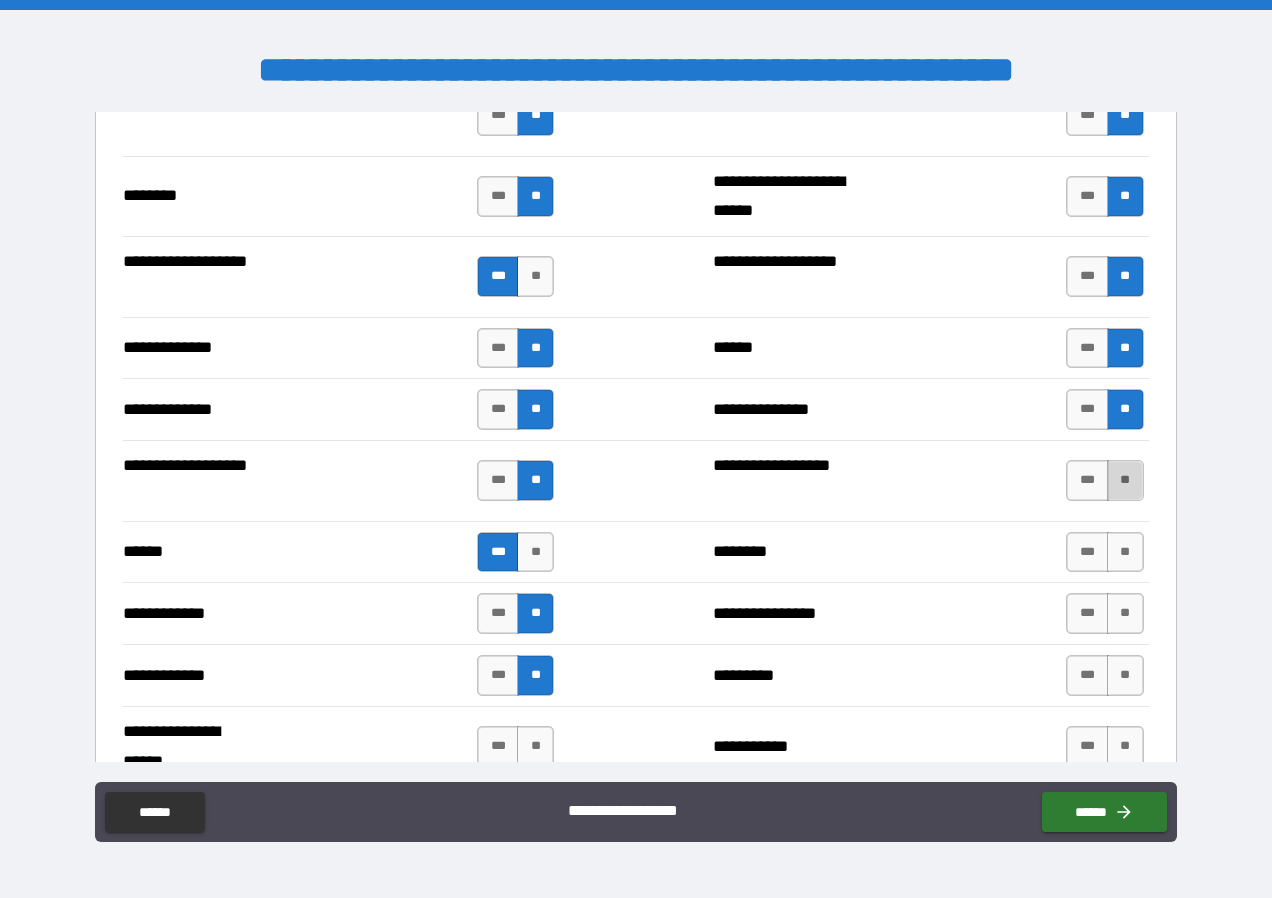 click on "**" at bounding box center [1125, 480] 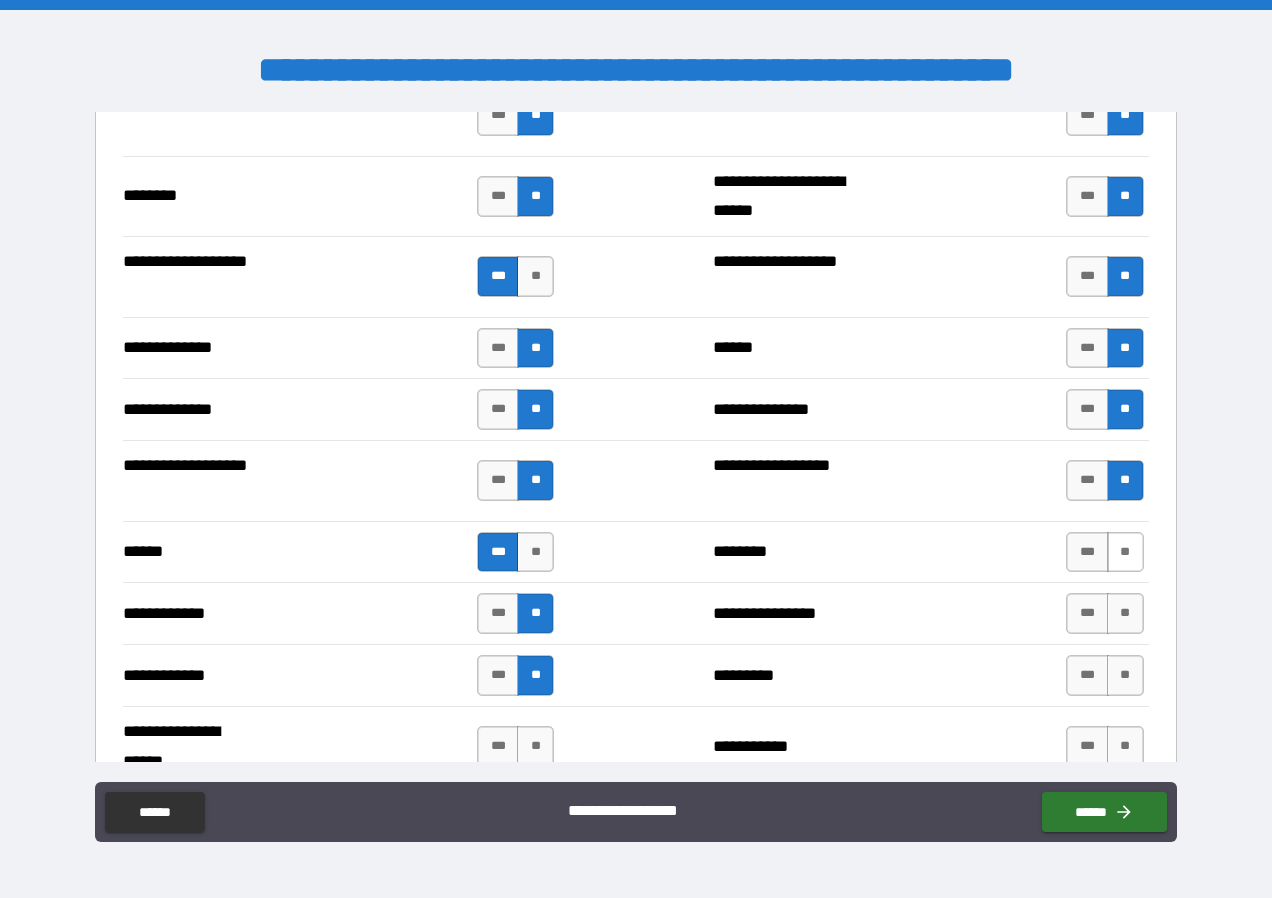 click on "**" at bounding box center (1125, 552) 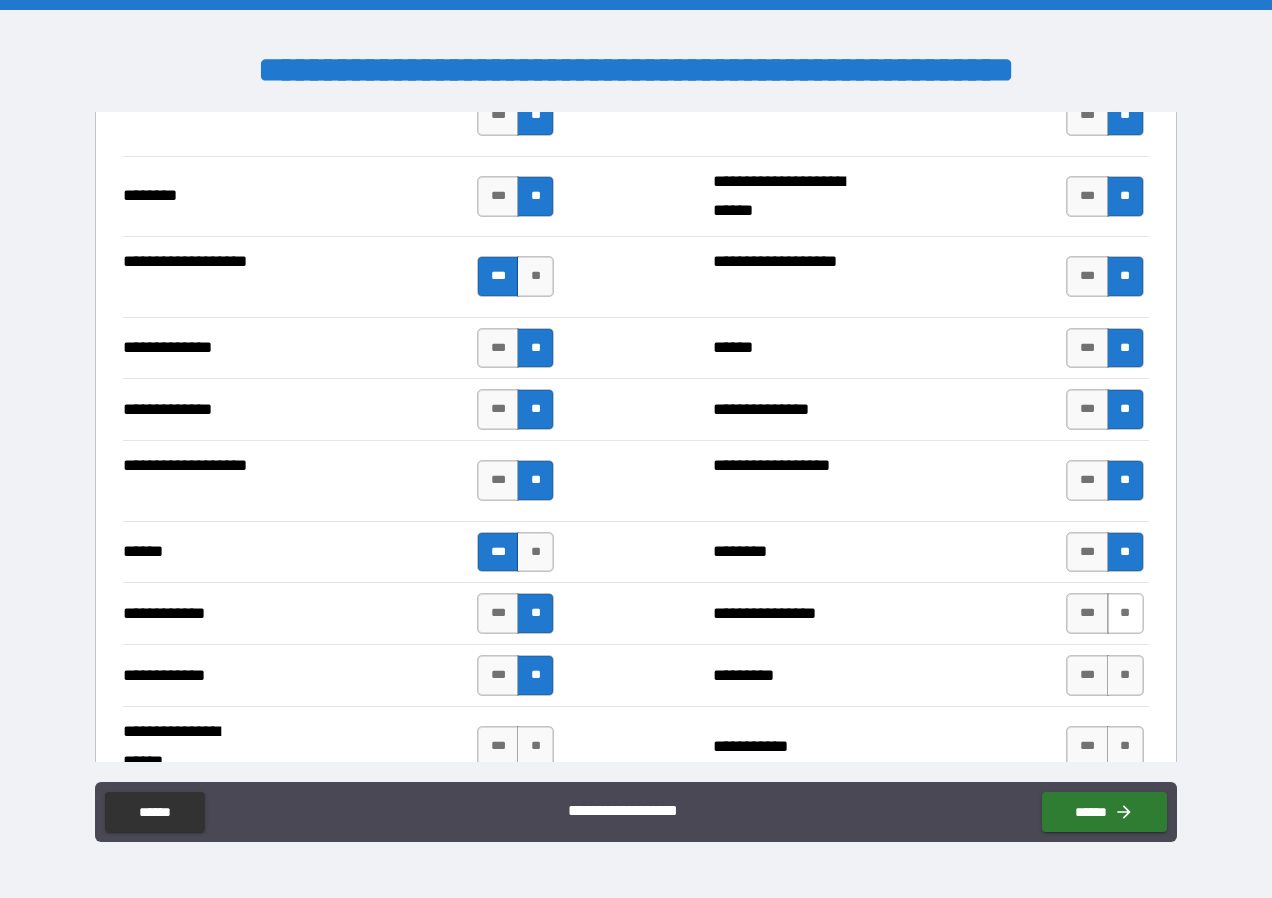 click on "**" at bounding box center [1125, 613] 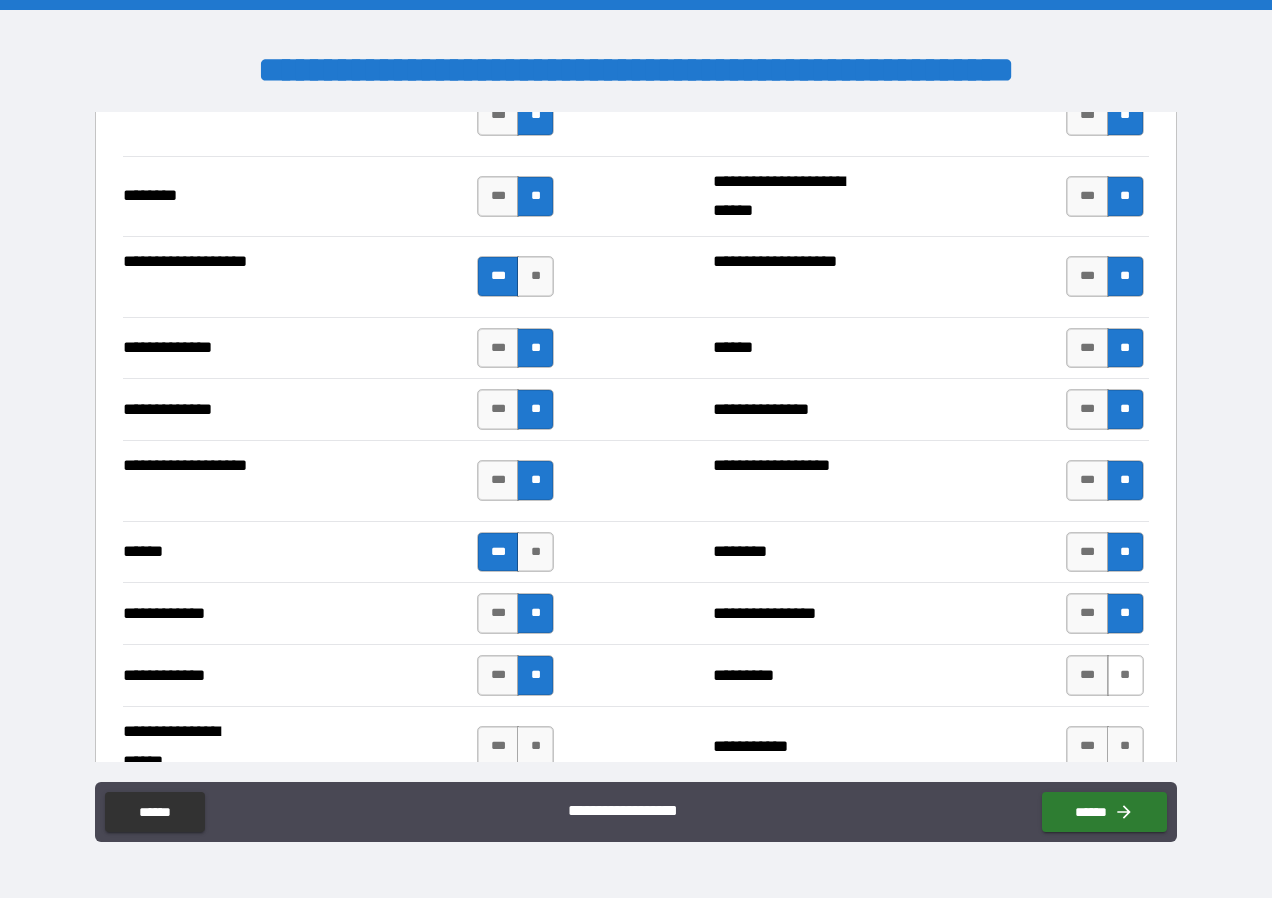 click on "**" at bounding box center (1125, 675) 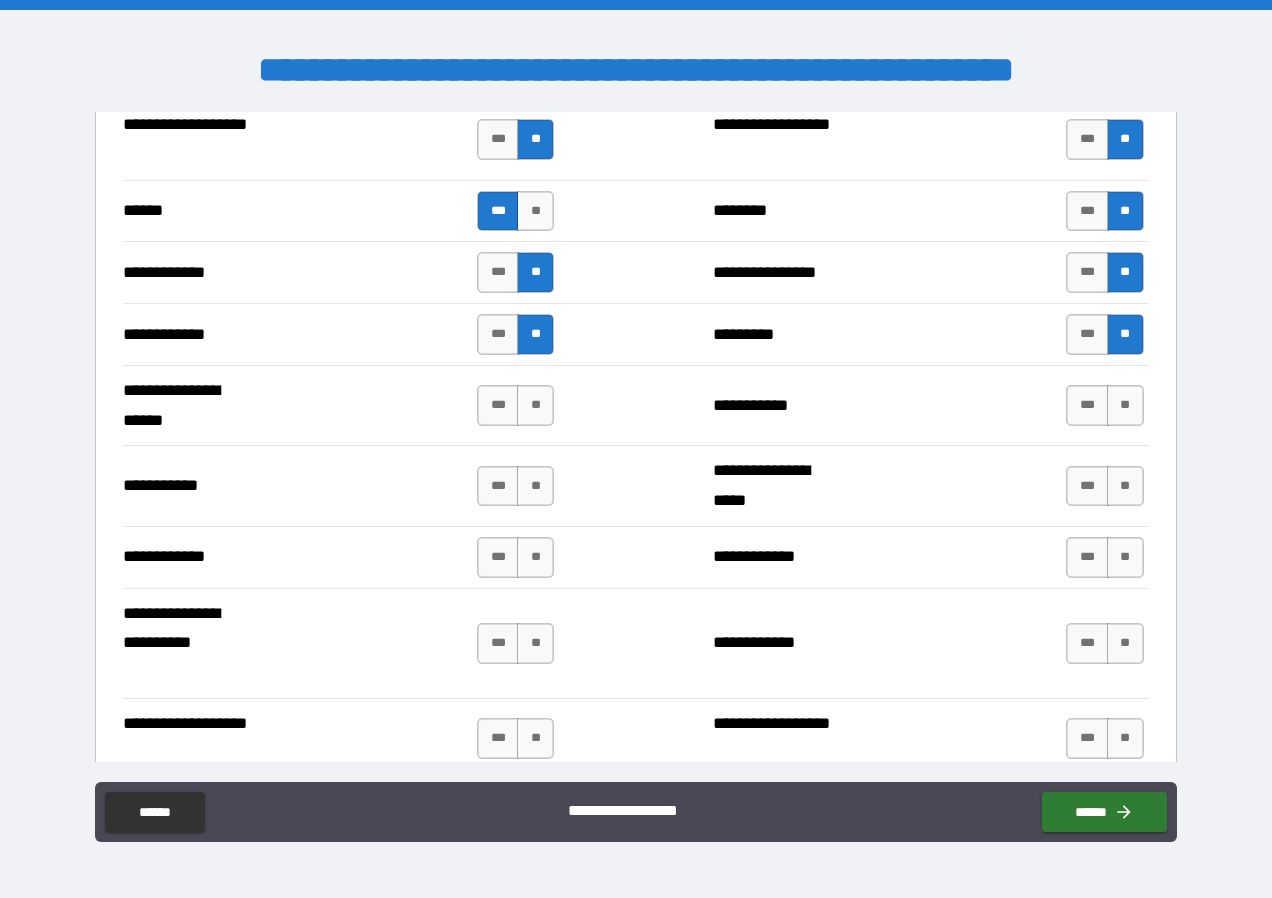 scroll, scrollTop: 3891, scrollLeft: 0, axis: vertical 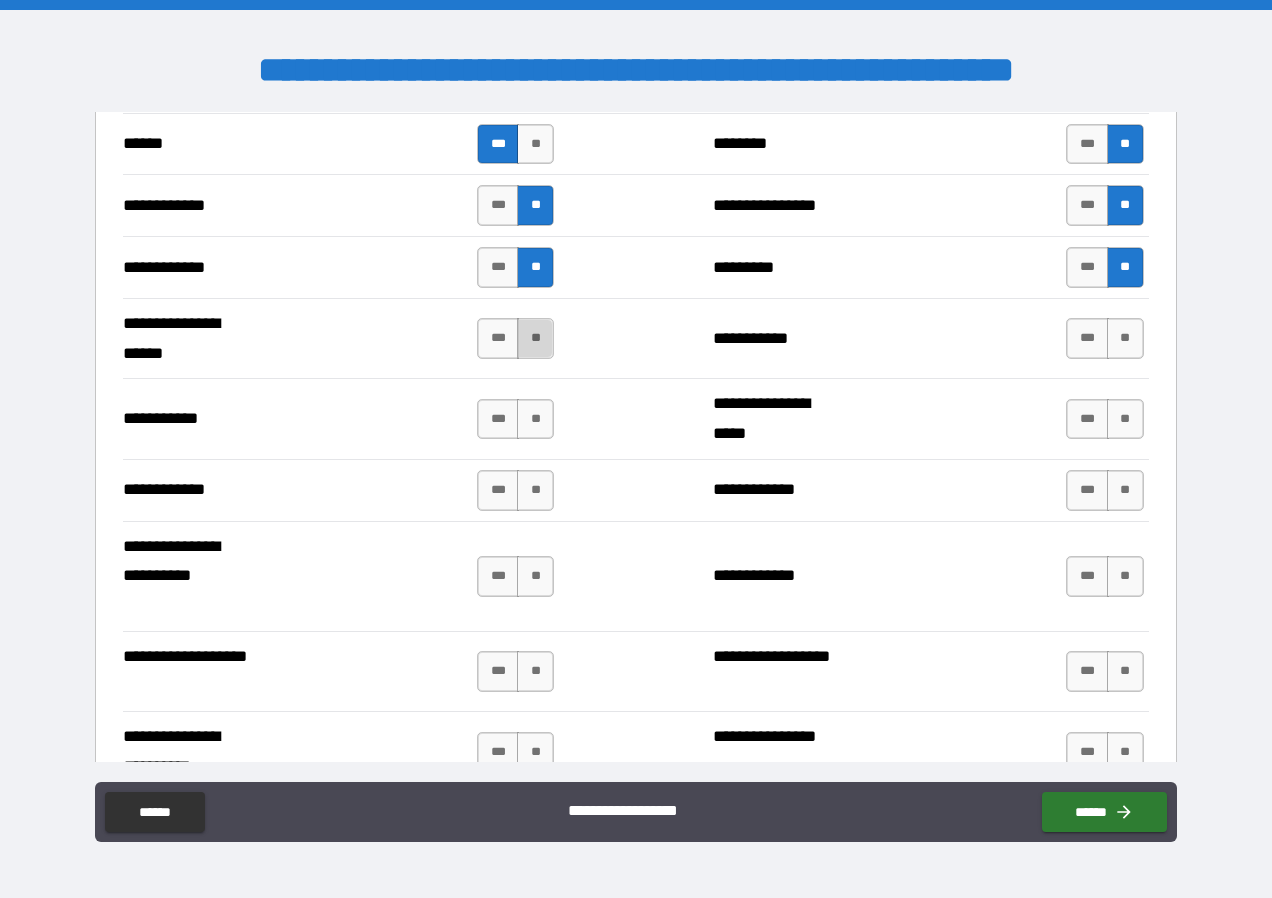 drag, startPoint x: 534, startPoint y: 337, endPoint x: 536, endPoint y: 348, distance: 11.18034 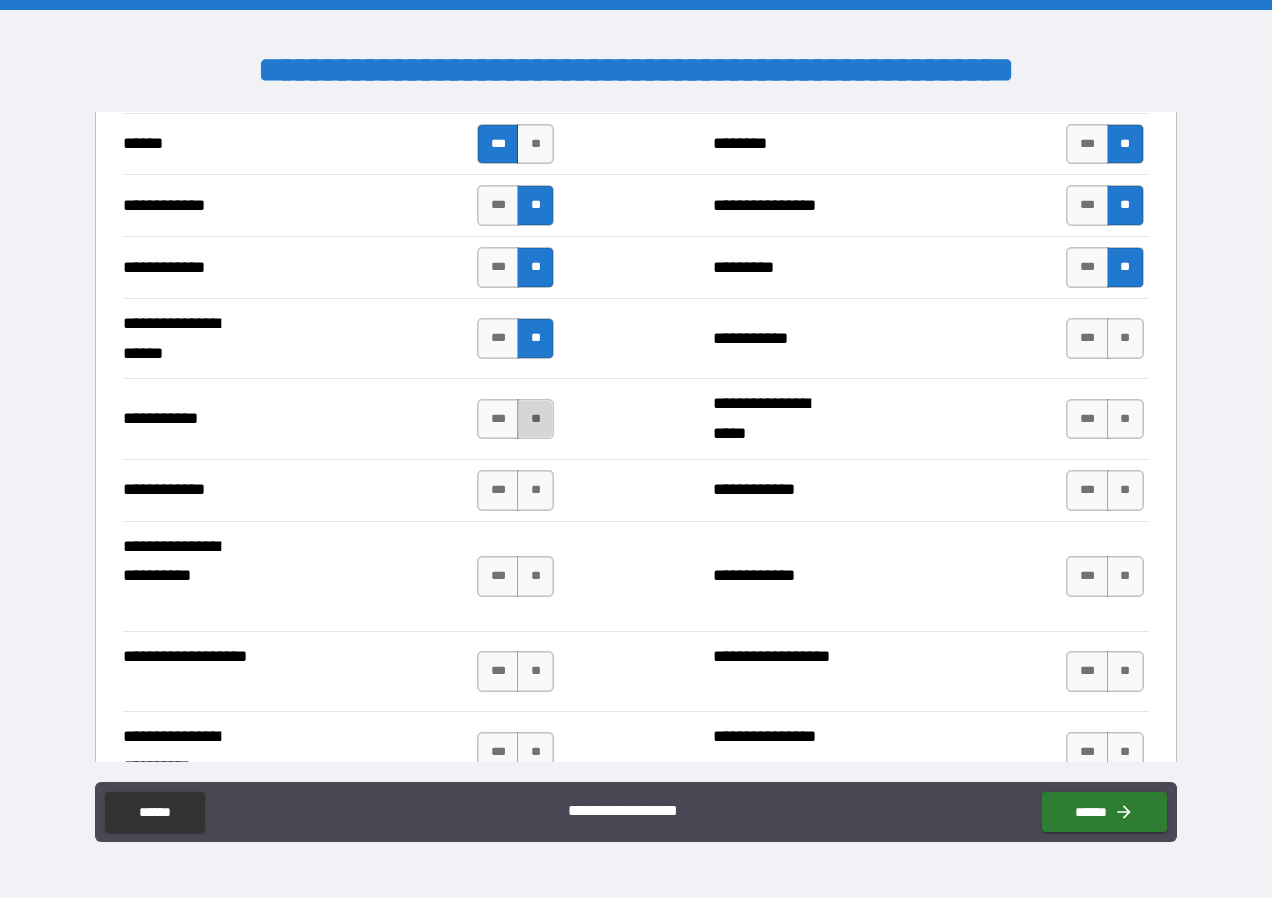 click on "**" at bounding box center (535, 419) 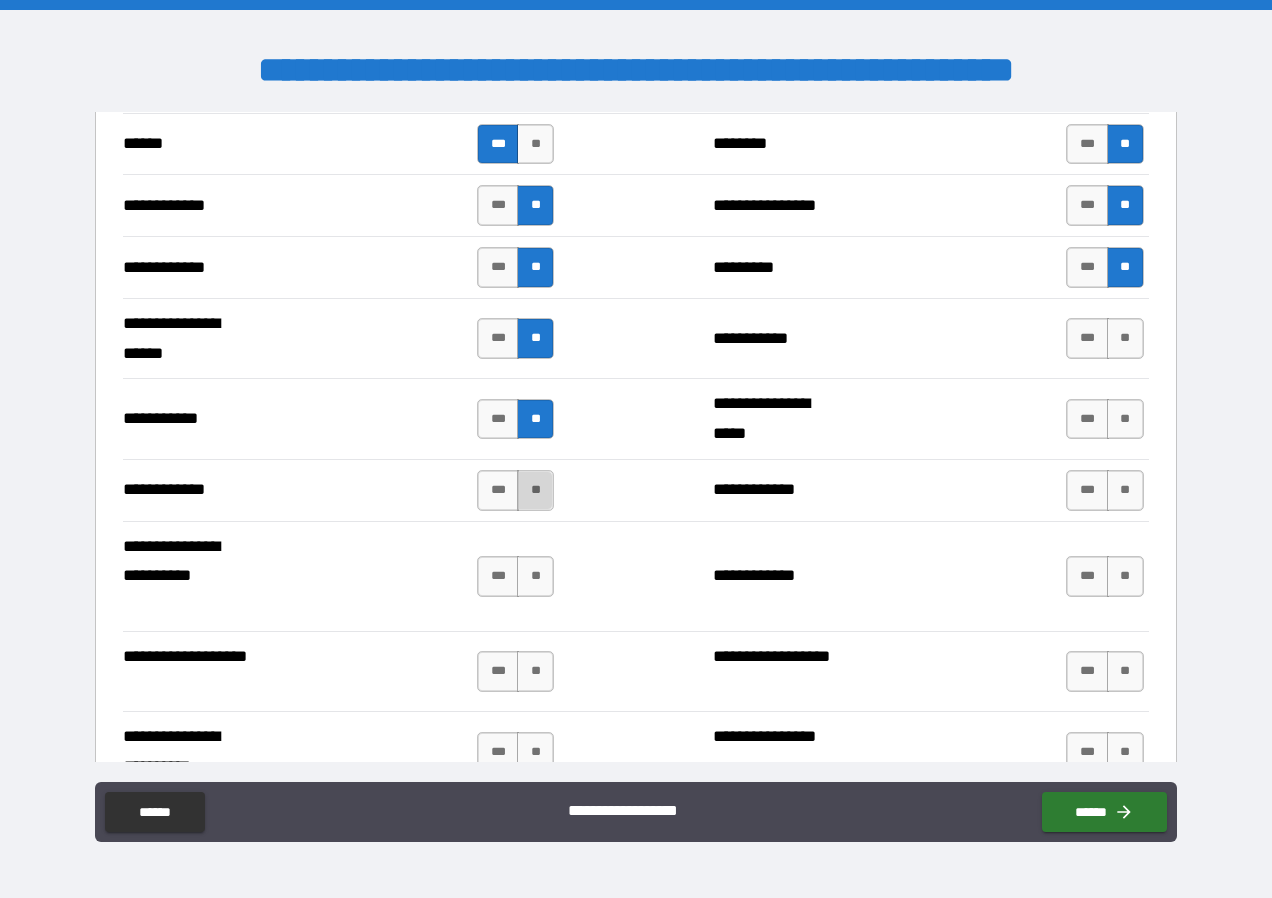 click on "**" at bounding box center [535, 490] 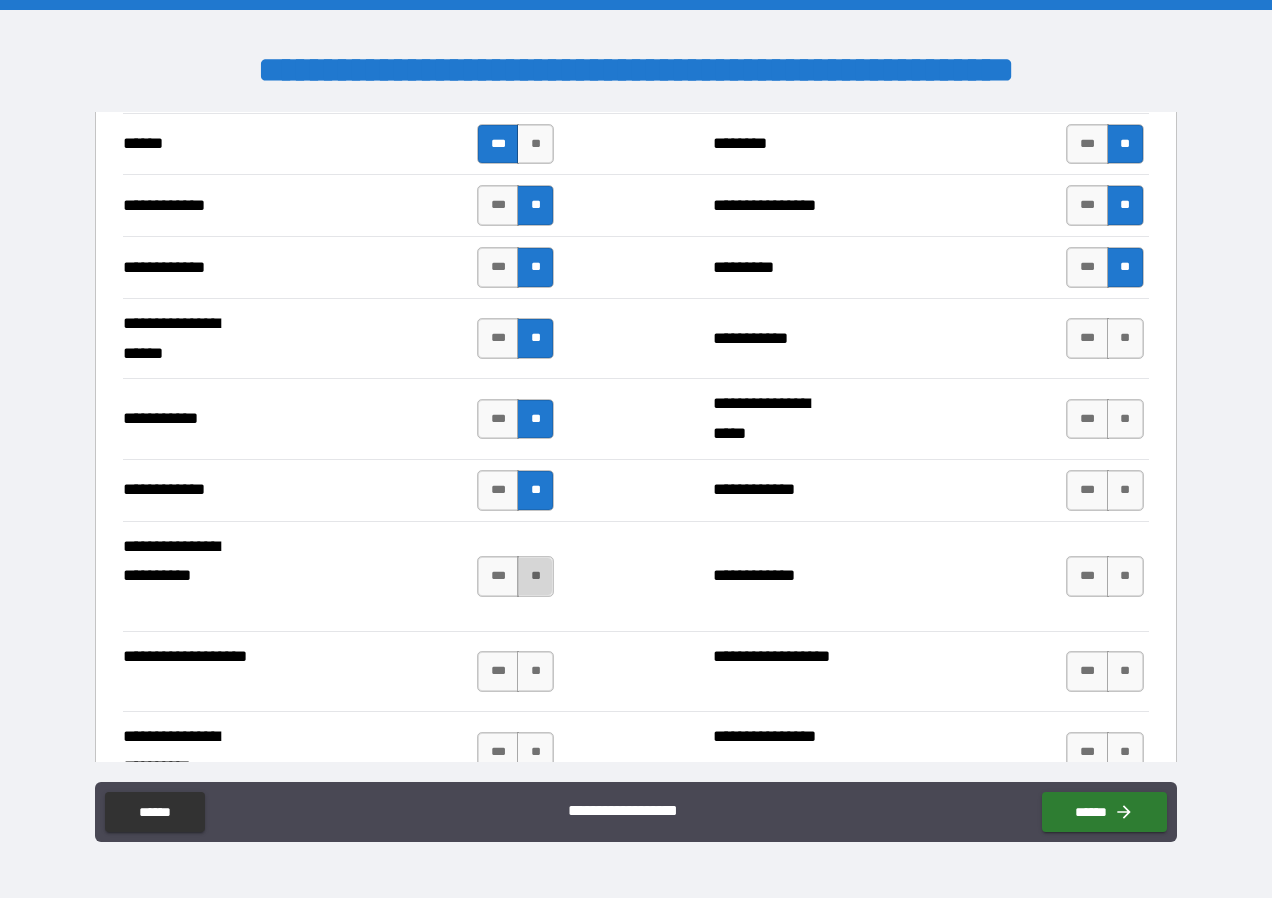 click on "**" at bounding box center [535, 576] 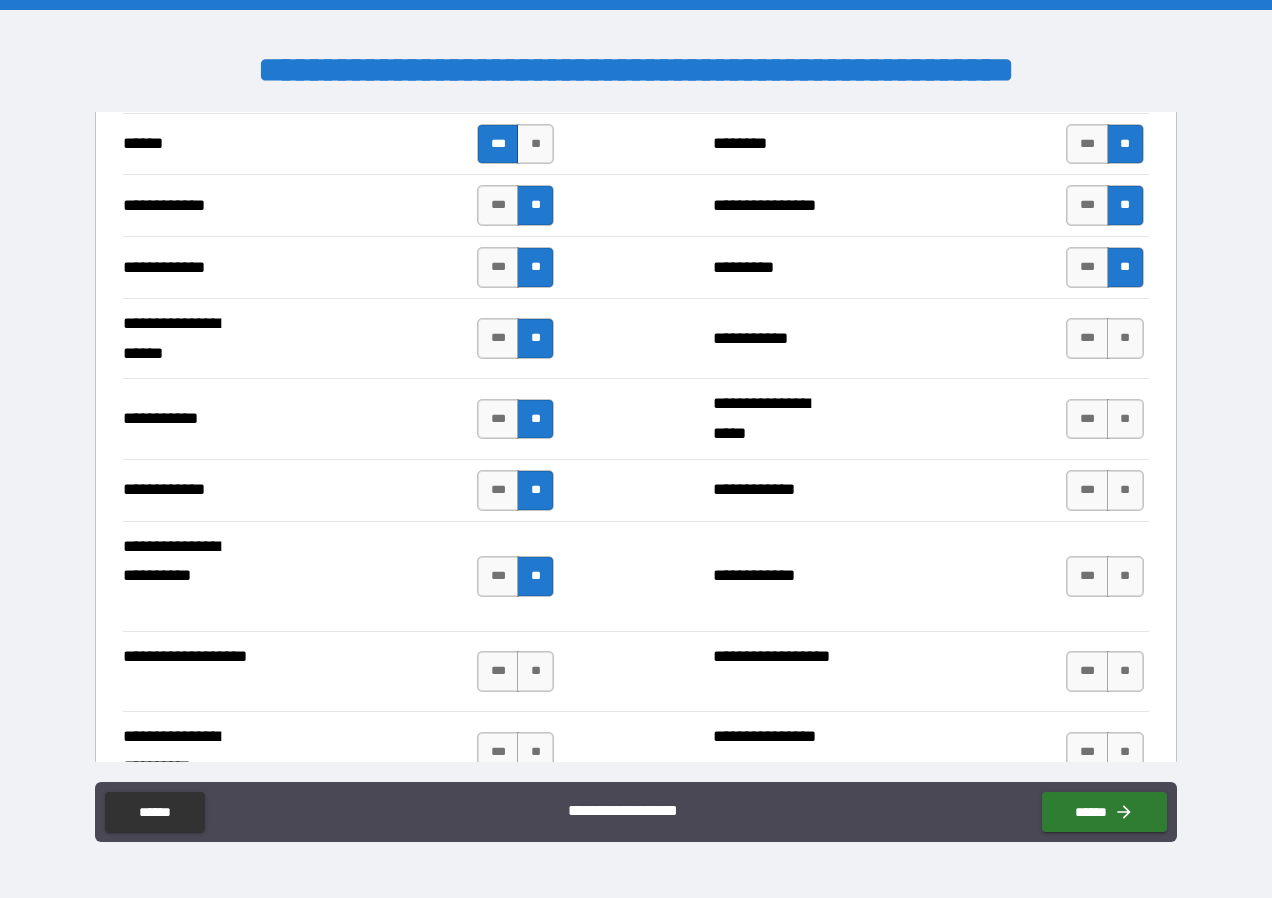 drag, startPoint x: 1075, startPoint y: 345, endPoint x: 1033, endPoint y: 385, distance: 58 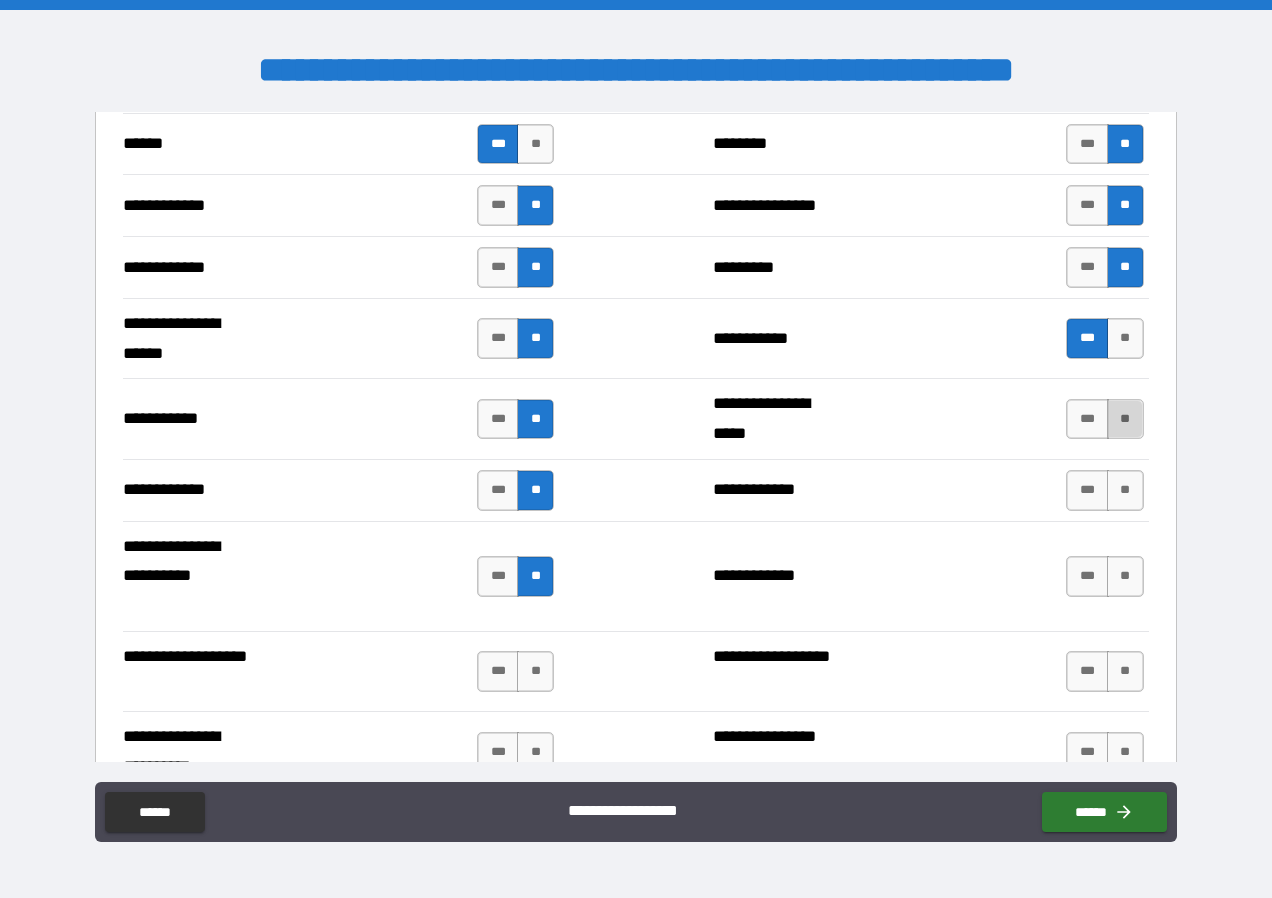 drag, startPoint x: 1114, startPoint y: 419, endPoint x: 1117, endPoint y: 435, distance: 16.27882 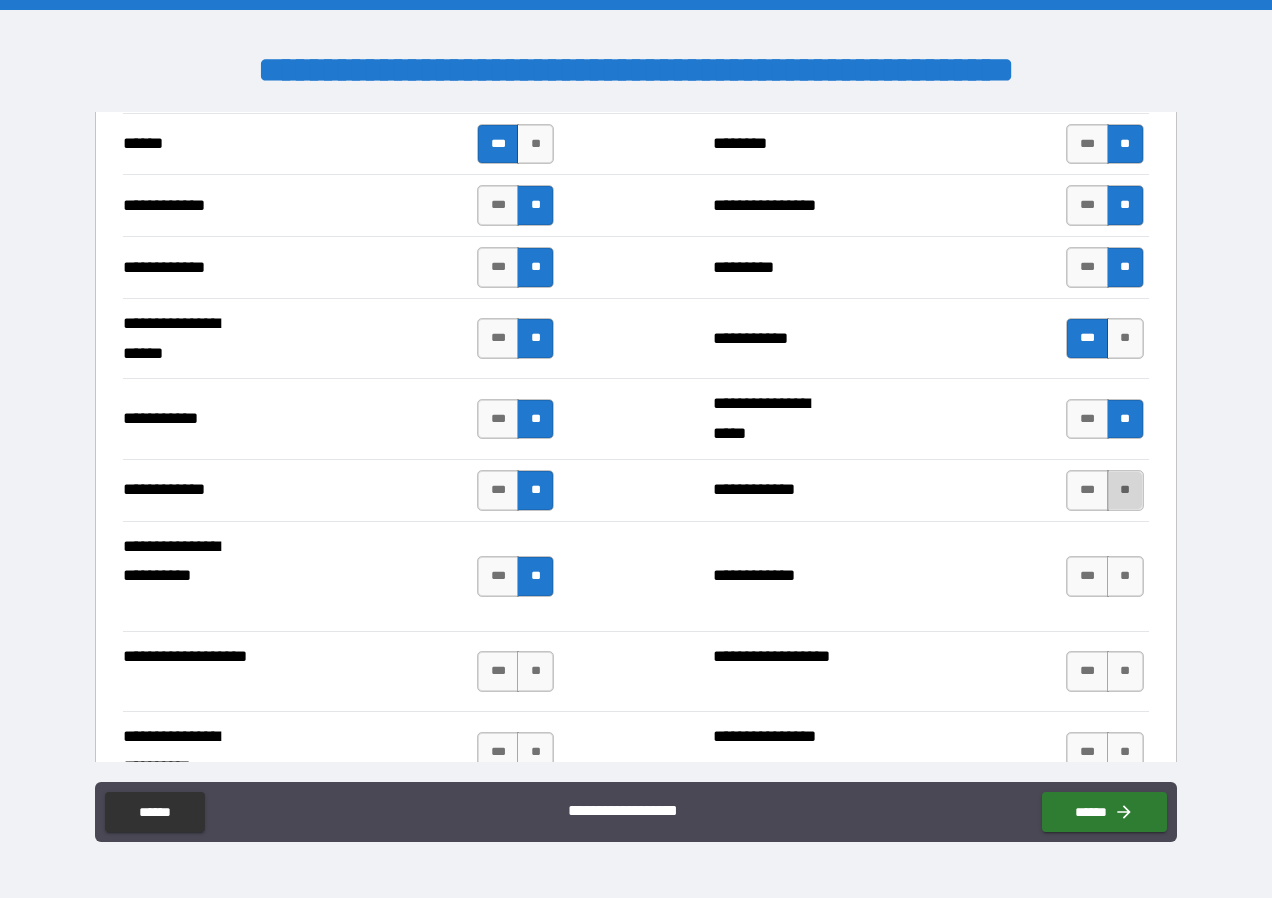 click on "**" at bounding box center [1125, 490] 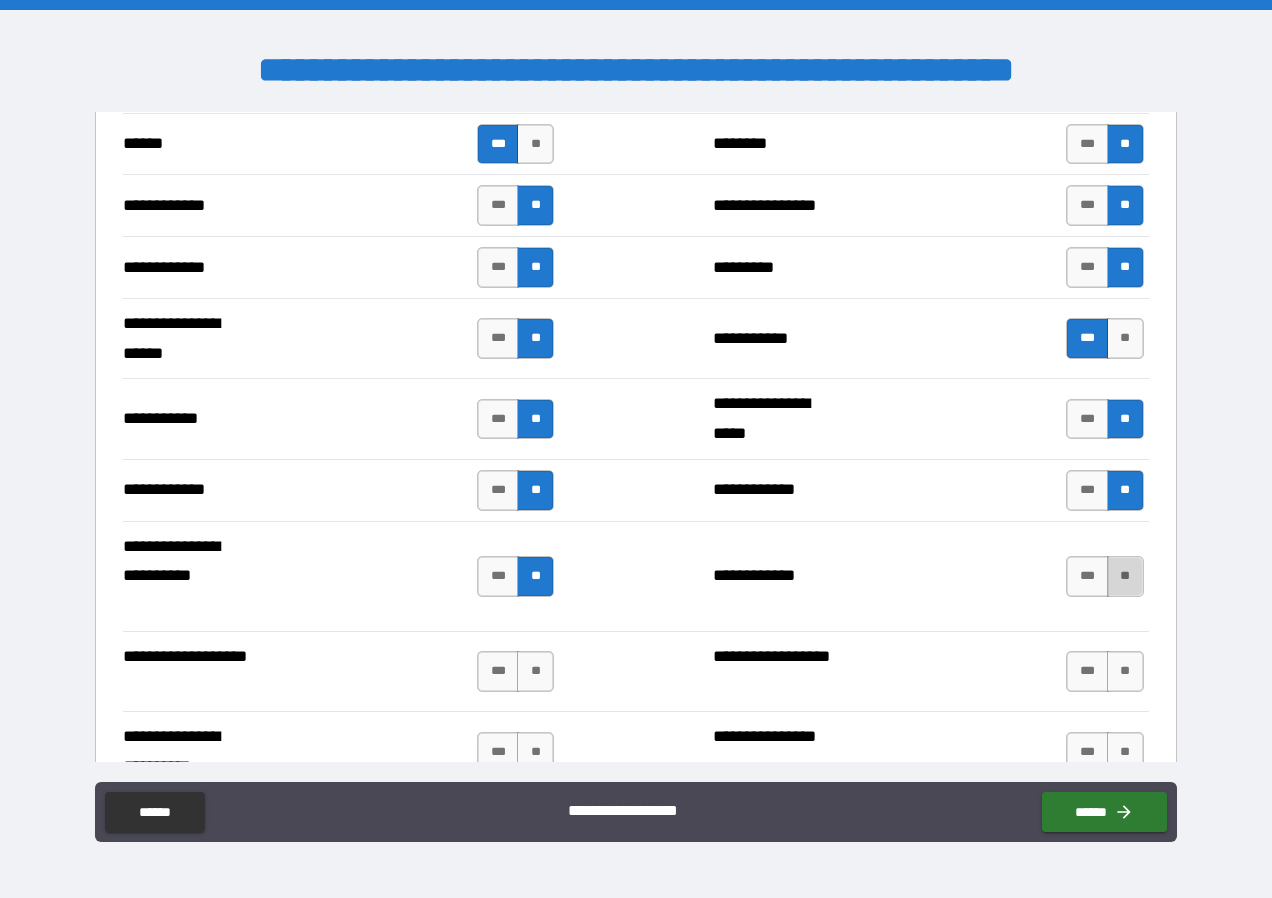 click on "**" at bounding box center [1125, 576] 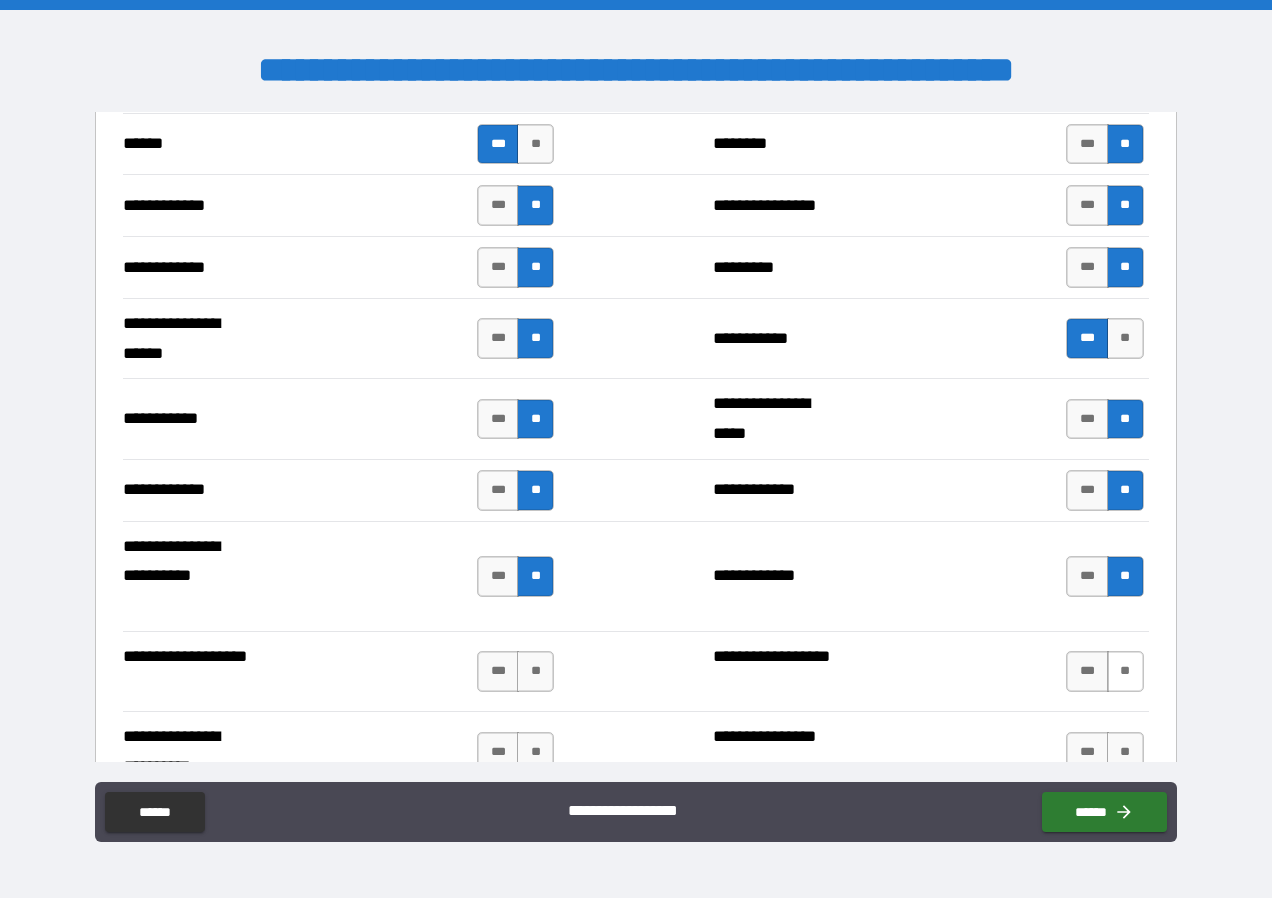 click on "**" at bounding box center (1125, 671) 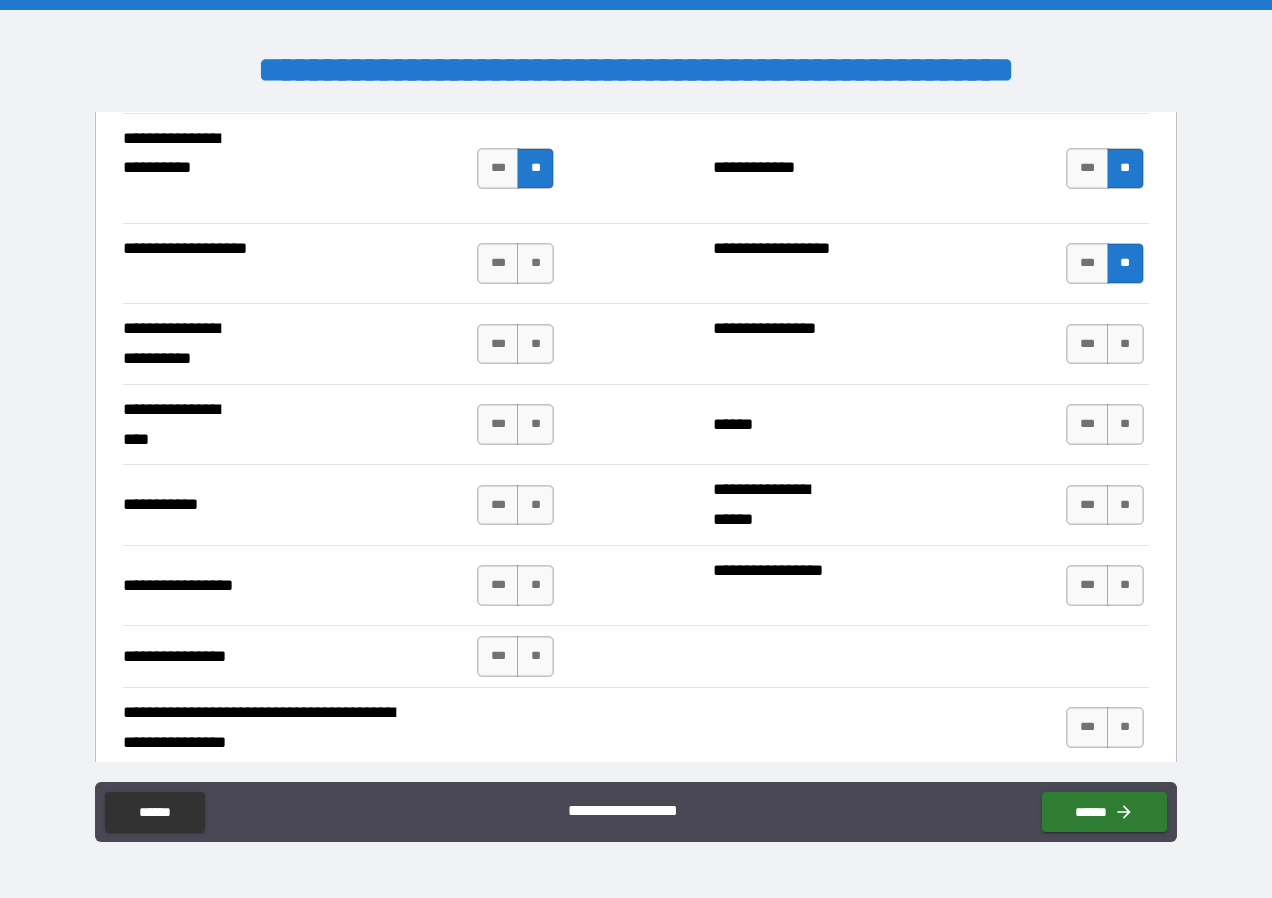 scroll, scrollTop: 4308, scrollLeft: 0, axis: vertical 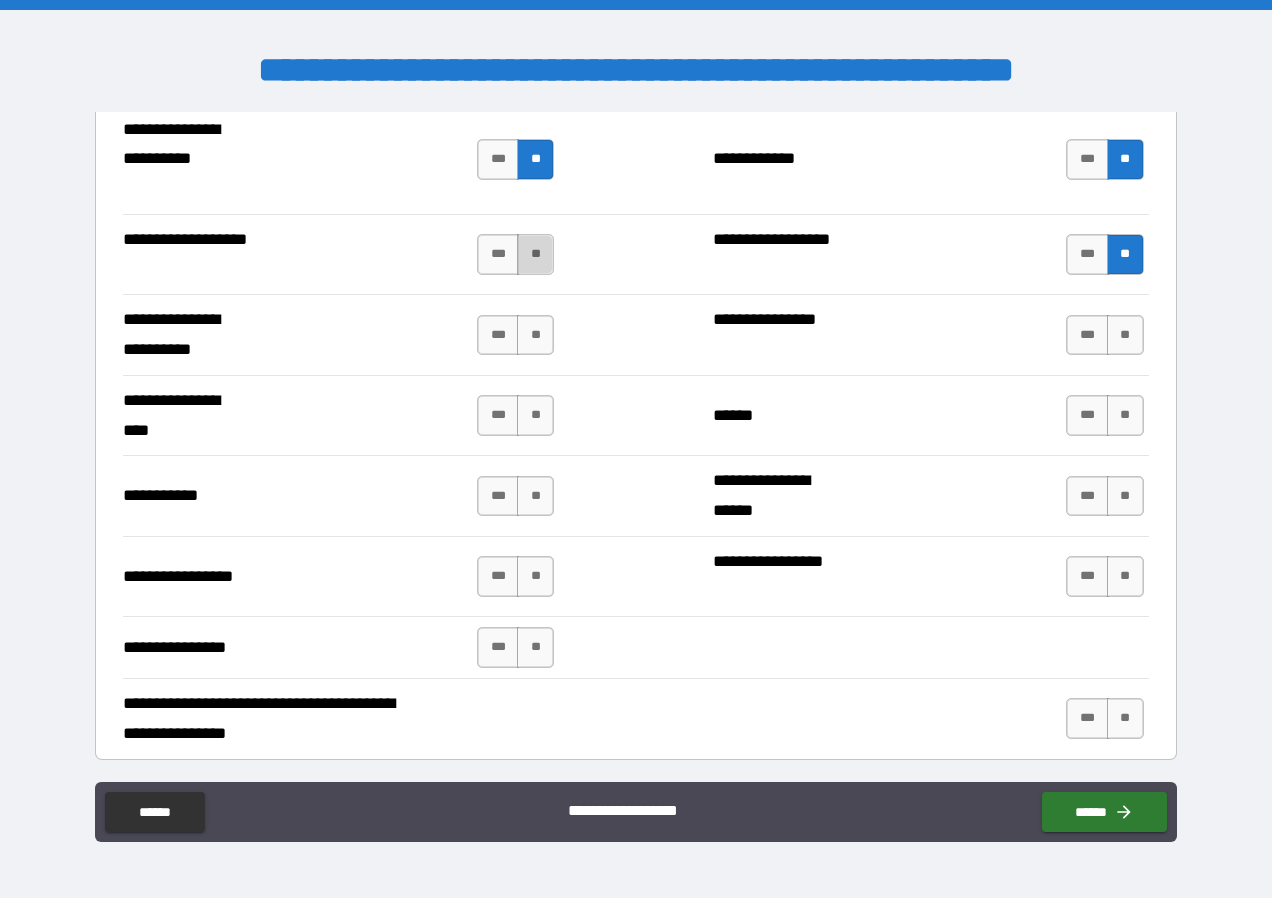 click on "**" at bounding box center (535, 254) 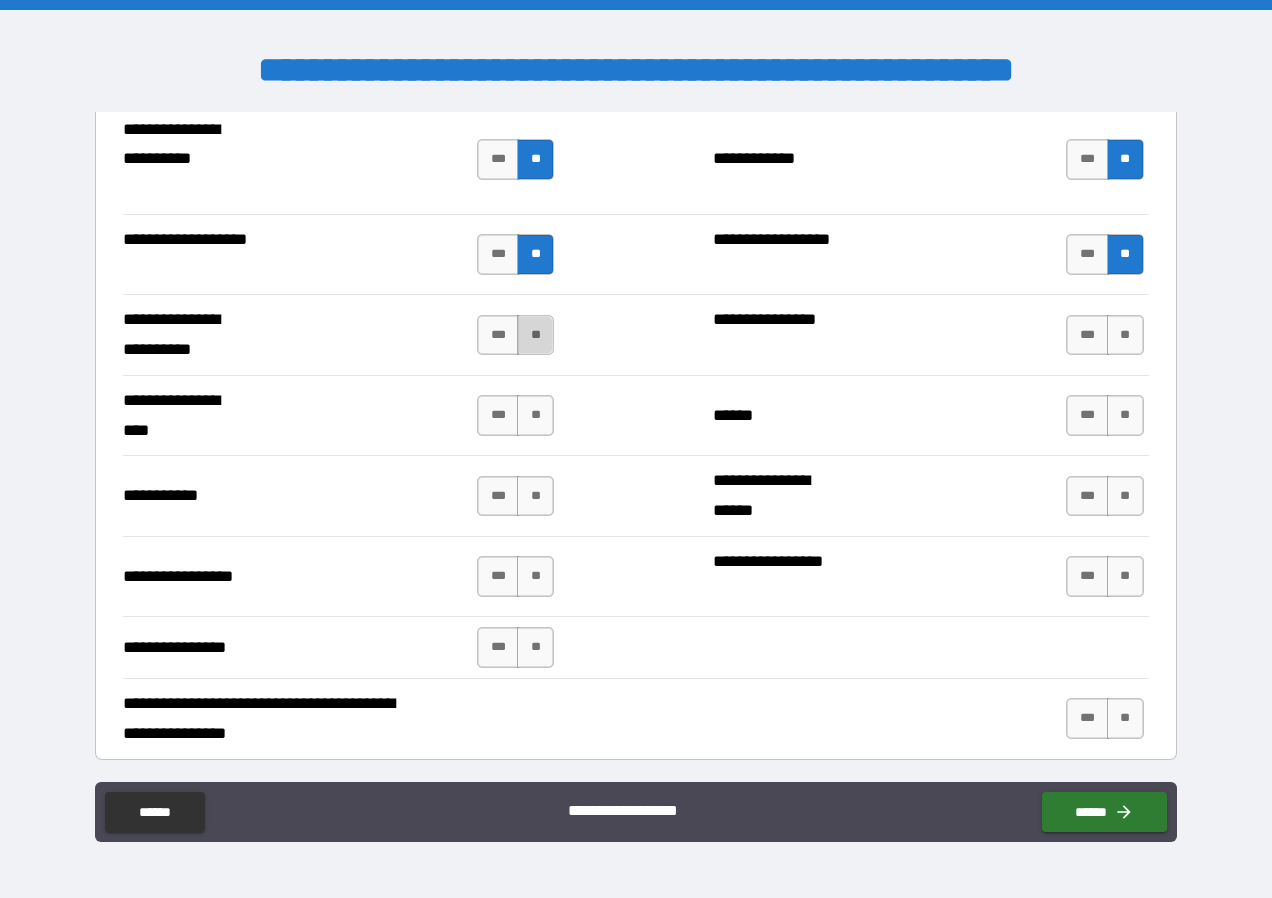 click on "**" at bounding box center (535, 335) 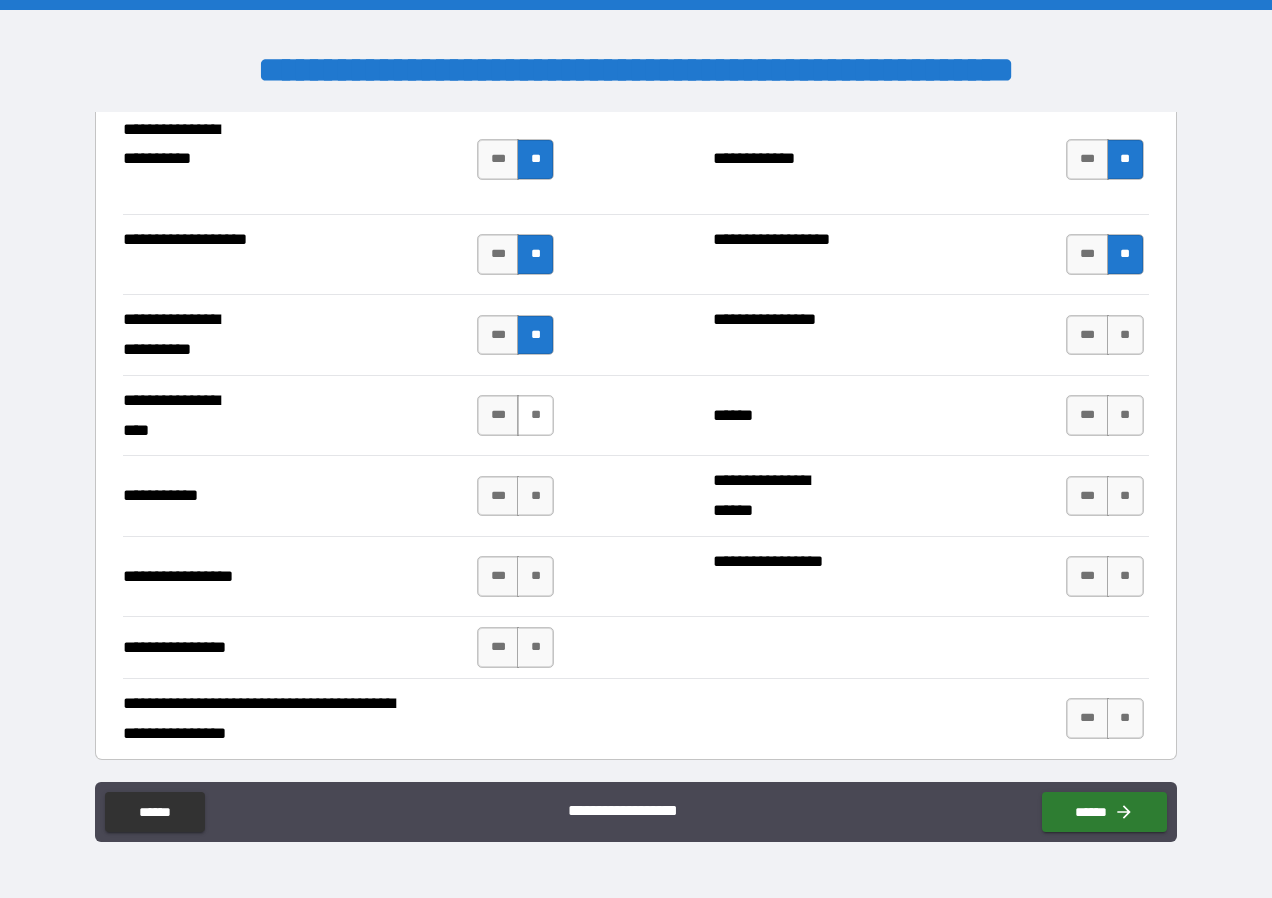 click on "**" at bounding box center (535, 415) 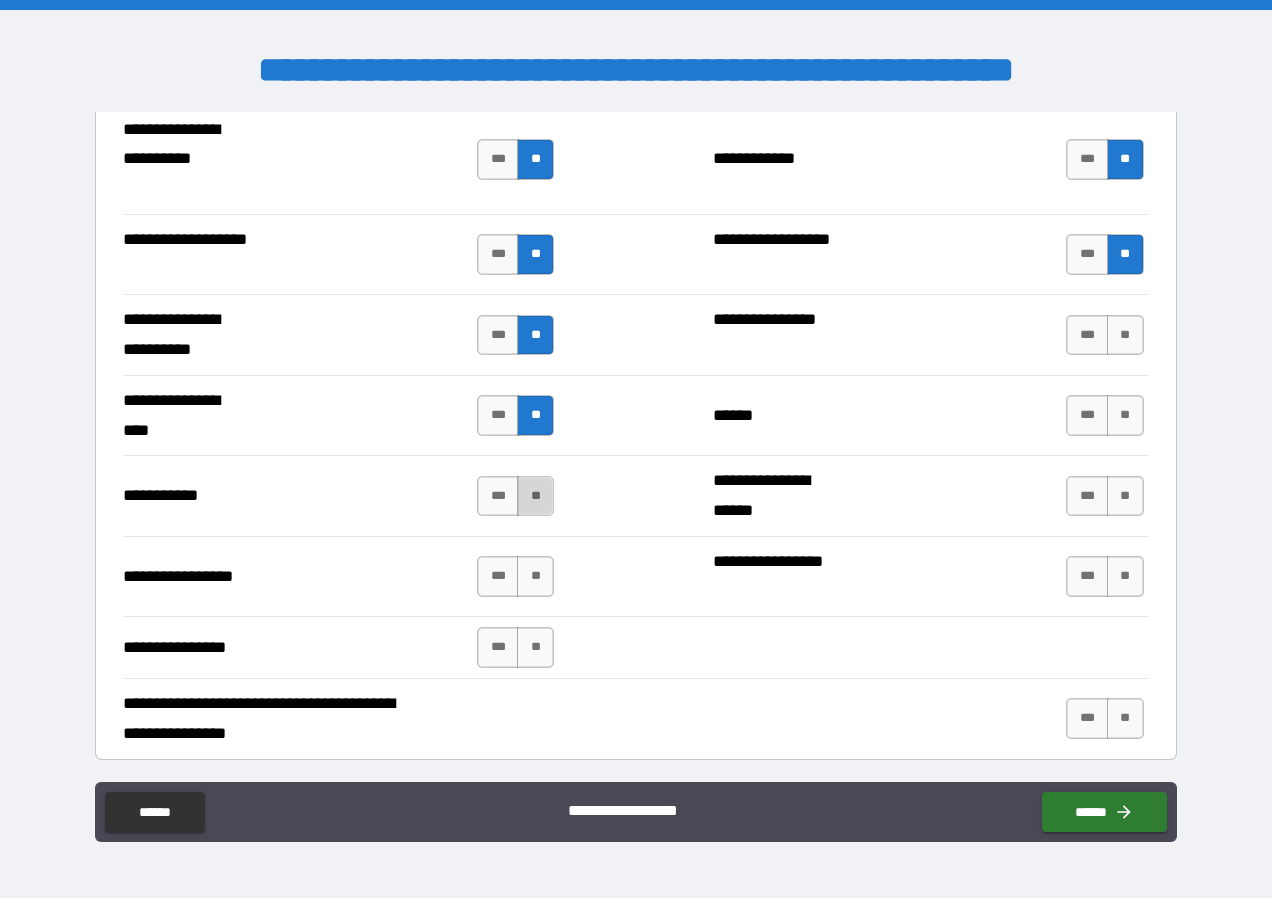 click on "**" at bounding box center (535, 496) 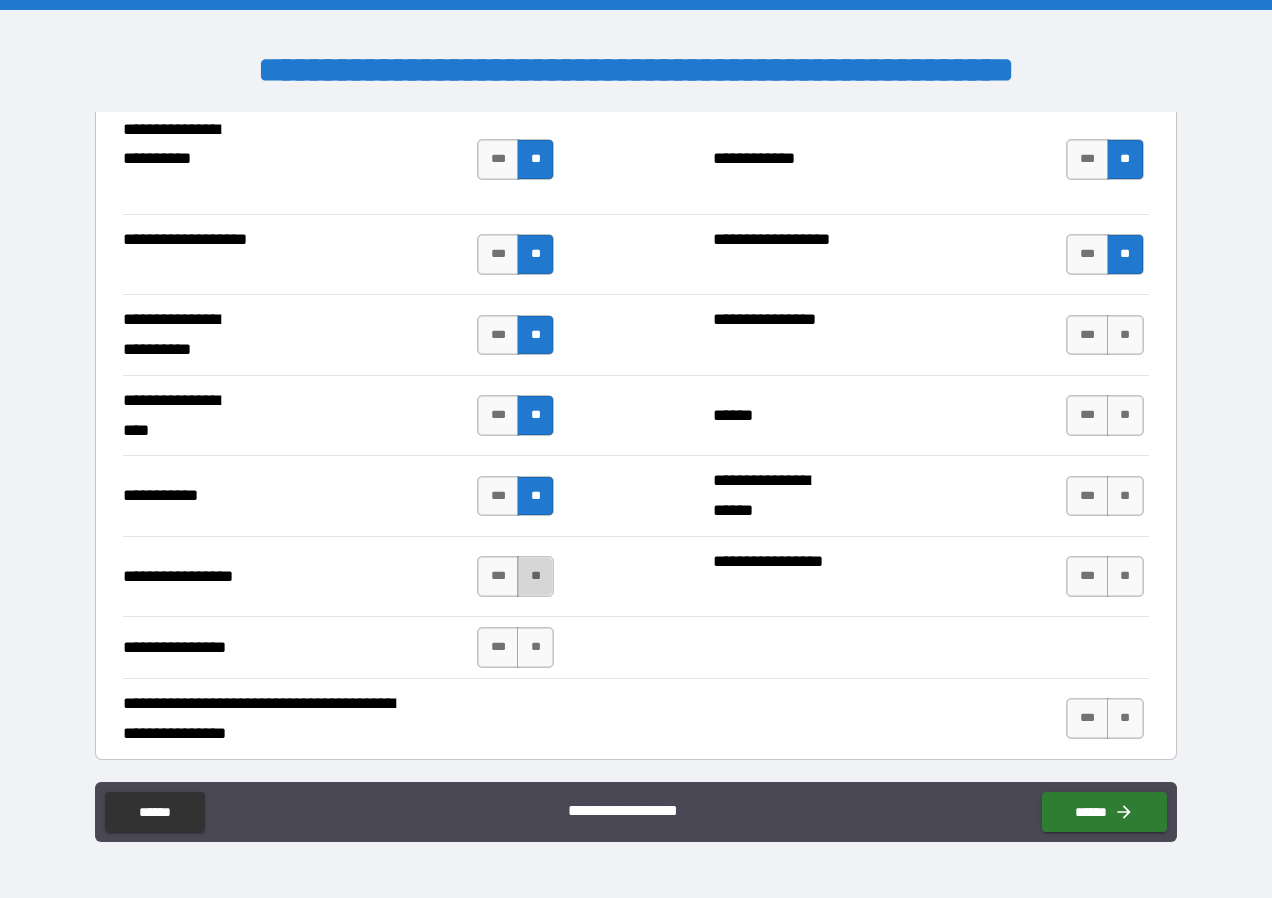 drag, startPoint x: 529, startPoint y: 577, endPoint x: 541, endPoint y: 588, distance: 16.27882 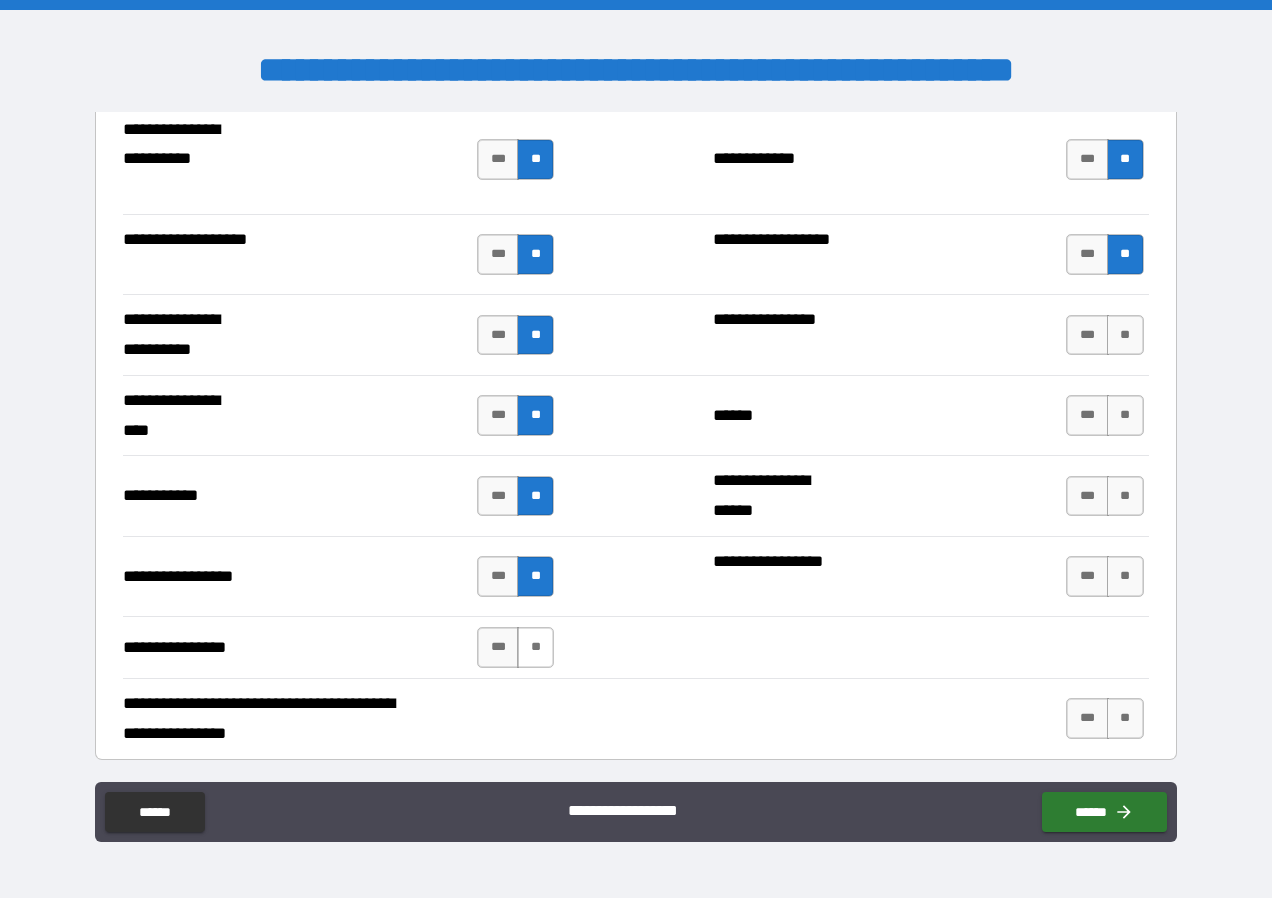 click on "**" at bounding box center (535, 647) 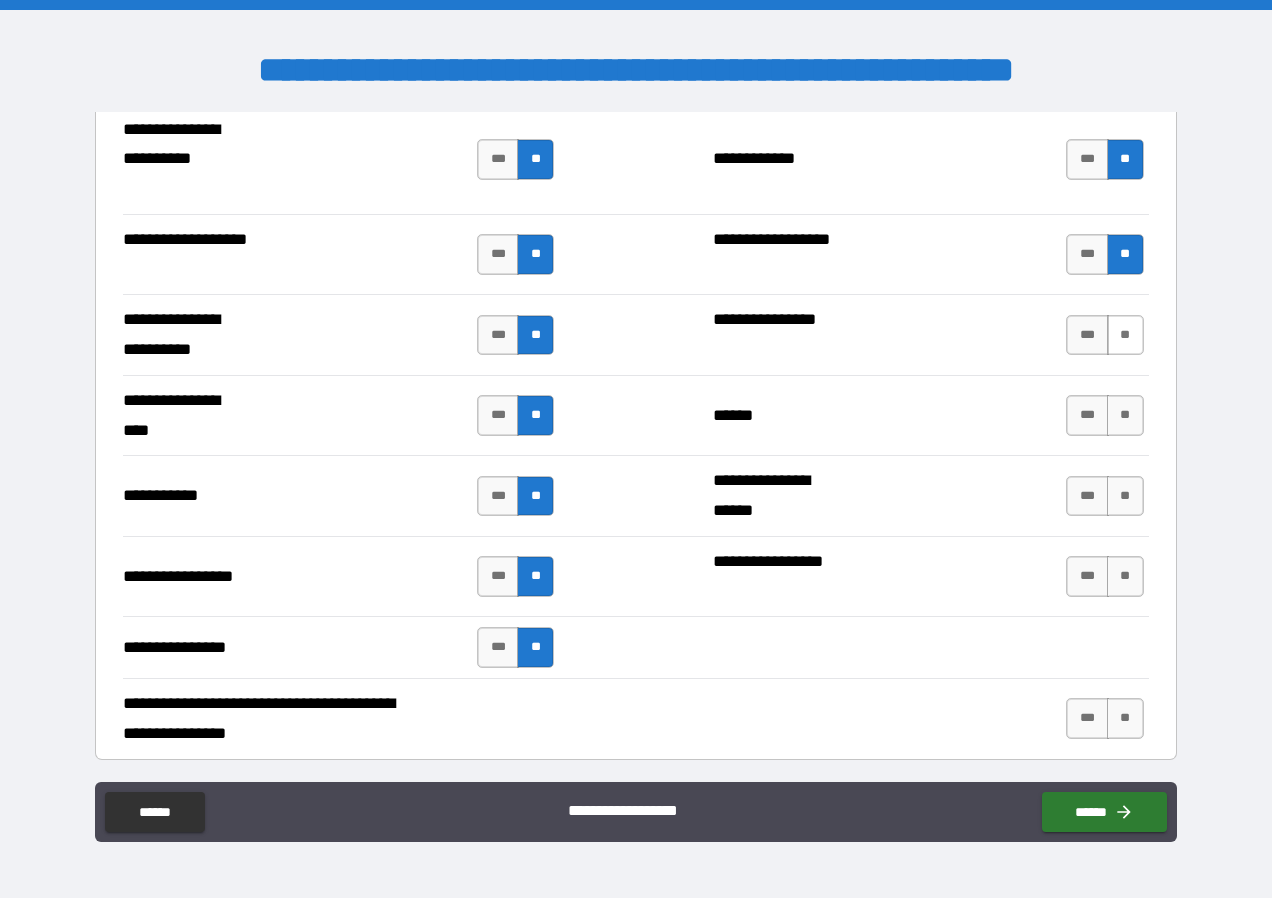click on "**" at bounding box center [1125, 335] 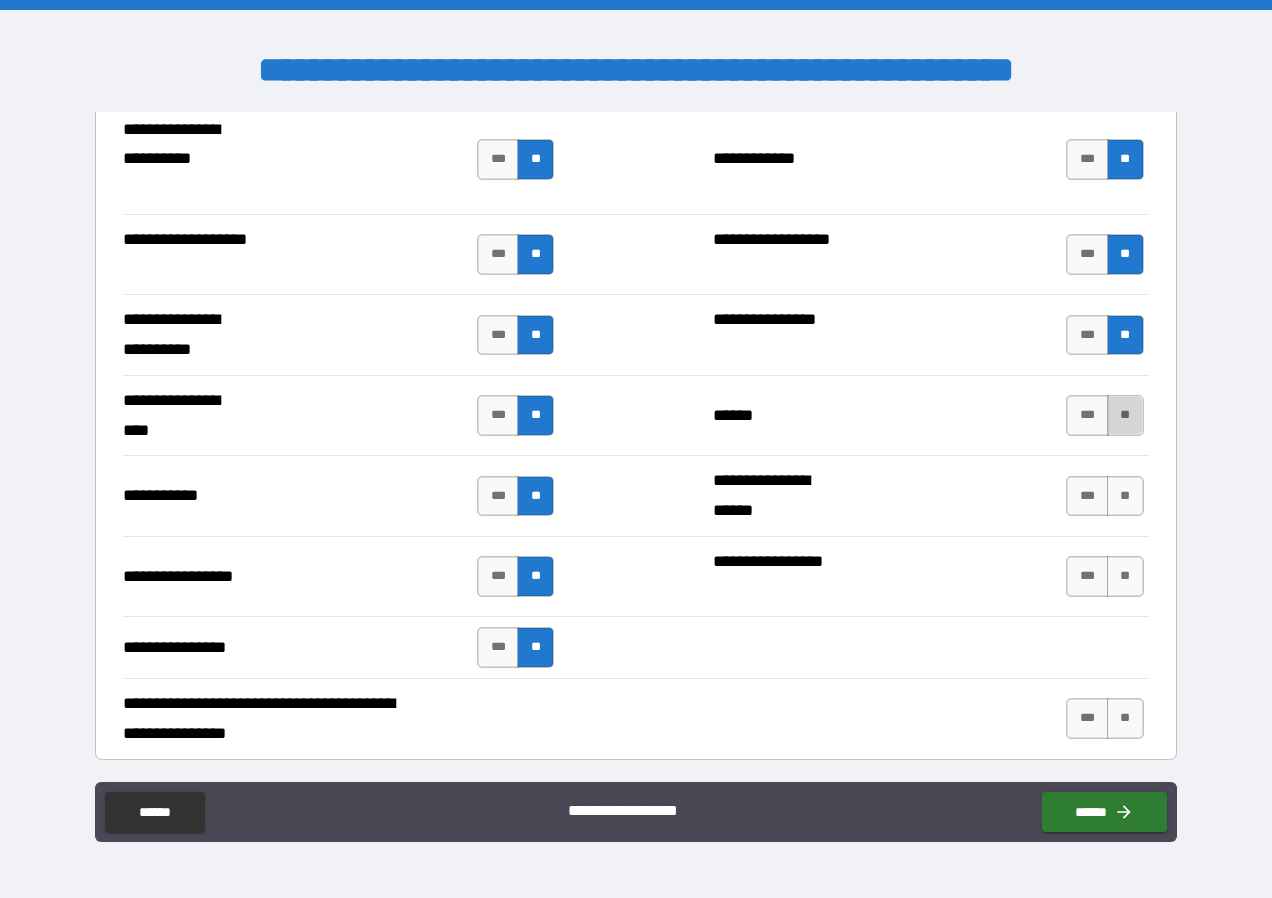 click on "**" at bounding box center (1125, 415) 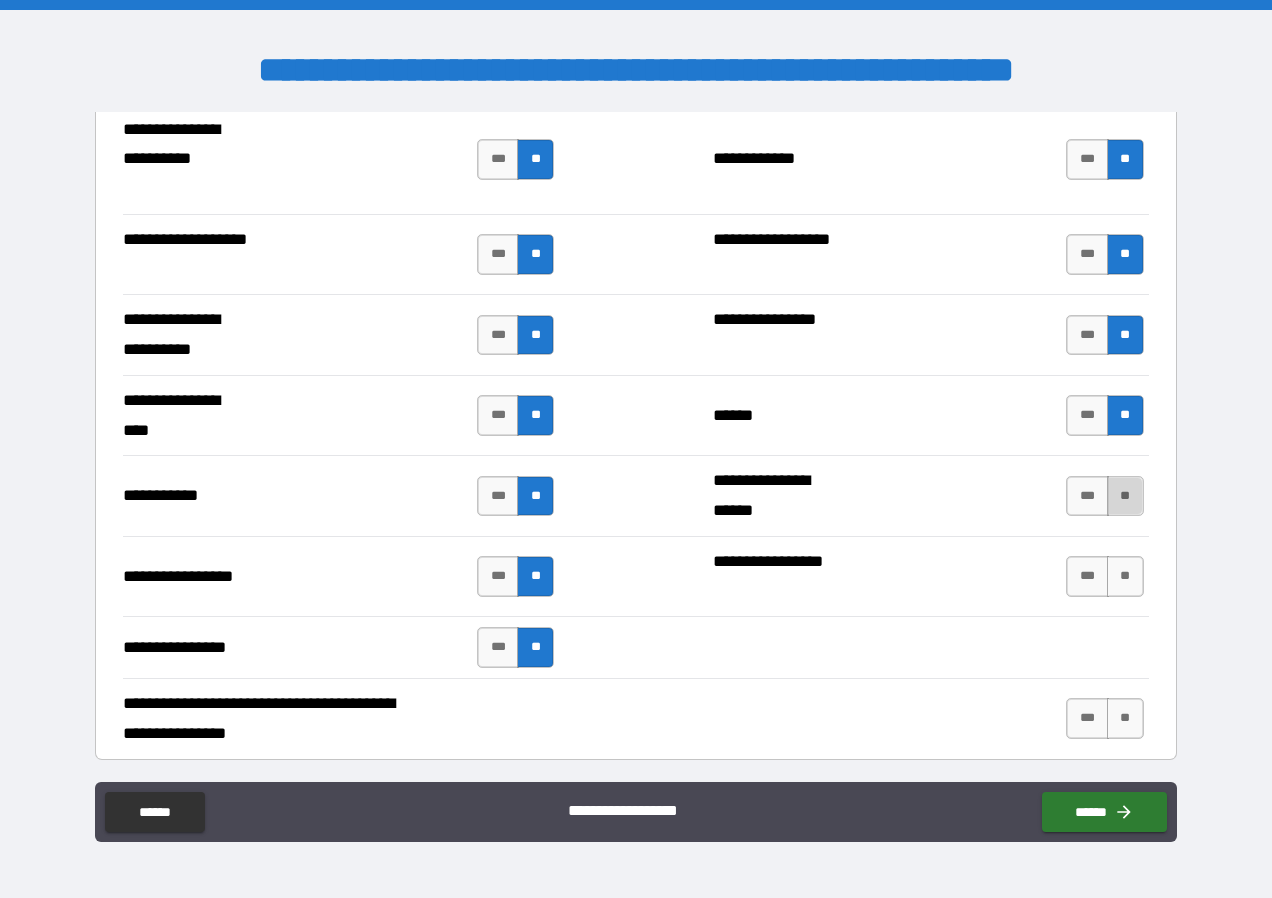 click on "**" at bounding box center [1125, 496] 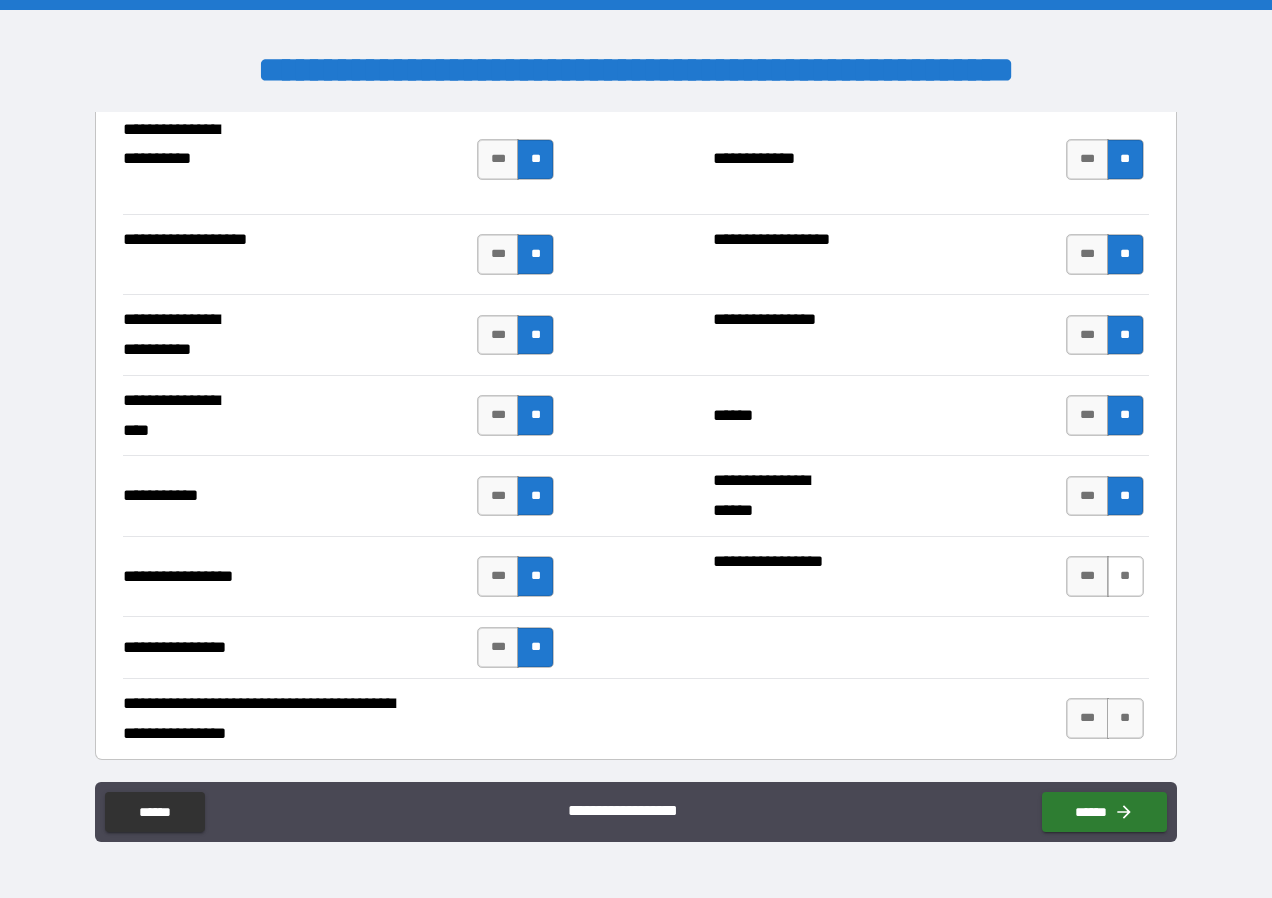 click on "**" at bounding box center [1125, 576] 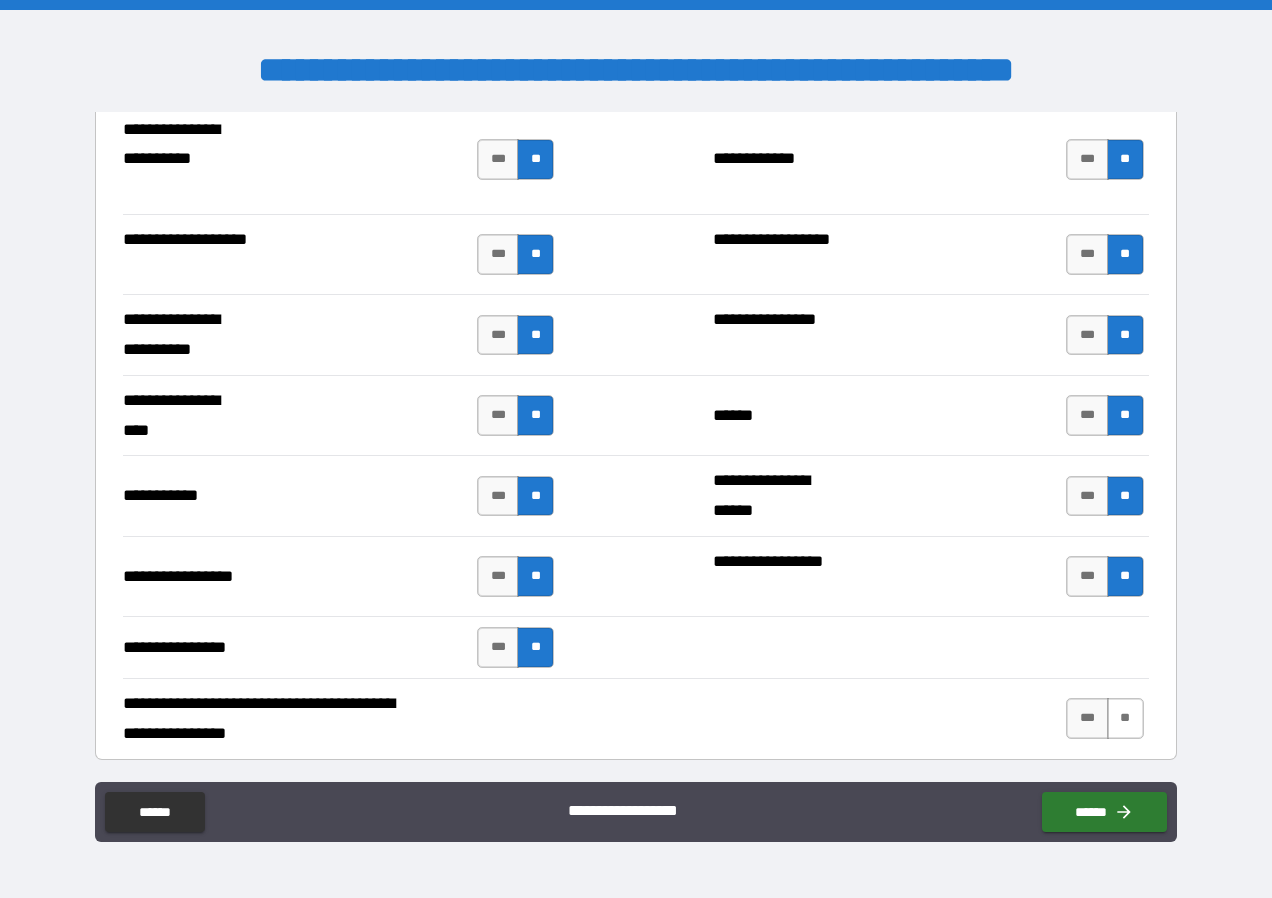 click on "**" at bounding box center (1125, 718) 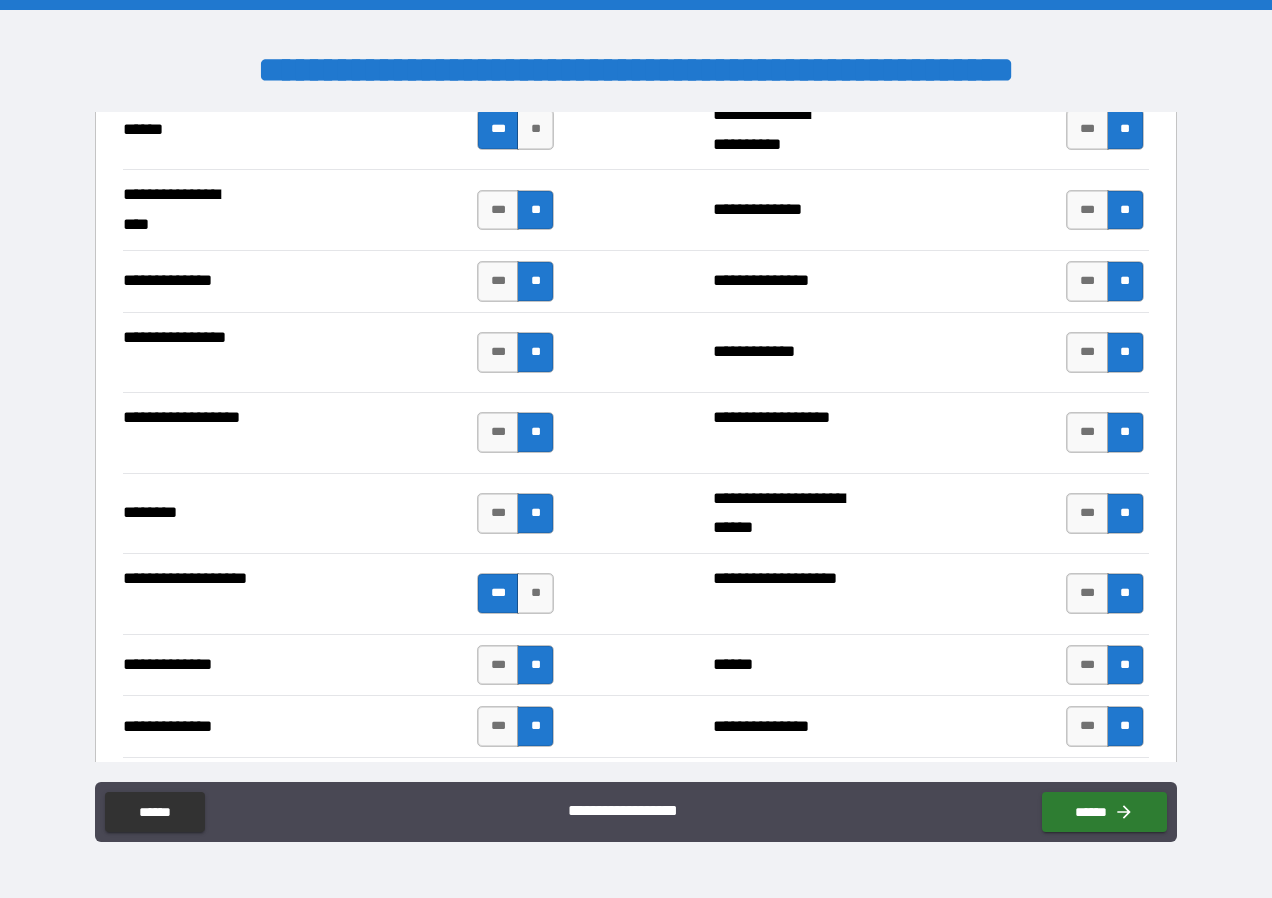 scroll, scrollTop: 3124, scrollLeft: 0, axis: vertical 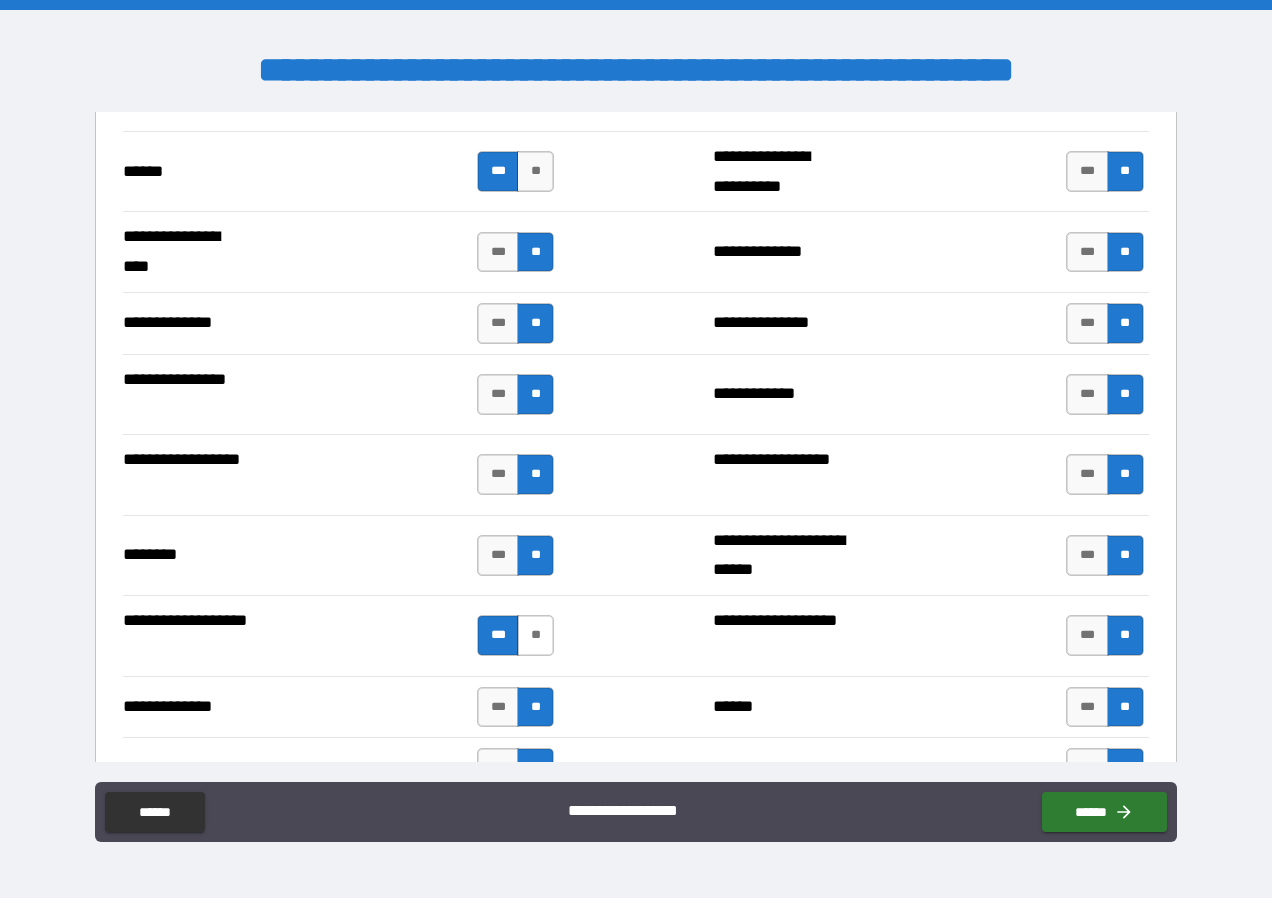 click on "**" at bounding box center (535, 635) 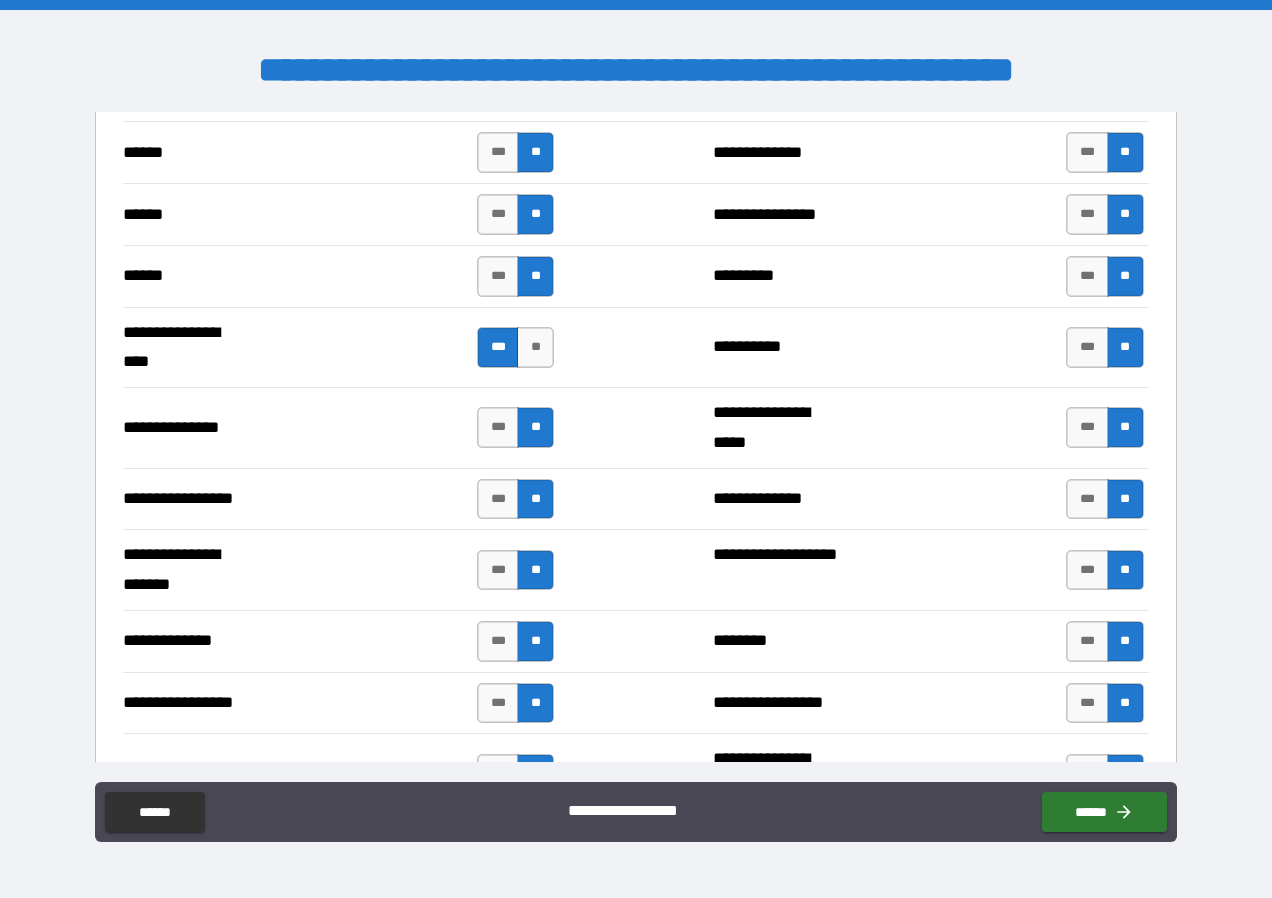scroll, scrollTop: 2425, scrollLeft: 0, axis: vertical 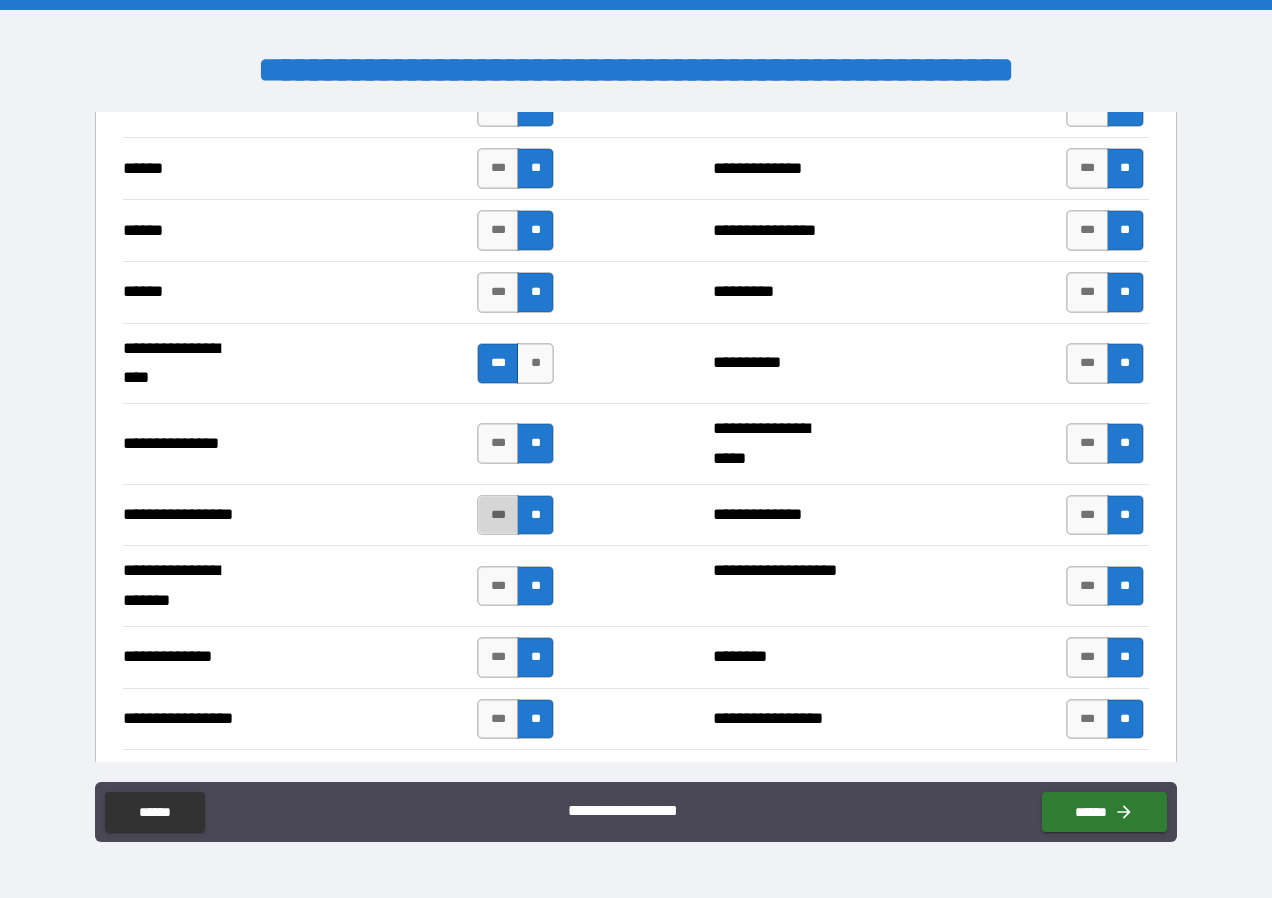 click on "***" at bounding box center (498, 515) 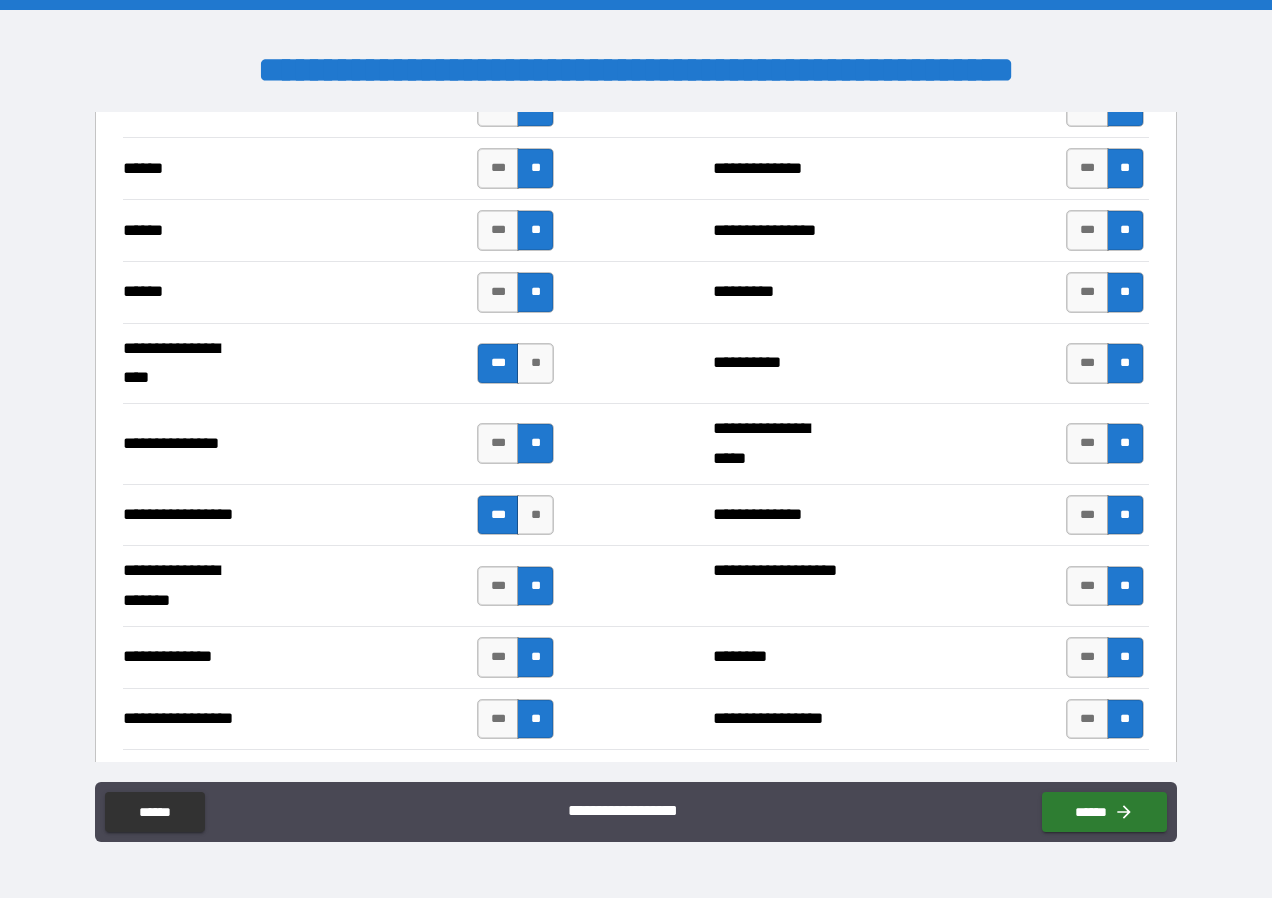 click on "**********" at bounding box center [635, 437] 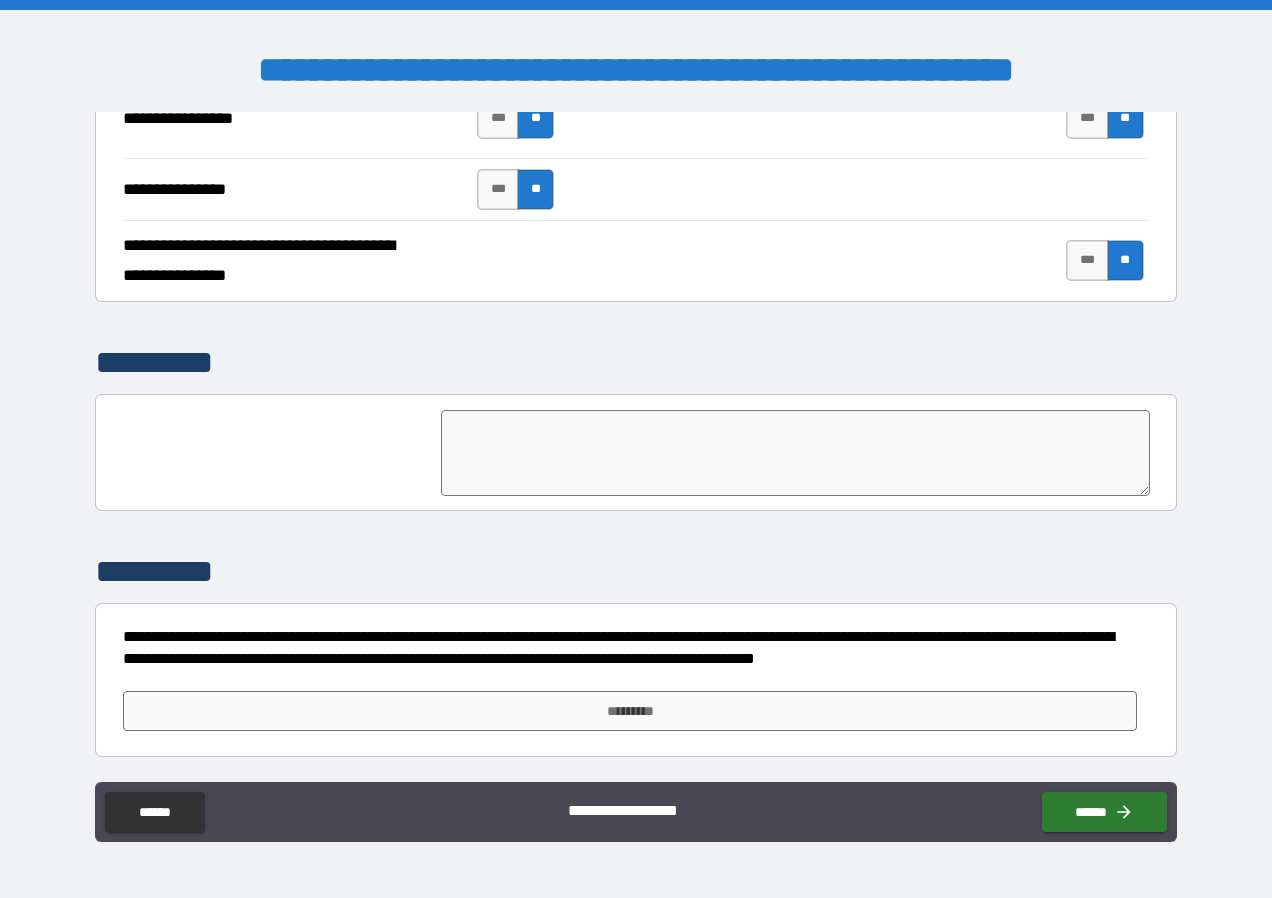 scroll, scrollTop: 4766, scrollLeft: 0, axis: vertical 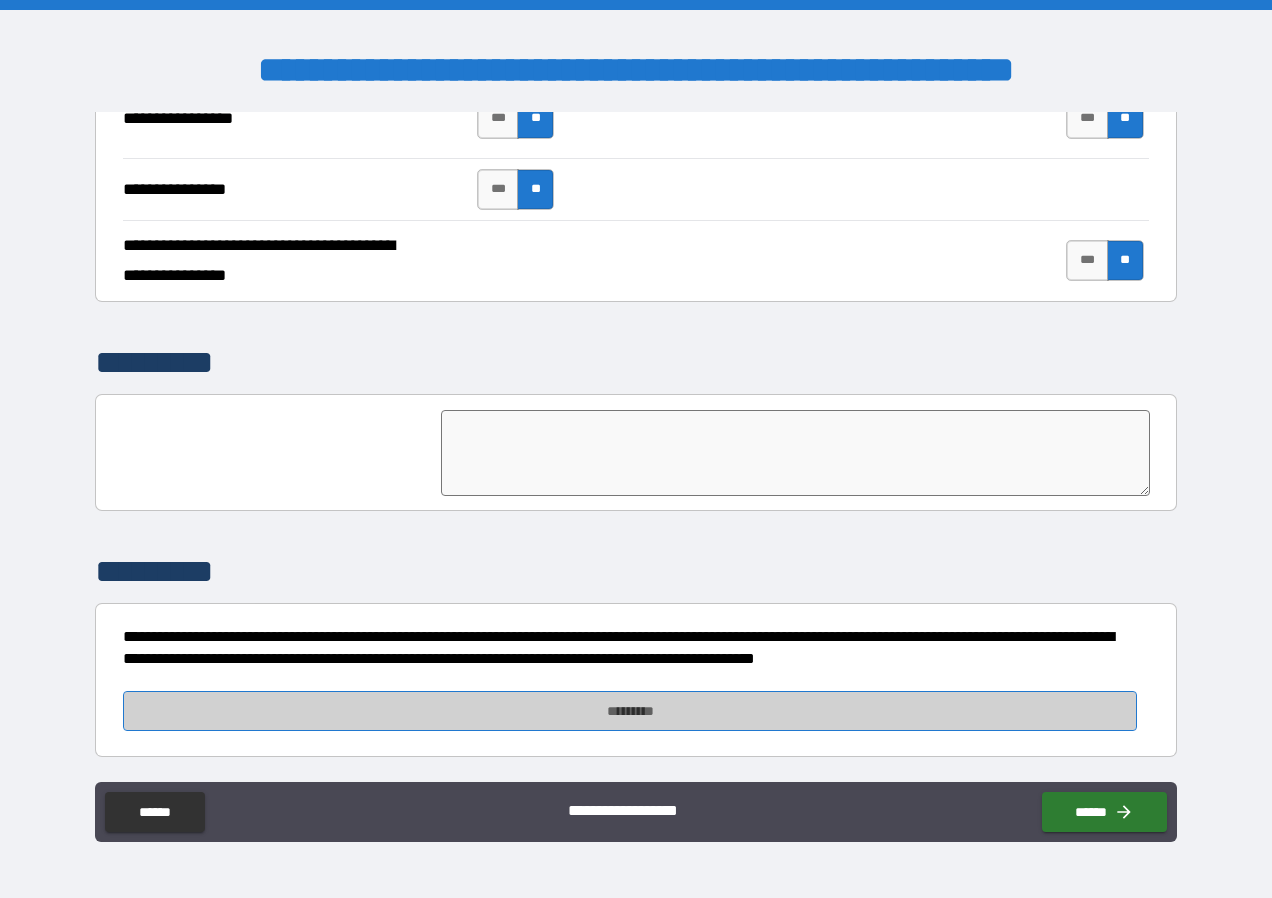 click on "*********" at bounding box center [630, 711] 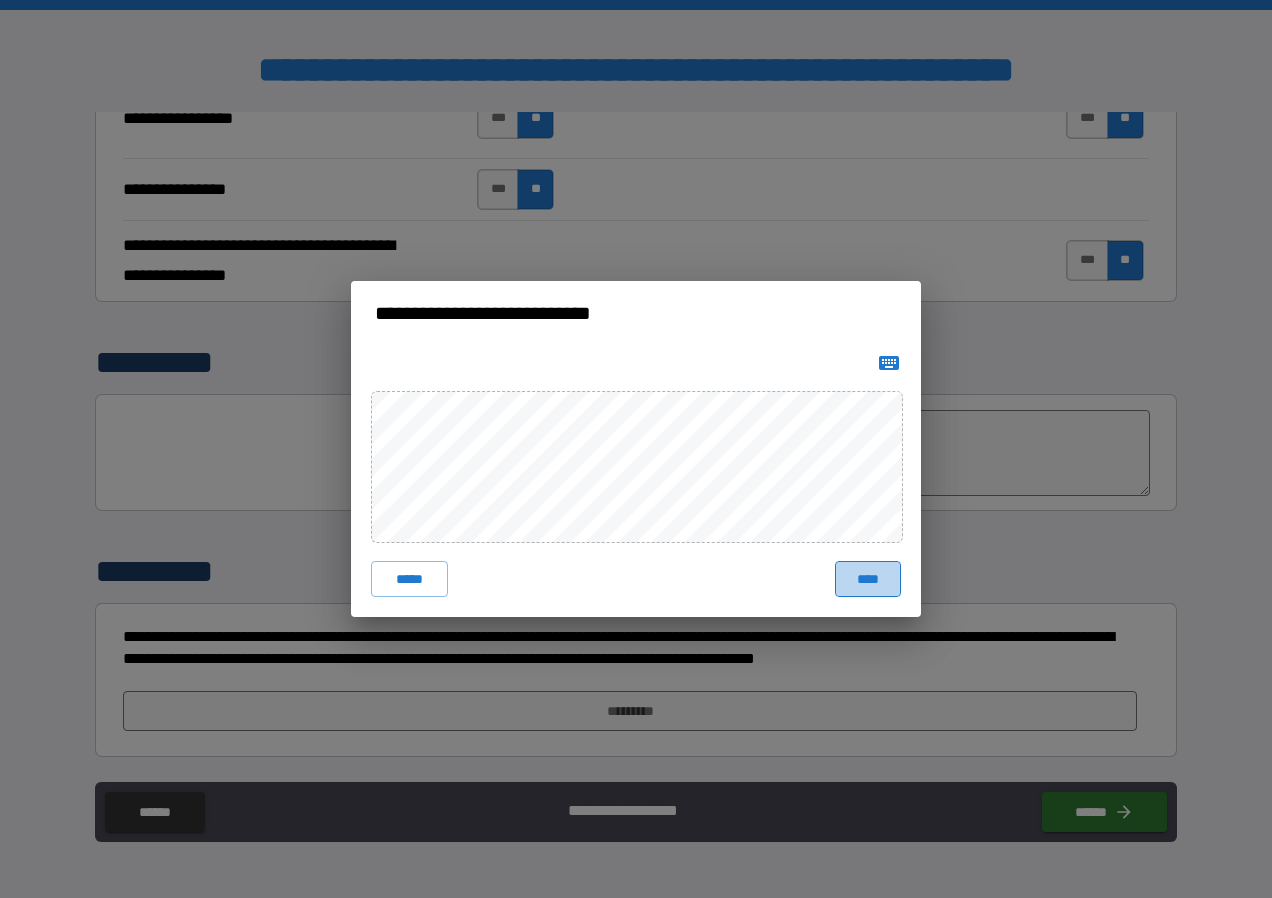 click on "****" at bounding box center (868, 579) 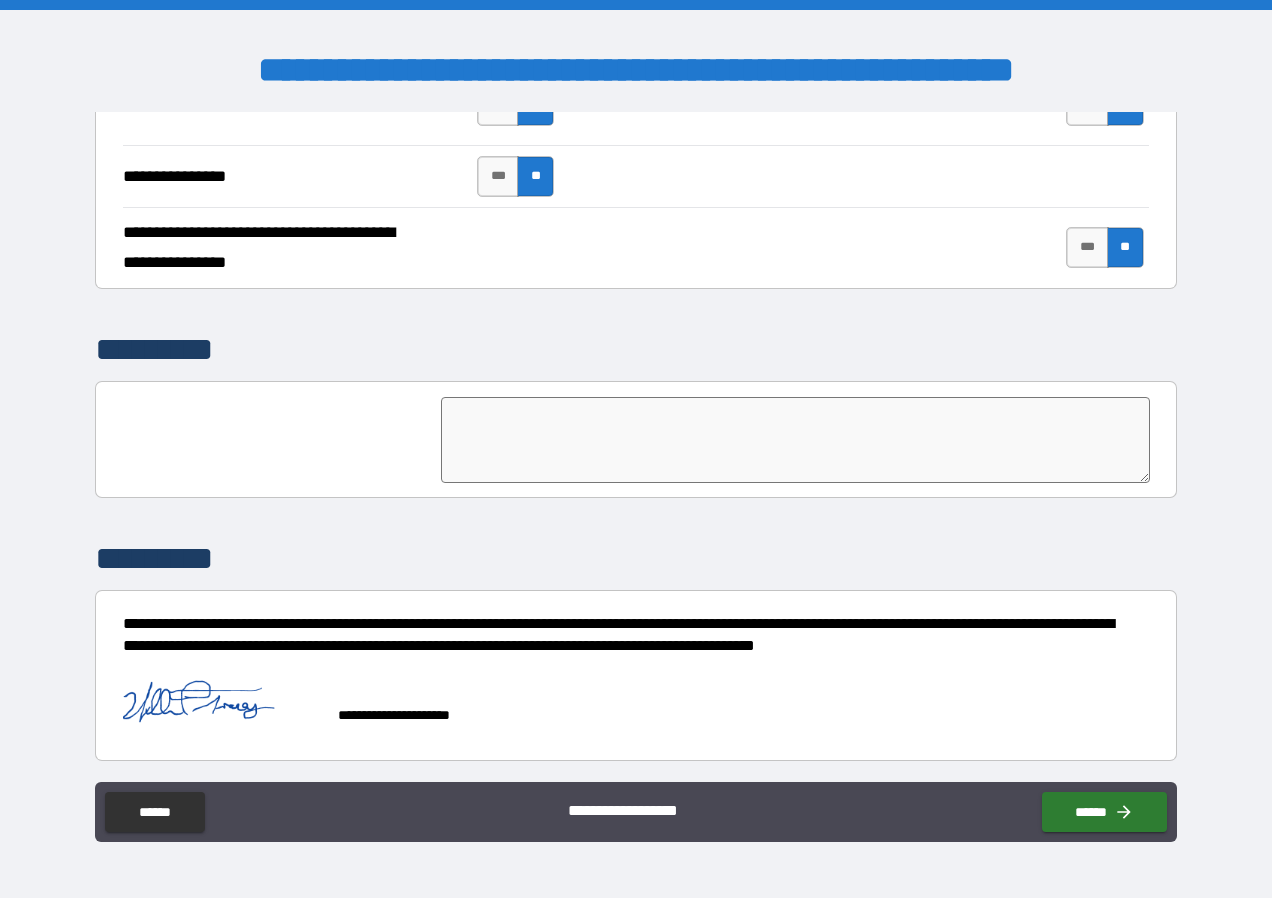 scroll, scrollTop: 4783, scrollLeft: 0, axis: vertical 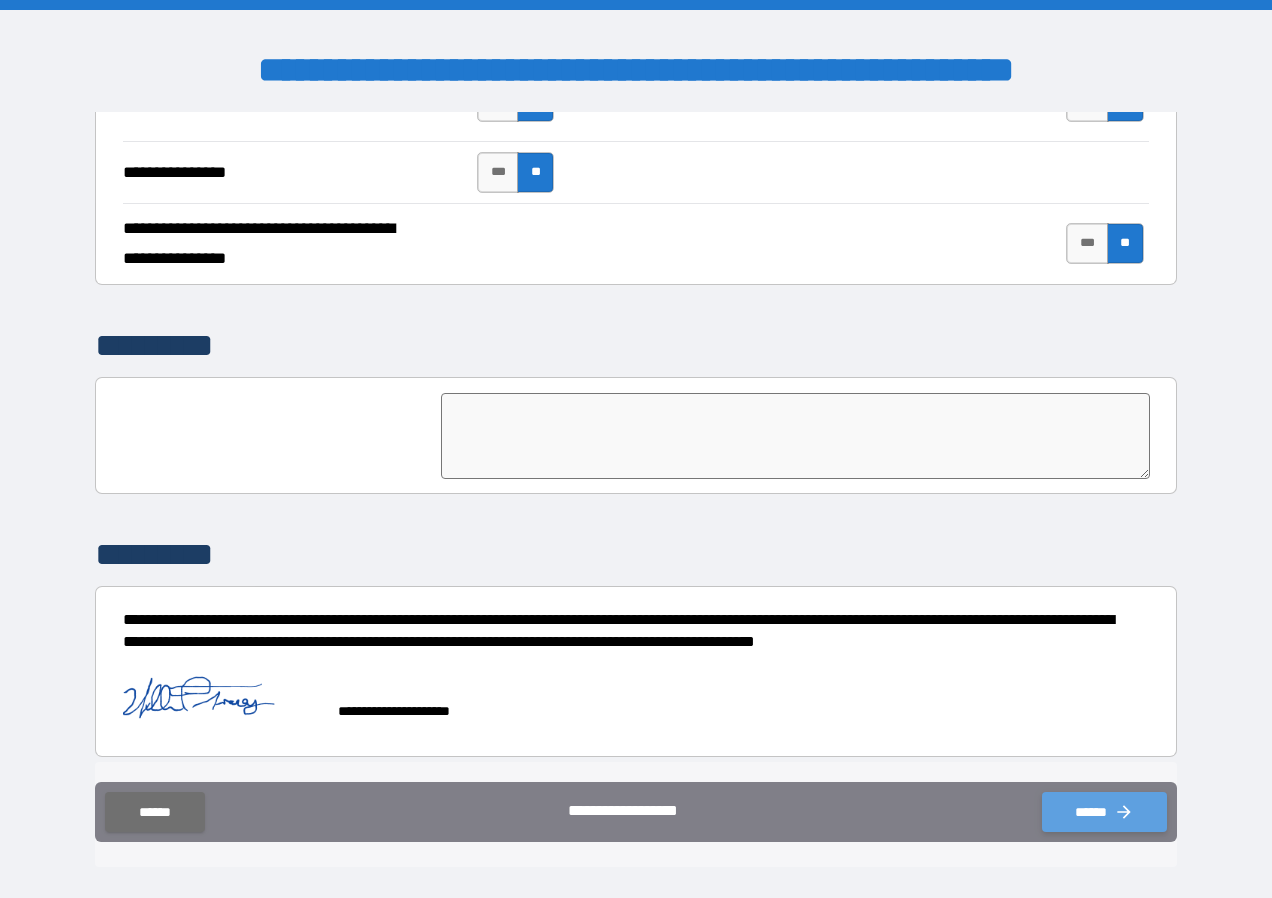 click on "******" at bounding box center (1104, 812) 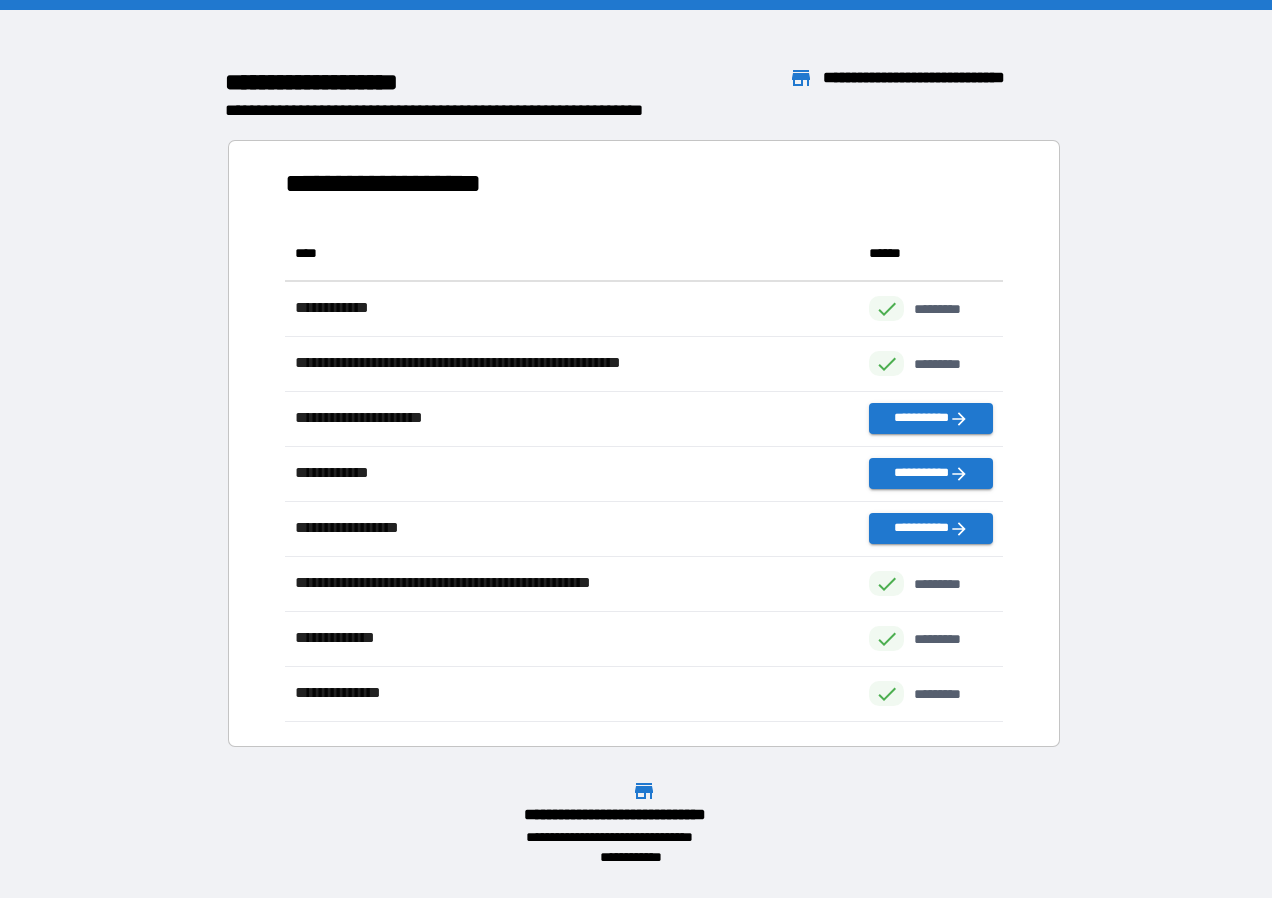 scroll, scrollTop: 16, scrollLeft: 16, axis: both 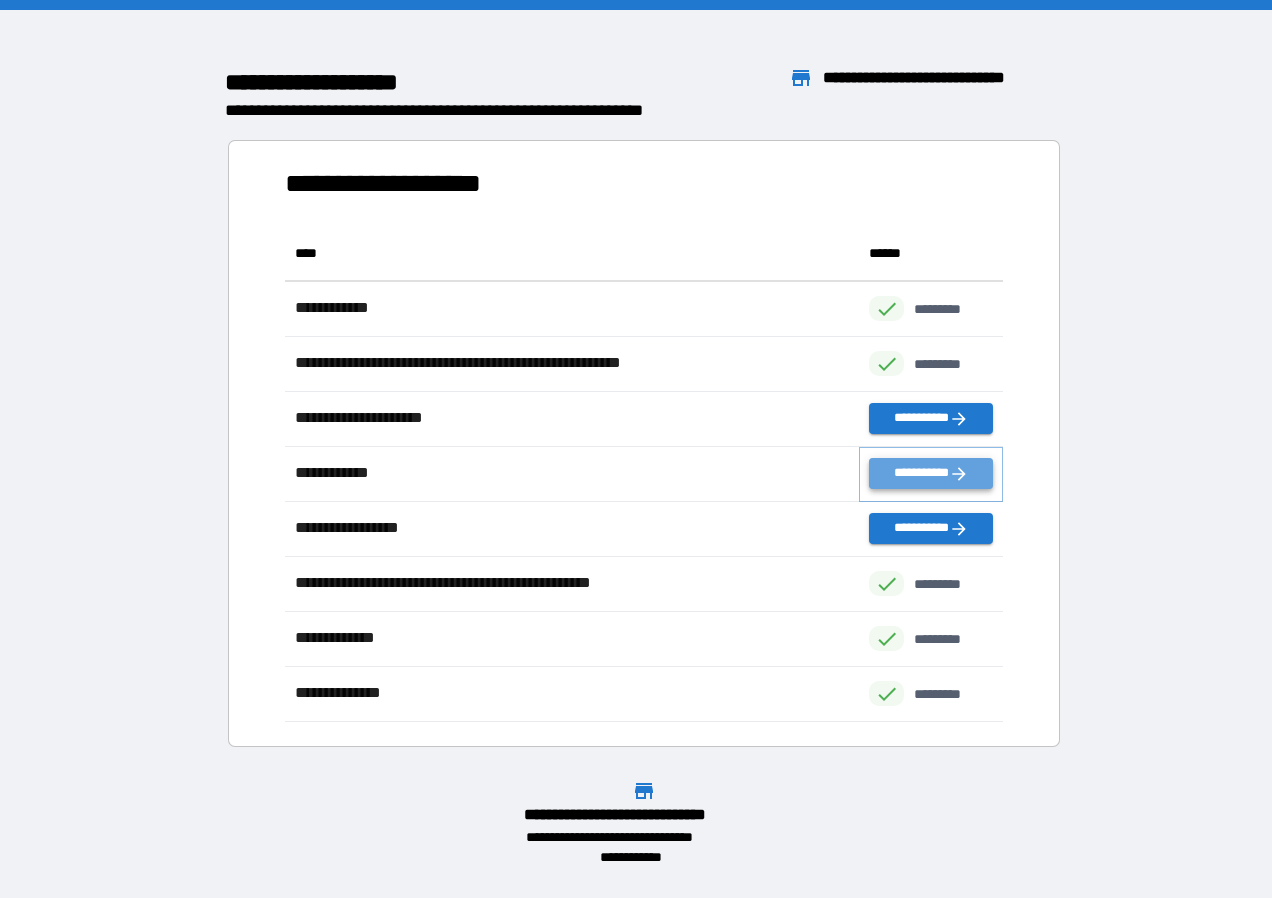 click on "**********" at bounding box center (931, 473) 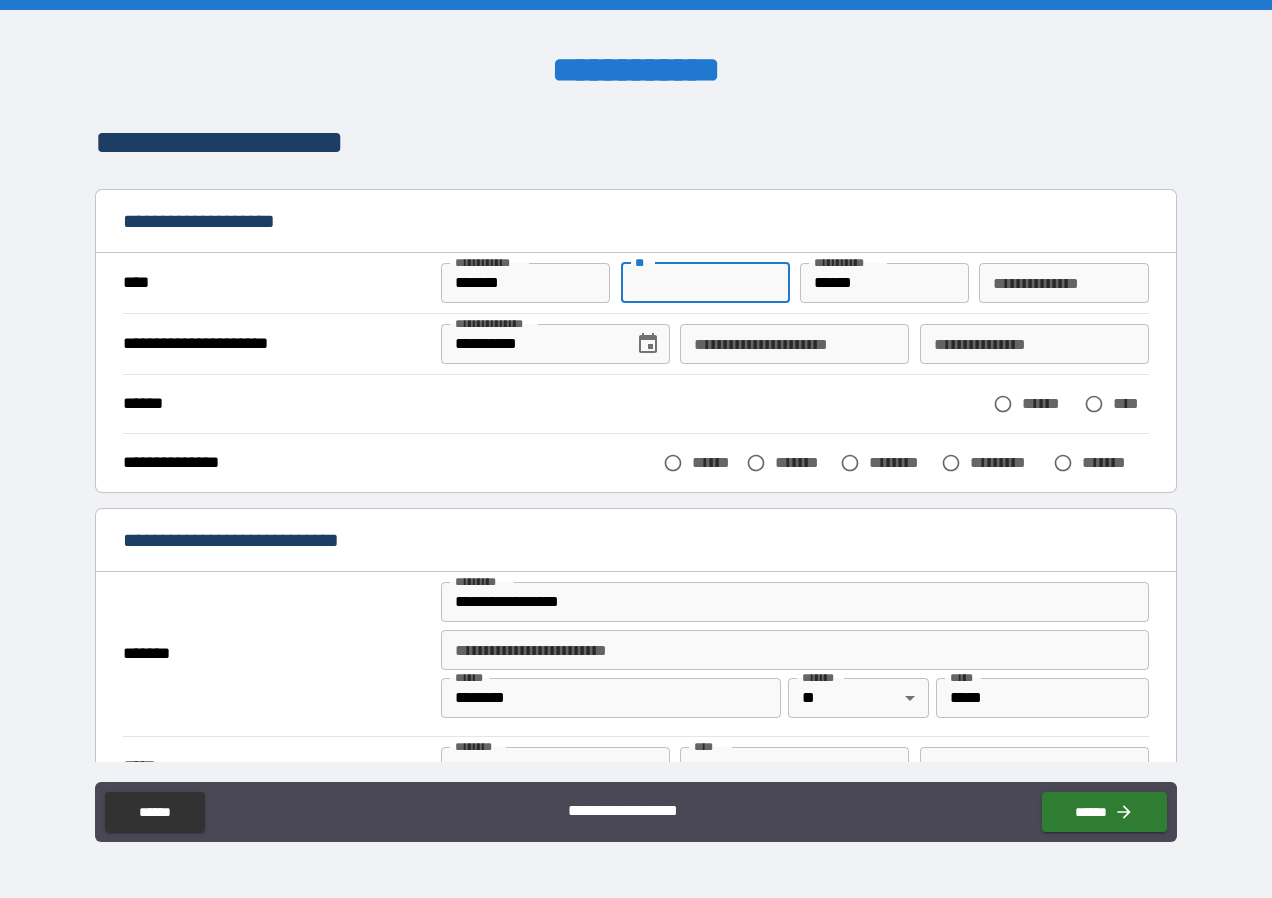 click on "**" at bounding box center (705, 283) 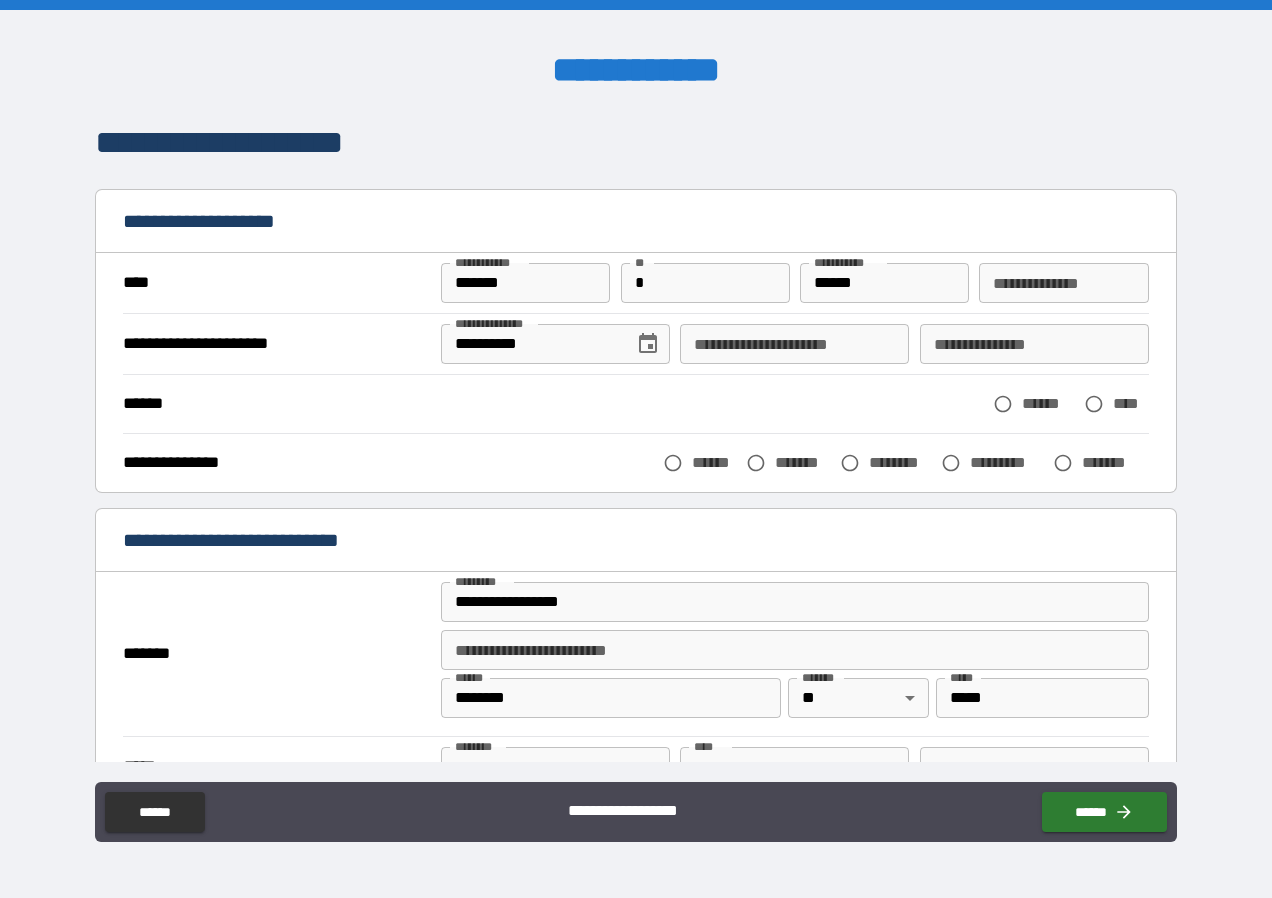 click on "**********" at bounding box center (635, 462) 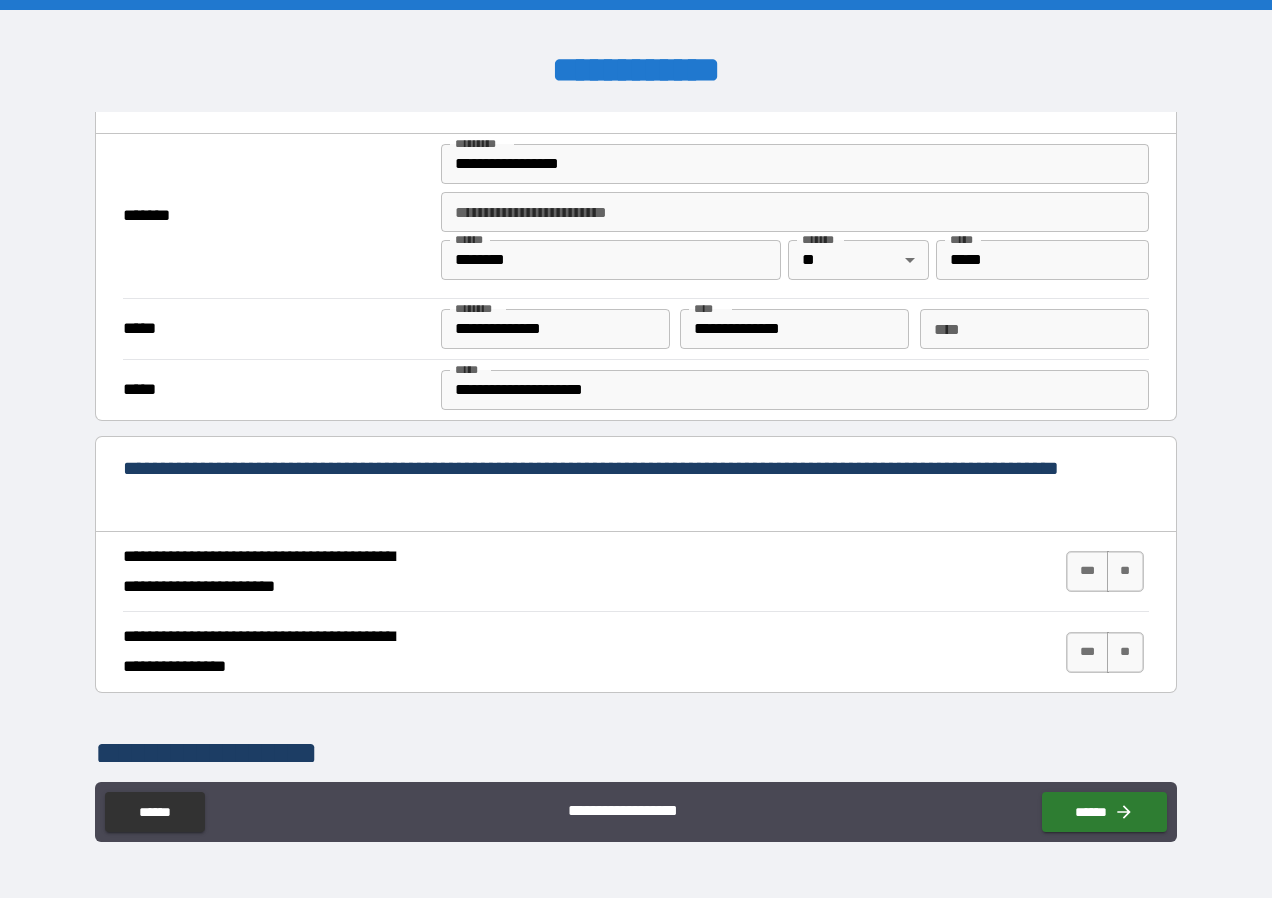 scroll, scrollTop: 500, scrollLeft: 0, axis: vertical 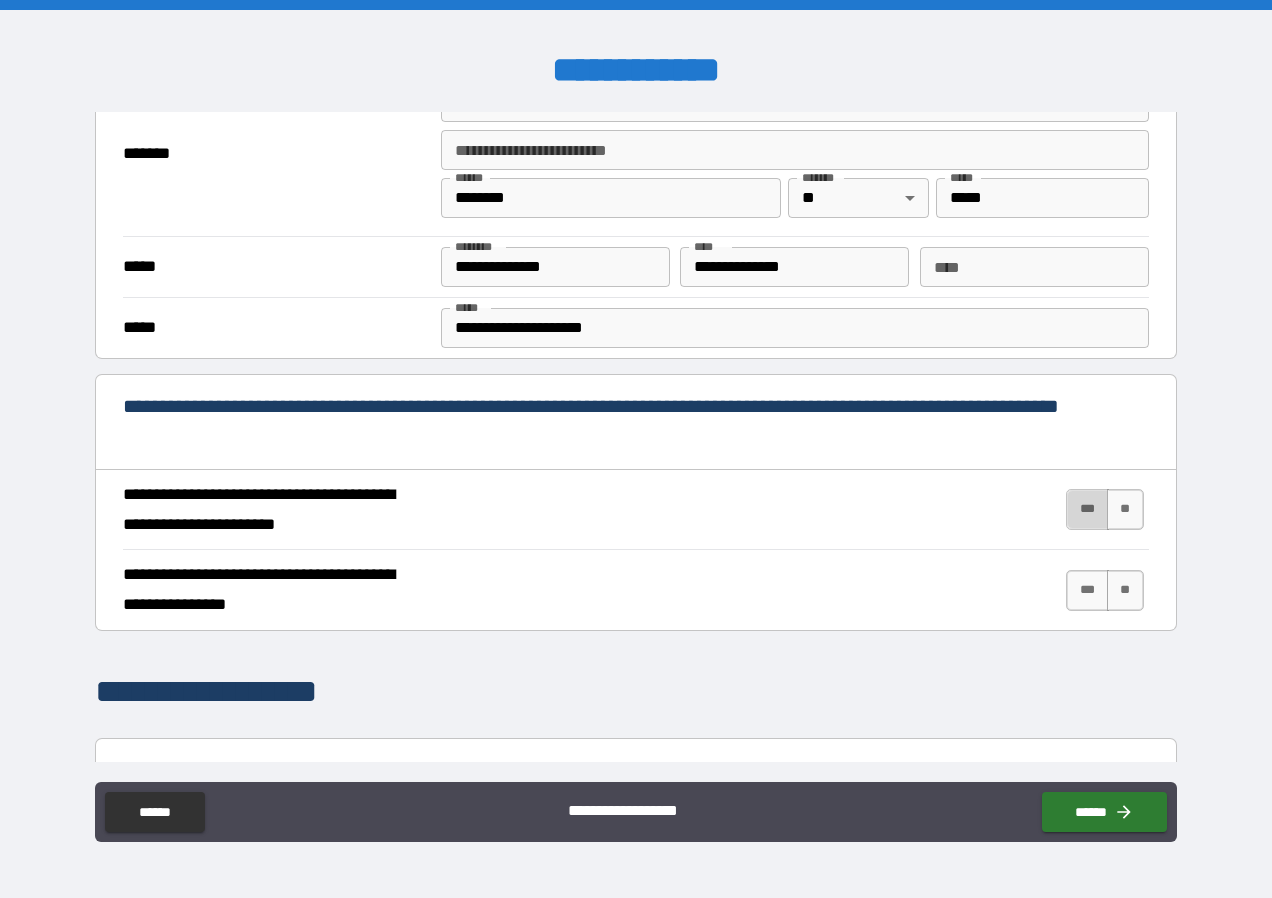 click on "***" at bounding box center [1087, 509] 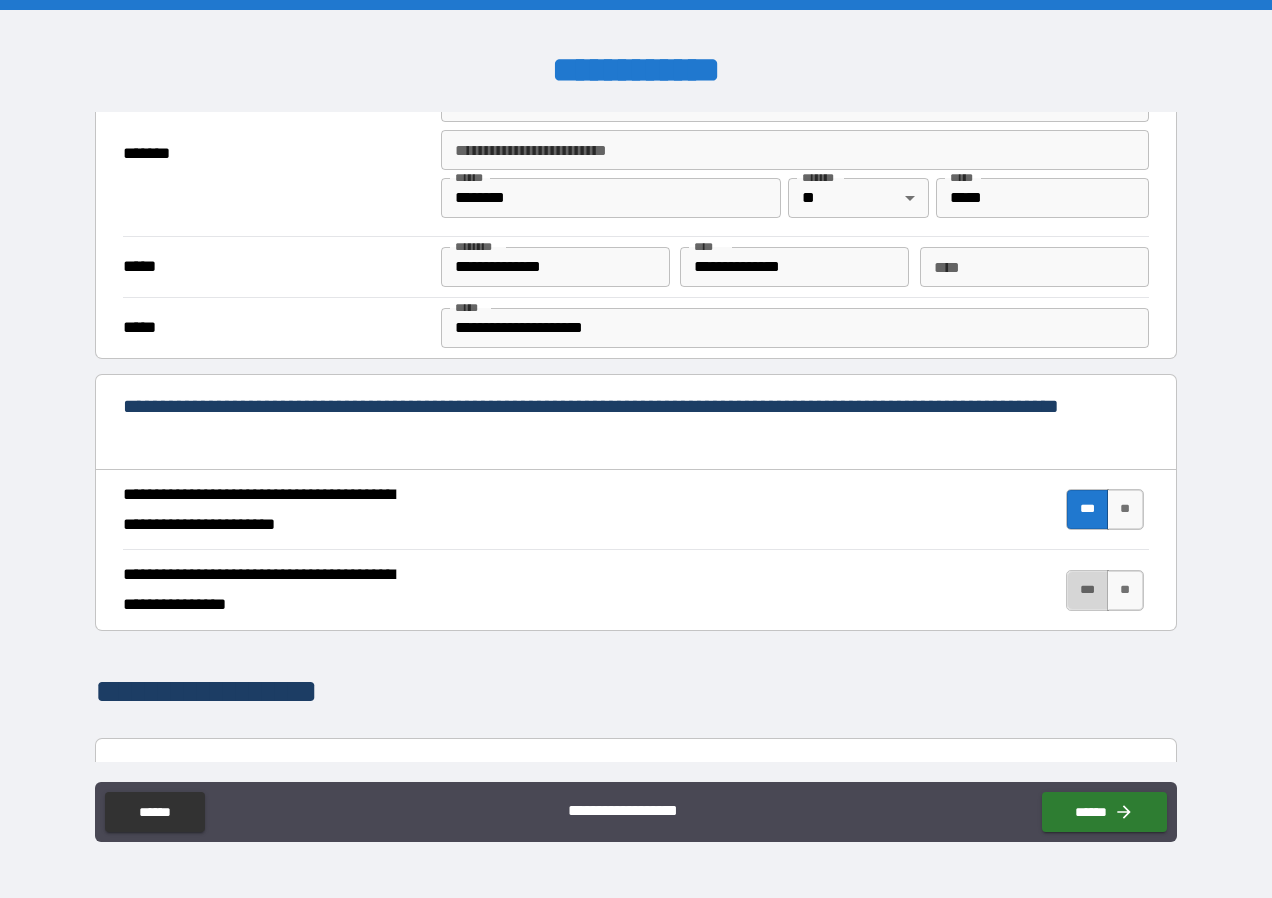 click on "***" at bounding box center [1087, 590] 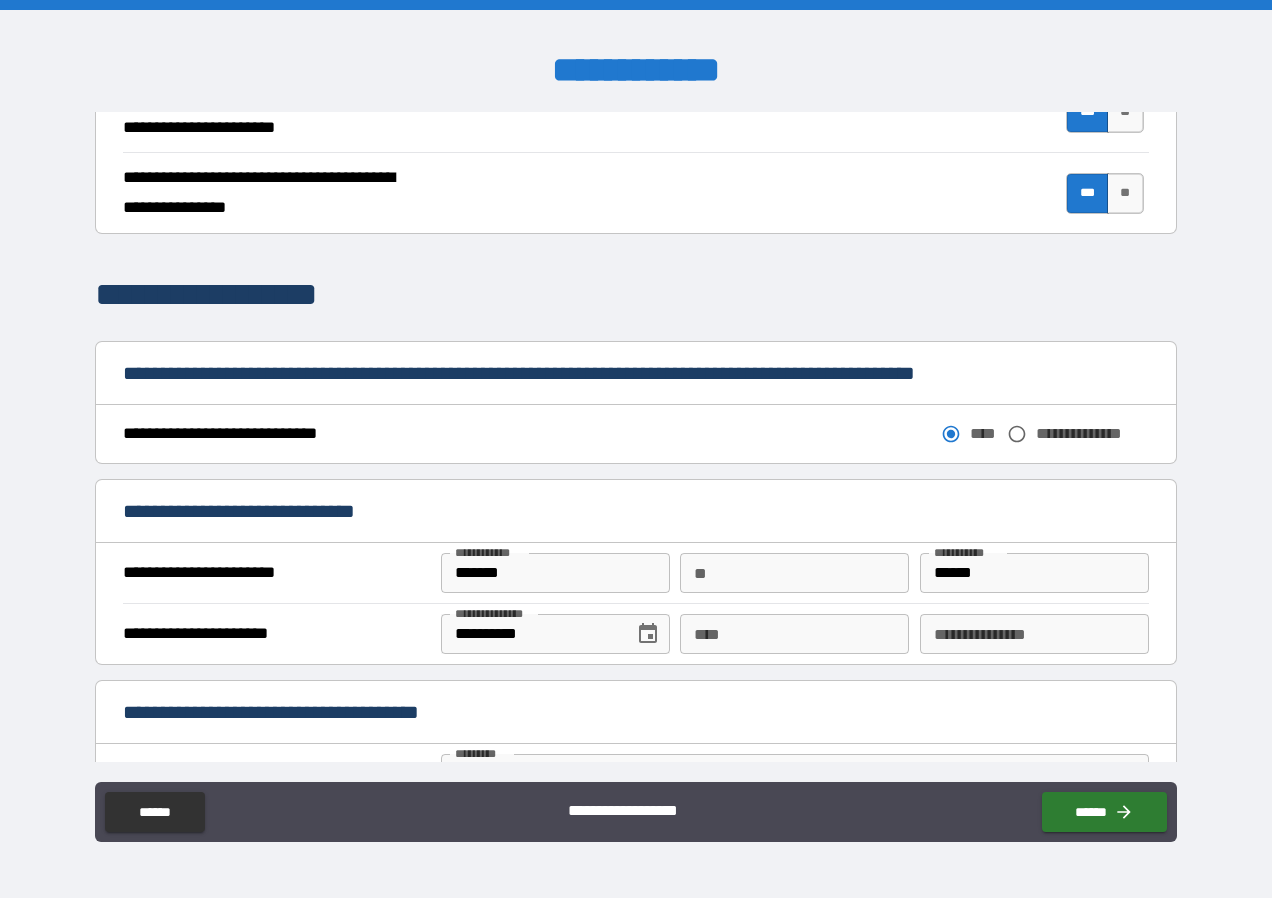 scroll, scrollTop: 900, scrollLeft: 0, axis: vertical 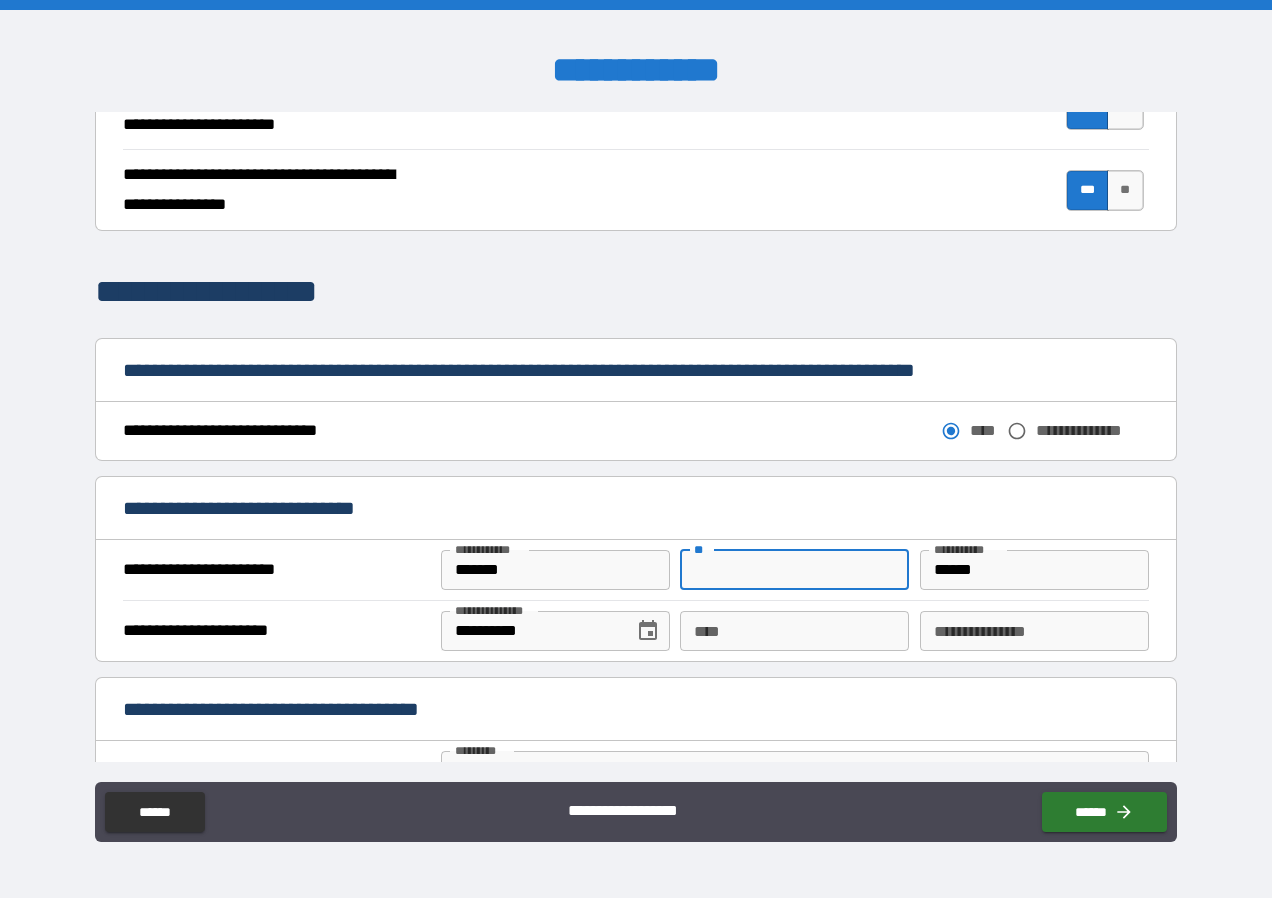 click on "**" at bounding box center (794, 570) 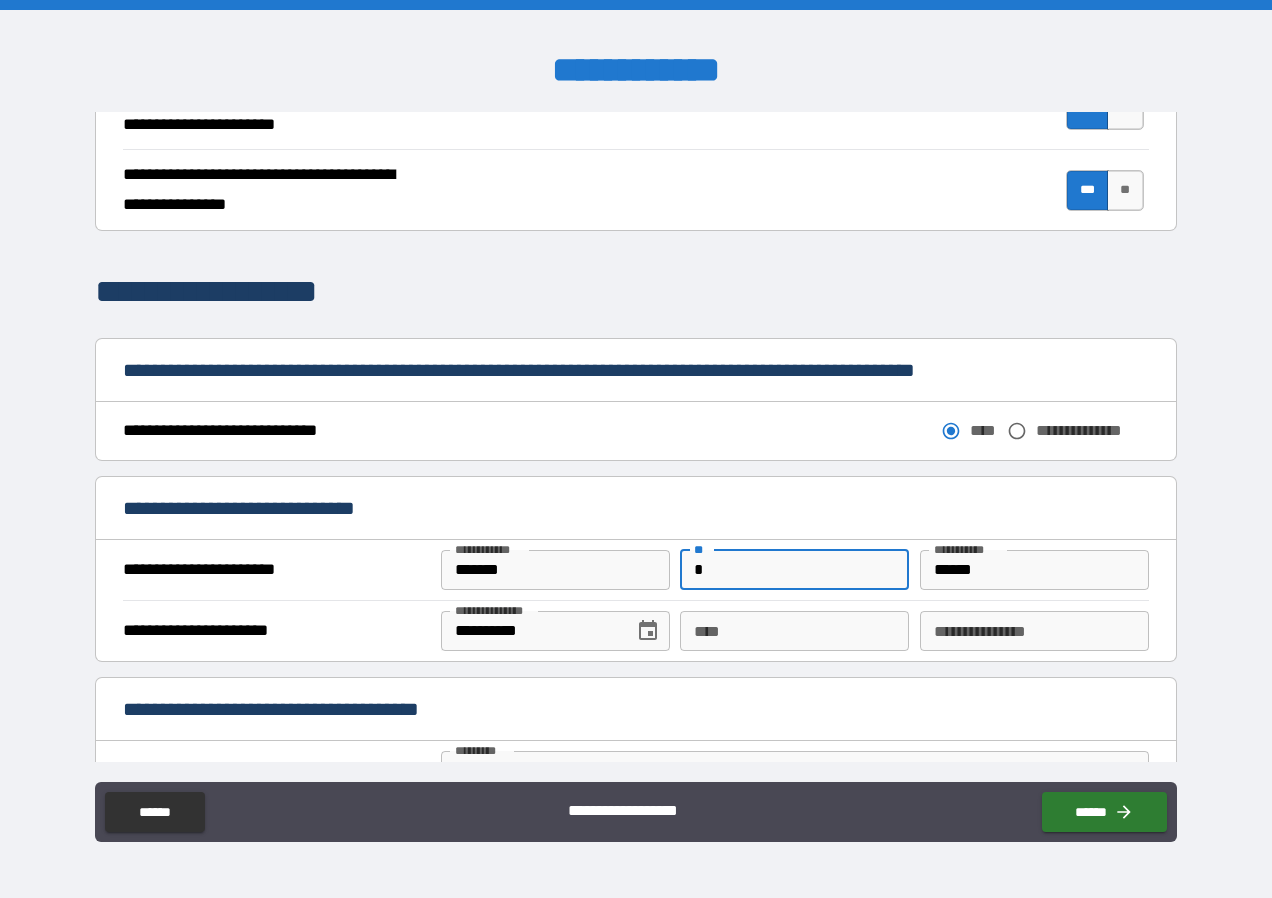 click on "**********" at bounding box center (635, 510) 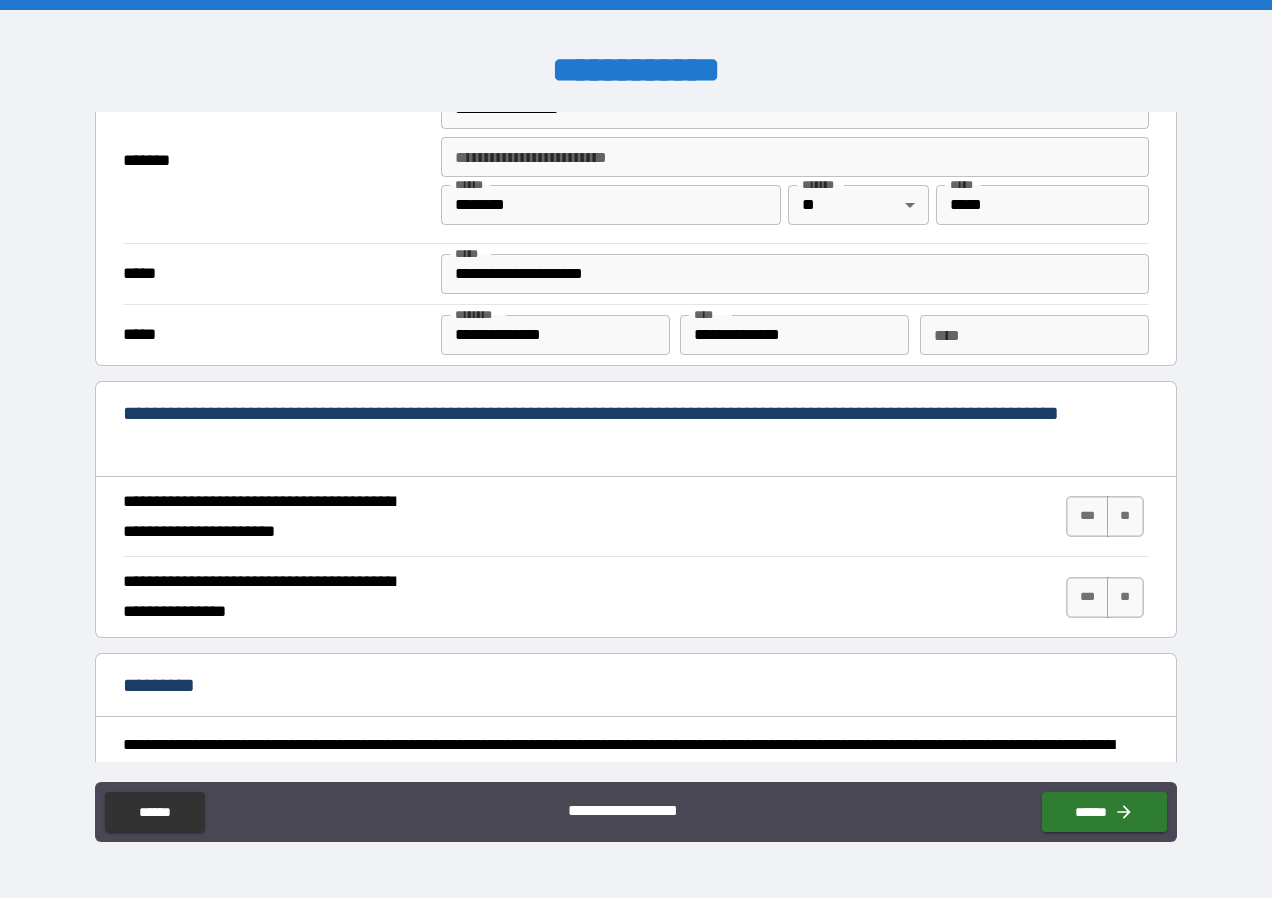 scroll, scrollTop: 1563, scrollLeft: 0, axis: vertical 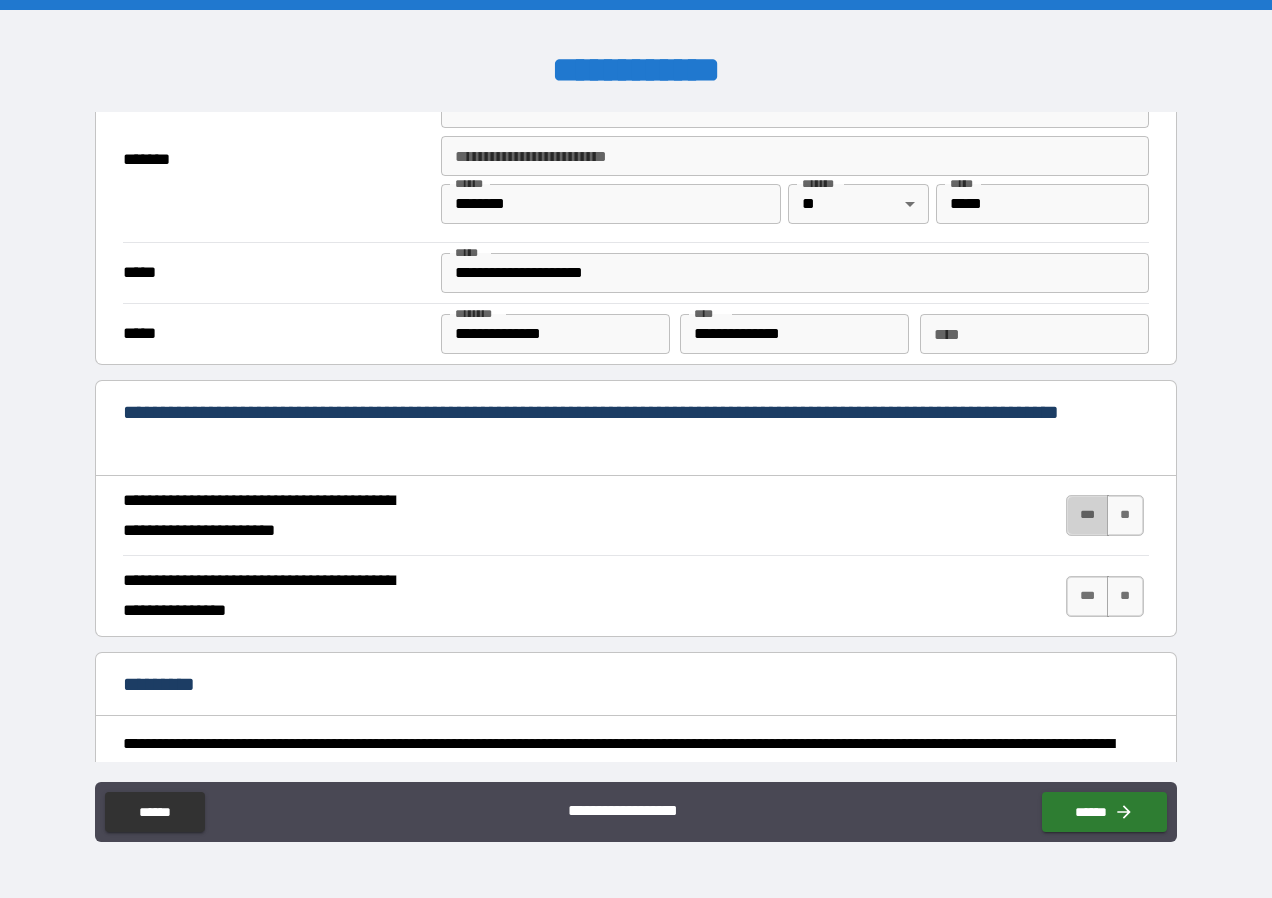 drag, startPoint x: 1084, startPoint y: 515, endPoint x: 1073, endPoint y: 566, distance: 52.17279 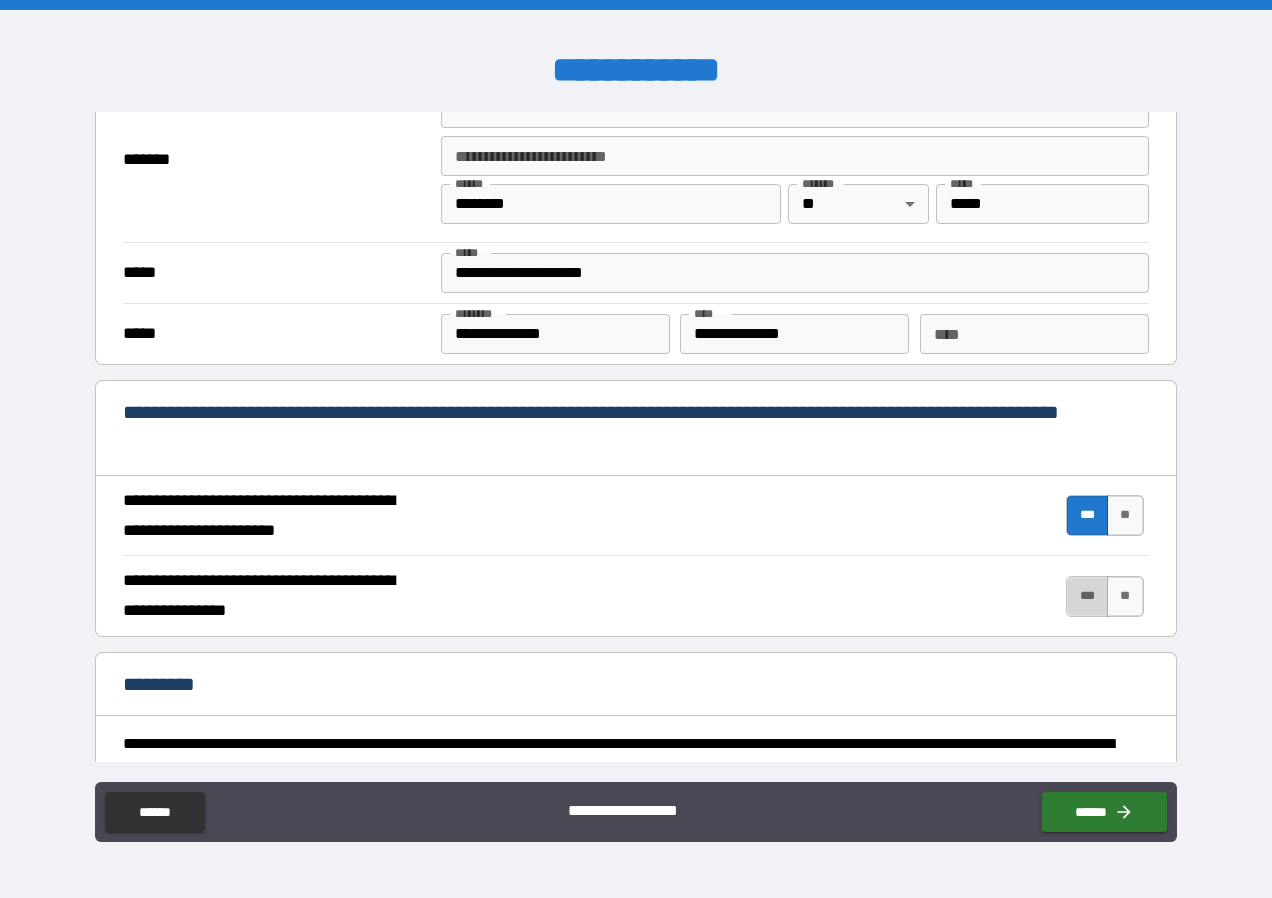 click on "***" at bounding box center (1087, 596) 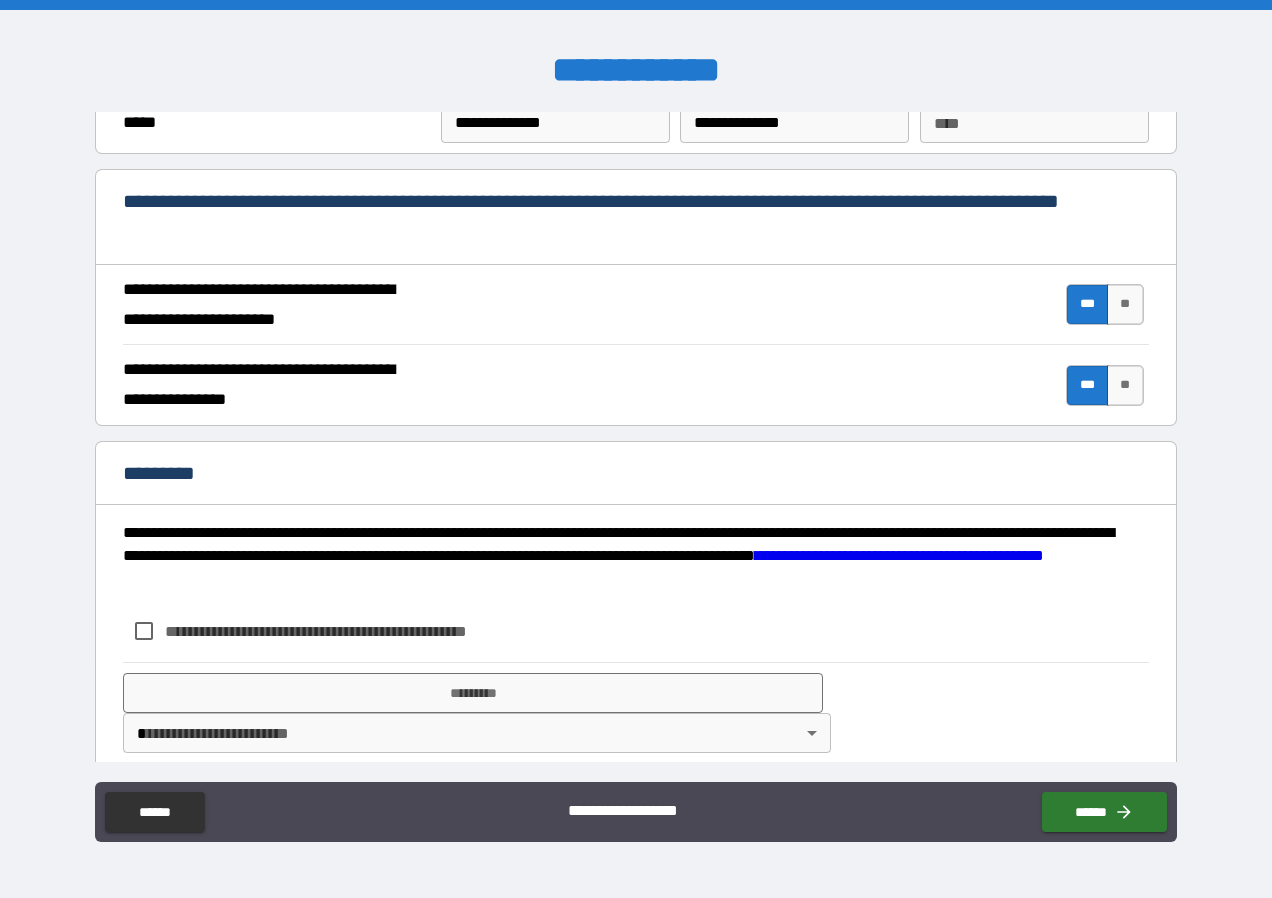 scroll, scrollTop: 1796, scrollLeft: 0, axis: vertical 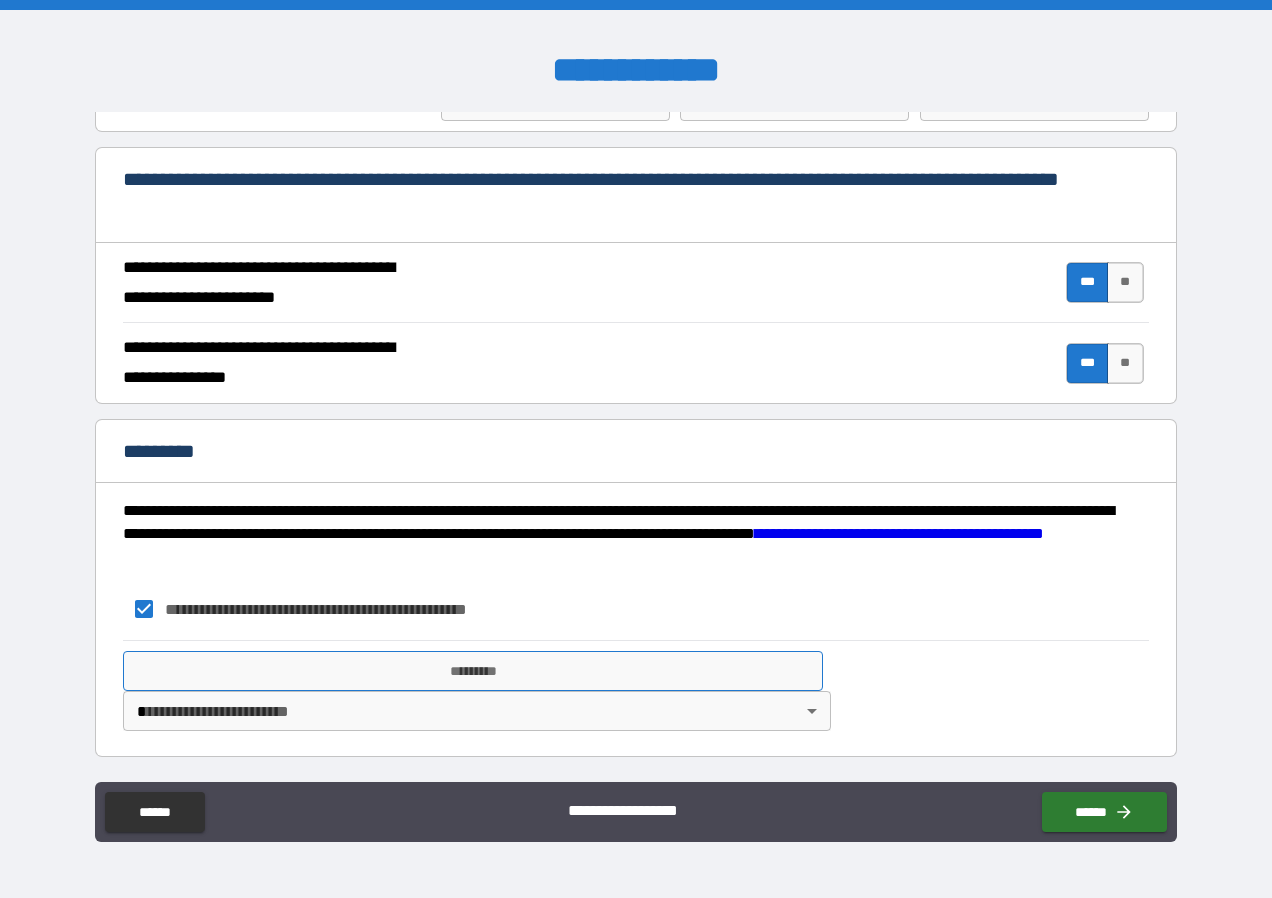 click on "*********" at bounding box center (473, 671) 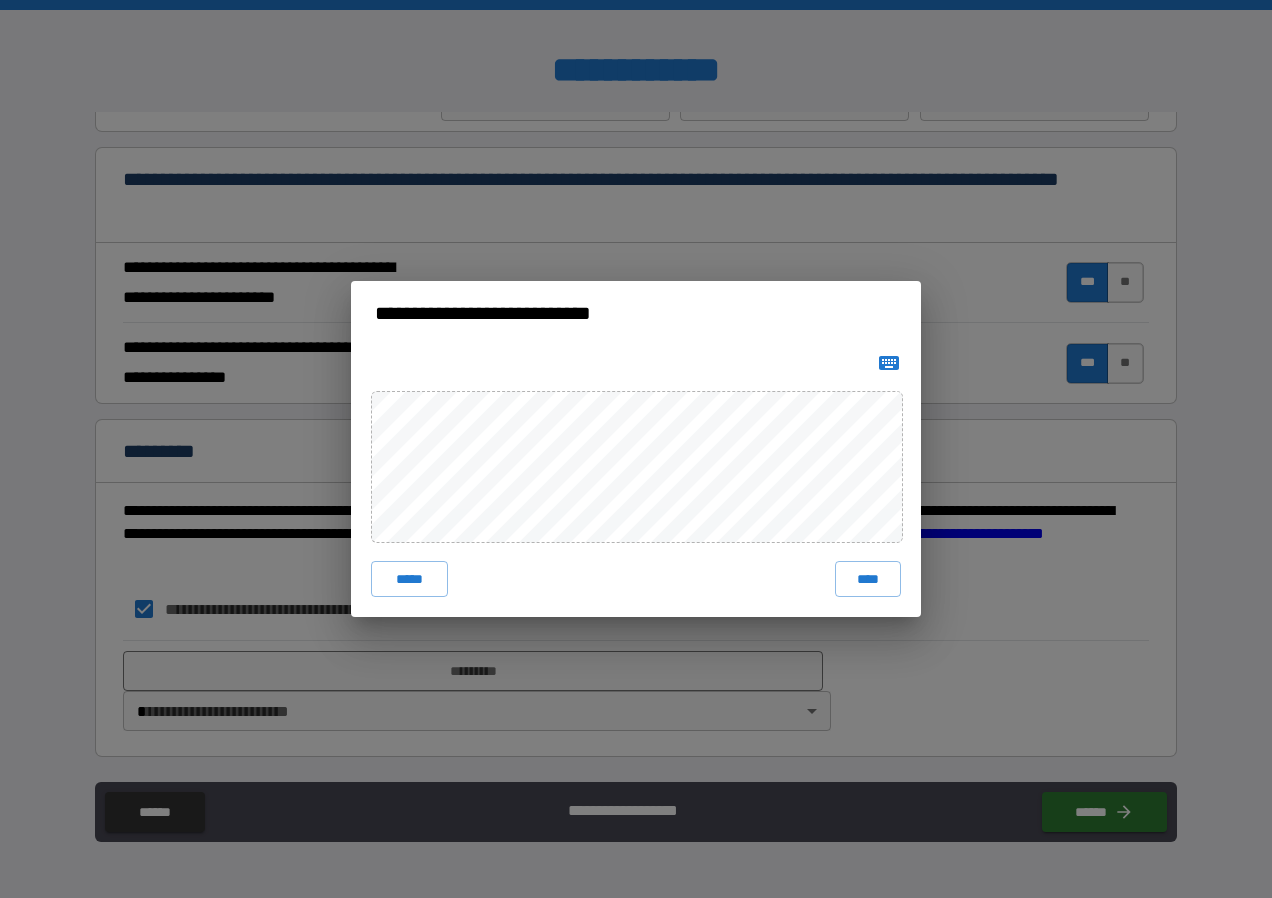 click on "**********" at bounding box center [636, 449] 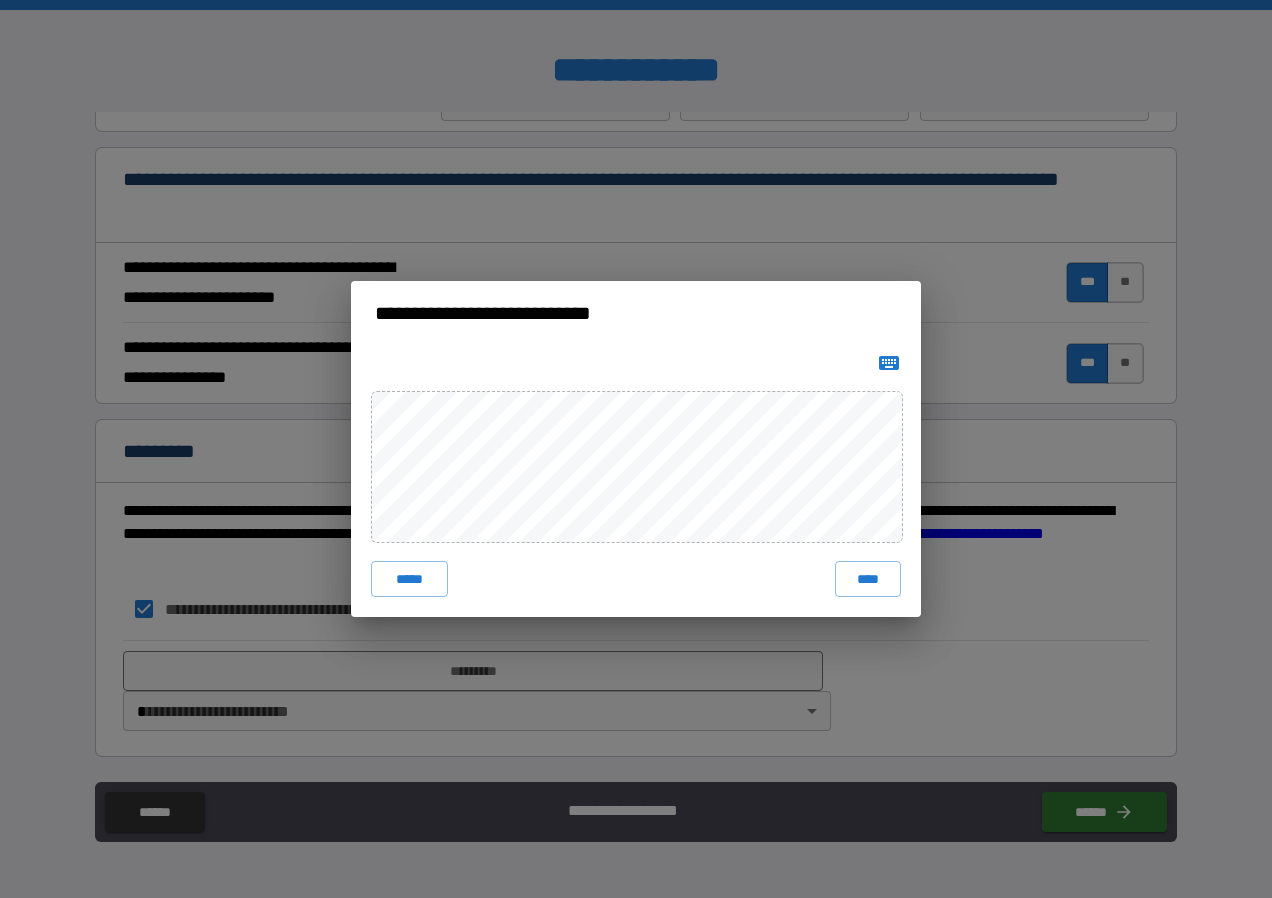 drag, startPoint x: 867, startPoint y: 568, endPoint x: 865, endPoint y: 581, distance: 13.152946 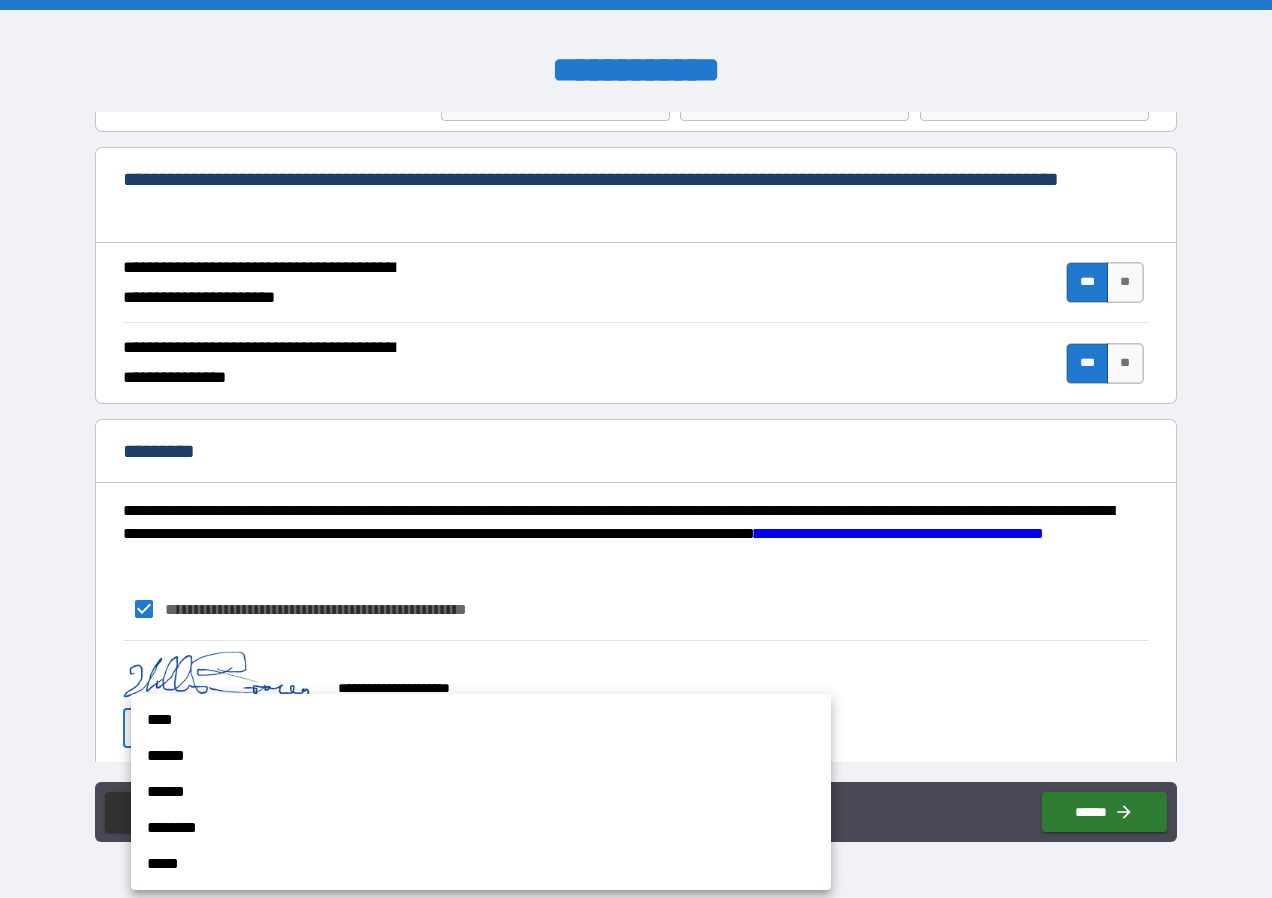 click on "**********" at bounding box center (636, 449) 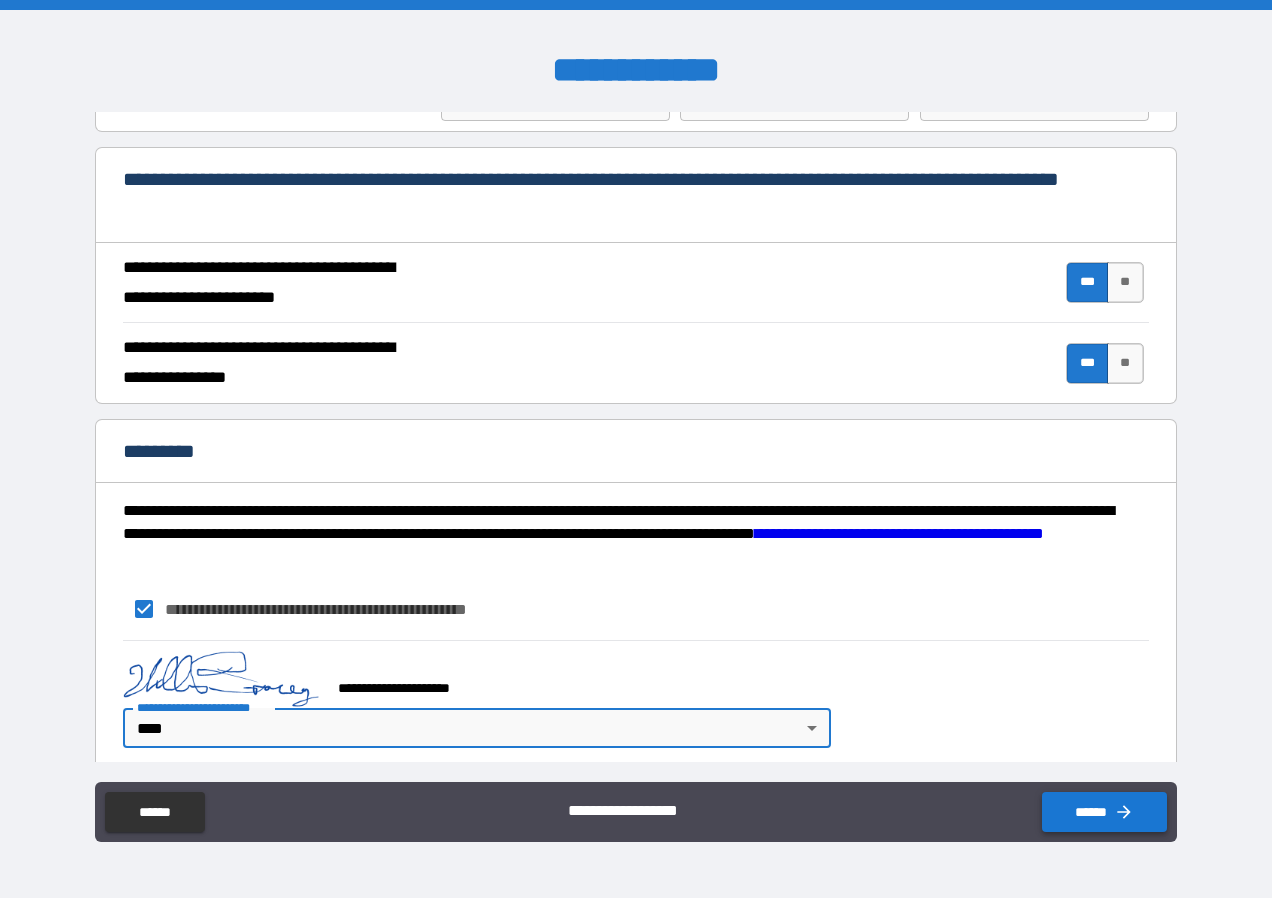click on "******" at bounding box center [1104, 812] 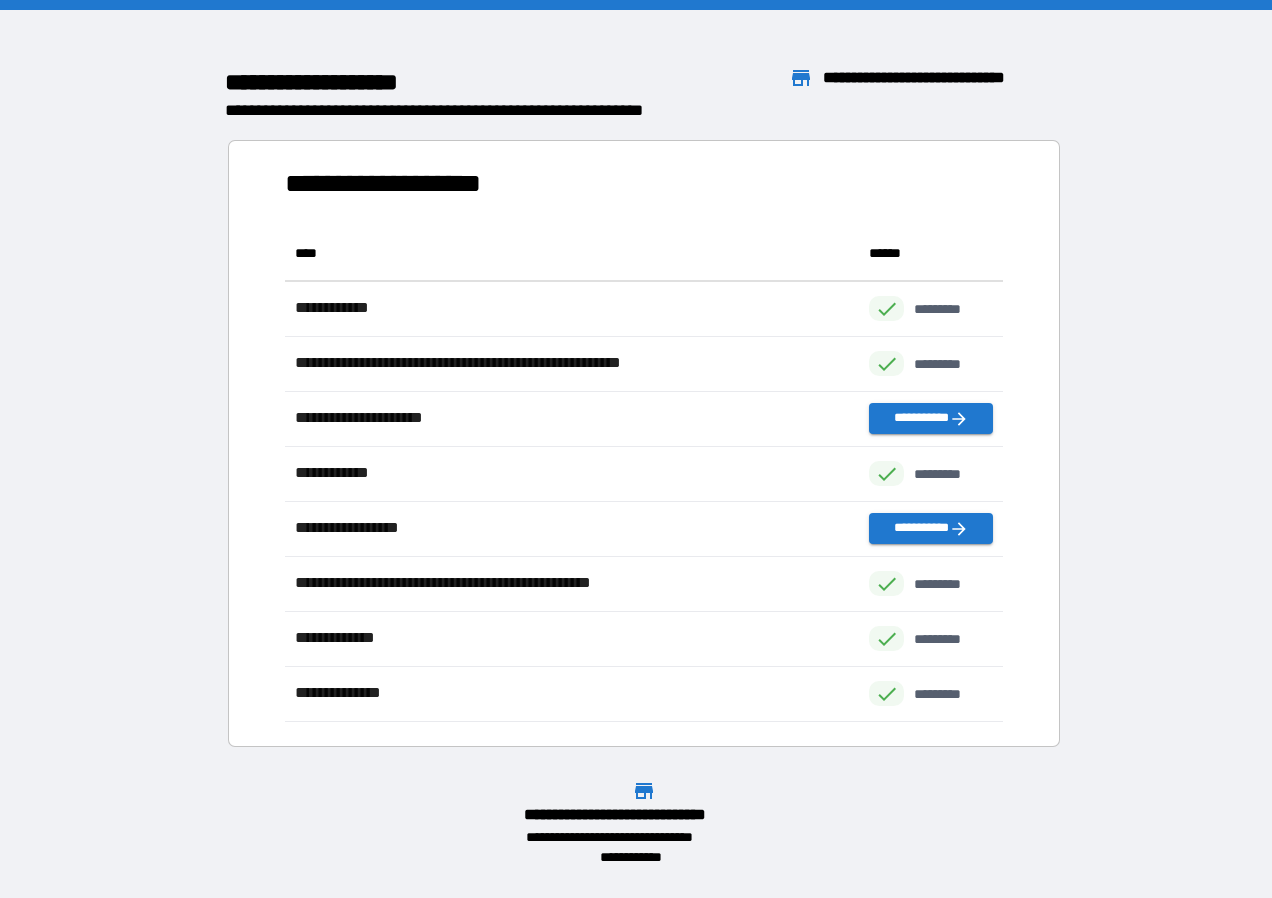 scroll, scrollTop: 16, scrollLeft: 16, axis: both 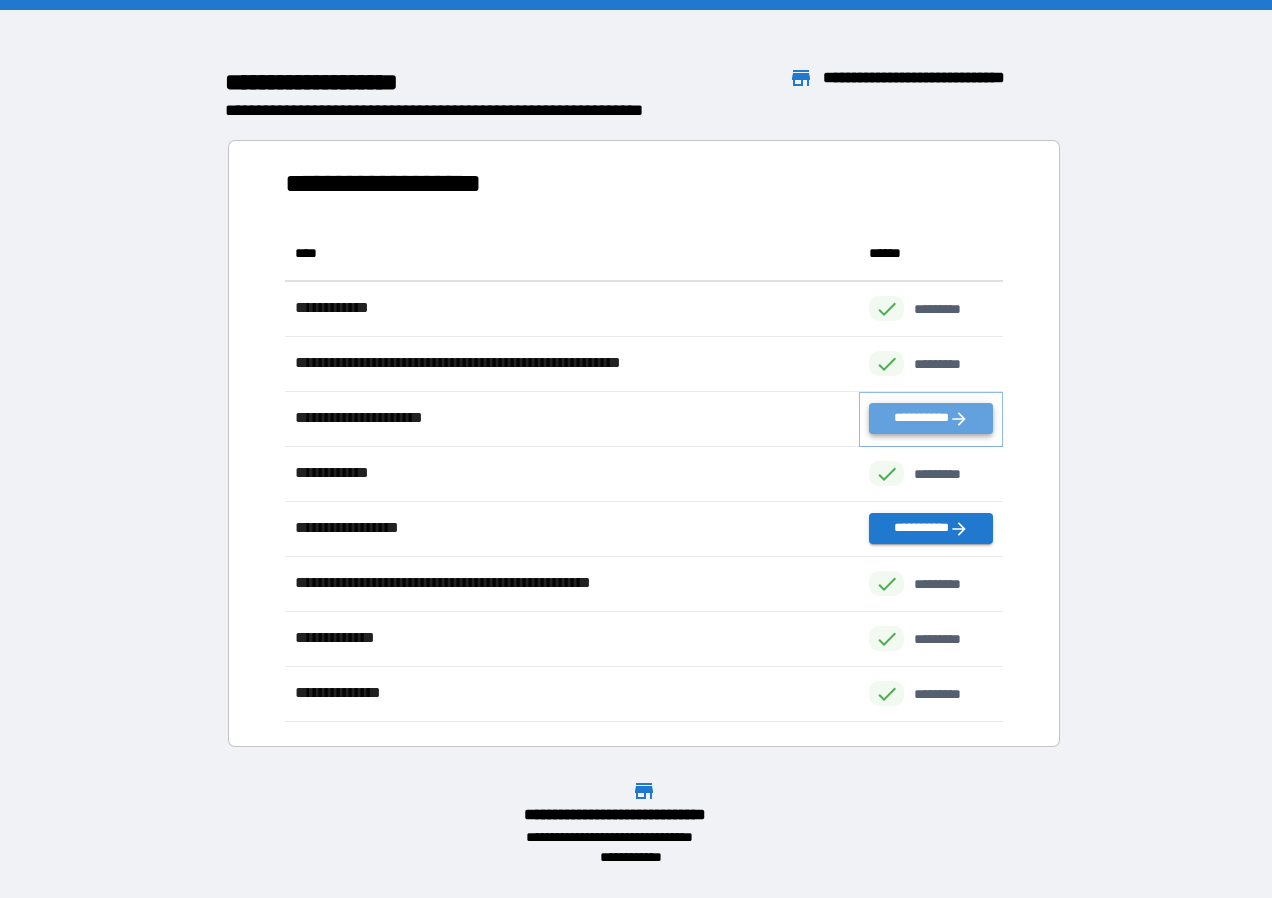 click on "**********" at bounding box center [931, 418] 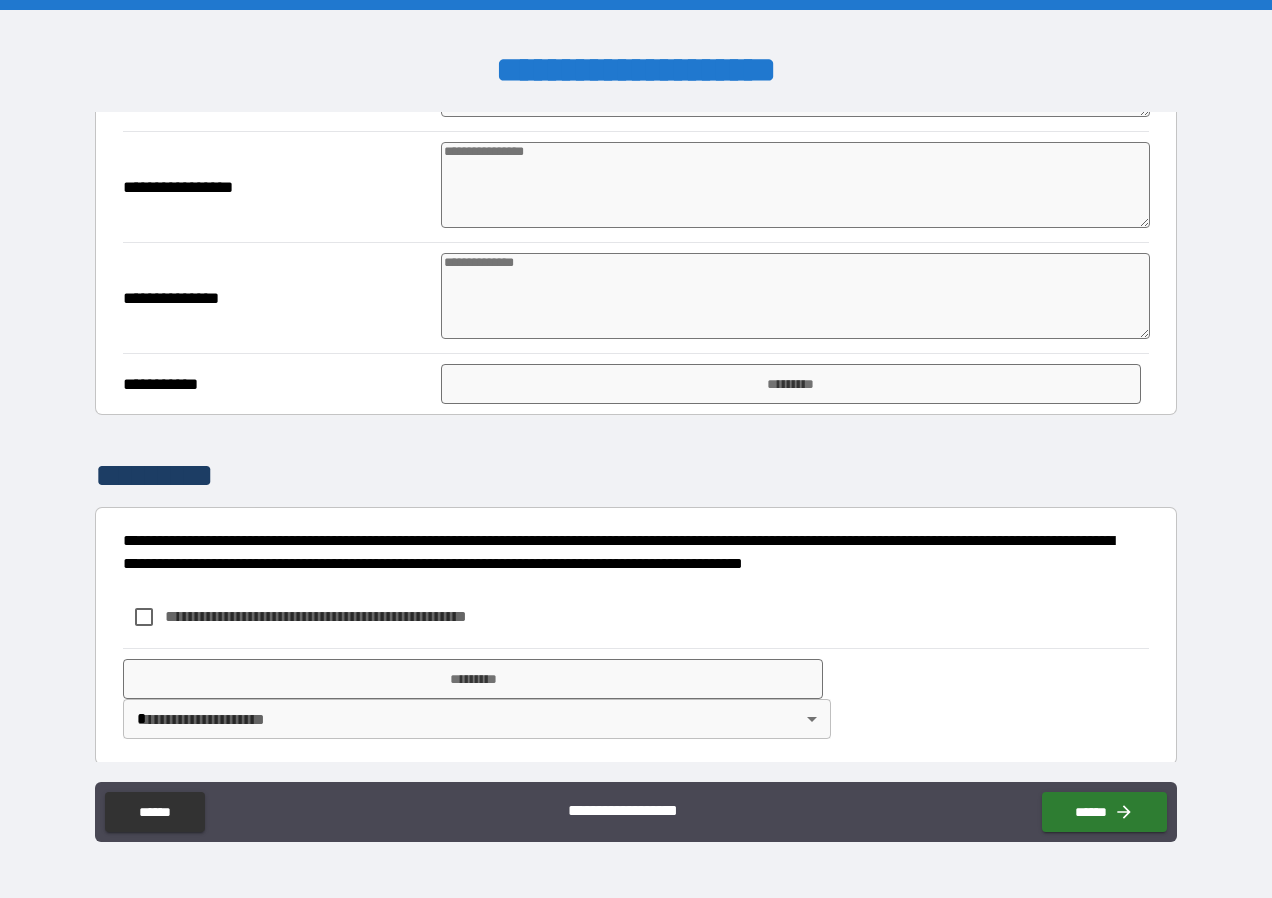 scroll, scrollTop: 750, scrollLeft: 0, axis: vertical 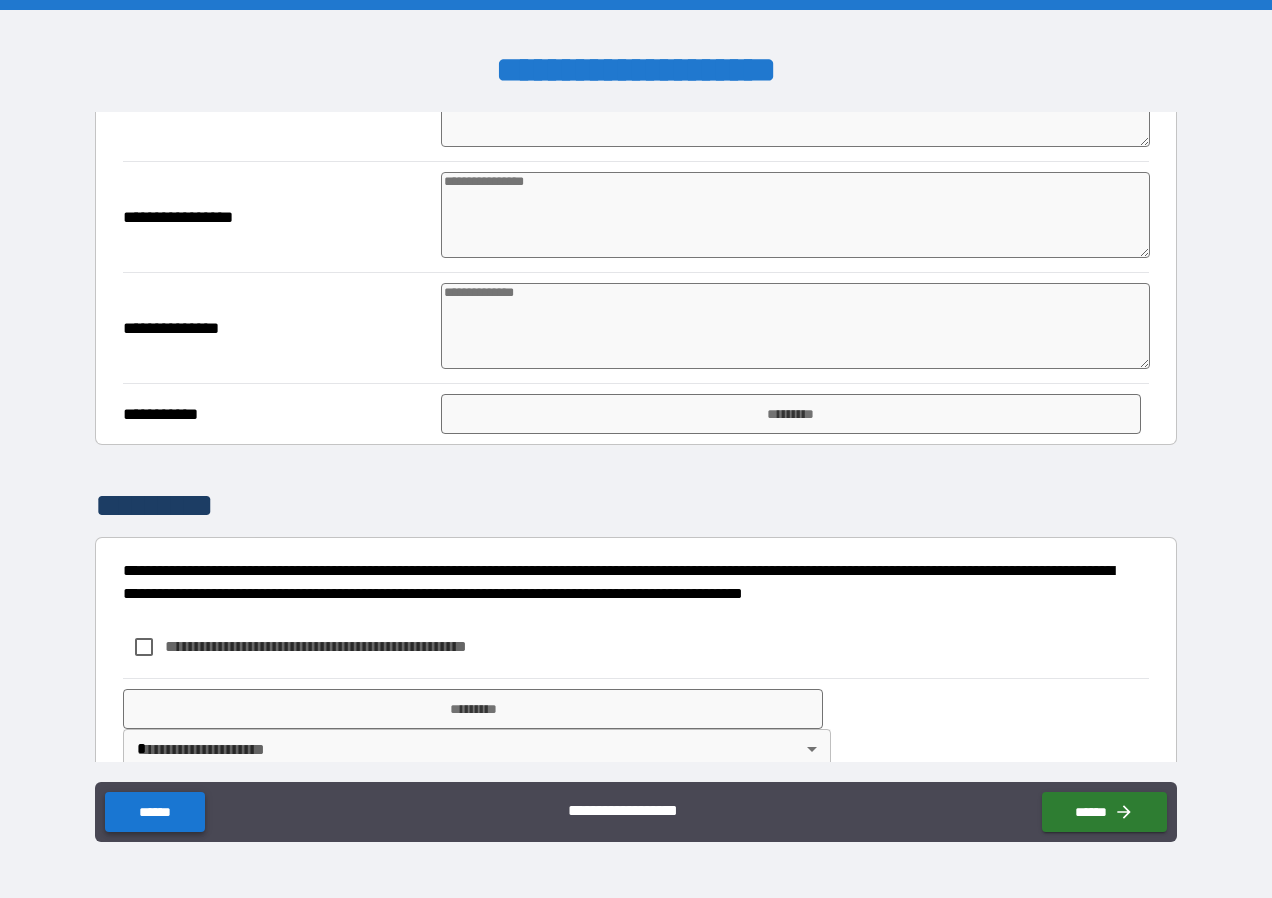 click on "******" at bounding box center [154, 812] 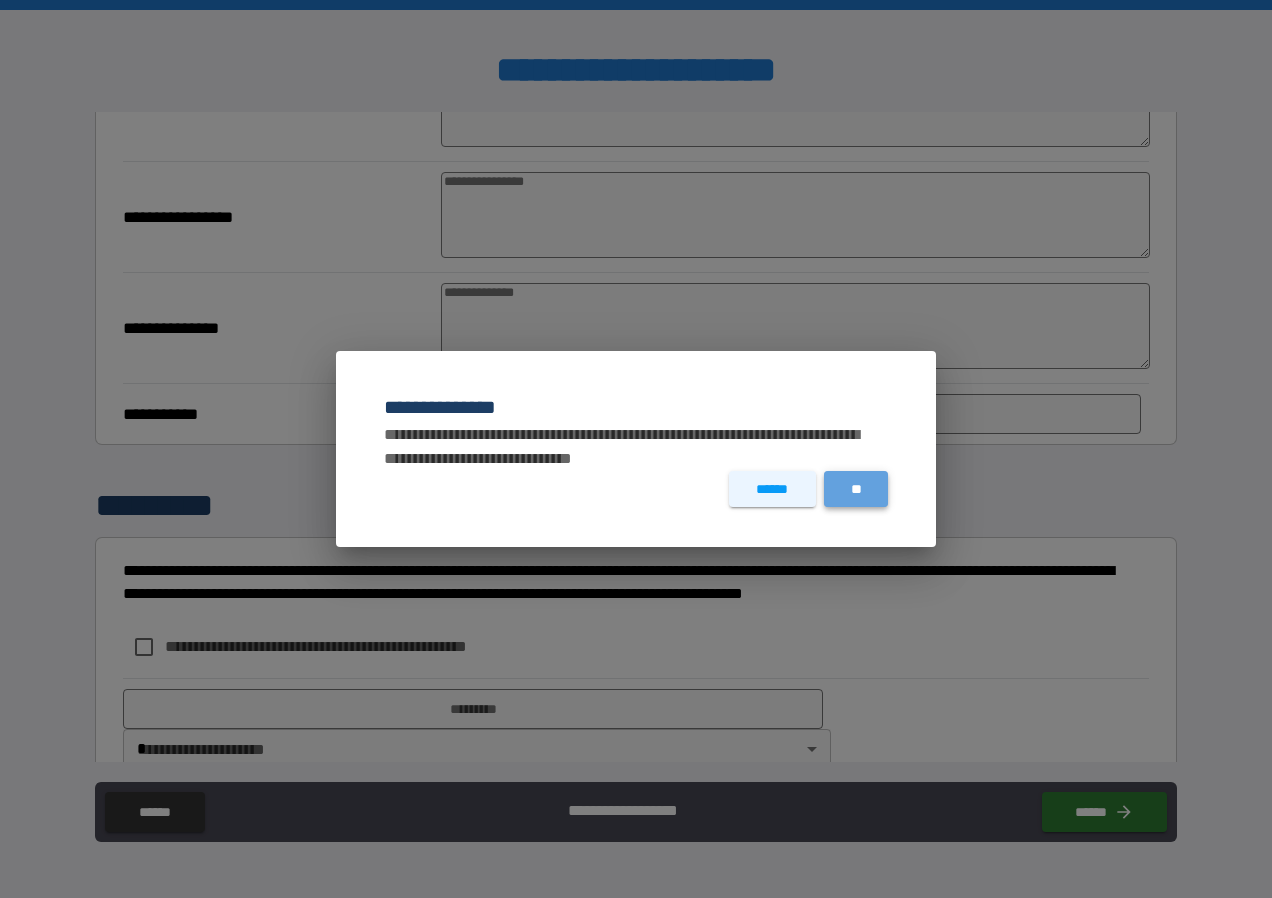 click on "**" at bounding box center (856, 489) 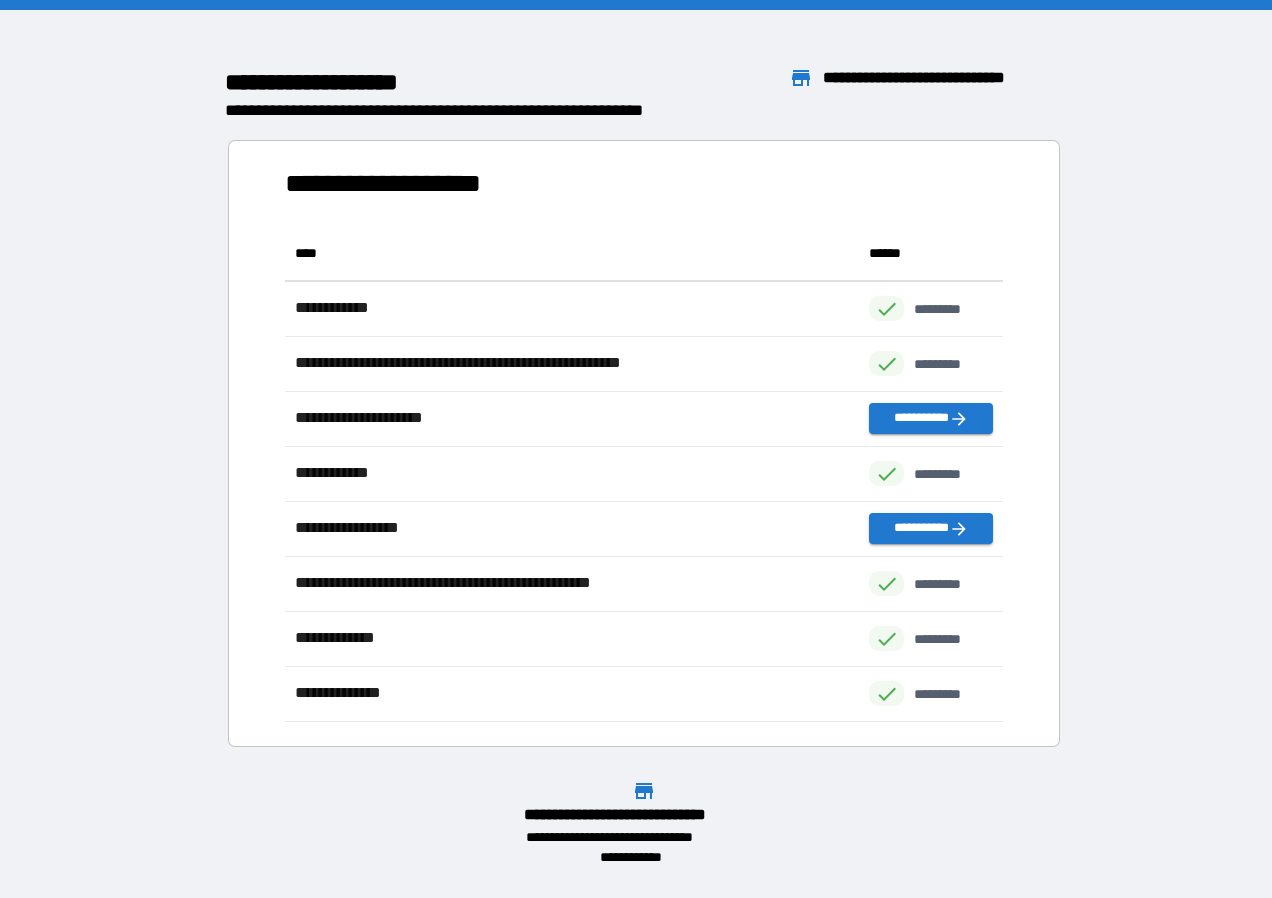 scroll, scrollTop: 16, scrollLeft: 16, axis: both 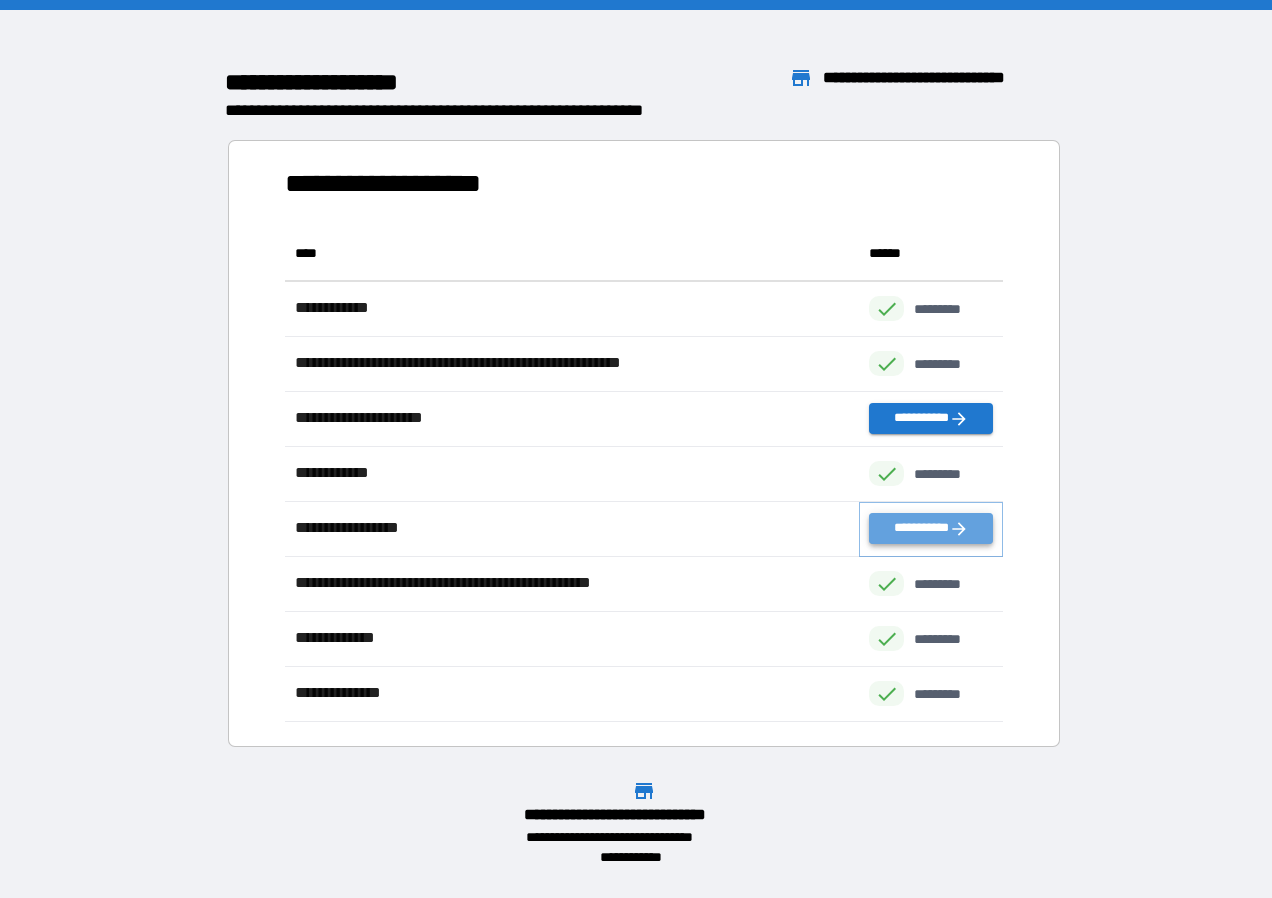 click on "**********" at bounding box center [931, 528] 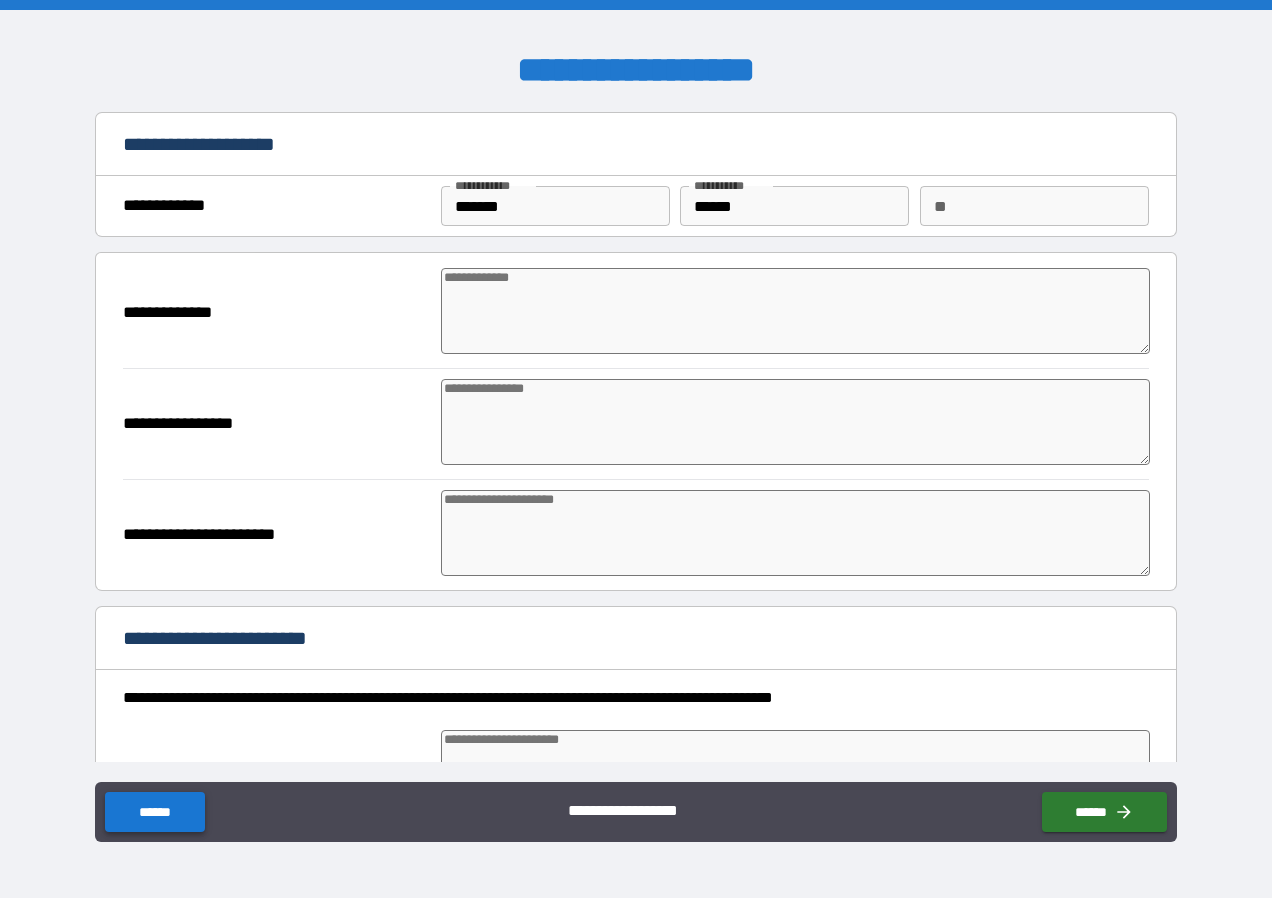 click on "******" at bounding box center [154, 812] 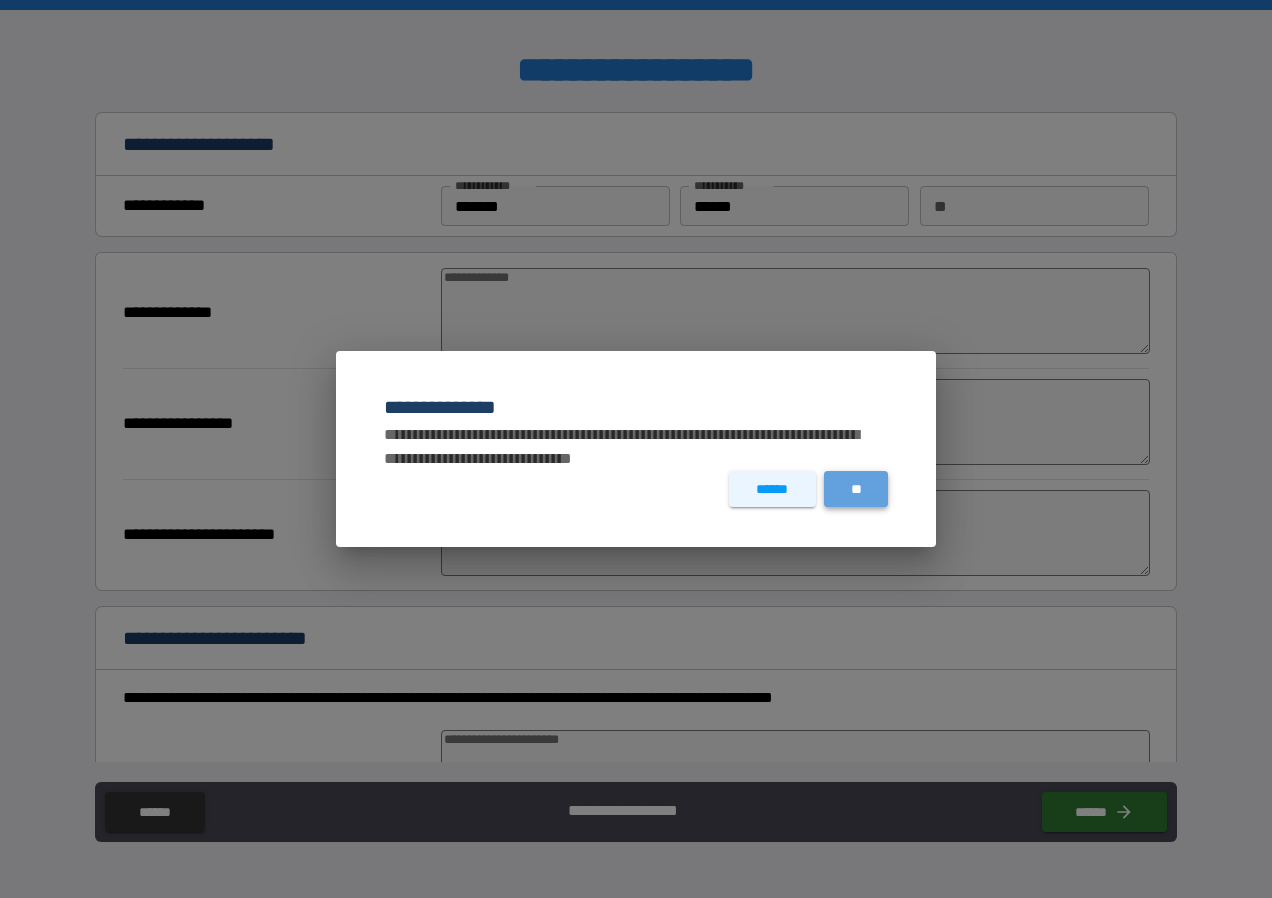 click on "**" at bounding box center (856, 489) 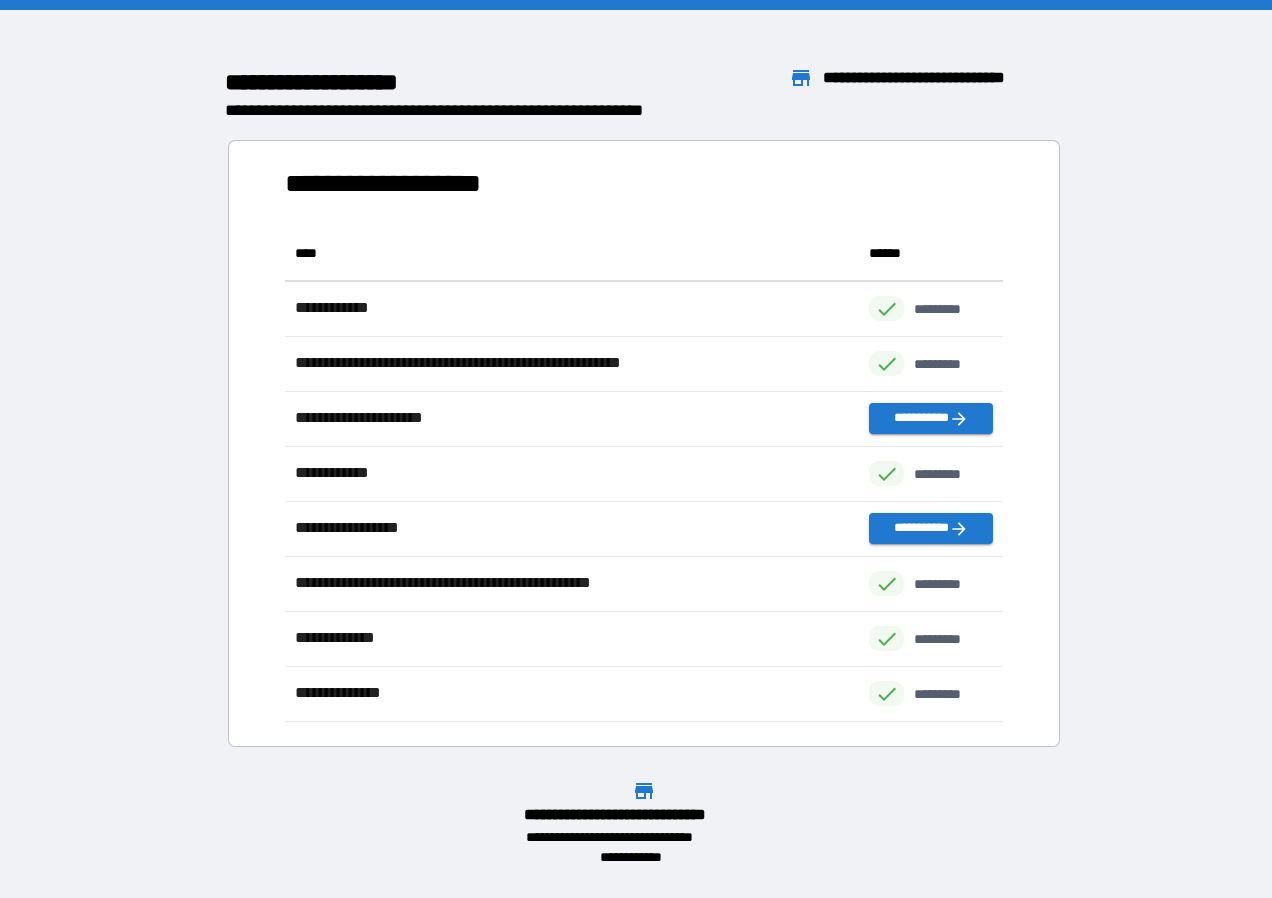 scroll, scrollTop: 16, scrollLeft: 16, axis: both 